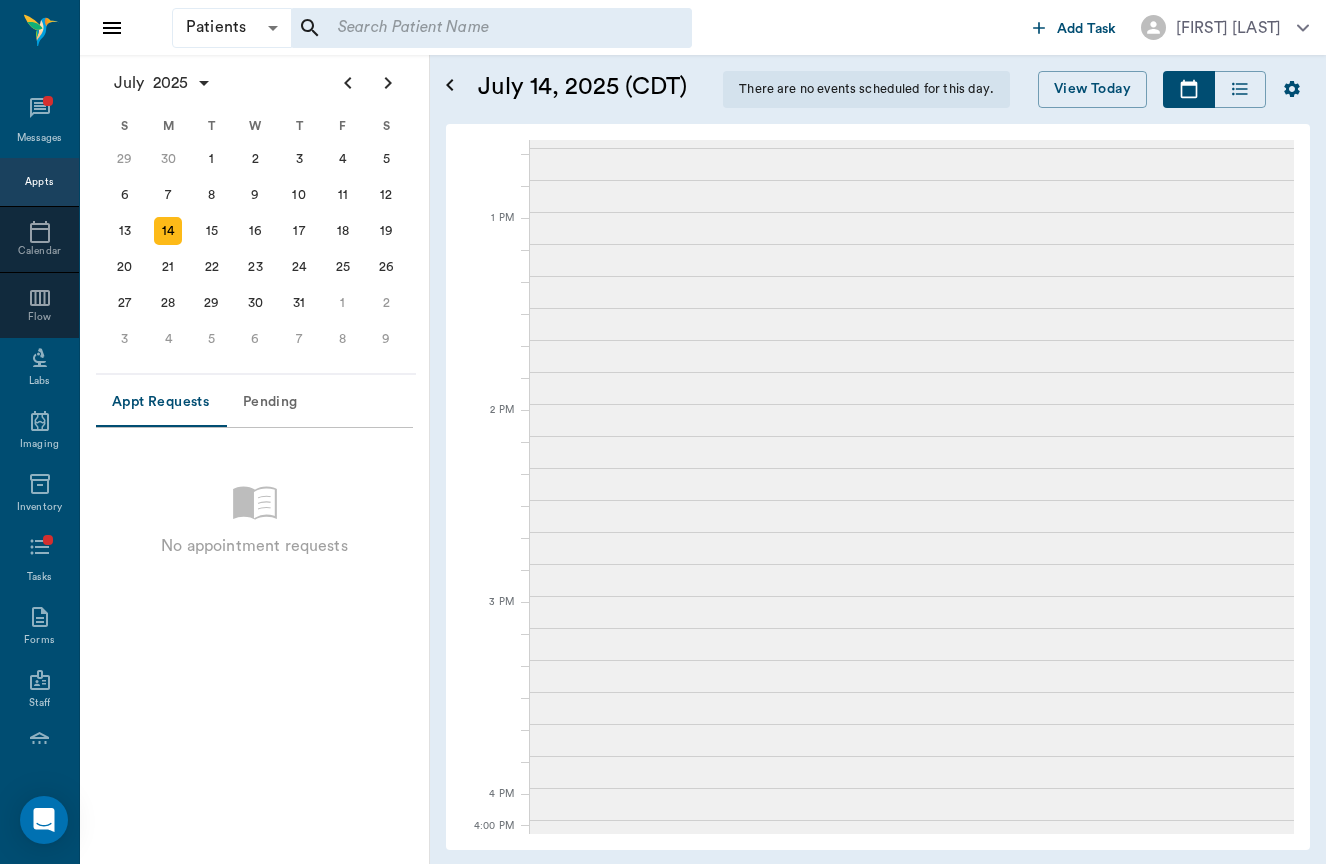scroll, scrollTop: 0, scrollLeft: 0, axis: both 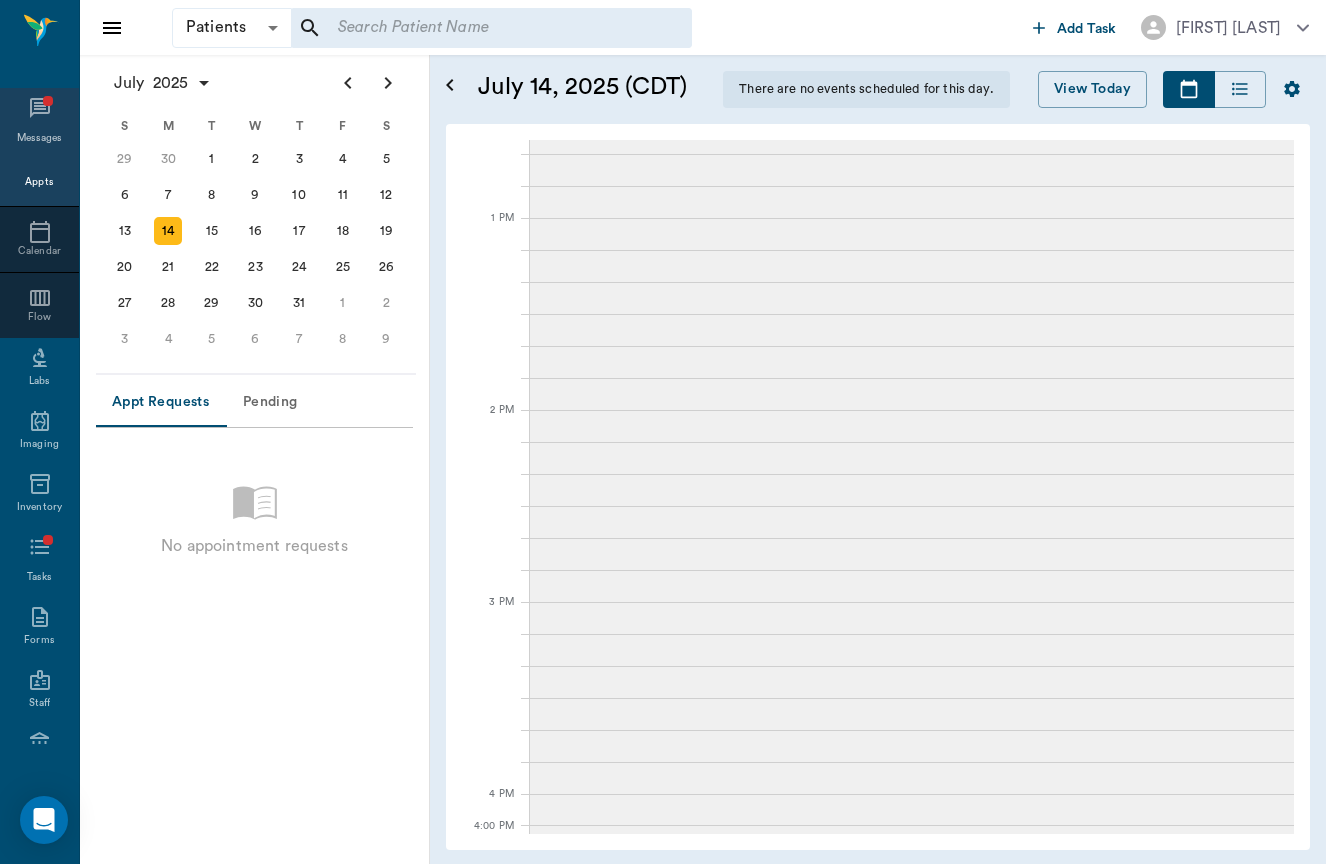 click 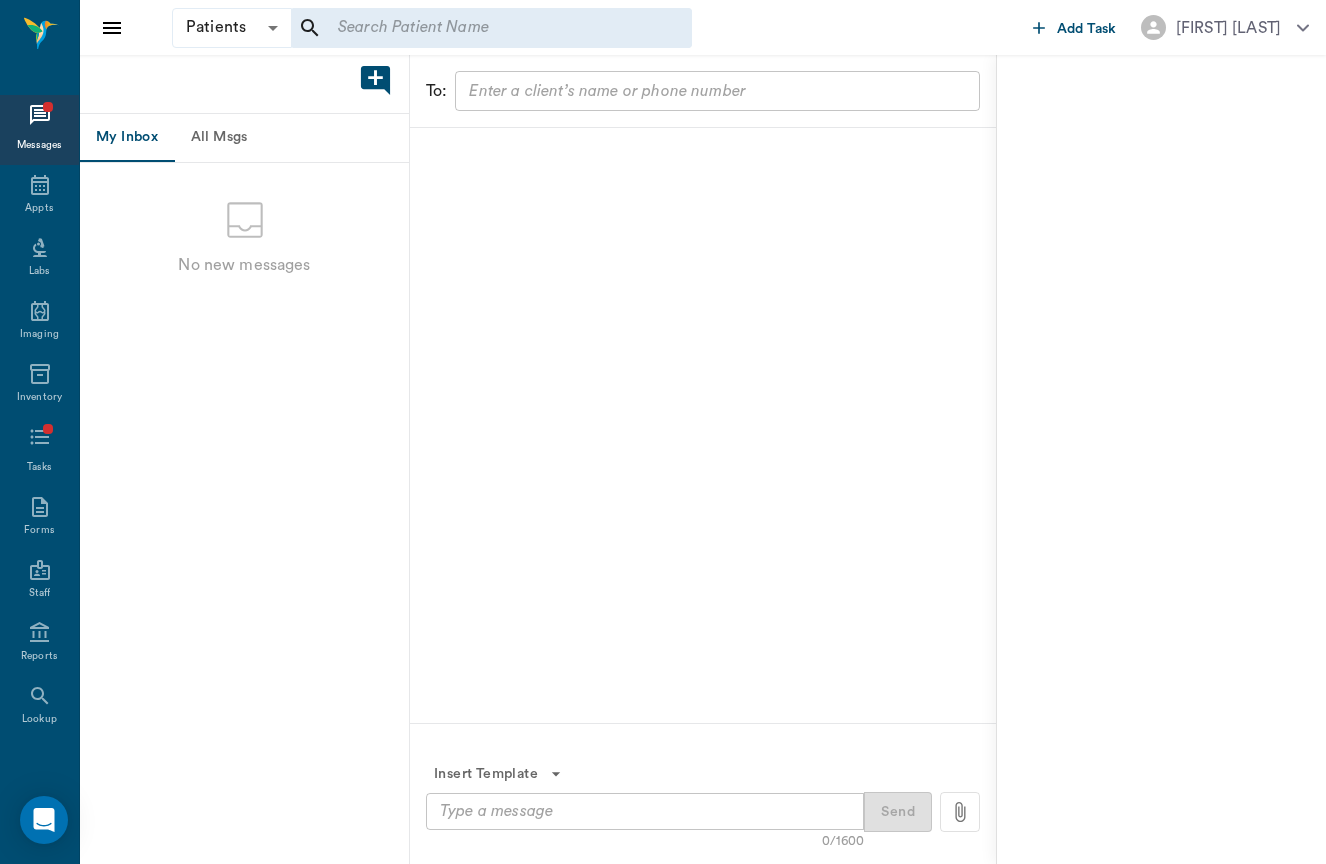 click on "All Msgs" at bounding box center (219, 138) 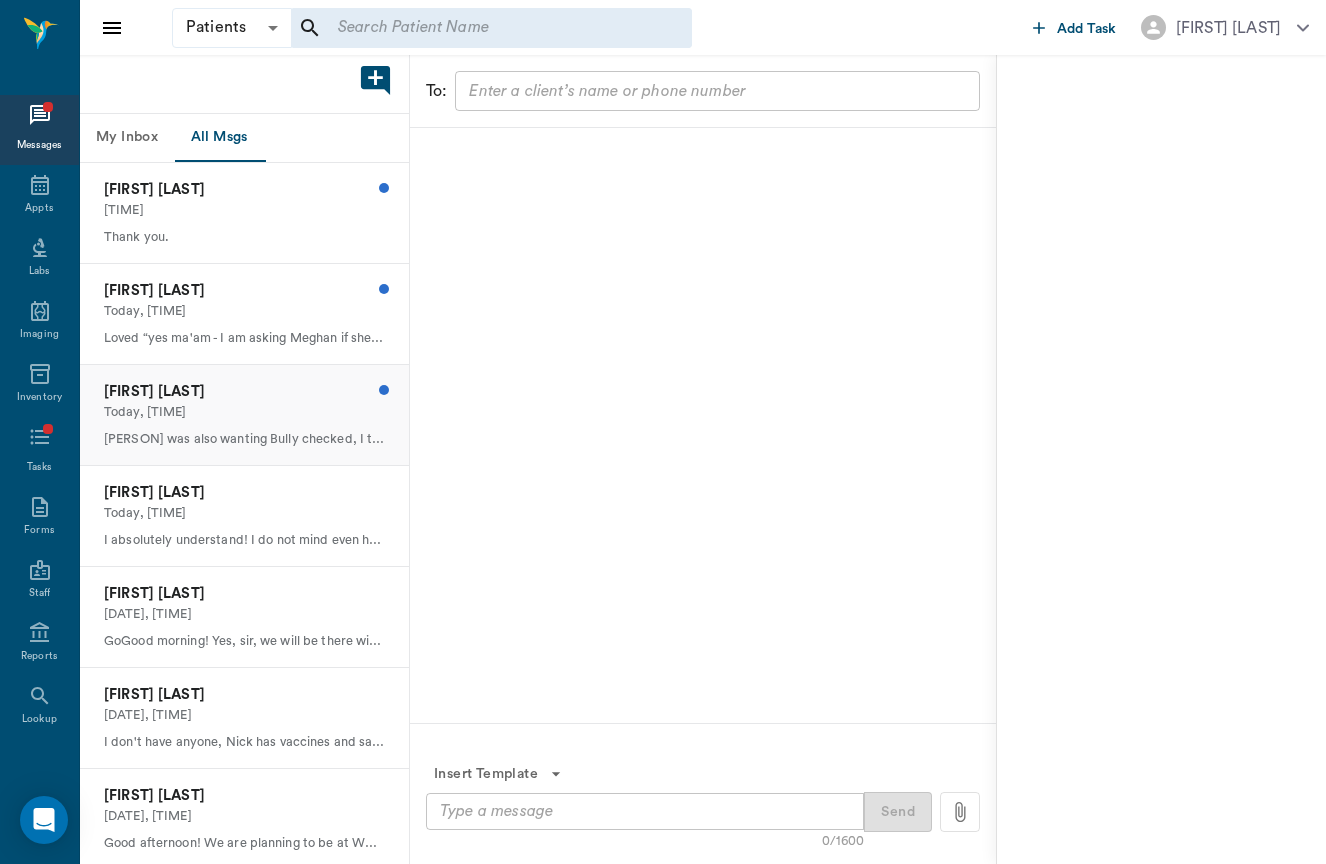 click on "Today, [TIME]" at bounding box center (244, 412) 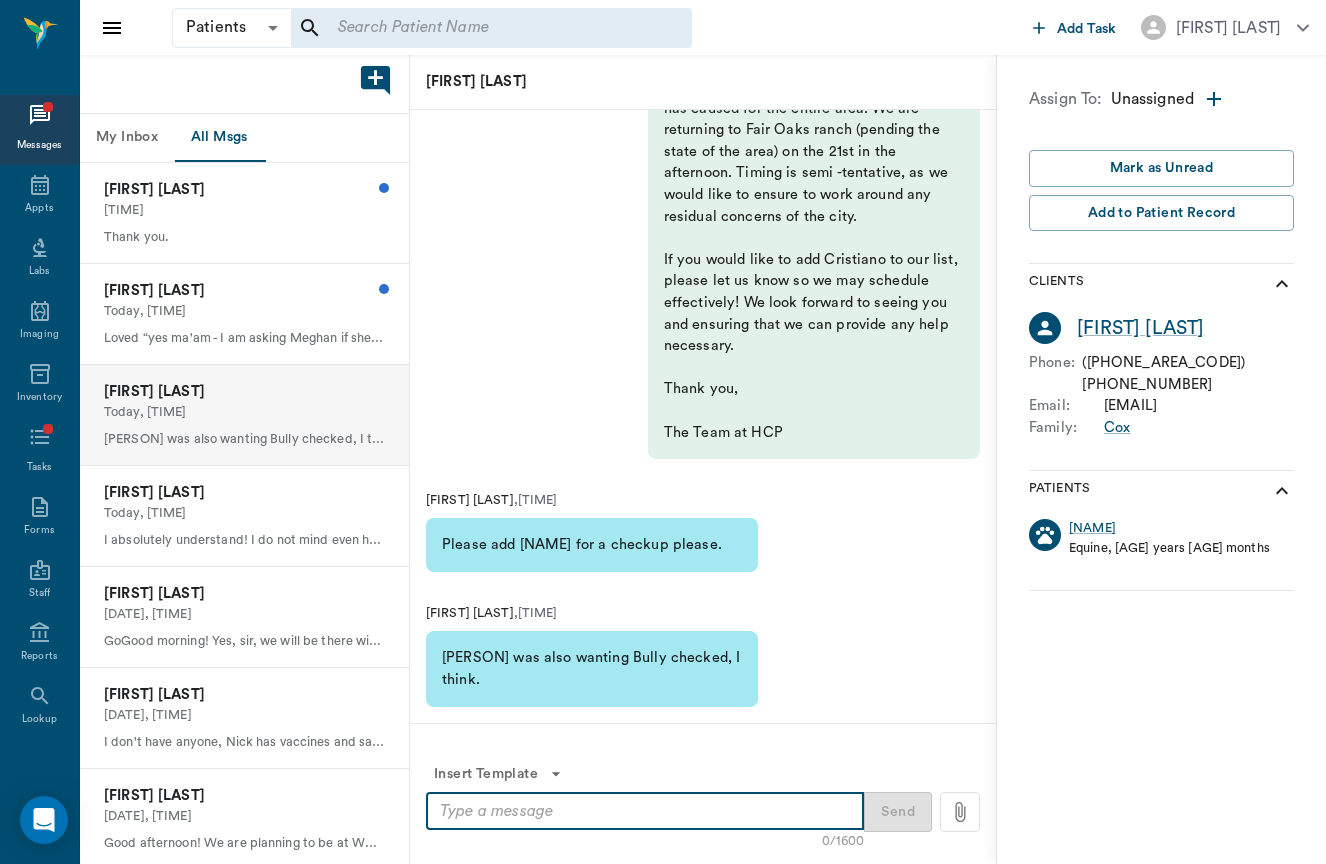 click at bounding box center [645, 811] 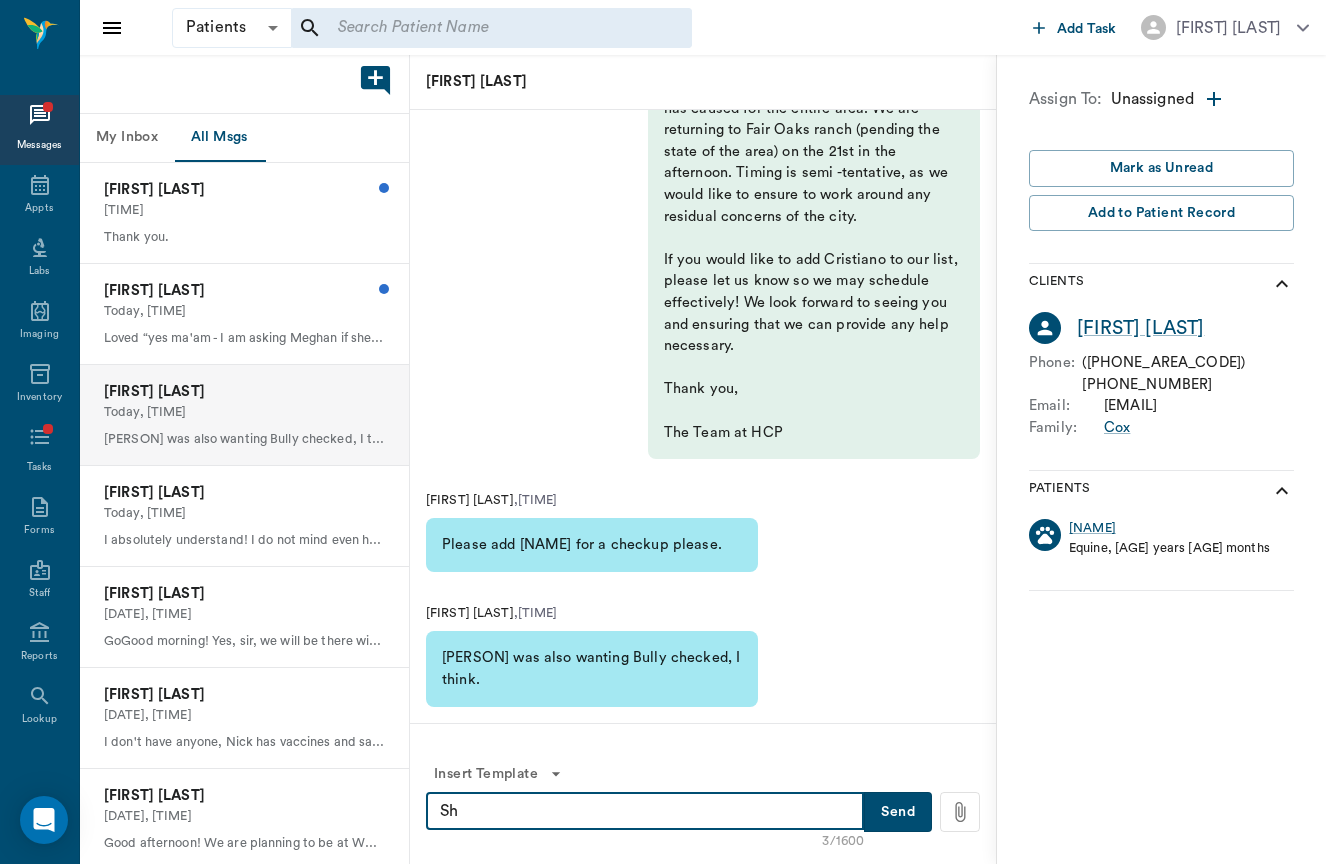 type on "S" 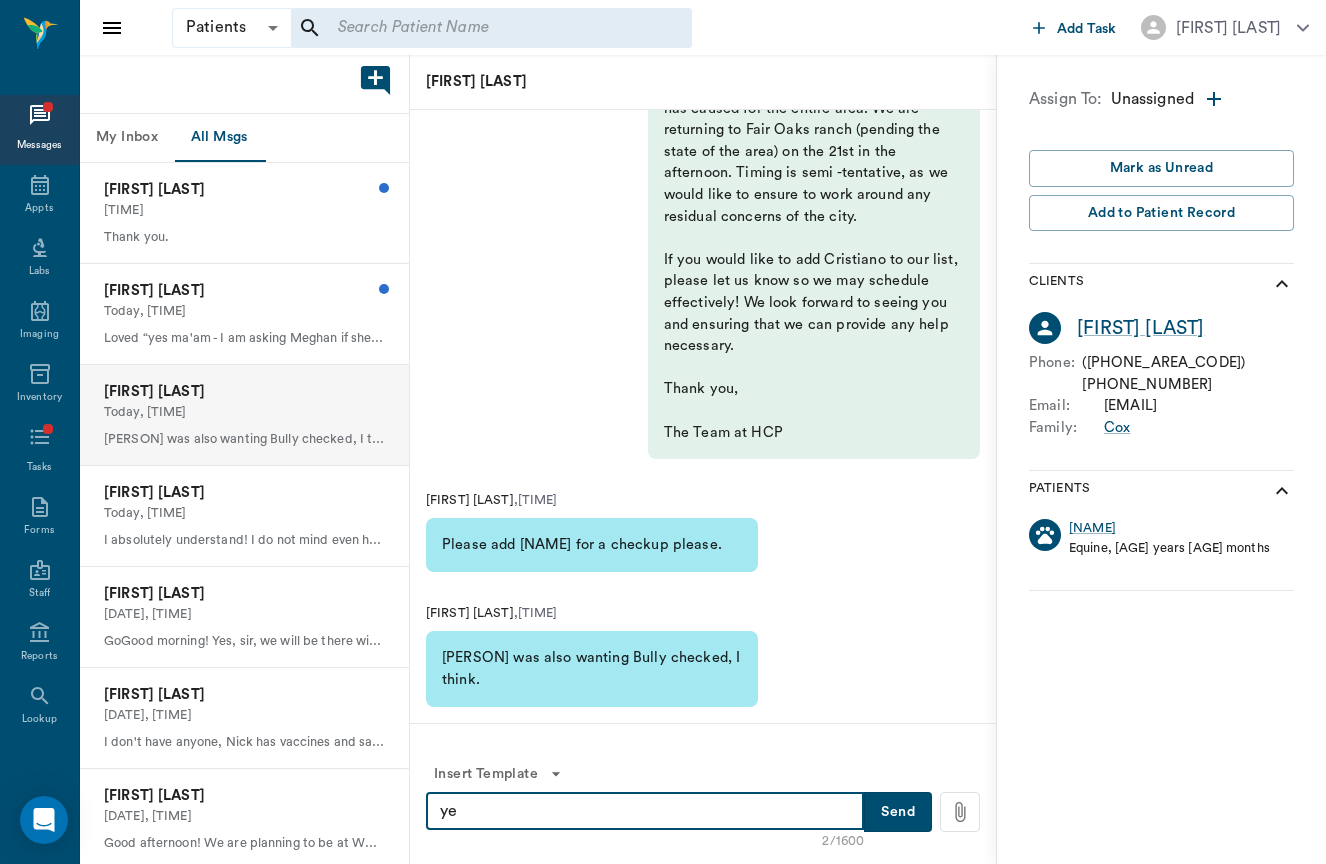type on "y" 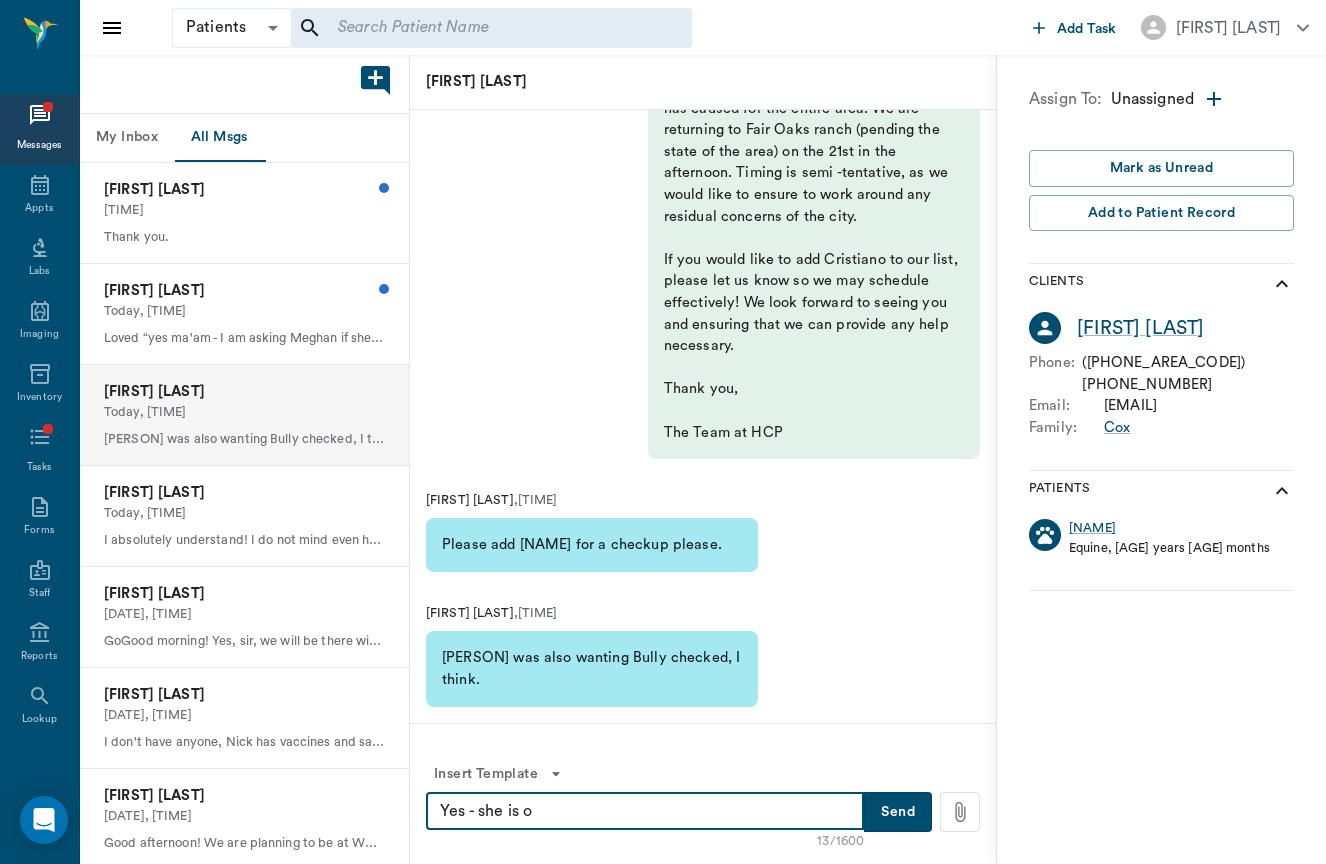 type on "Yes - she is on" 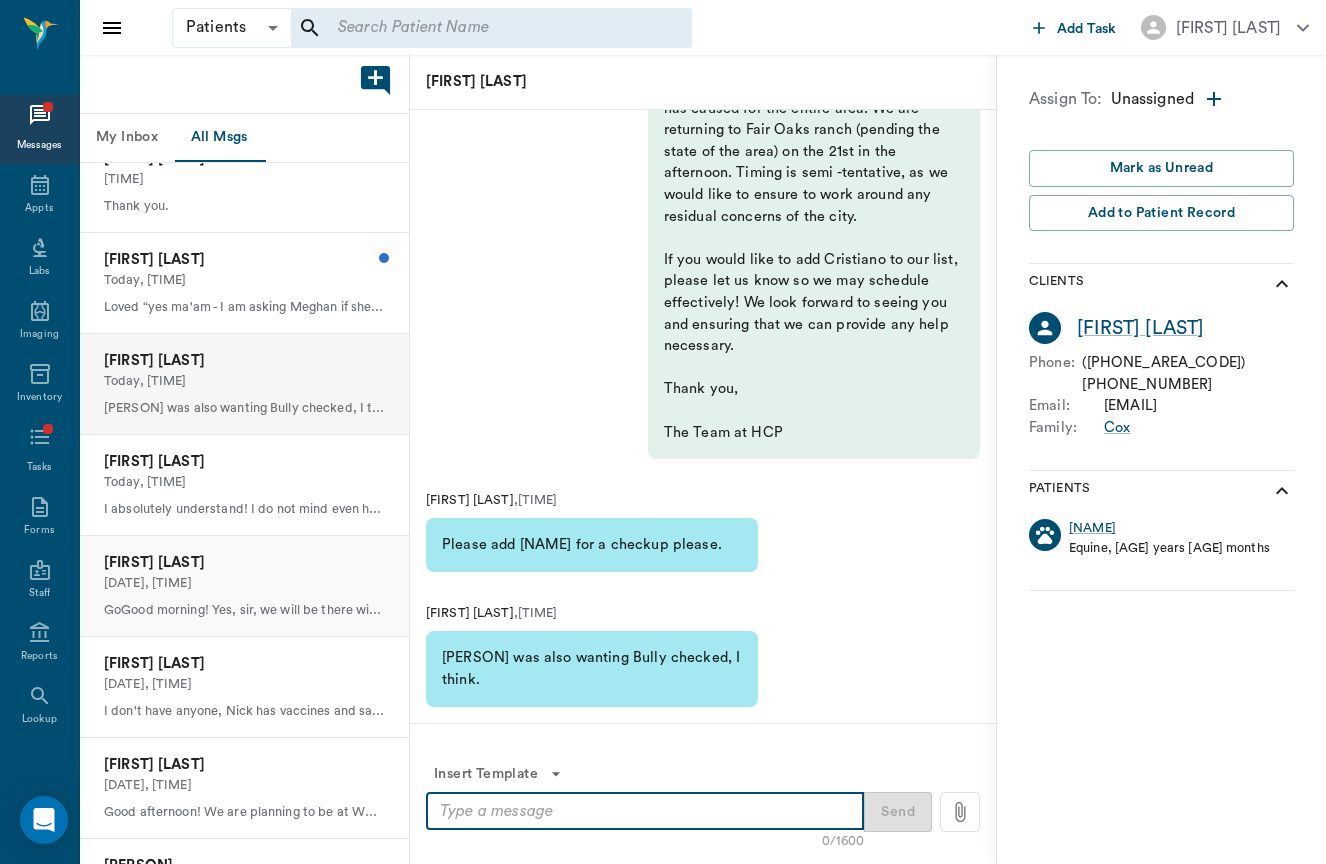scroll, scrollTop: 35, scrollLeft: 0, axis: vertical 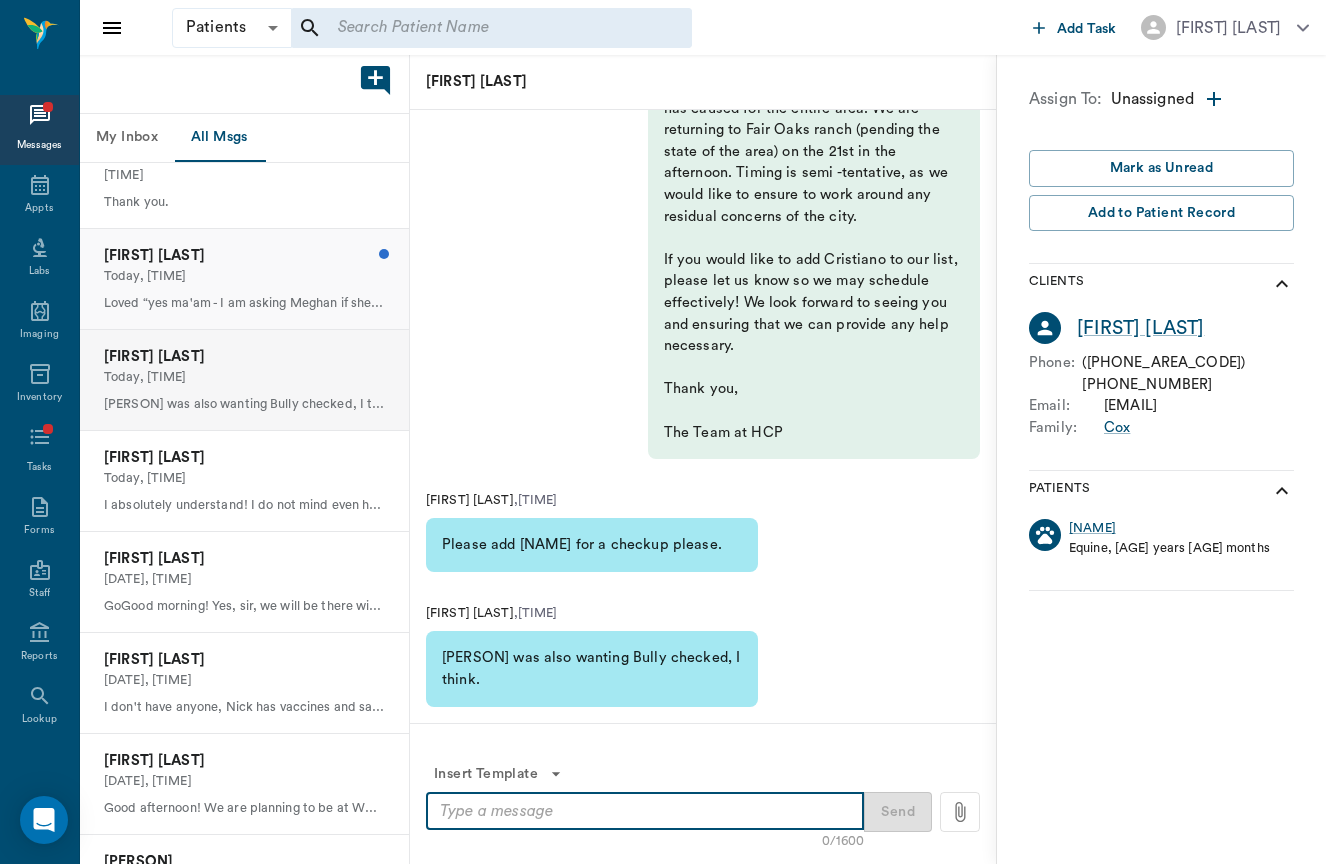 click on "Loved “yes ma'am - I am asking Meghan if she has anyone there as well!”" at bounding box center [244, 303] 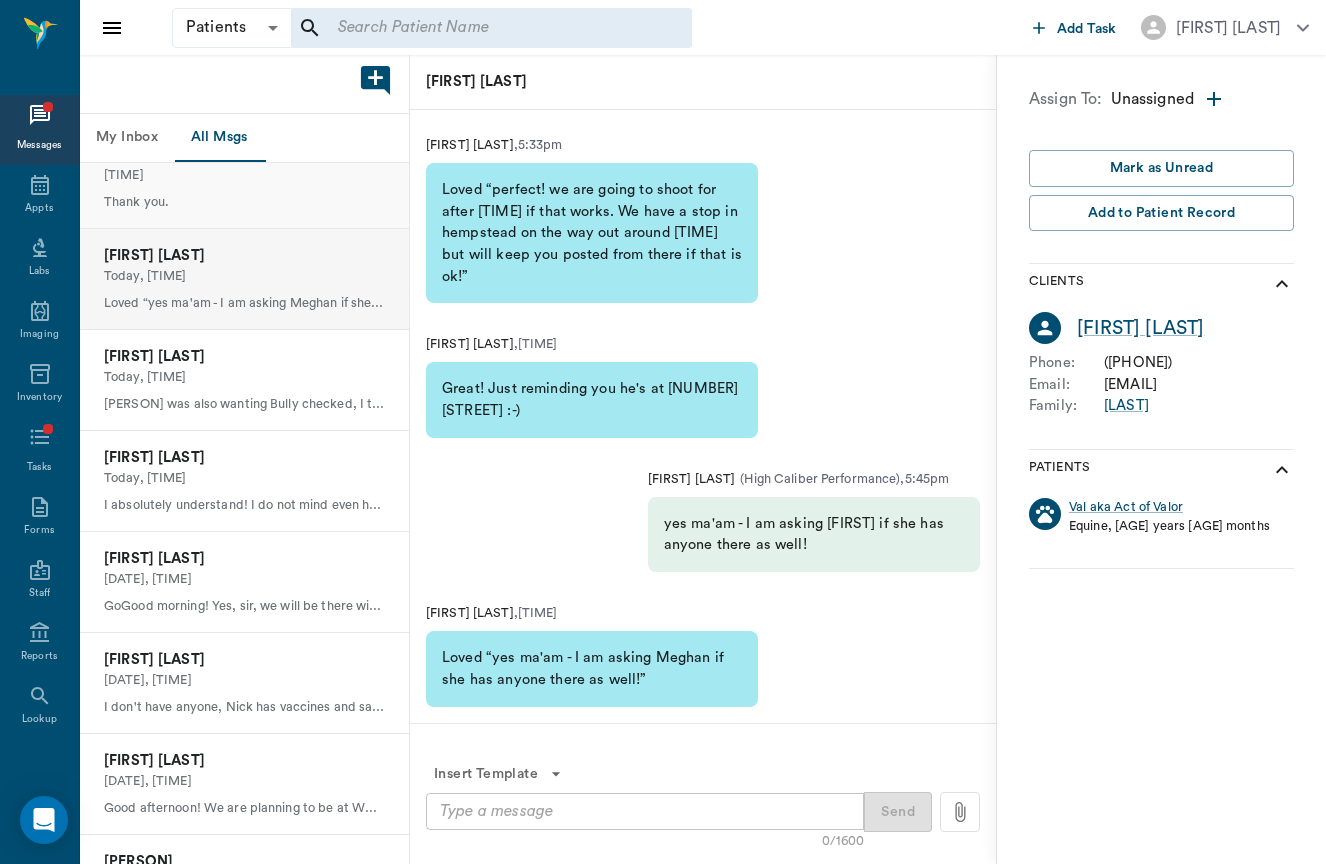 click on "[PERSON] Today, [TIME] Thank you." at bounding box center [244, 178] 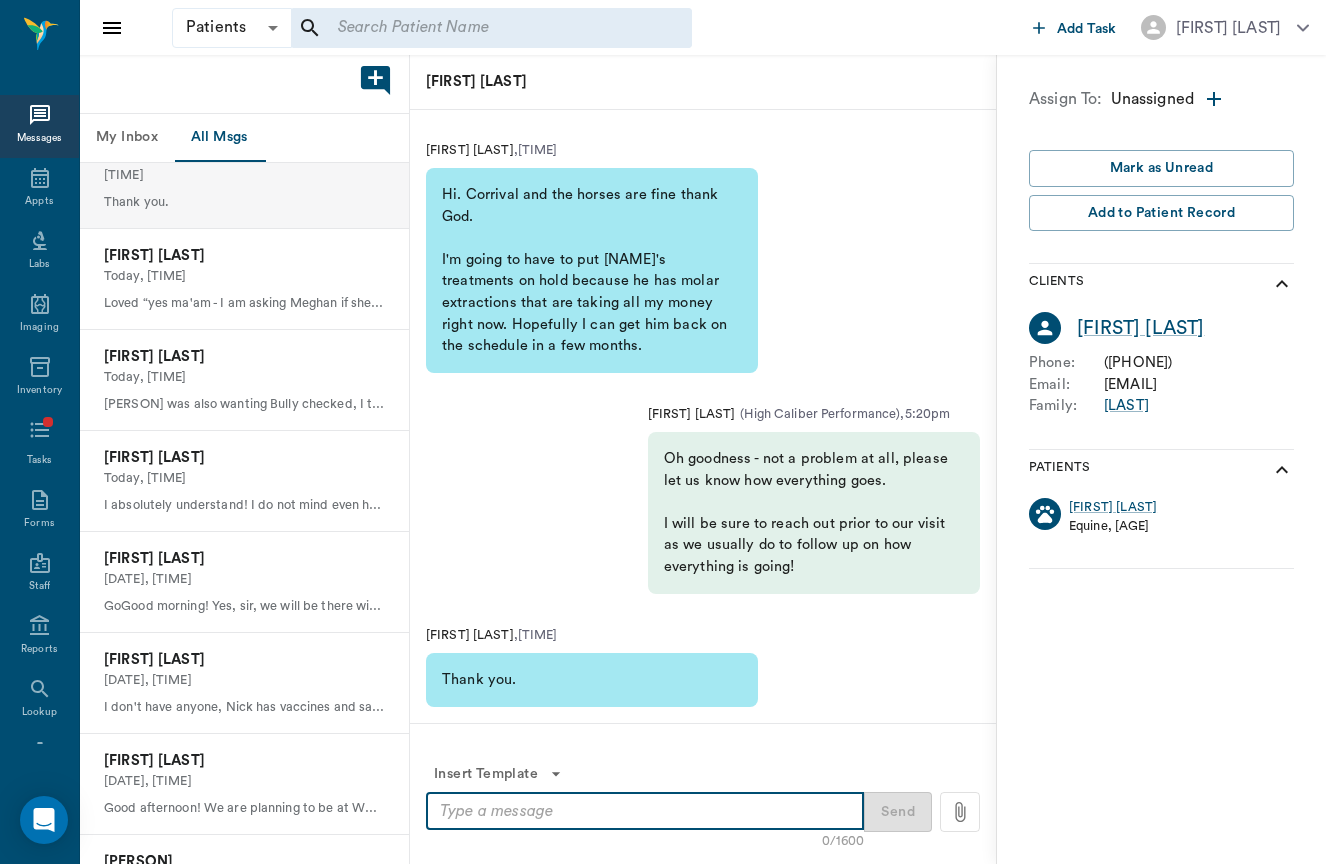 click at bounding box center [645, 811] 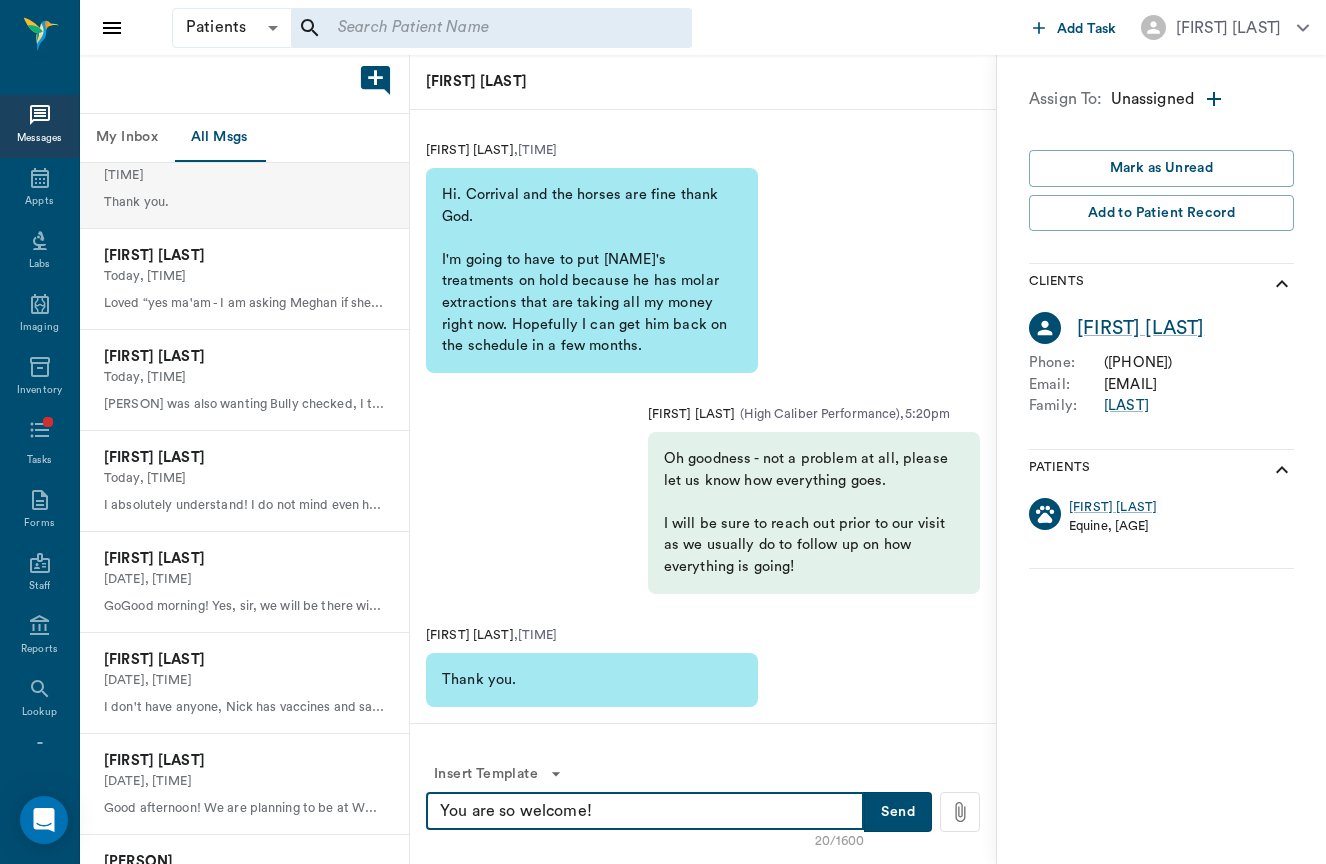 type on "You are so welcome!" 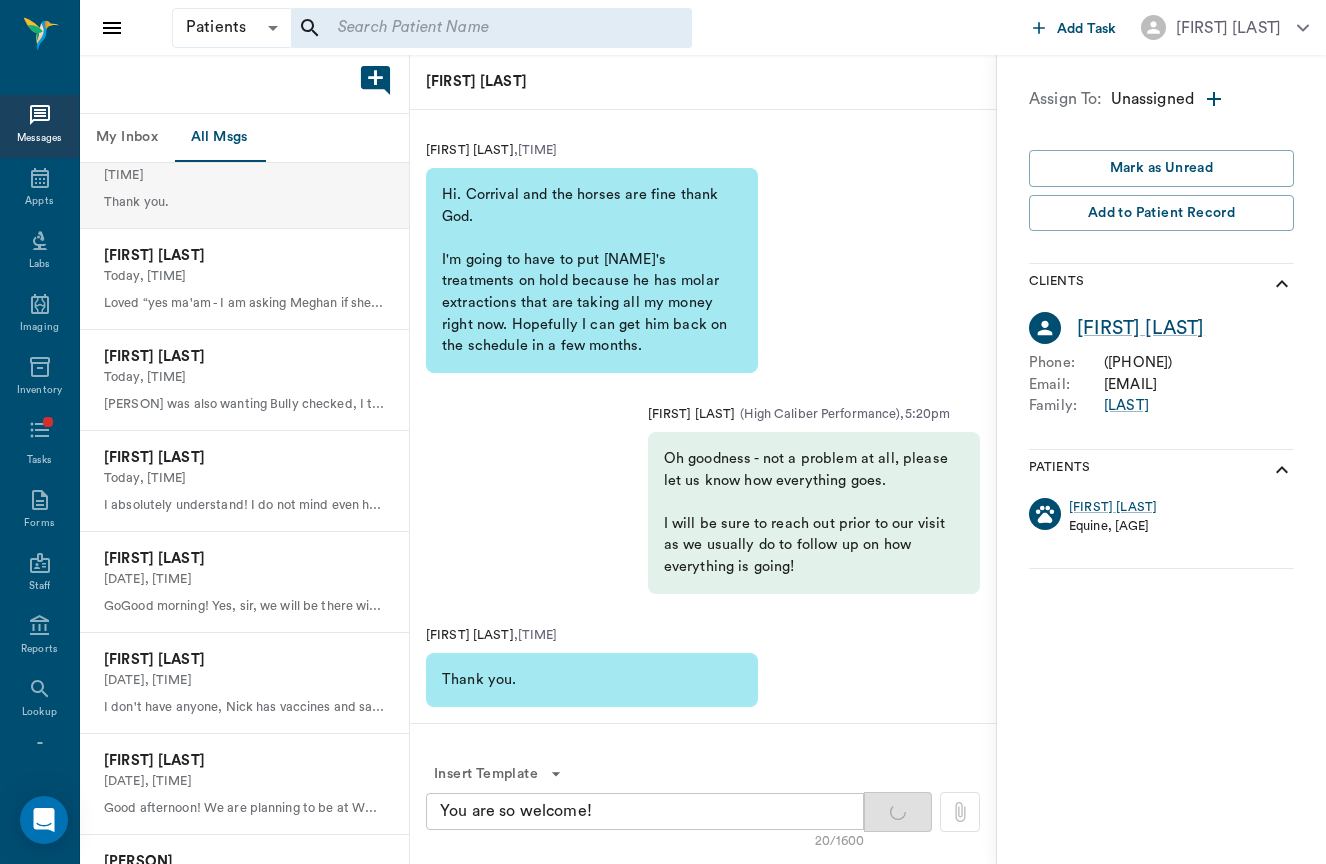 type 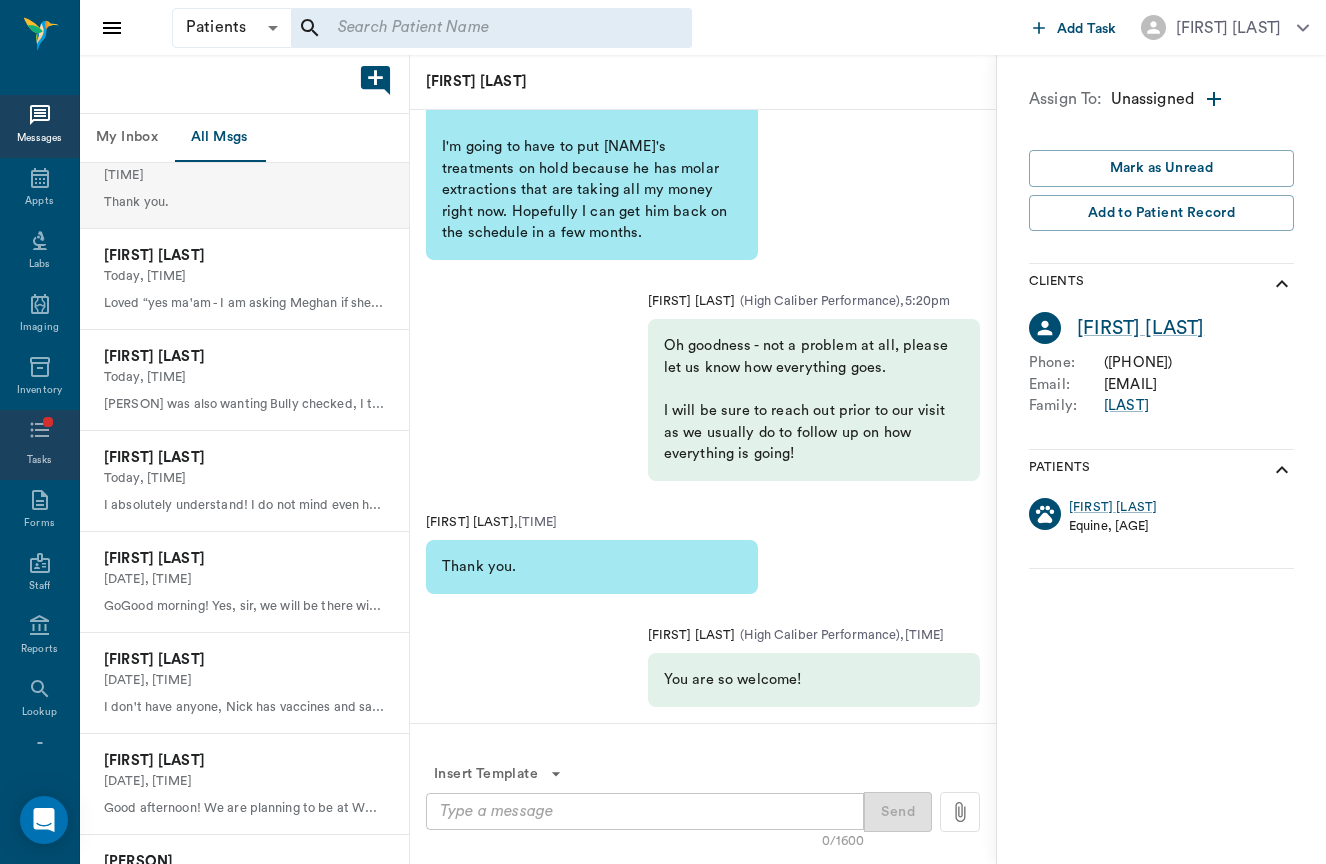 click 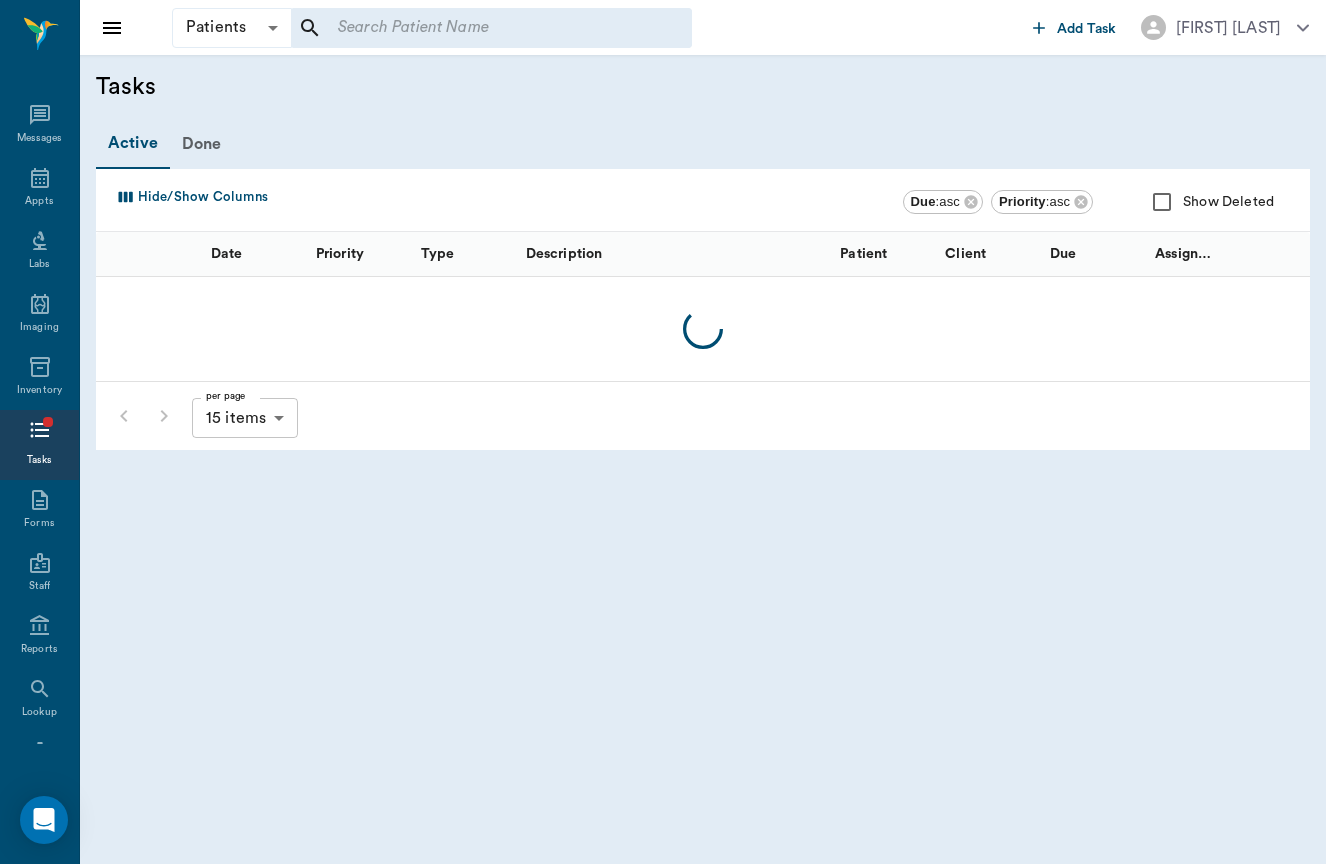 click 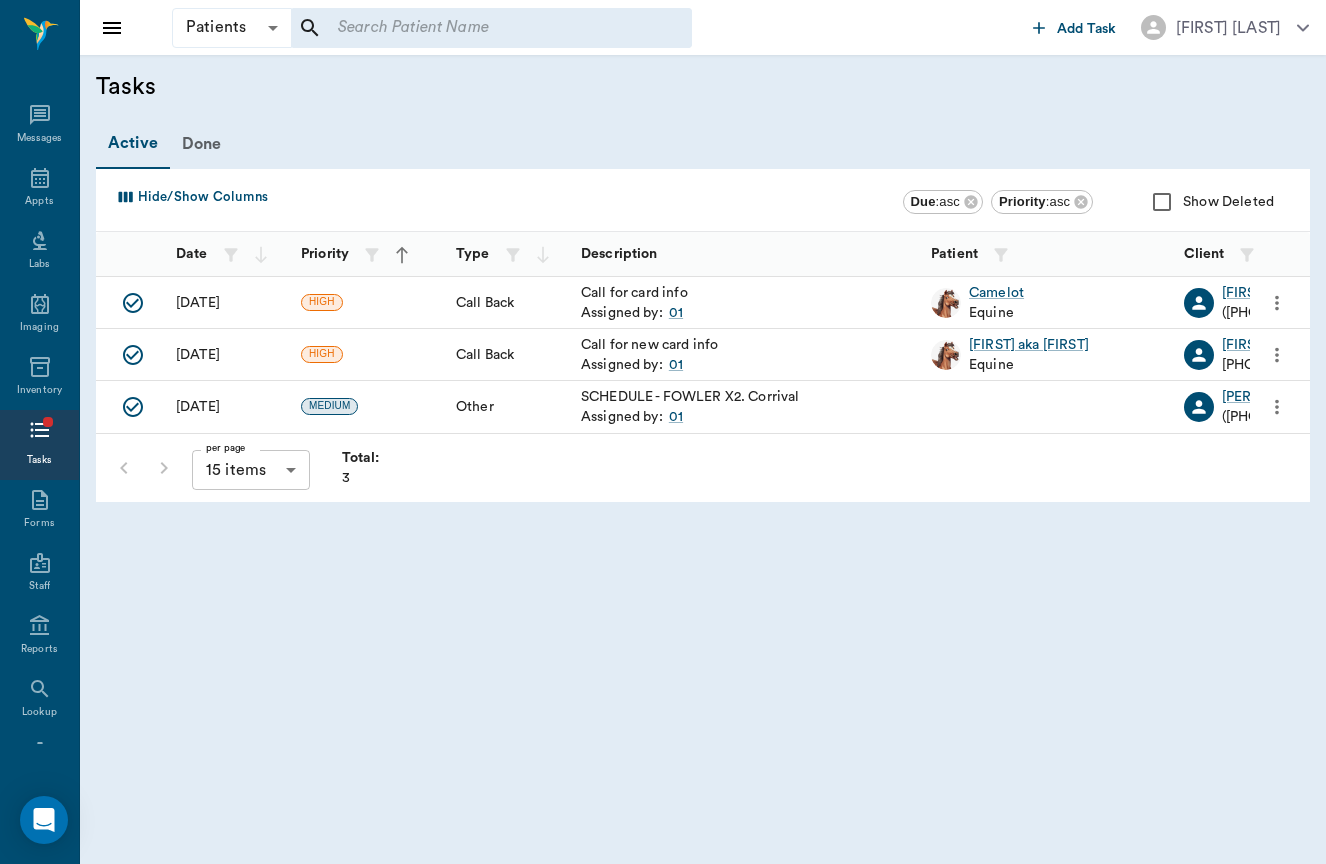 click 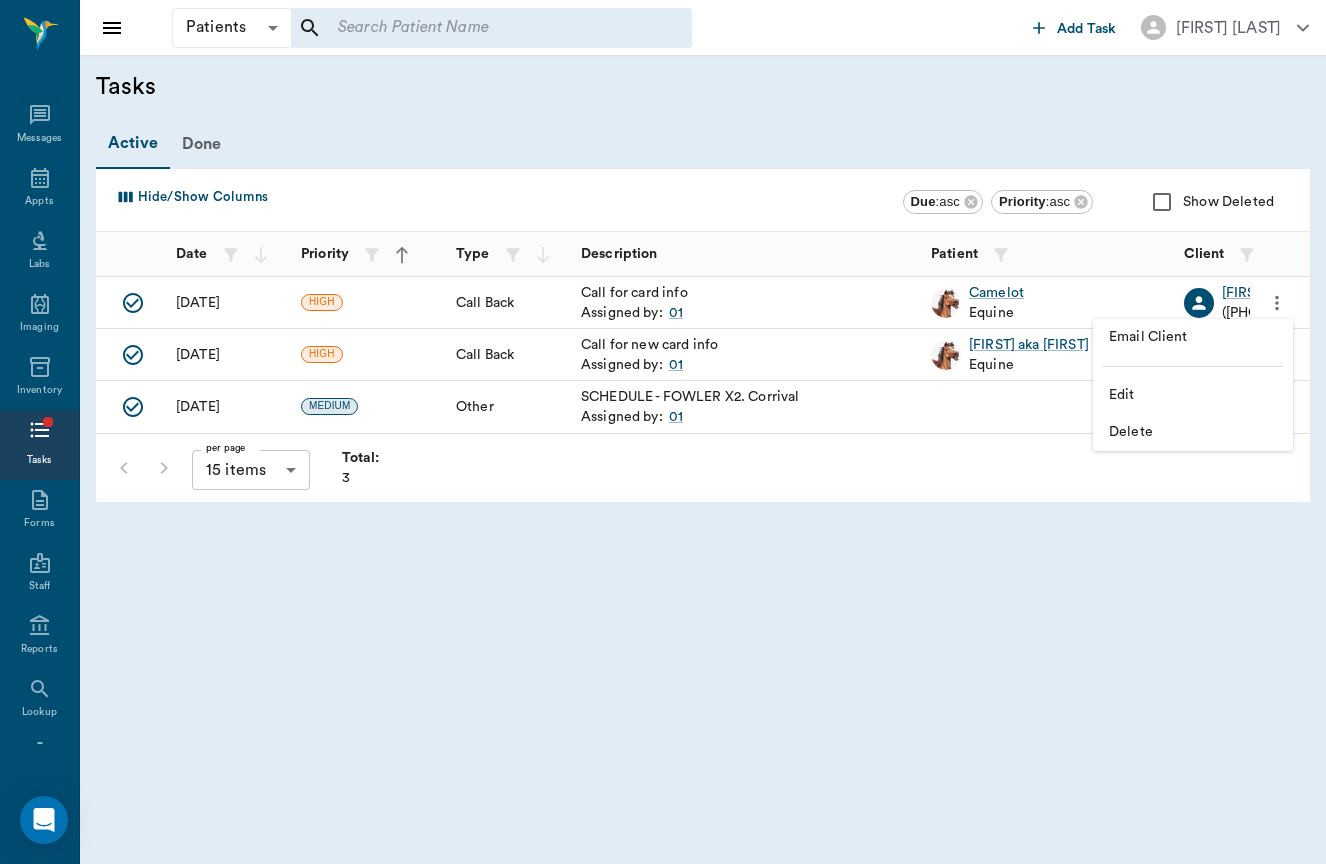 click on "Delete" at bounding box center (1193, 432) 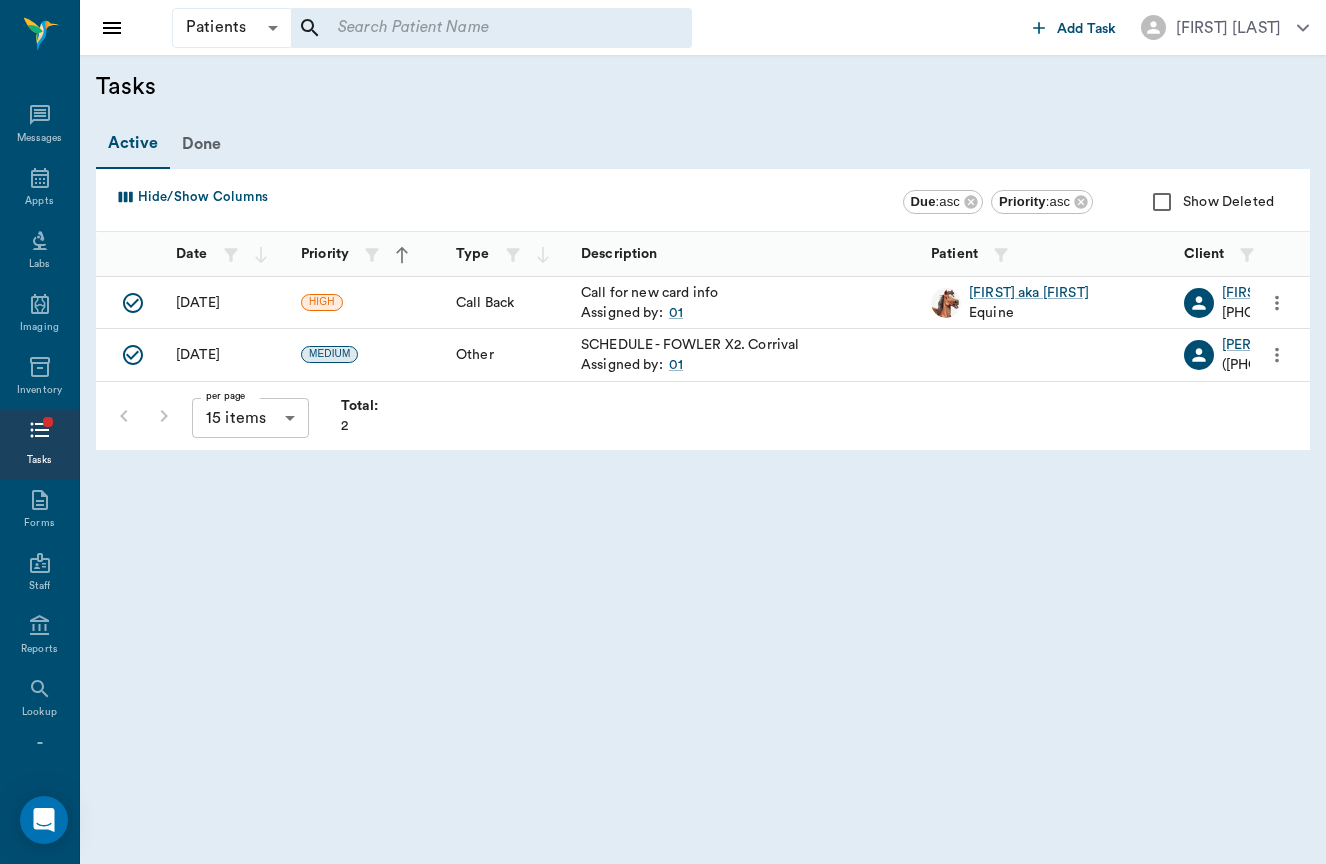 click 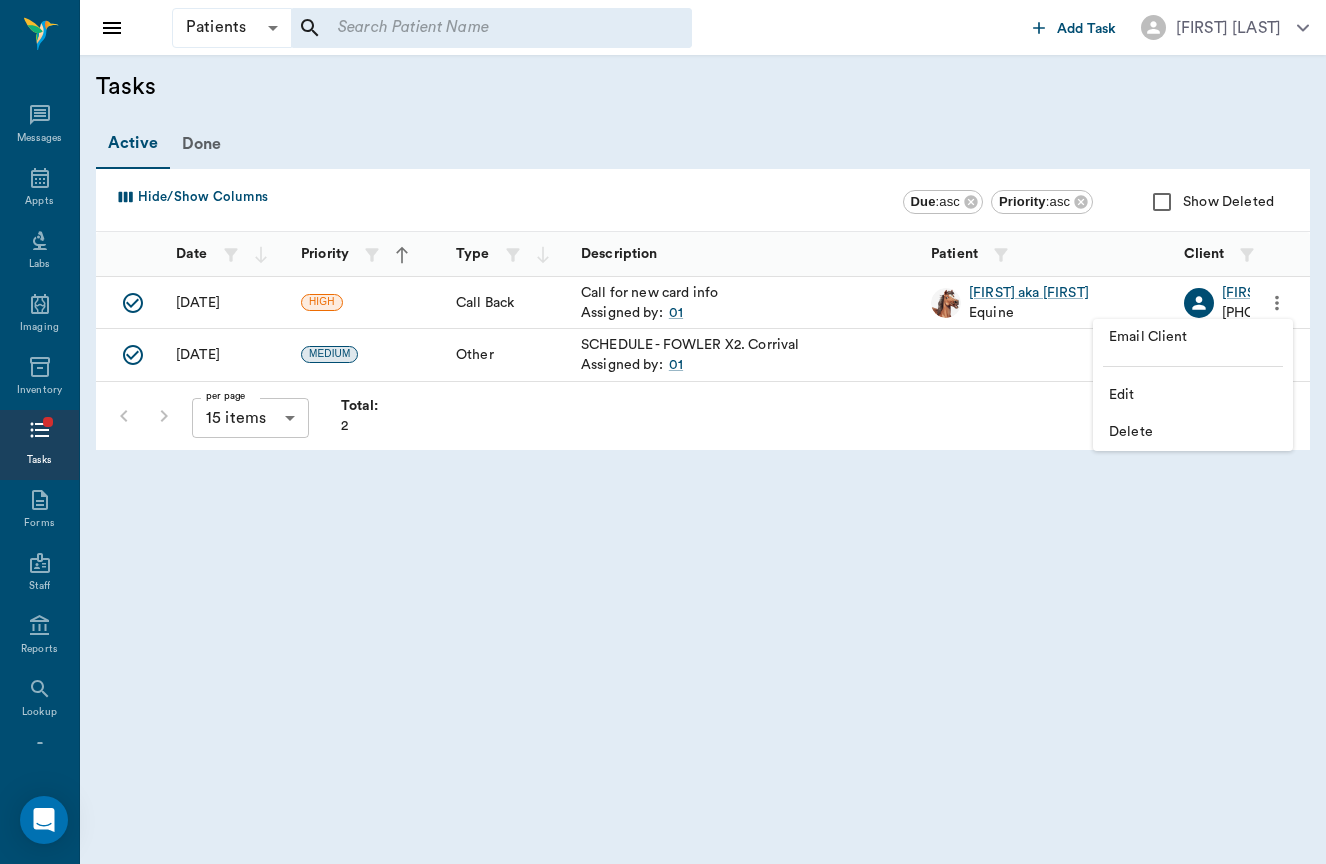 click on "Edit" at bounding box center (1193, 395) 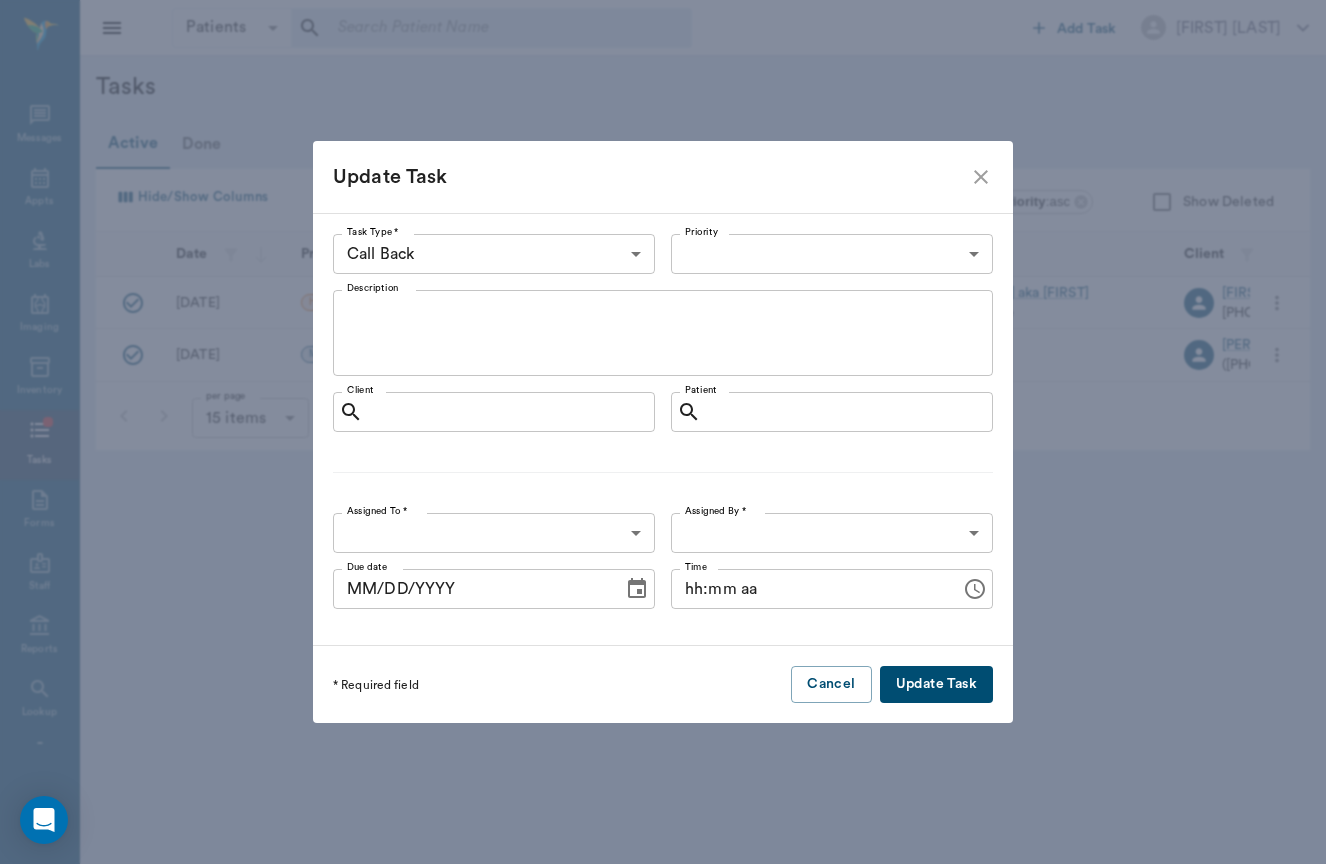 type on "HIGH" 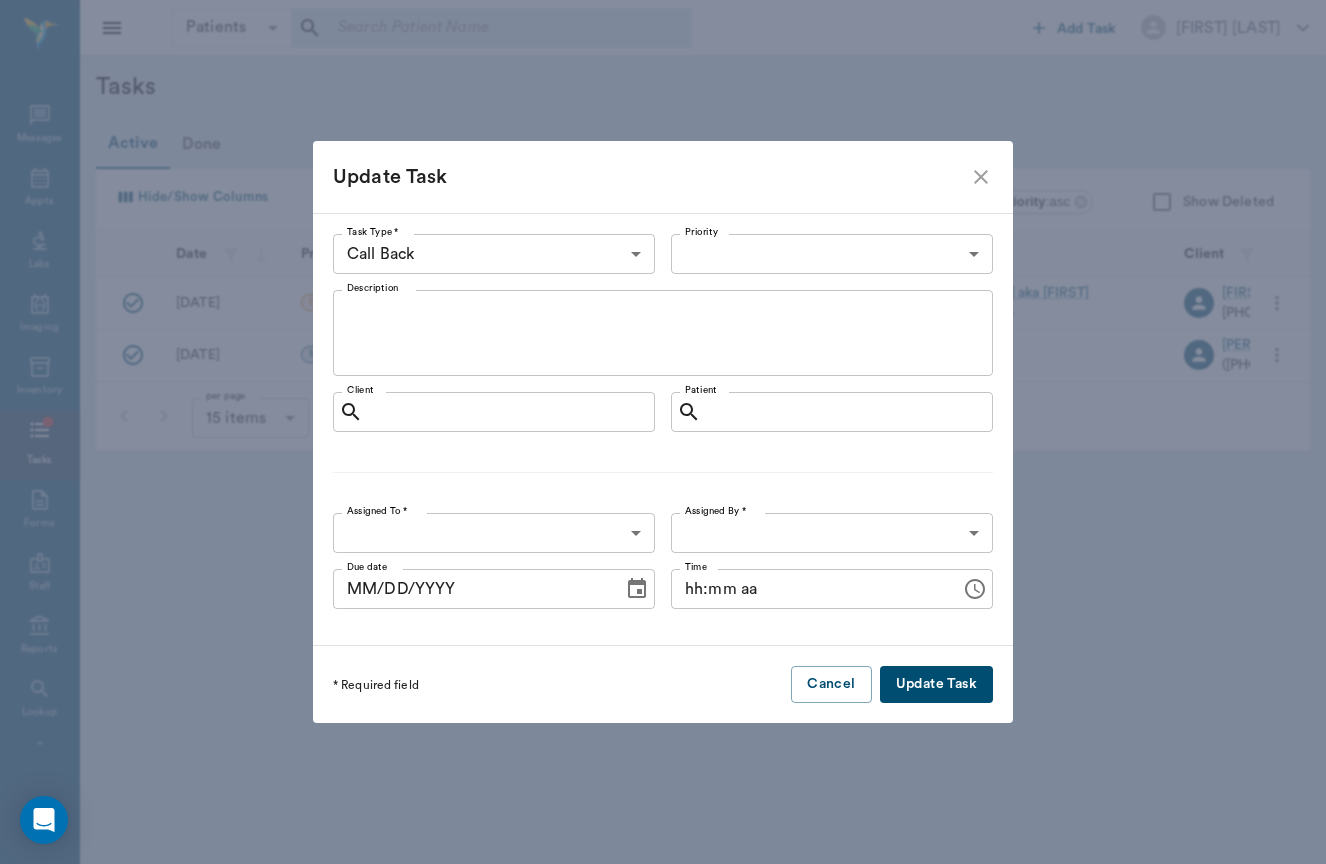type on "Call for new card info" 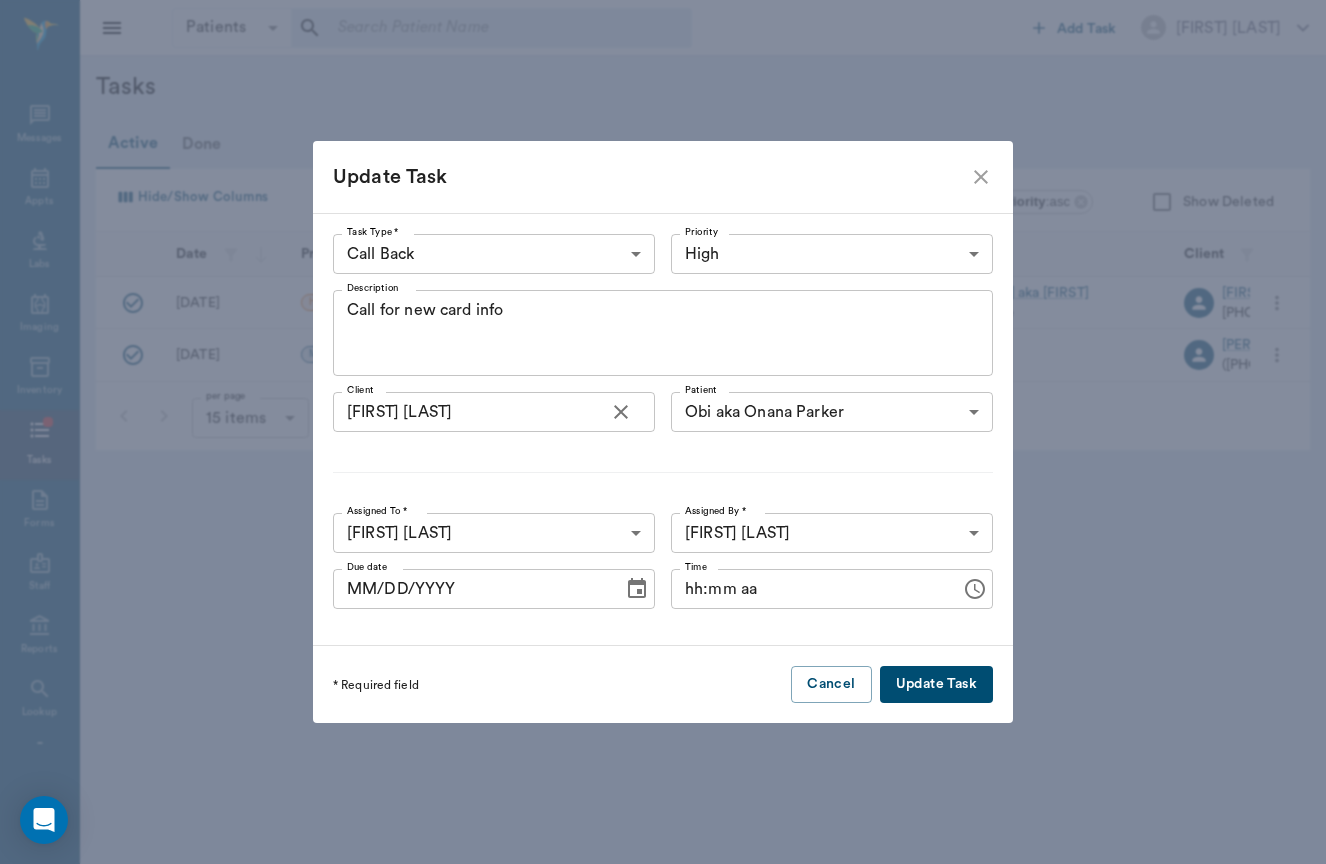 click on "Call for new card info" at bounding box center [663, 333] 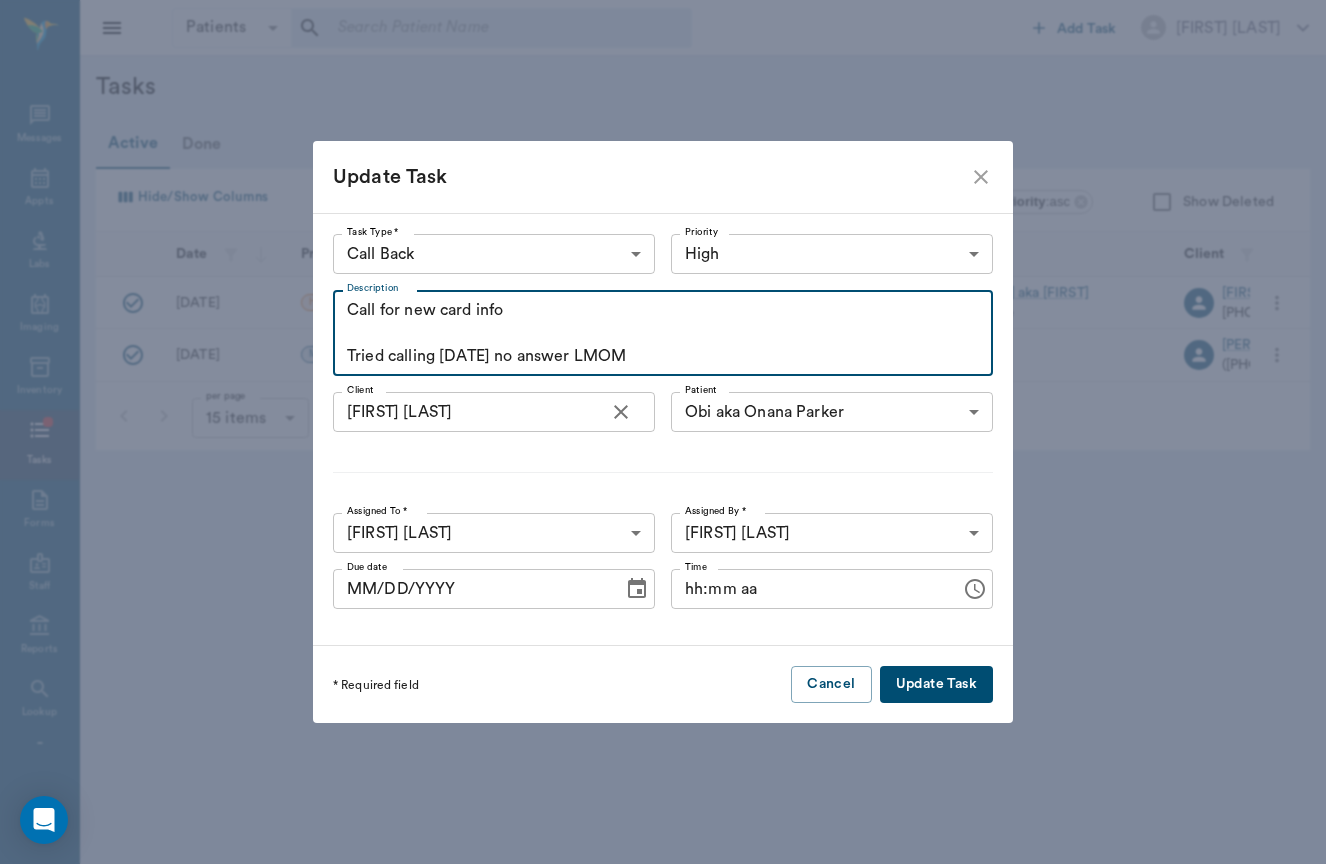 type on "Call for new card info
Tried calling [DATE] no answer LMOM" 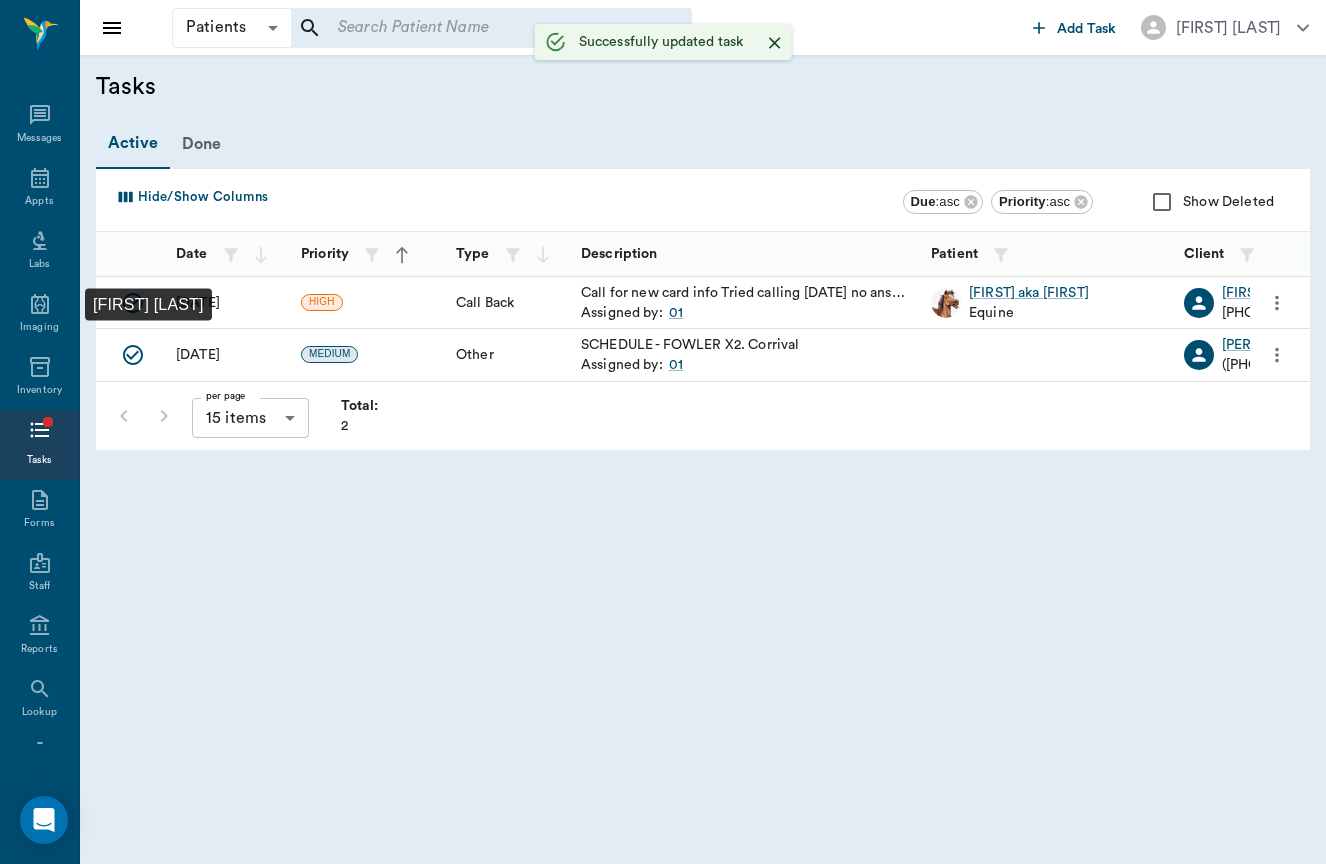 click 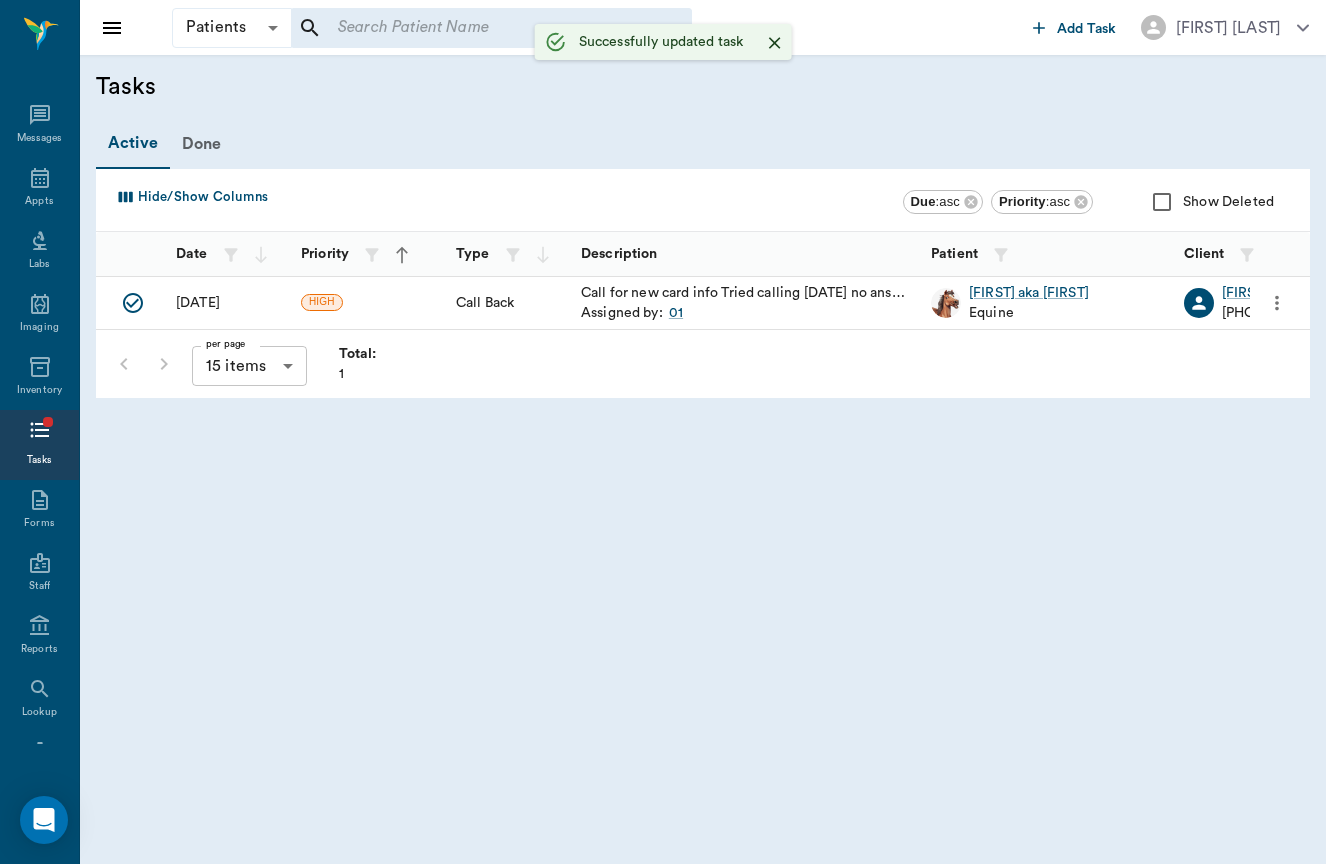 click on "​" at bounding box center (492, 28) 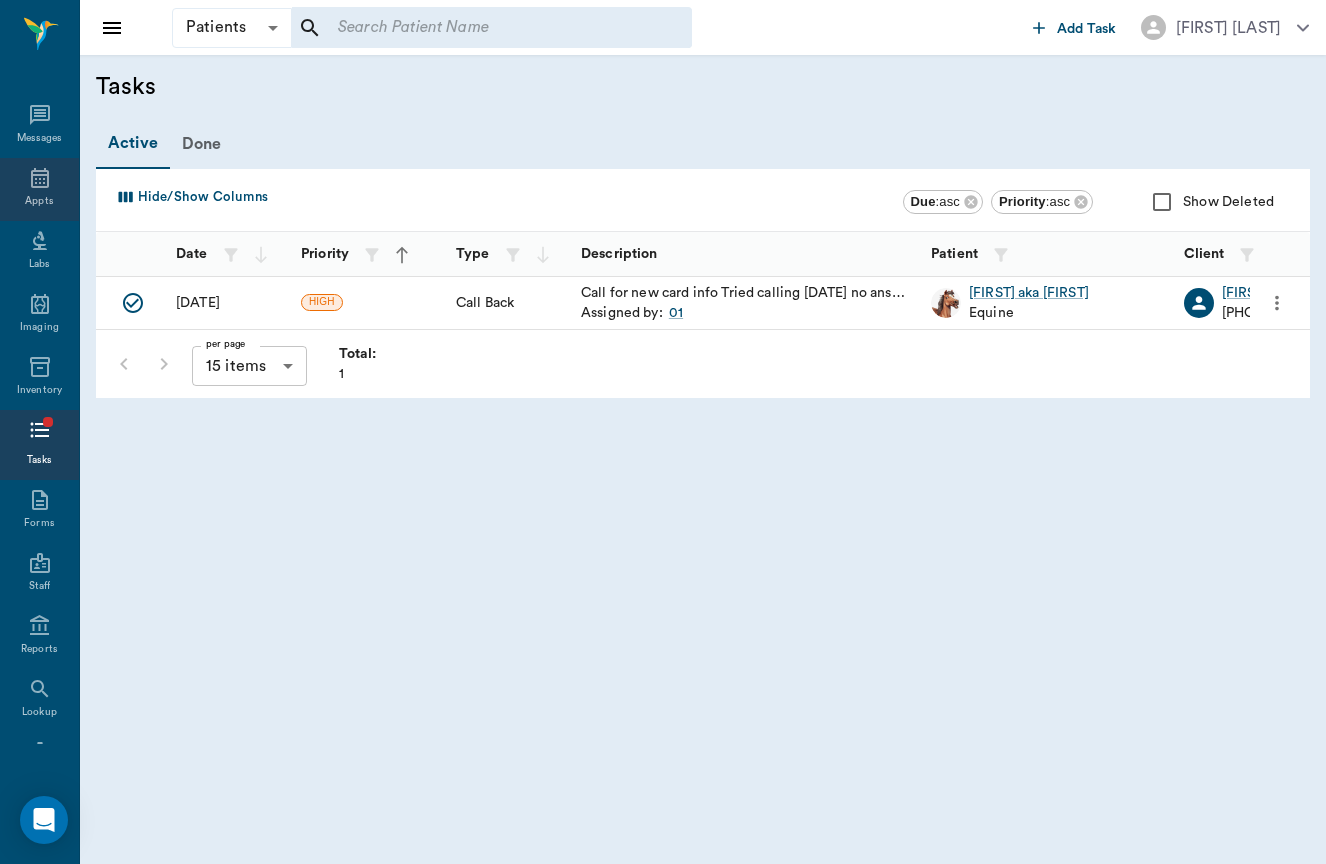 click 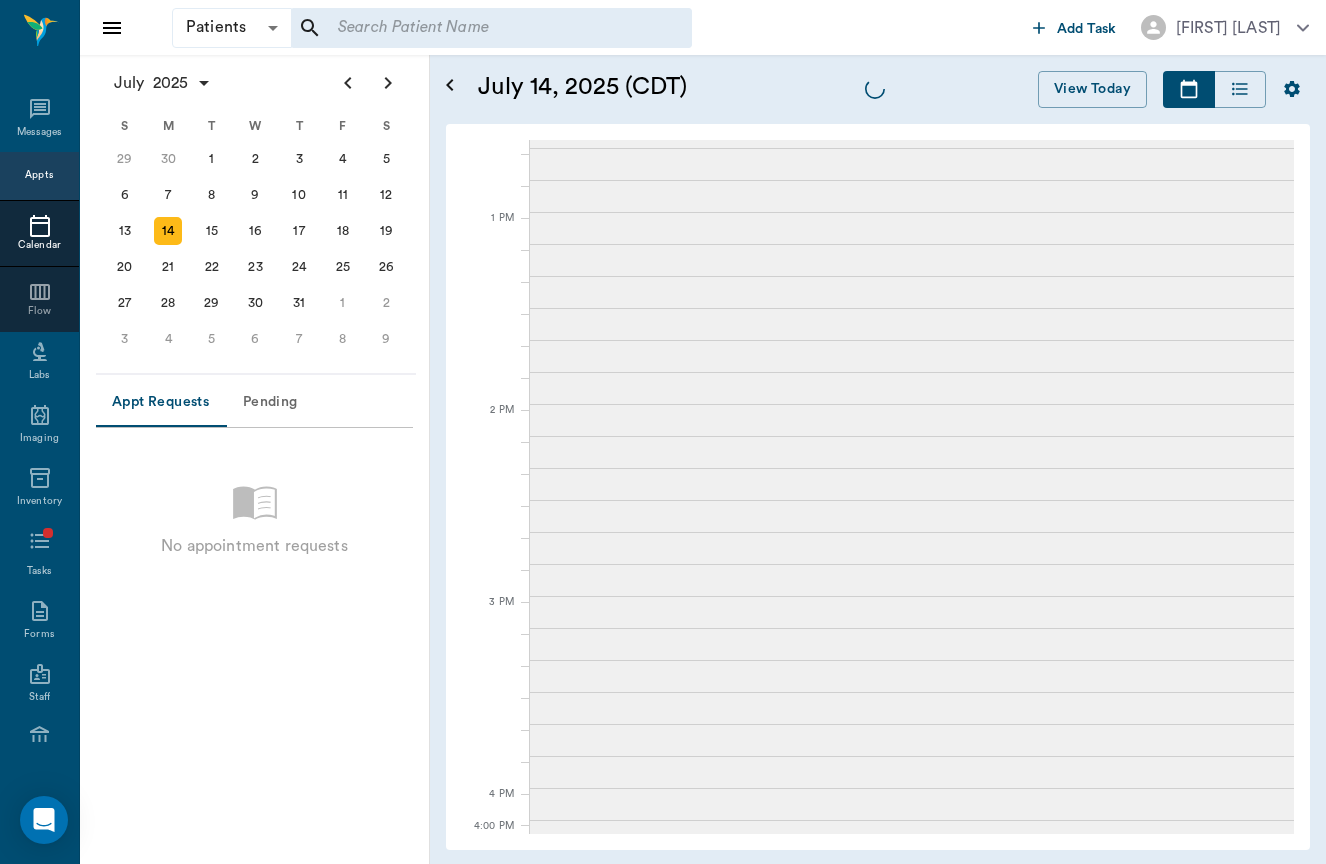 scroll, scrollTop: 890, scrollLeft: 0, axis: vertical 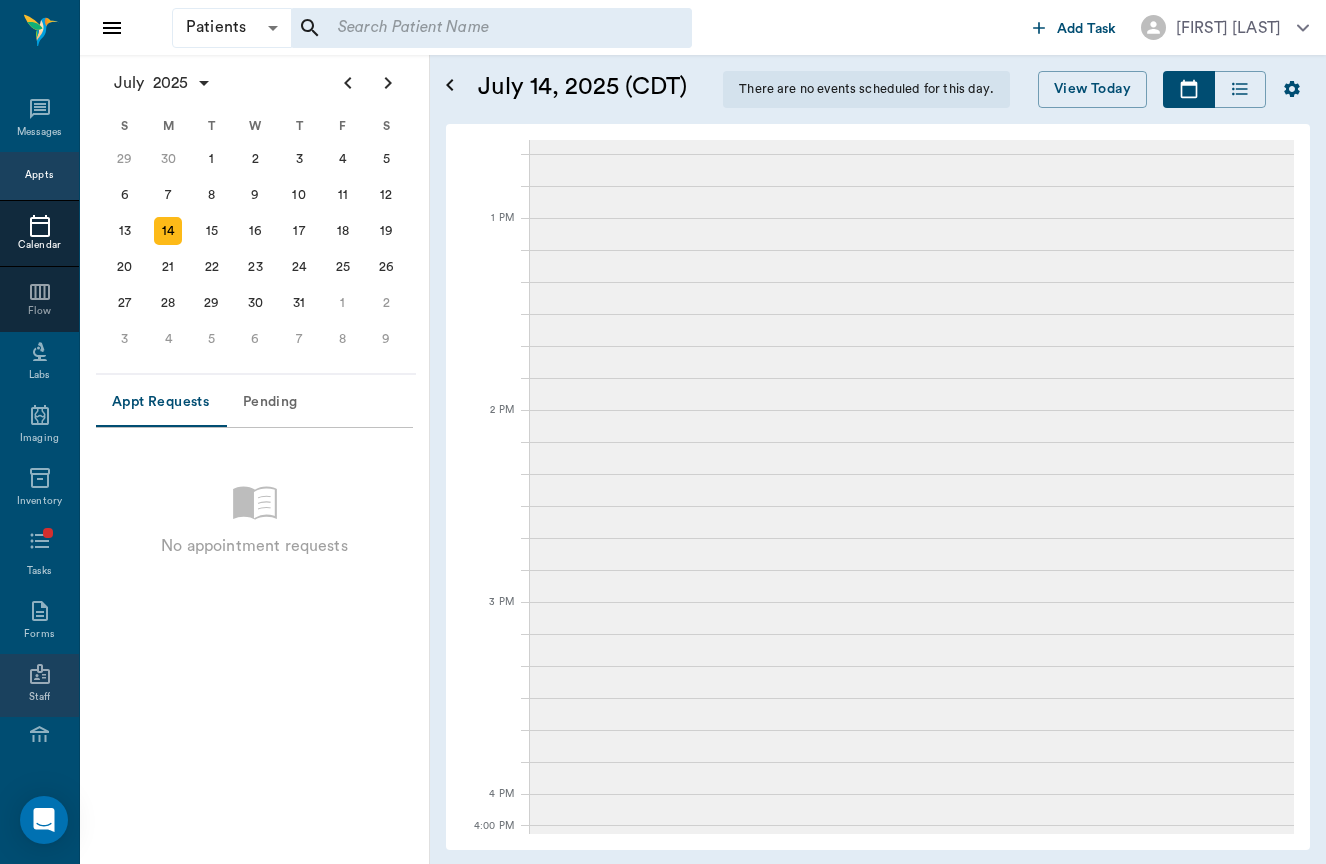 click 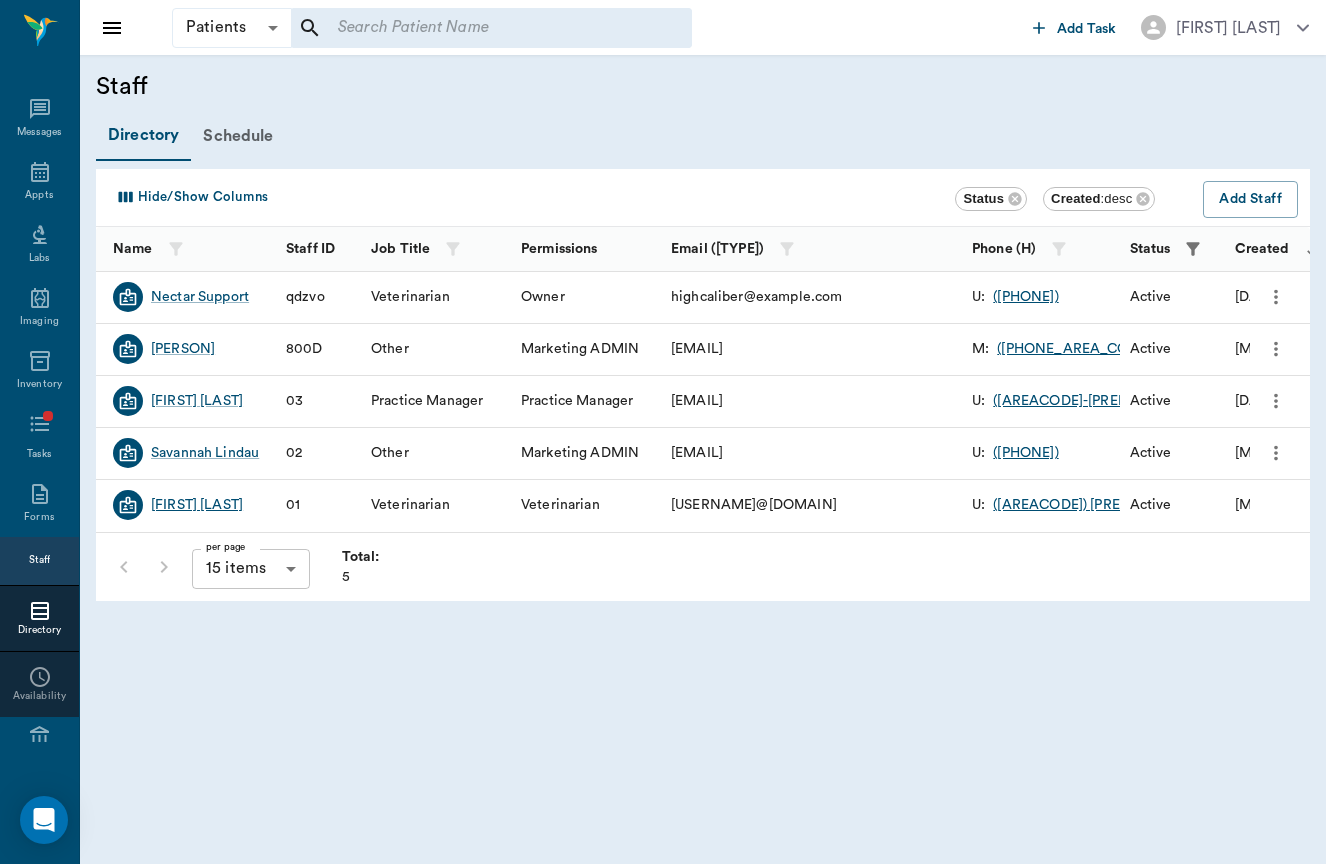 click on "[FIRST] [LAST]" at bounding box center [197, 505] 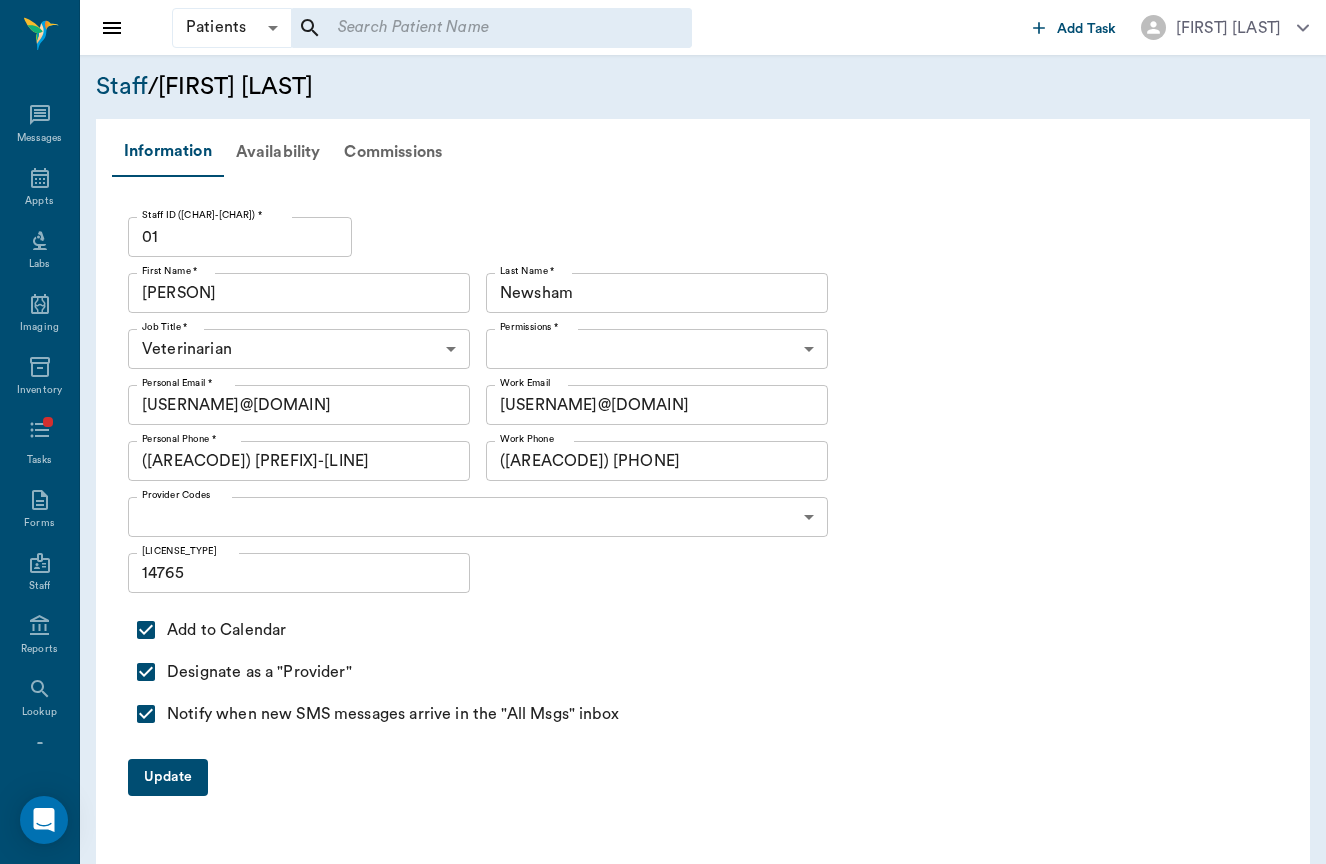 type on "6465b3ec318457f2b453253f" 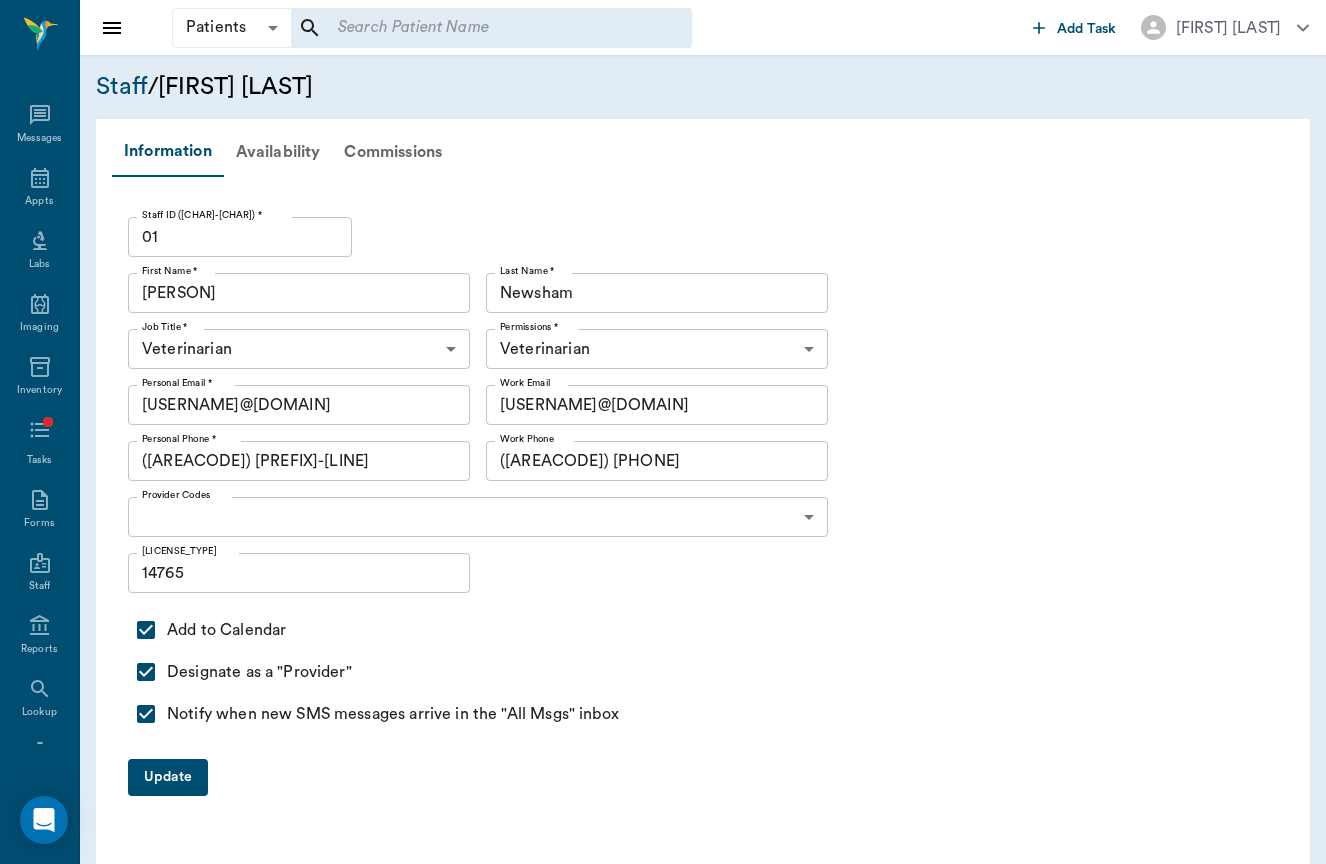scroll, scrollTop: 0, scrollLeft: 0, axis: both 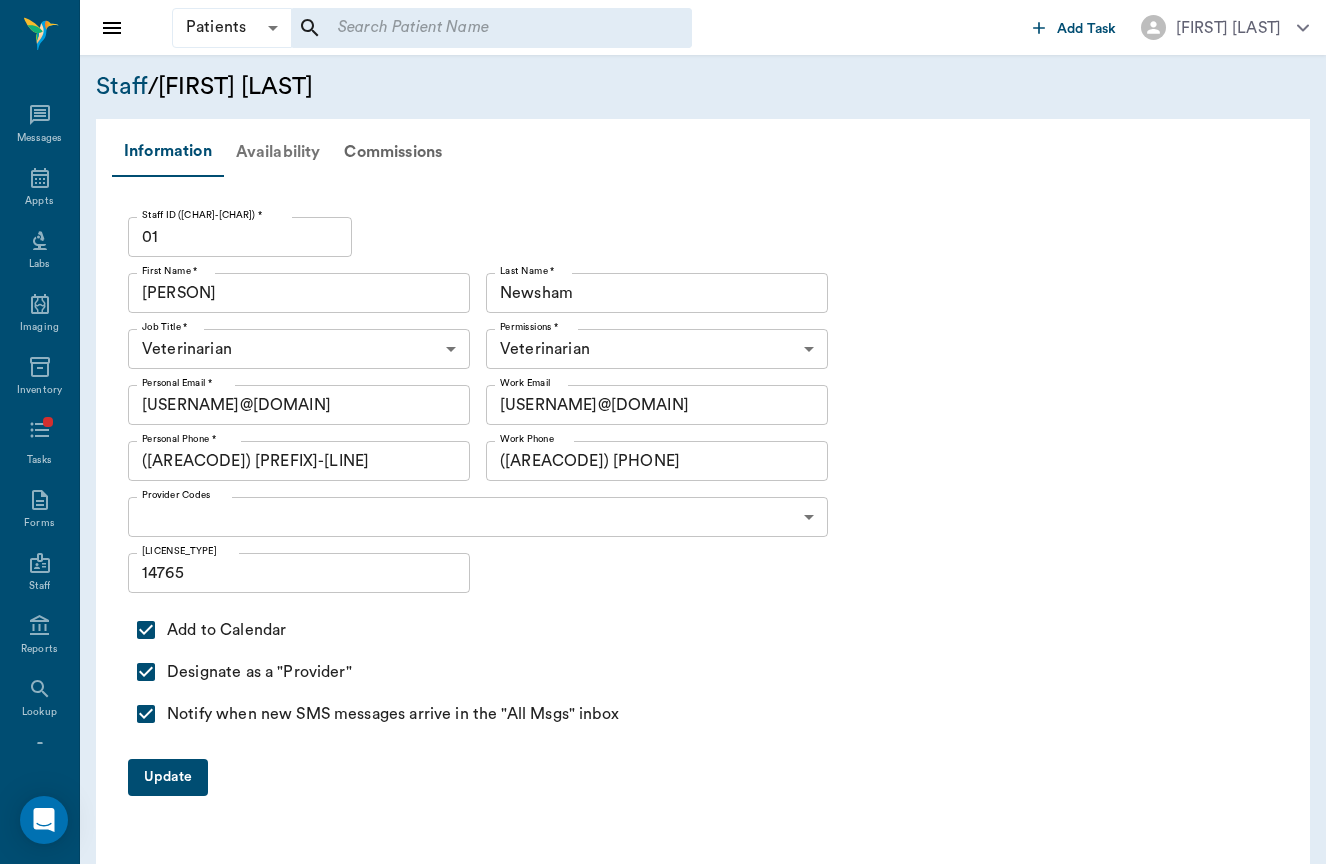 click on "Availability" at bounding box center [278, 152] 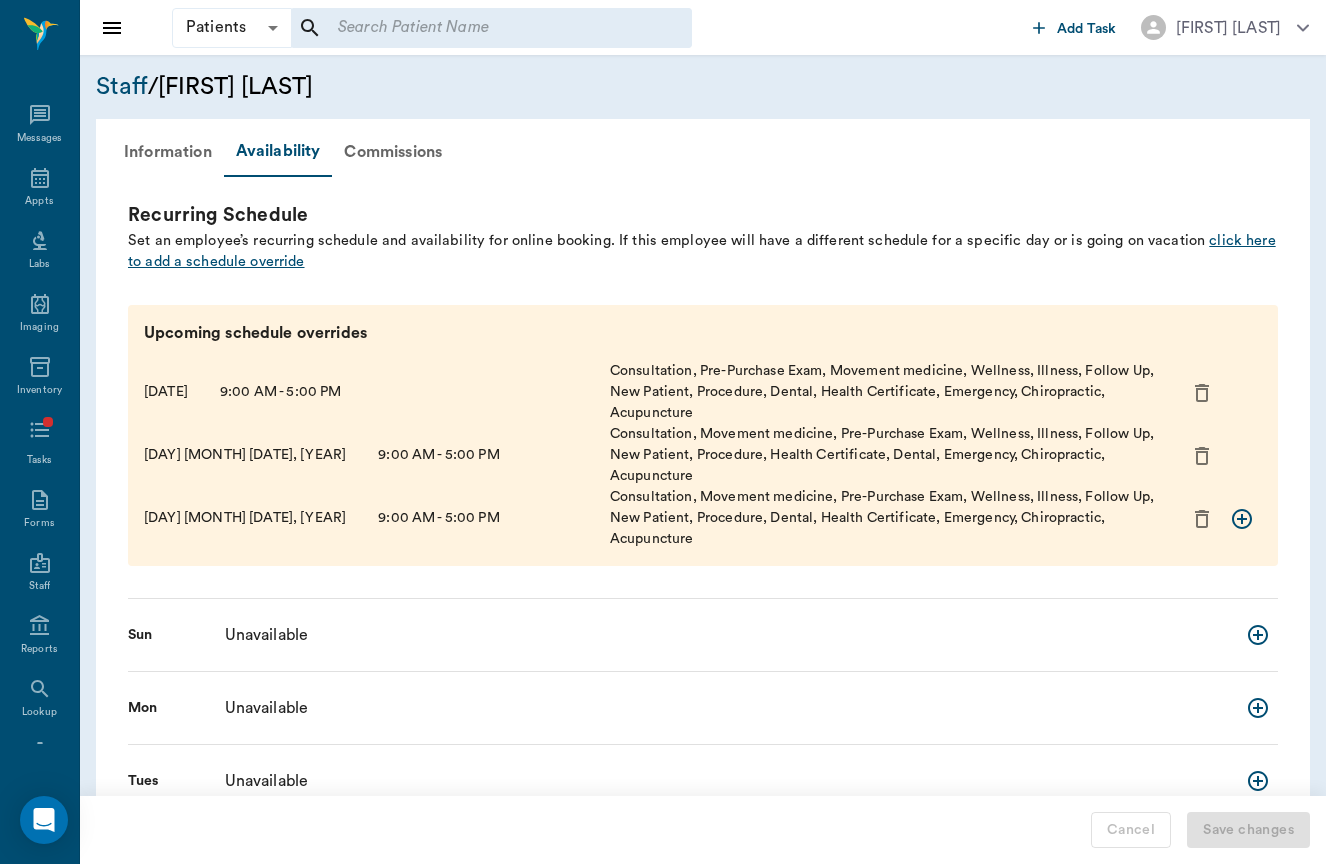 click on "click here to add a schedule override" at bounding box center [702, 251] 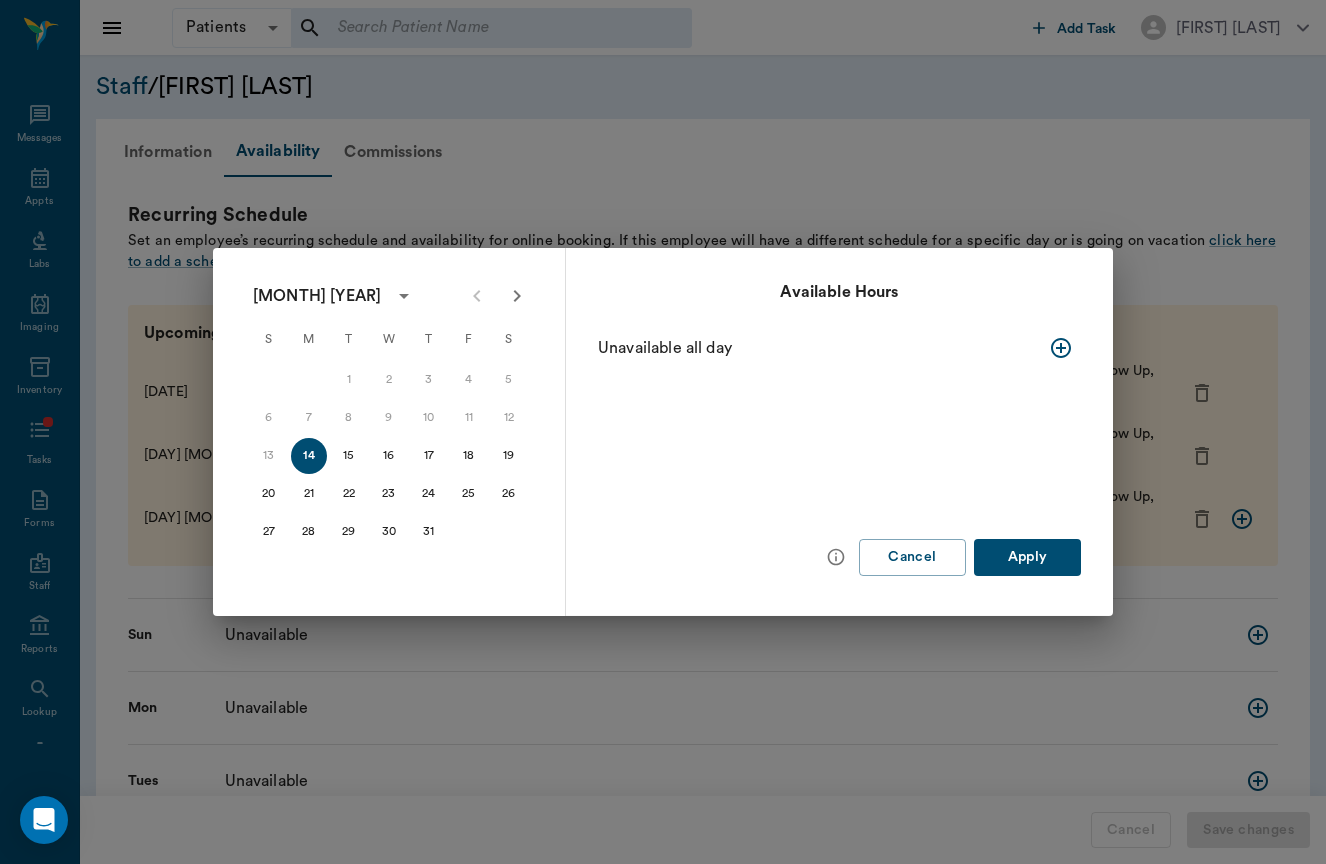 click on "Apply" at bounding box center (1027, 557) 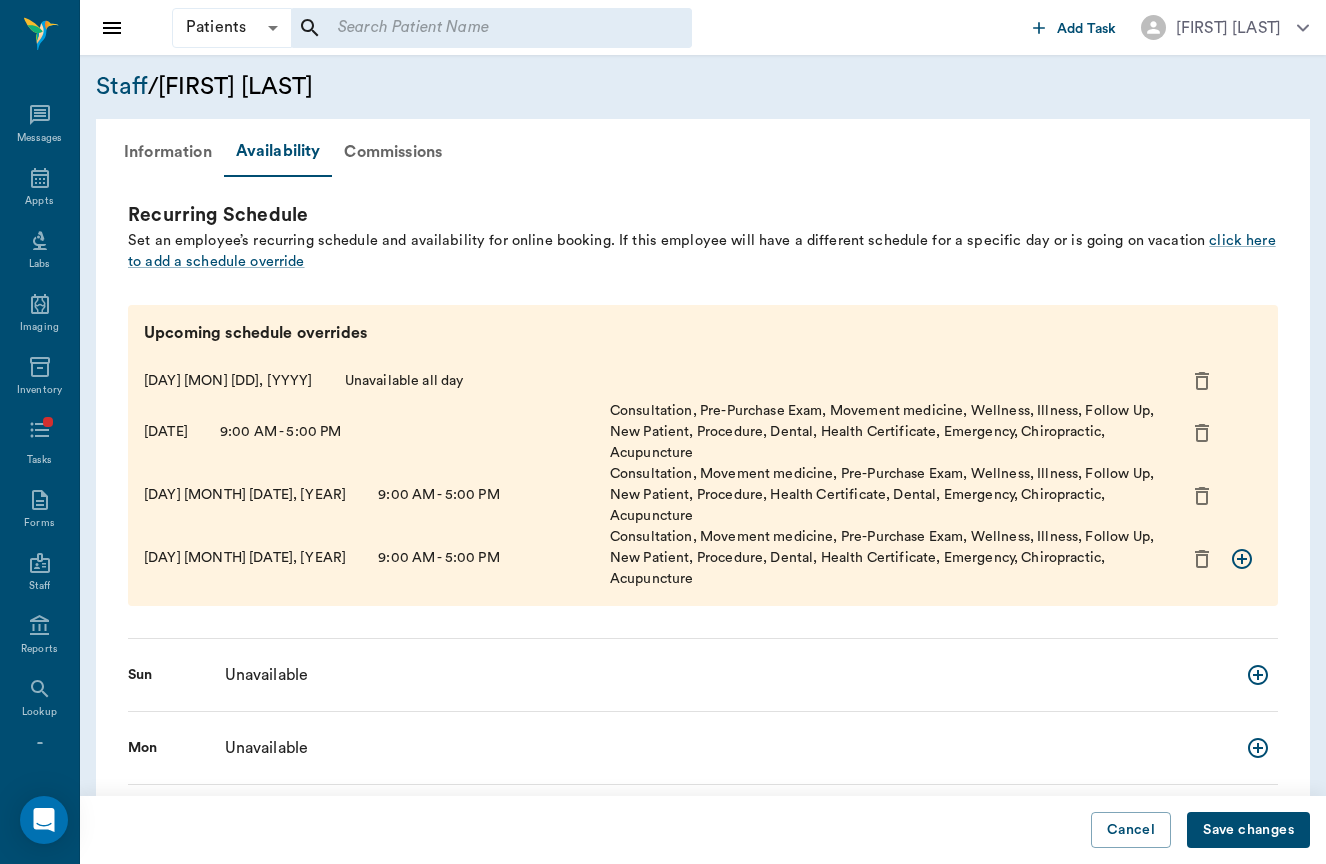 click 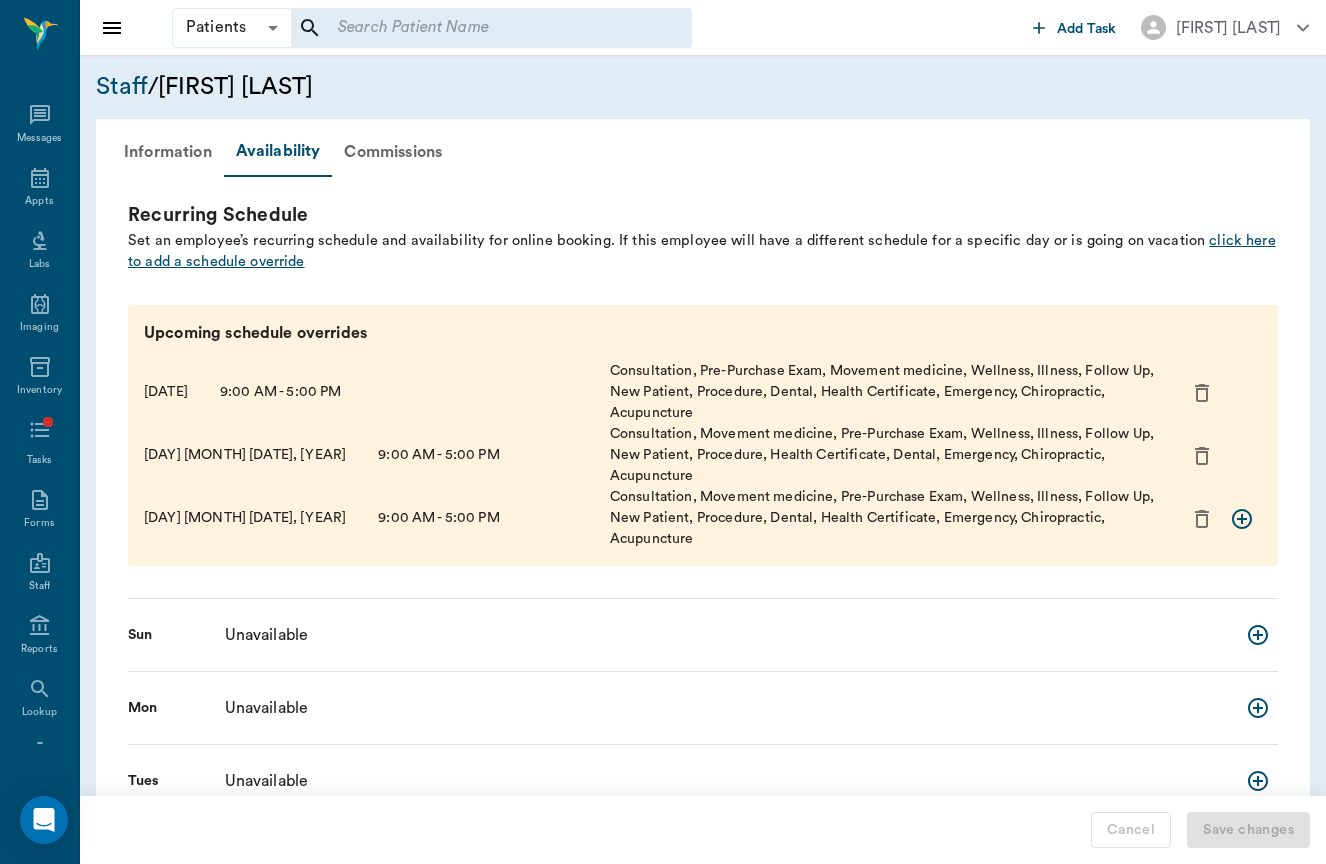 click on "click here to add a schedule override" at bounding box center [702, 251] 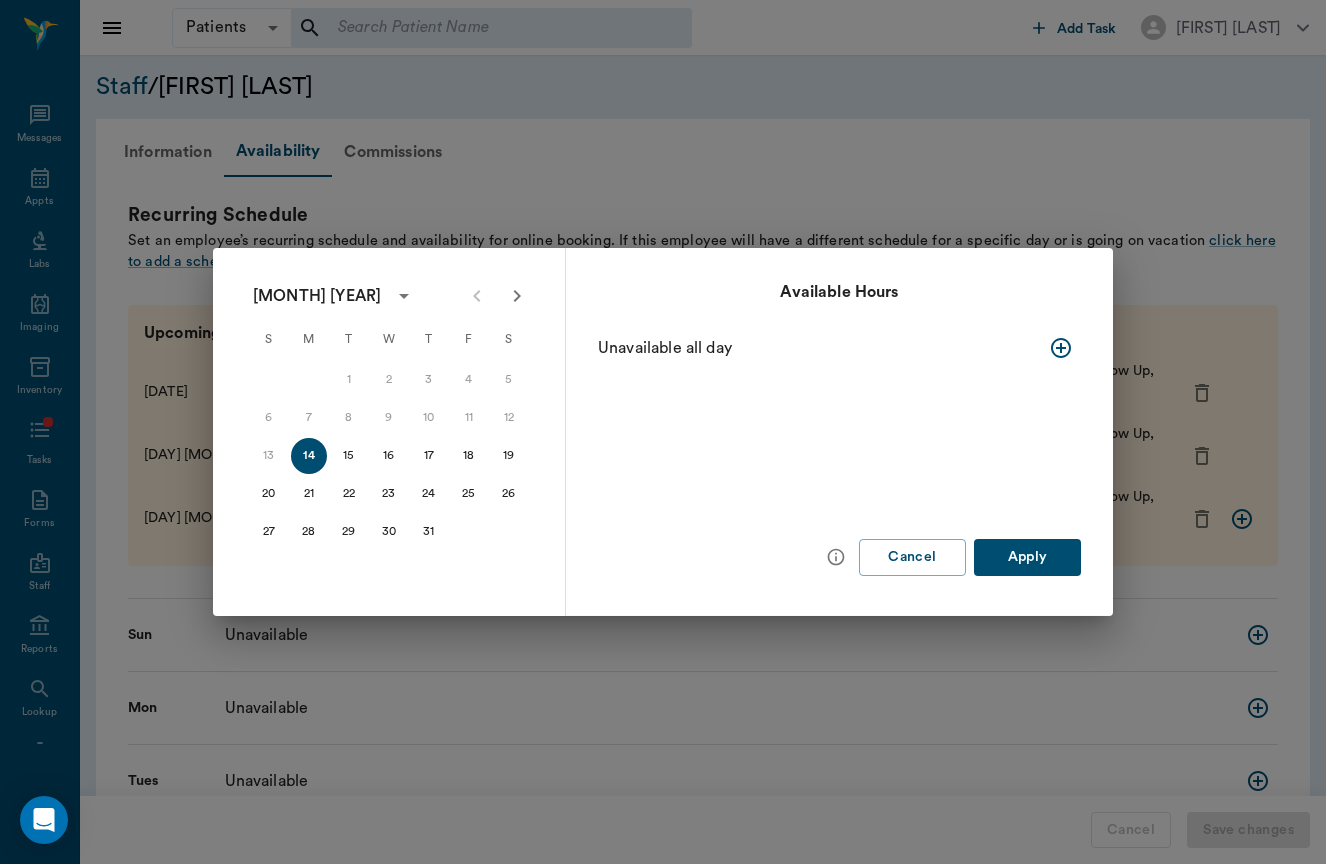 click at bounding box center (1061, 348) 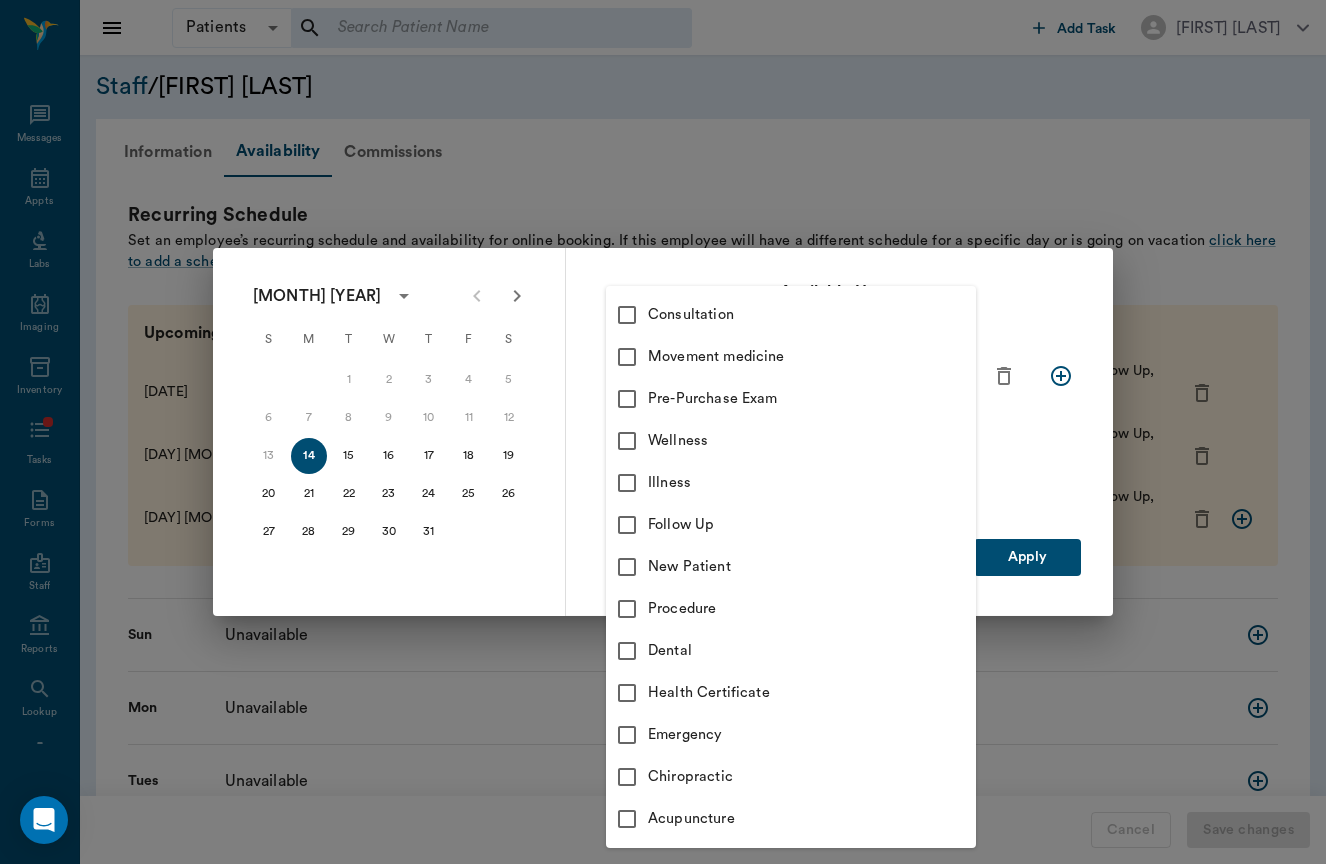 click on "Patients Patients ​ ​ Add Task [FIRST] [LAST] Nectar Messages Appts Labs Imaging Inventory Tasks Forms Staff Reports Lookup Settings Staff  /  [FIRST] [LAST] Information Availability Commissions Recurring Schedule Set an employee’s recurring schedule and availability for online booking. If this employee will have a different schedule for a specific day or is going on vacation   click here to add a schedule override Upcoming schedule overrides Mon Jul 21, 2025 9:00 AM - 5:00 PM Consultation, Pre-Purchase Exam, Movement medicine, Wellness, Illness, Follow Up, New Patient, Procedure, Dental, Health Certificate, Emergency, Chiropractic, Acupuncture Tue Jul 22, 2025 9:00 AM - 5:00 PM Consultation, Movement medicine, Pre-Purchase Exam, Wellness, Illness, Follow Up, New Patient, Procedure, Health Certificate, Dental, Emergency, Chiropractic, Acupuncture Wed Jul 23, 2025 9:00 AM - 5:00 PM Sun Unavailable Mon Unavailable Tues Unavailable Wed Unavailable Thu Unavailable Fri Unavailable Sat Unavailable Cancel" at bounding box center [663, 606] 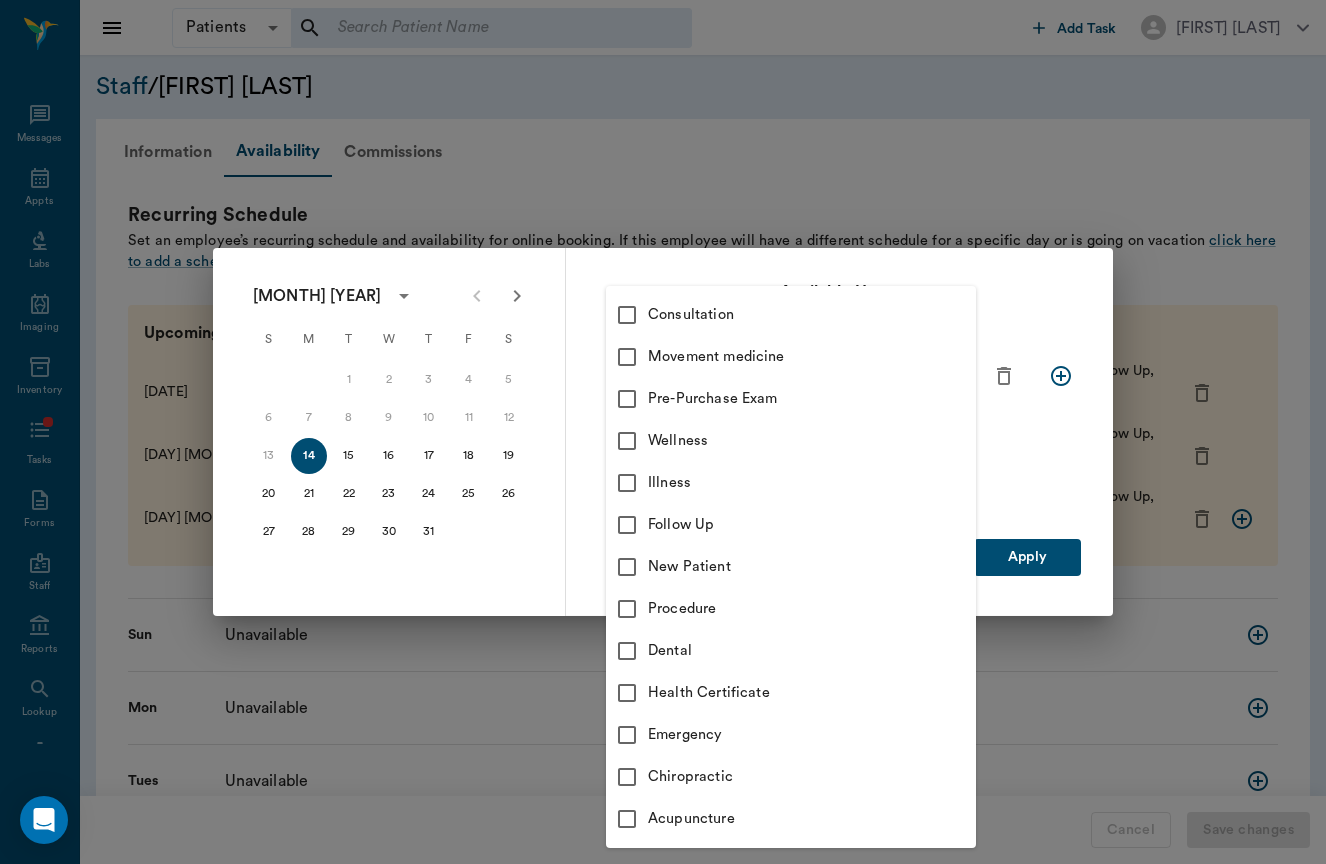 click on "Consultation" at bounding box center (812, 315) 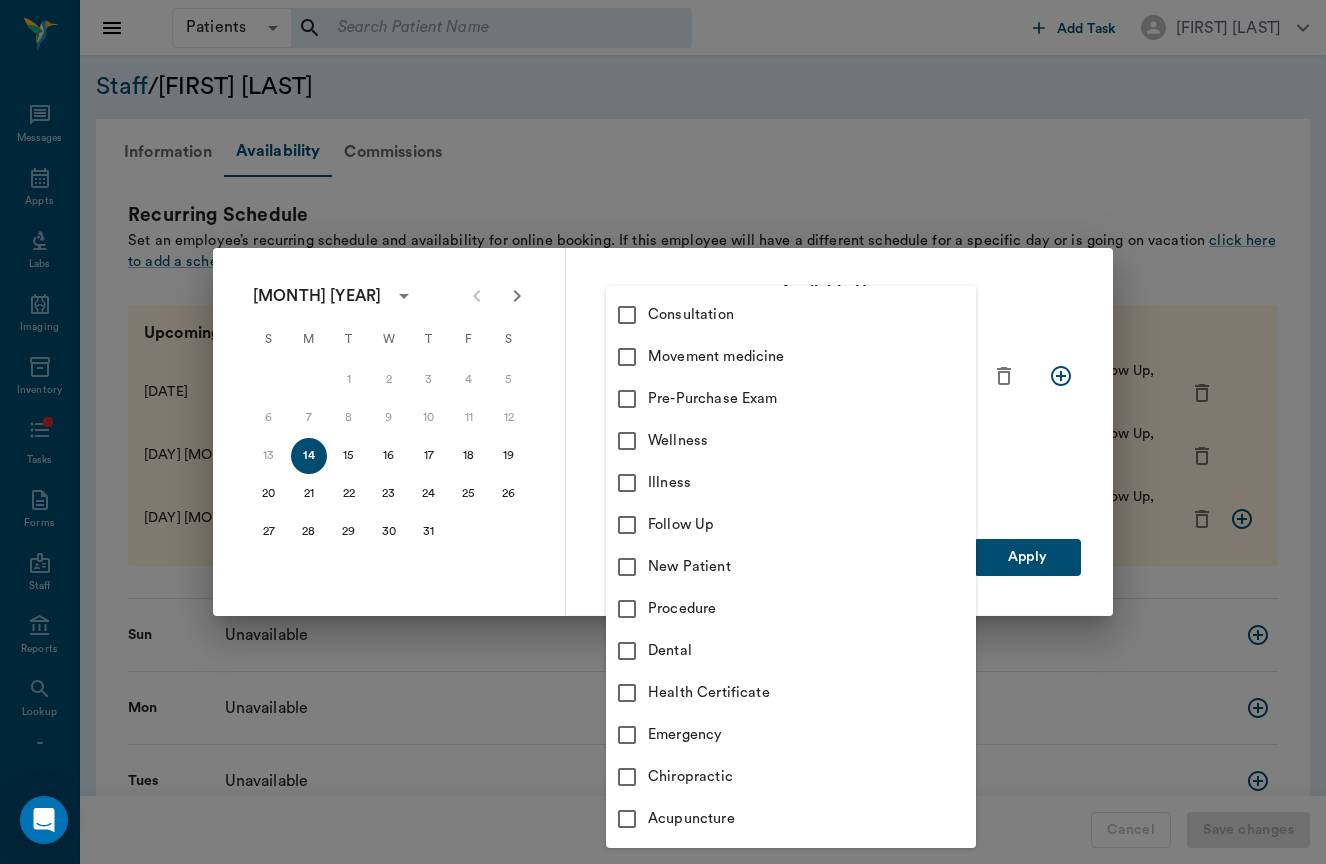 type on "[ALPHANUMERIC_ID]" 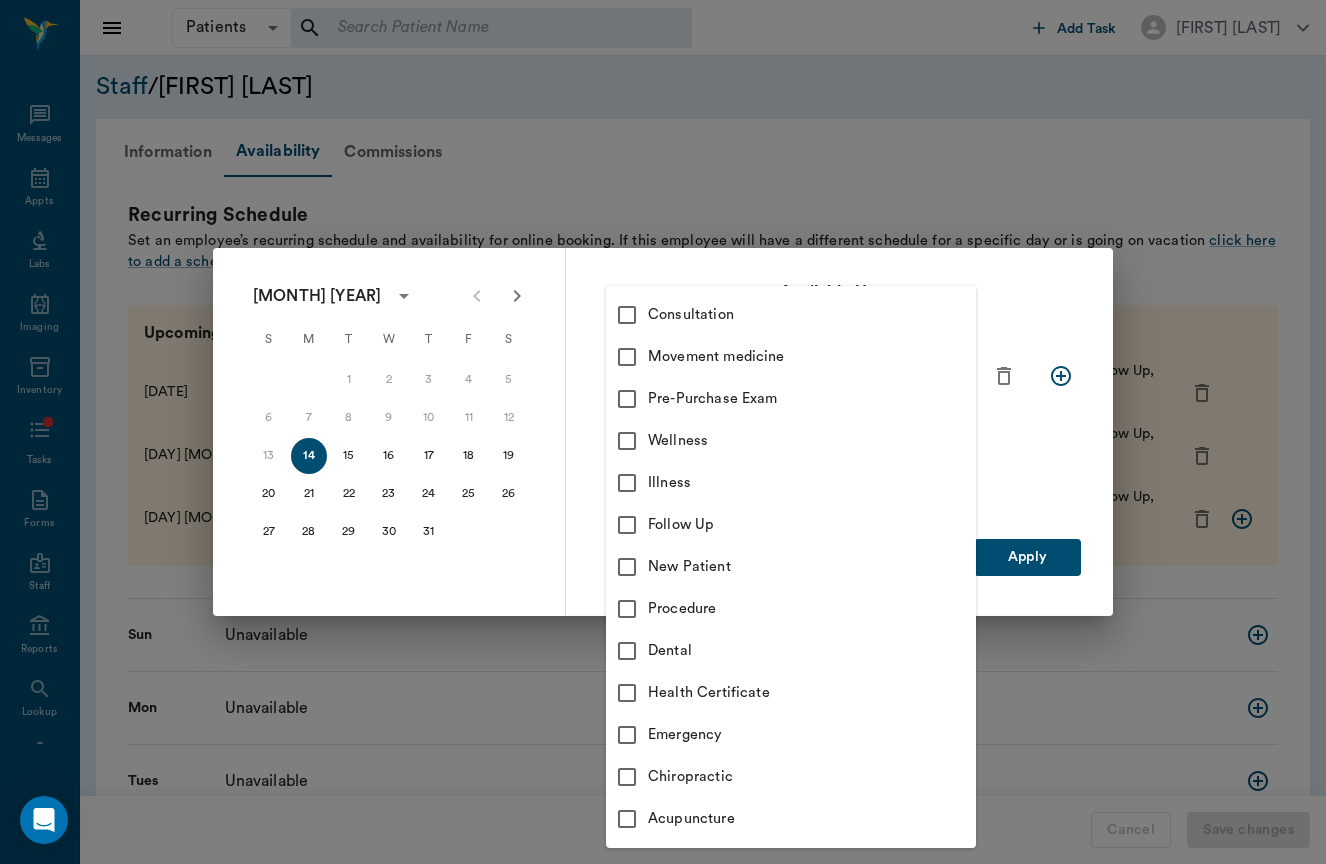 type on "[ALPHANUMERIC_ID]" 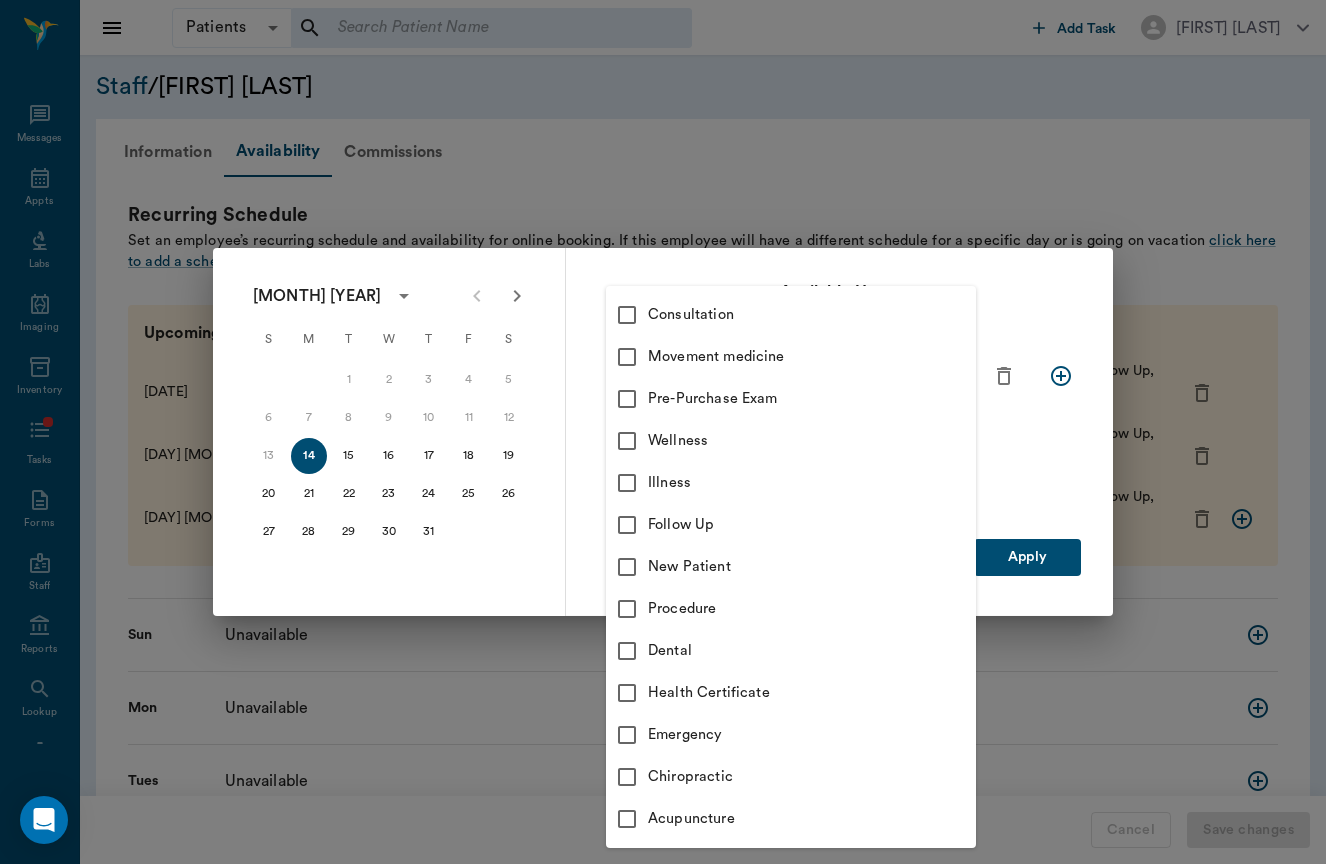 checkbox on "true" 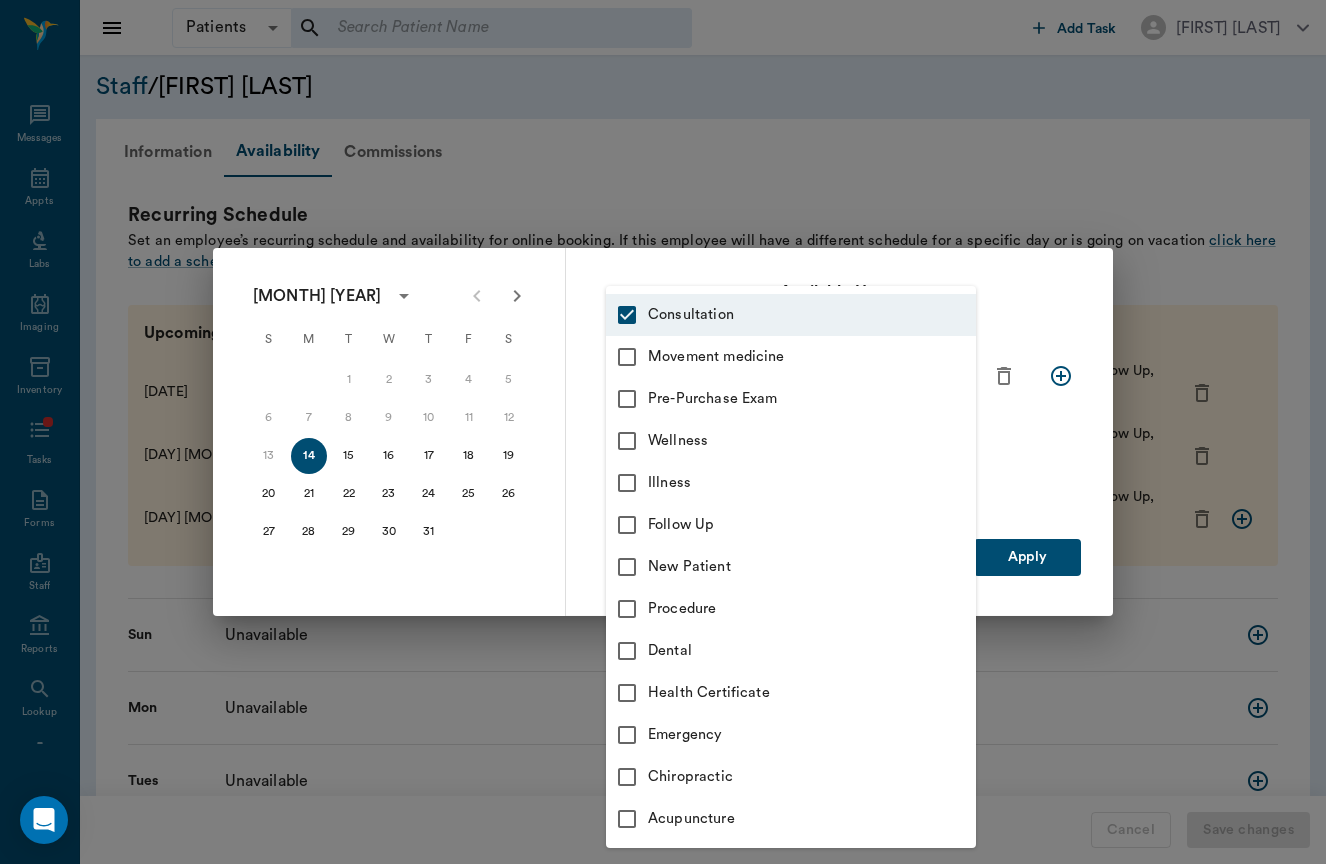 click on "Wellness" at bounding box center (812, 441) 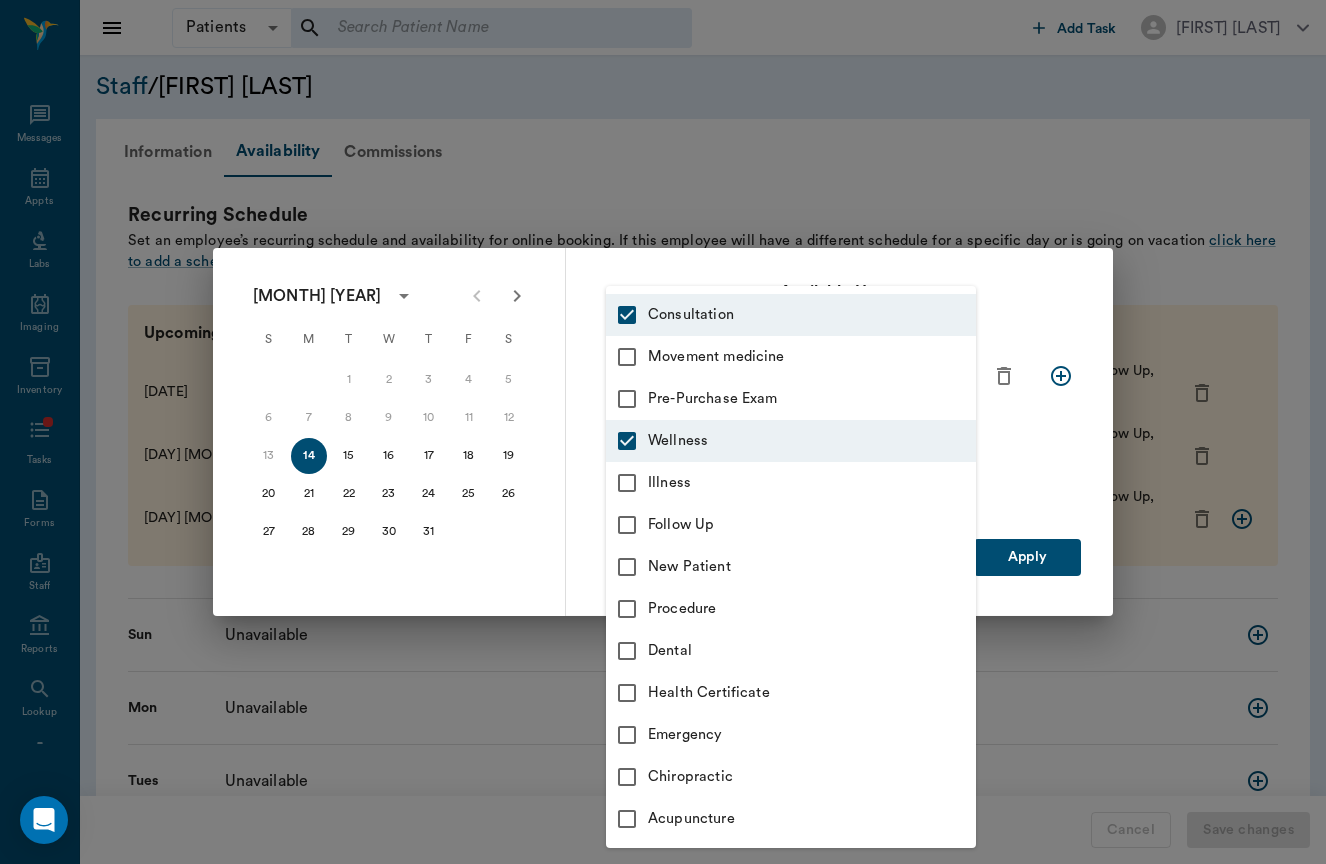 click at bounding box center [663, 432] 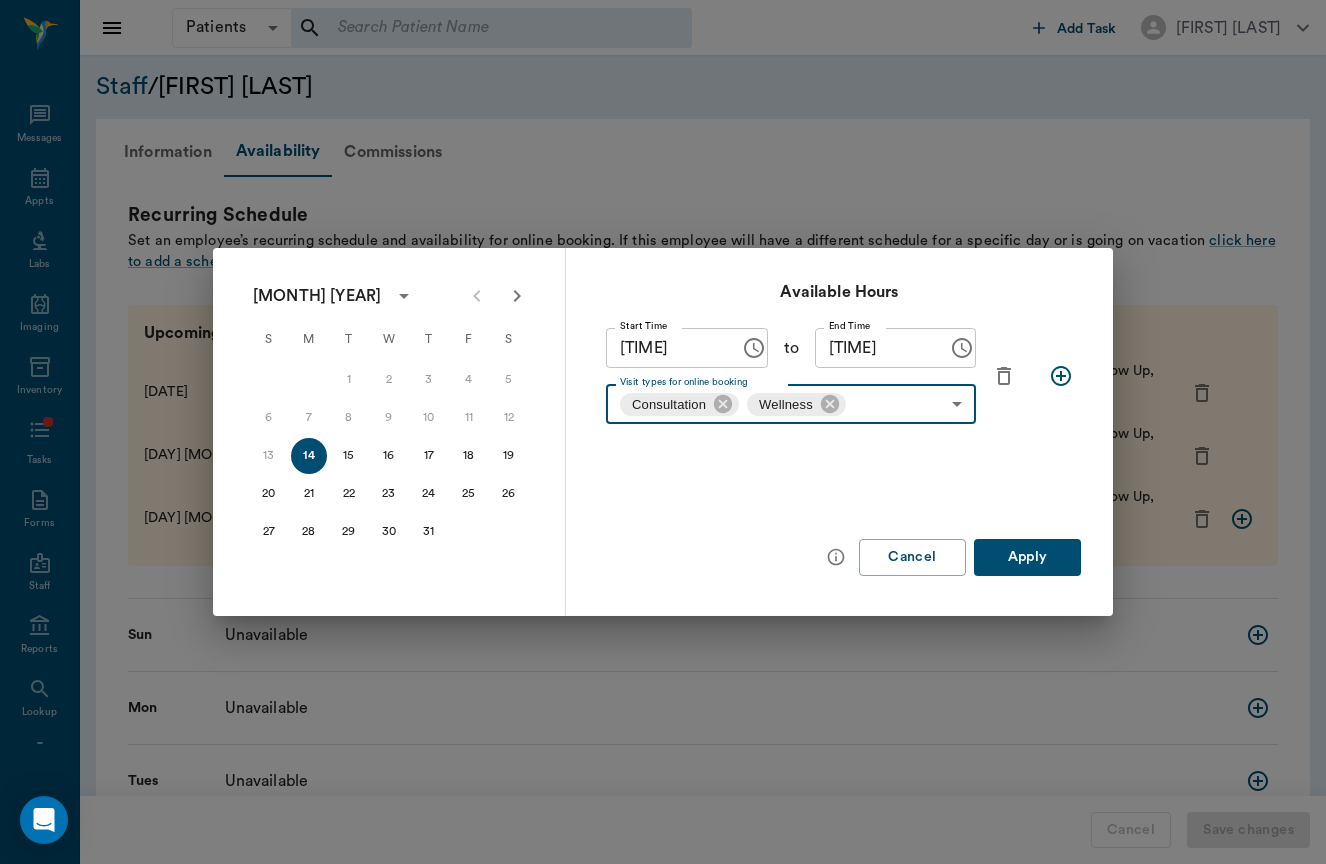 click on "Available Hours Start Time [TIME] Start Time to End Time [TIME] End Time Visit types for online booking Consultation Wellness [ID],[ID] Visit types for online booking Cancel Apply" at bounding box center (839, 432) 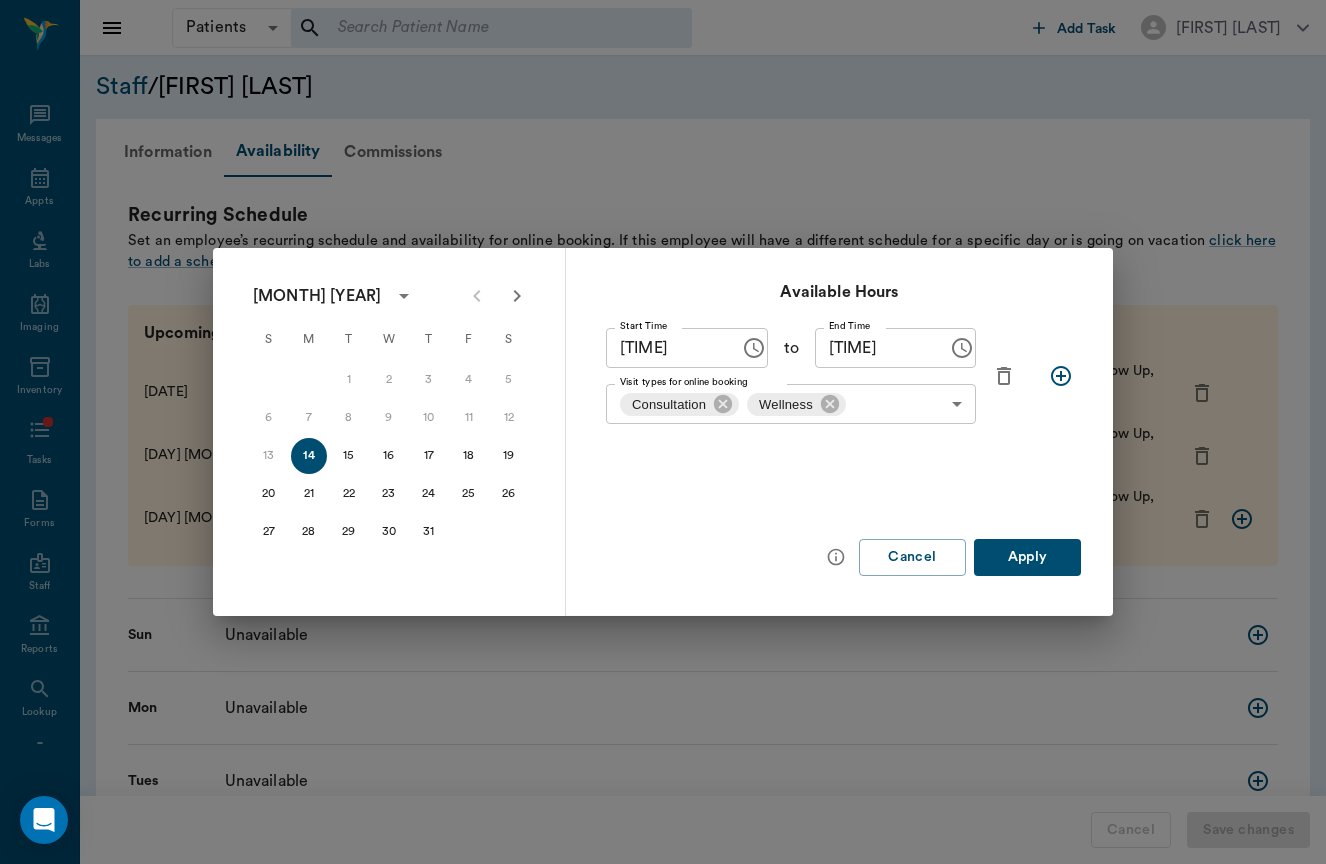 click on "Apply" at bounding box center [1027, 557] 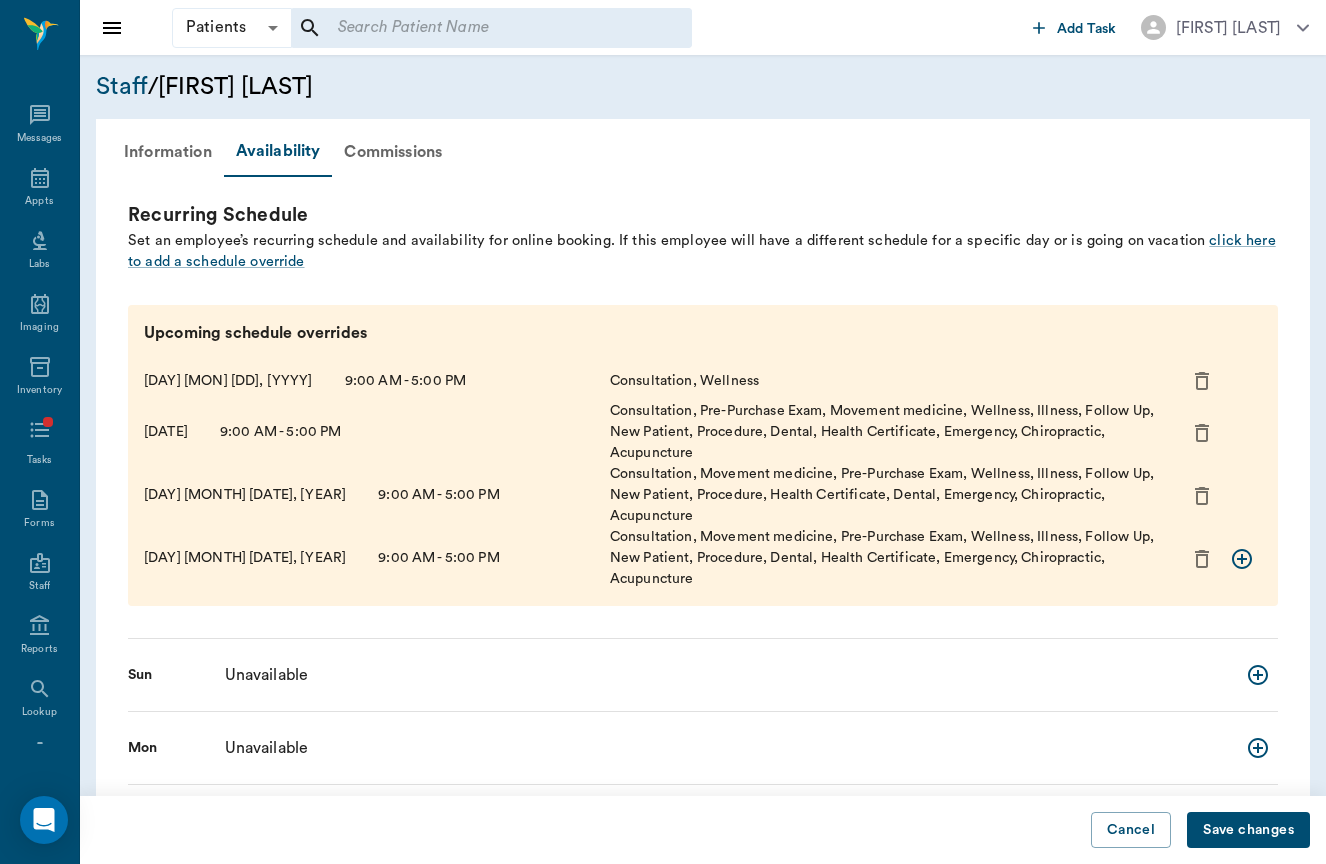 click on "Save changes" at bounding box center [1248, 830] 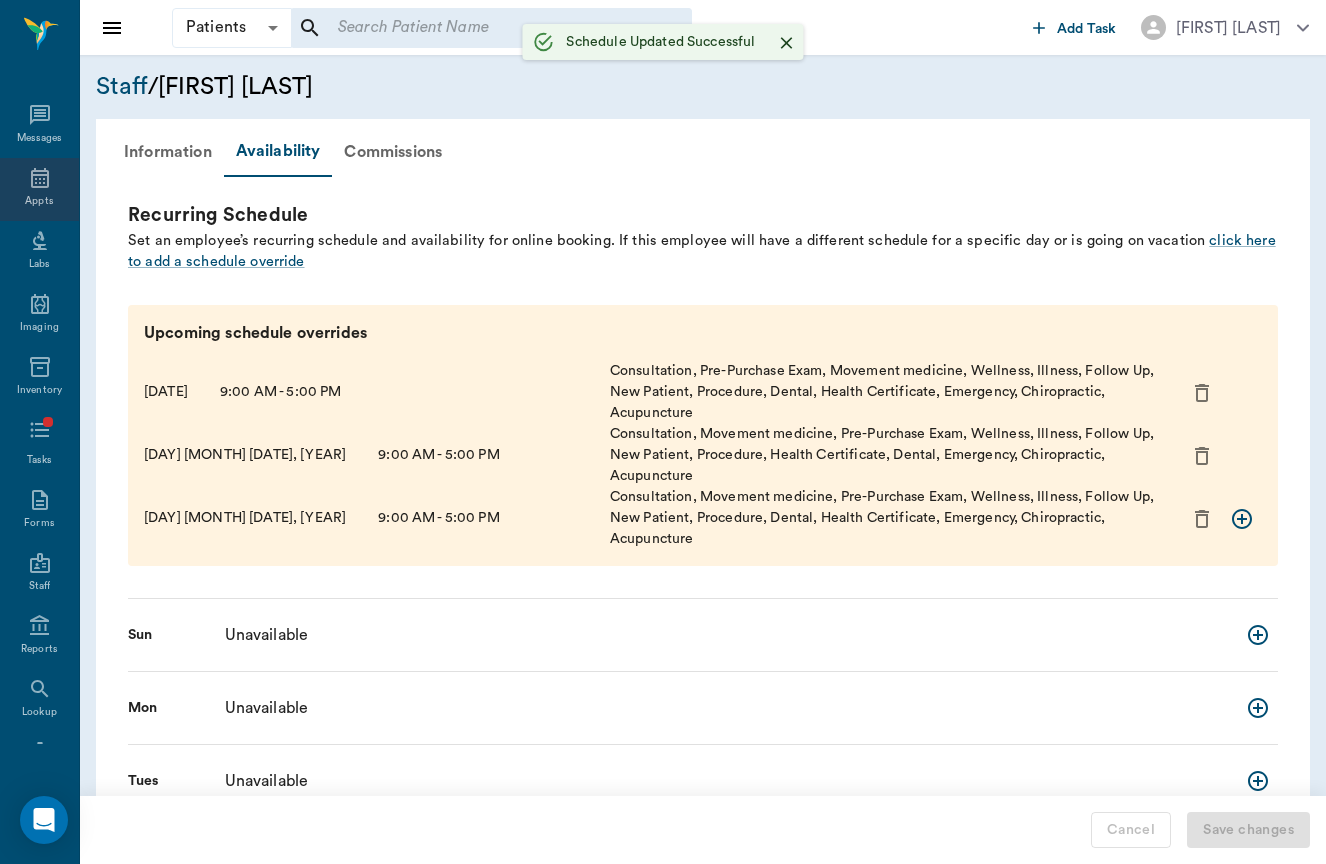 click on "Appts" at bounding box center [39, 201] 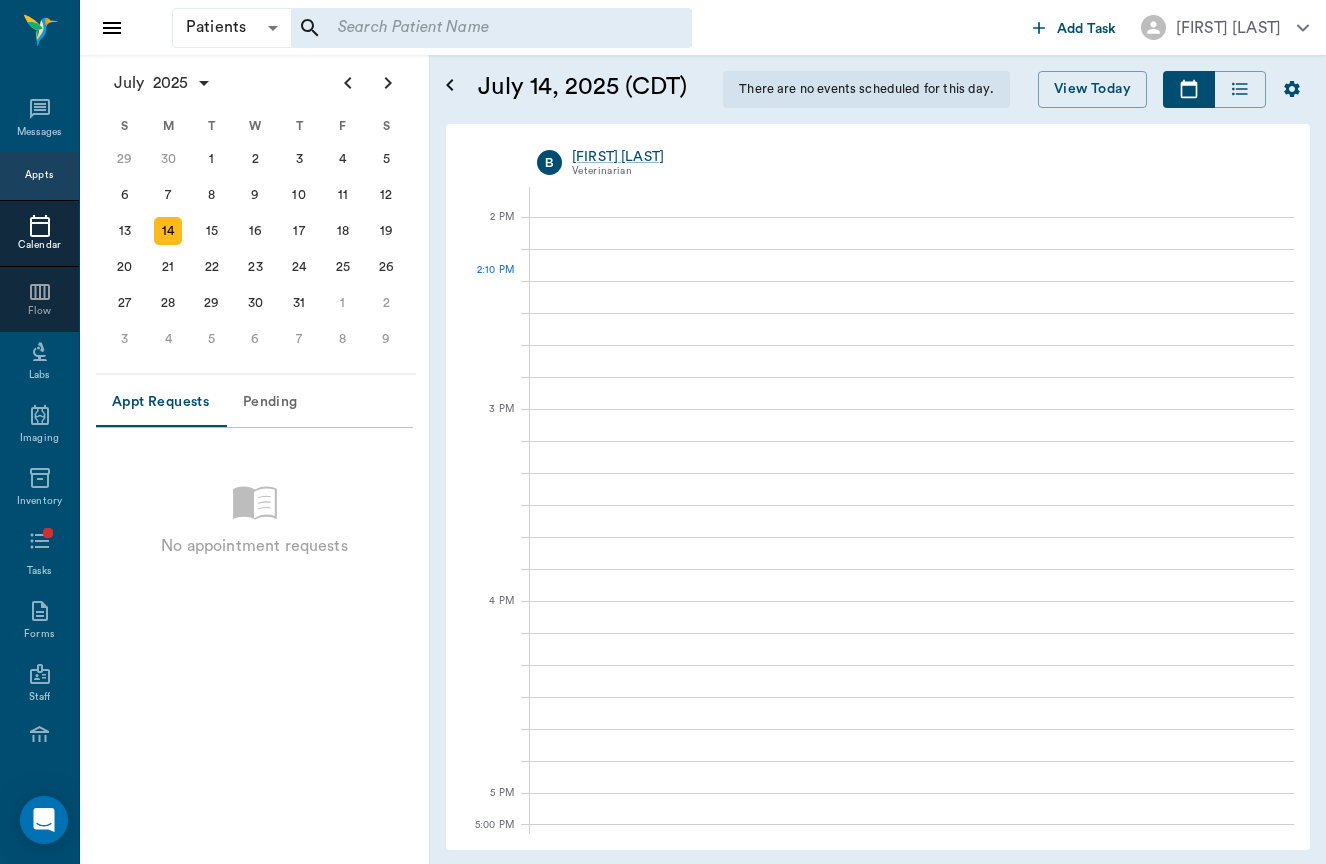 scroll, scrollTop: 1129, scrollLeft: 0, axis: vertical 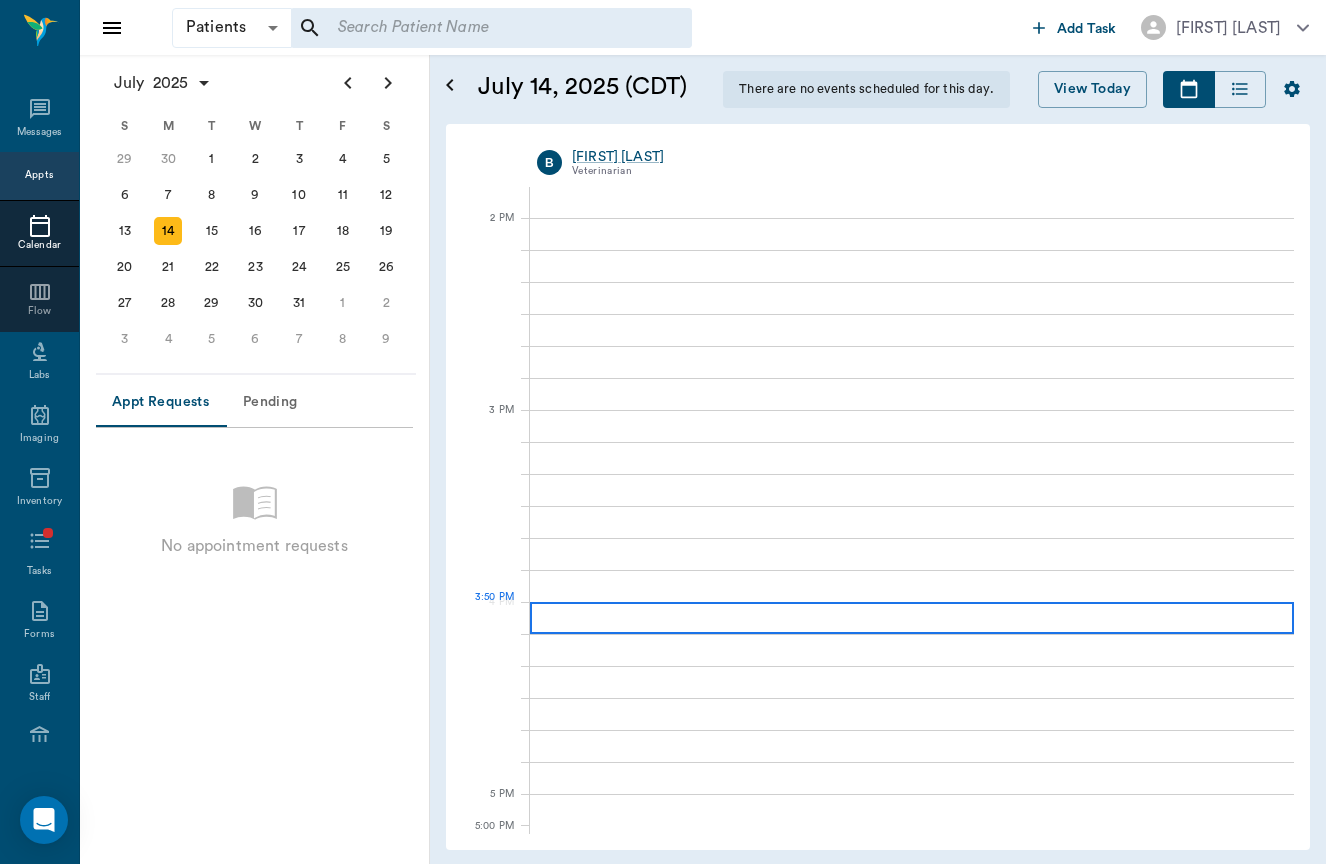 click at bounding box center (912, 618) 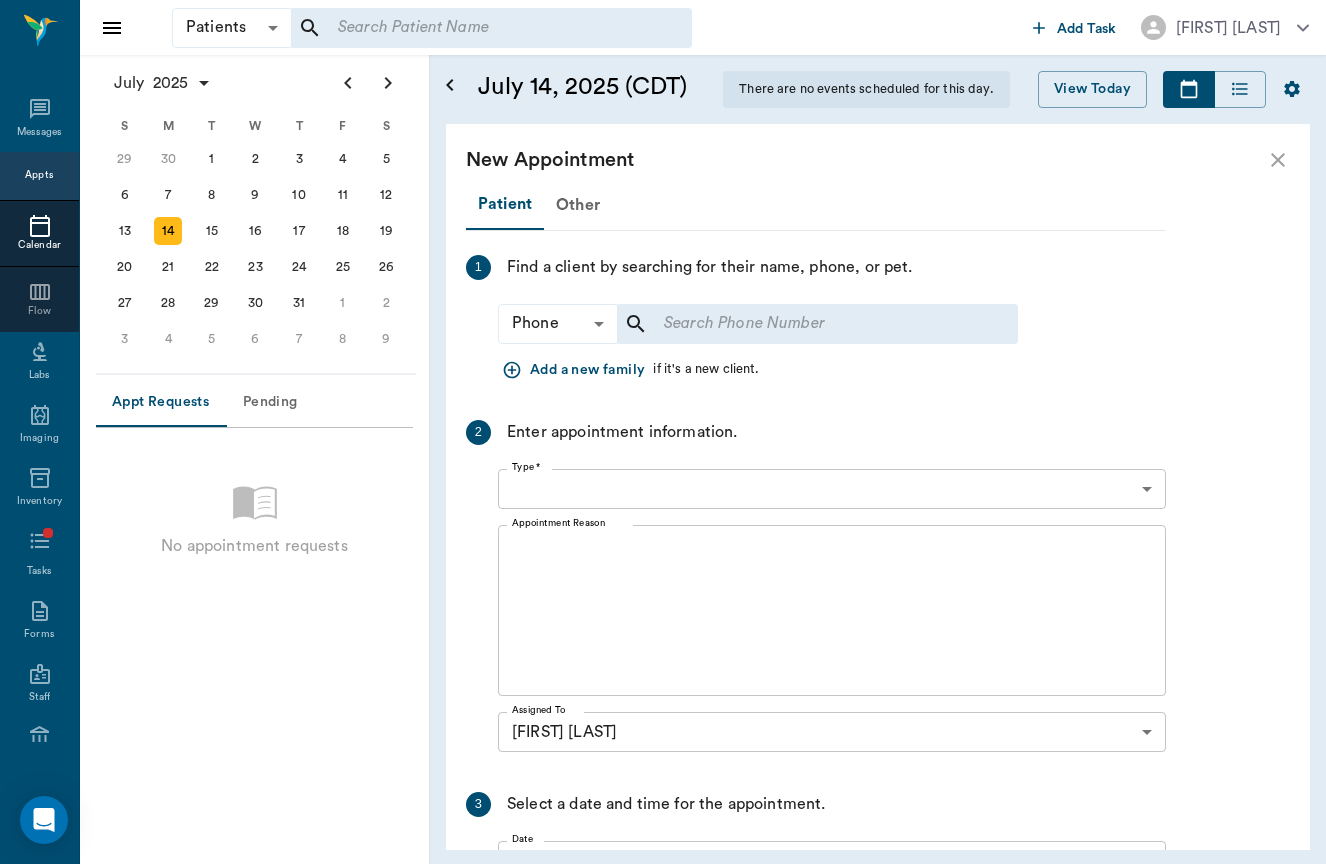 type on "07/14/2025" 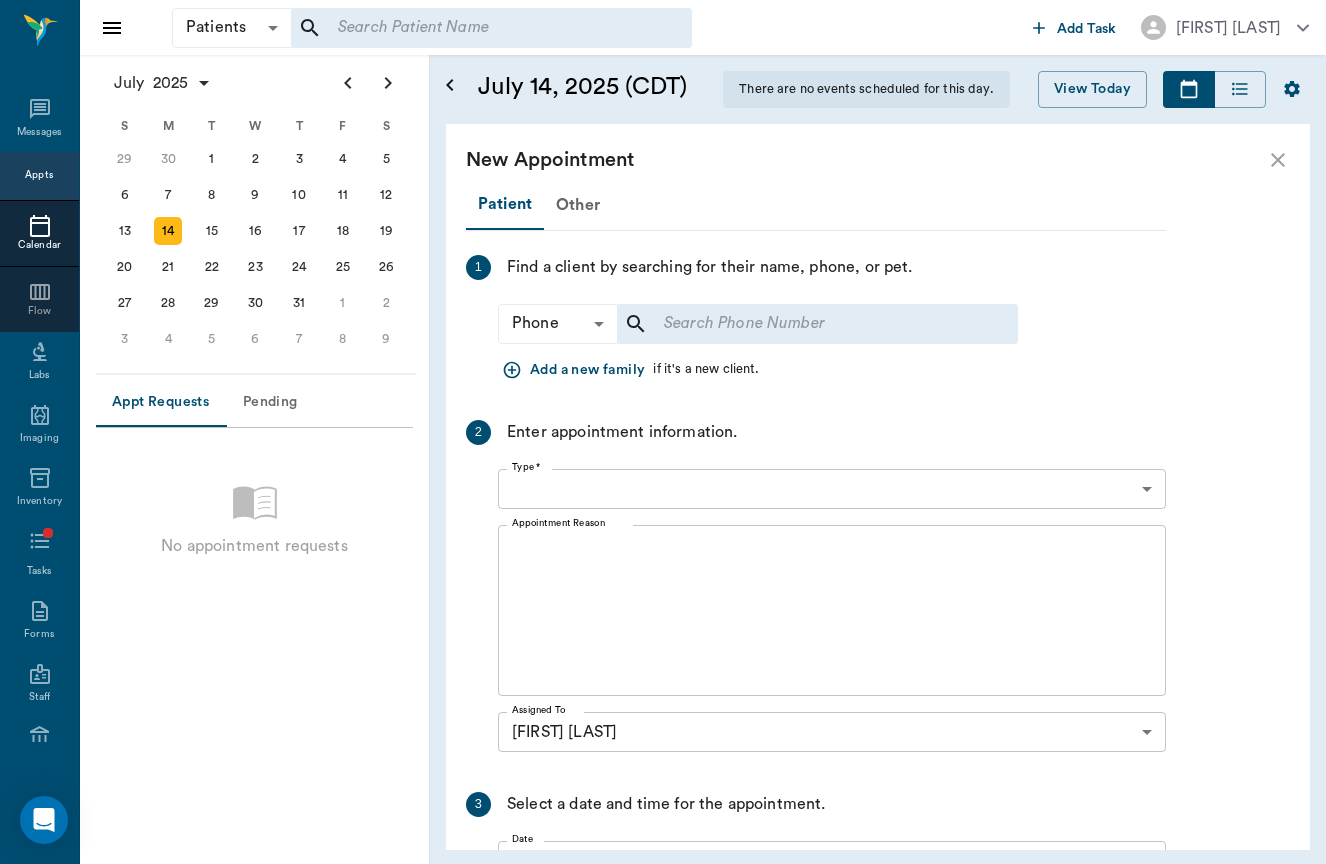 type on "[TIME]" 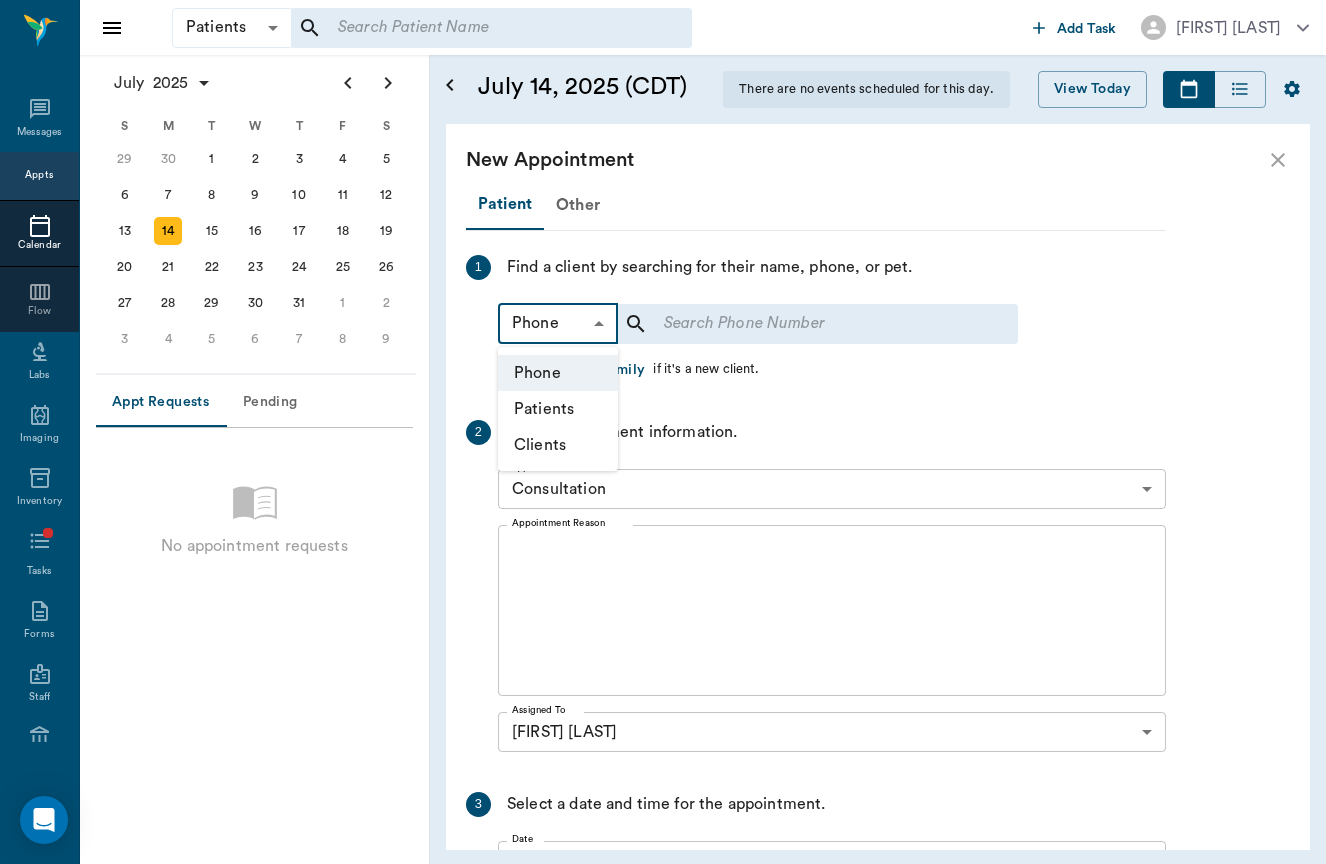 click on "Patients Patients ​ ​ Add Task [FIRST] [LAST] Nectar Messages Appts Calendar Flow Labs Imaging Inventory Tasks Forms Staff Reports Lookup Settings July [YEAR] S M T W T F S Jun 1 2 3 4 5 6 7 8 9 10 11 12 13 14 15 16 17 18 19 20 21 22 23 24 25 26 27 28 29 30 Jul 1 2 3 4 5 6 7 8 9 10 11 12 S M T W T F S 29 30 Jul 1 2 3 4 5 6 7 8 9 10 11 12 13 14 15 16 17 18 19 20 21 22 23 24 25 26 27 28 29 30 31 Aug 1 2 3 4 5 6 7 8 9 S M T W T F S 27 28 29 30 31 Aug 1 2 3 4 5 6 7 8 9 10 11 12 13 14 15 16 17 18 19 20 21 22 23 24 25 26 27 28 29 30 31 Sep 1 2 3 4 5 6 Appt Requests Pending No appointment requests July 14, [YEAR] (CDT) There are no events scheduled for this day. View Today July [YEAR] Today 14 Mon Jul [YEAR] B [FIRST] [LAST] Veterinarian 8 AM 9 AM 10 AM 11 AM 12 PM 1 PM 2 PM 3 PM 4 PM 5 PM 5:00 PM 7:51 PM 3:50 PM New Appointment Patient Other 1 Find a client by searching for their name, phone, or pet. Phone Phone ​ ​ Add a new family if it's a new client. 2 Enter appointment information. Type * Consultation x 3" at bounding box center [663, 432] 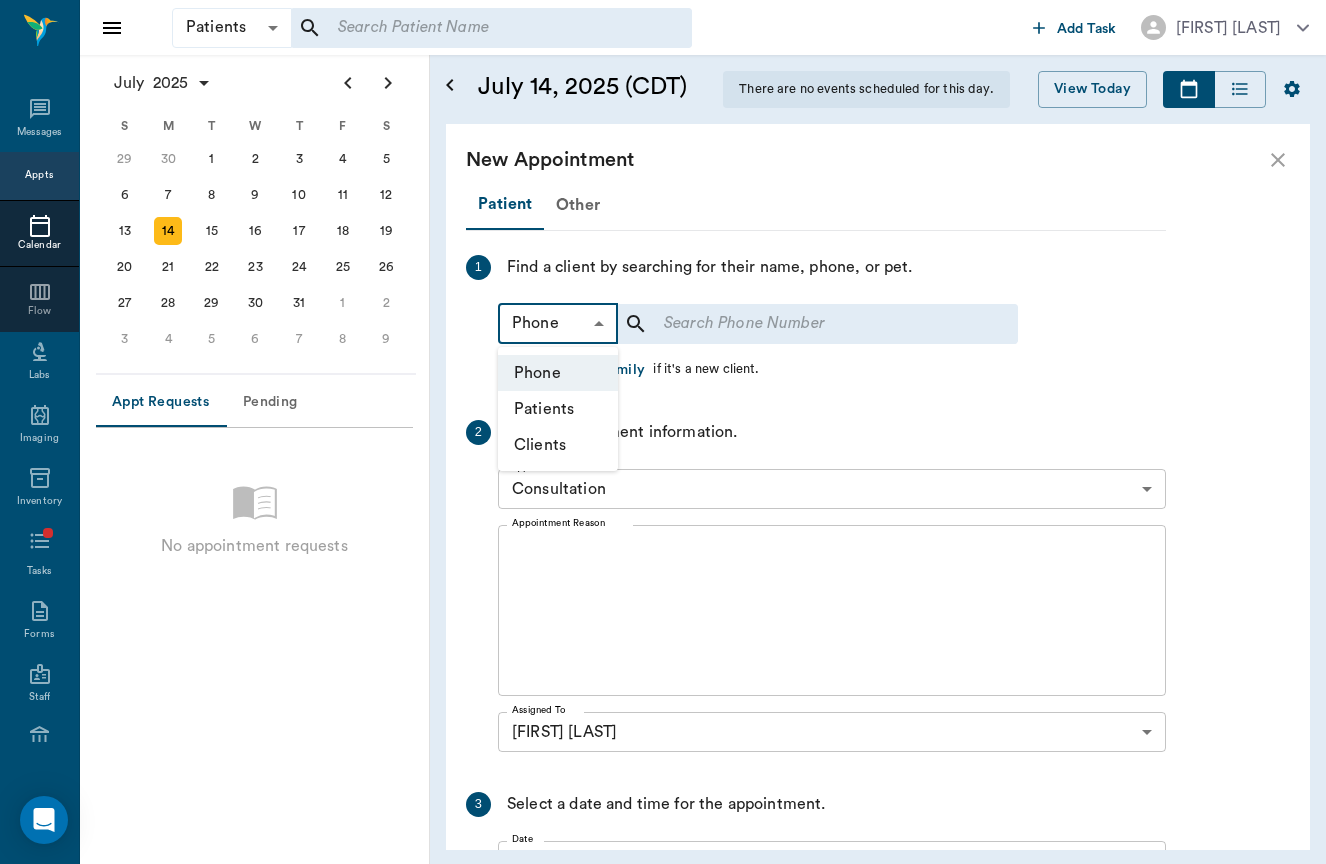 scroll, scrollTop: 0, scrollLeft: 0, axis: both 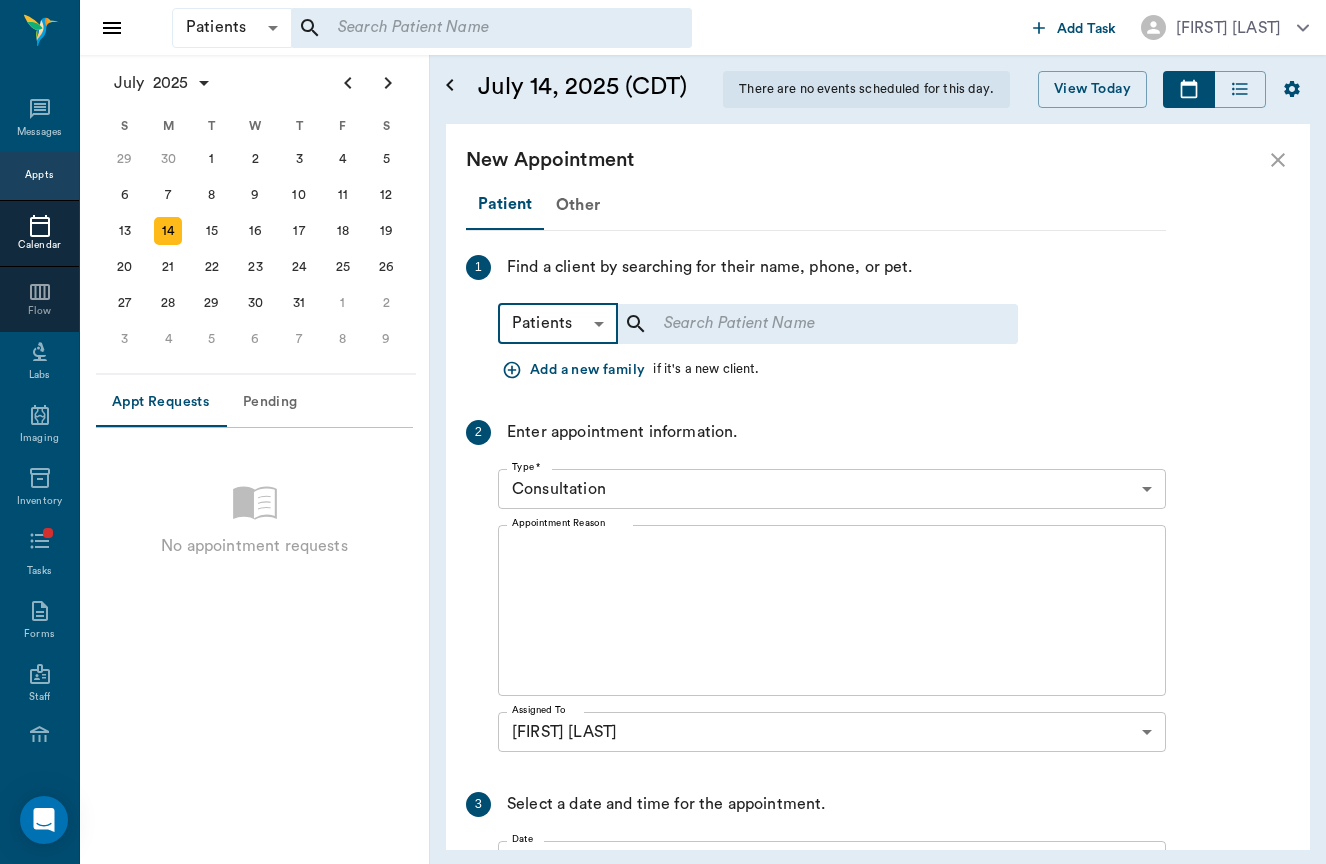 click at bounding box center [804, 324] 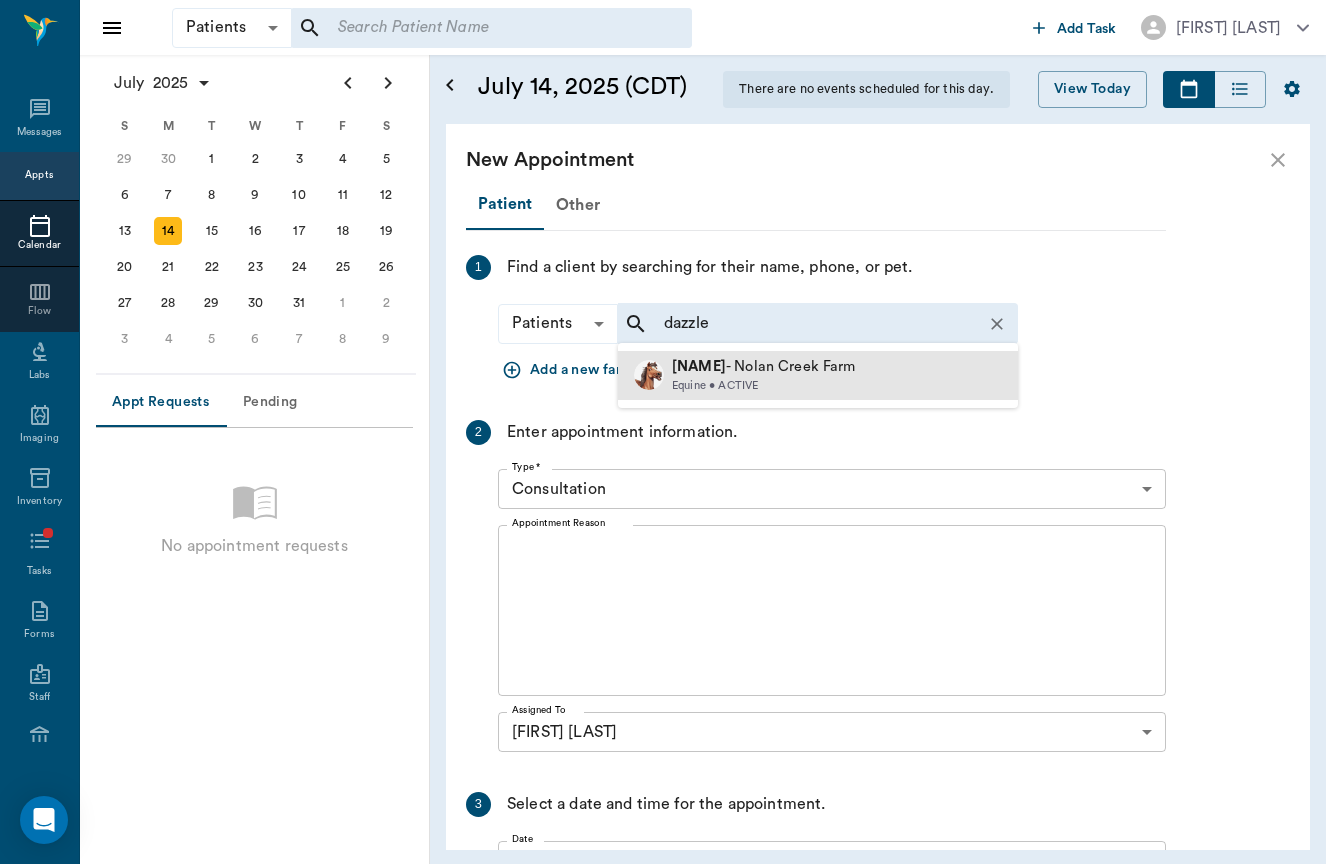 click on "Dazzle - [NAME] Equine - ACTIVE" at bounding box center (818, 375) 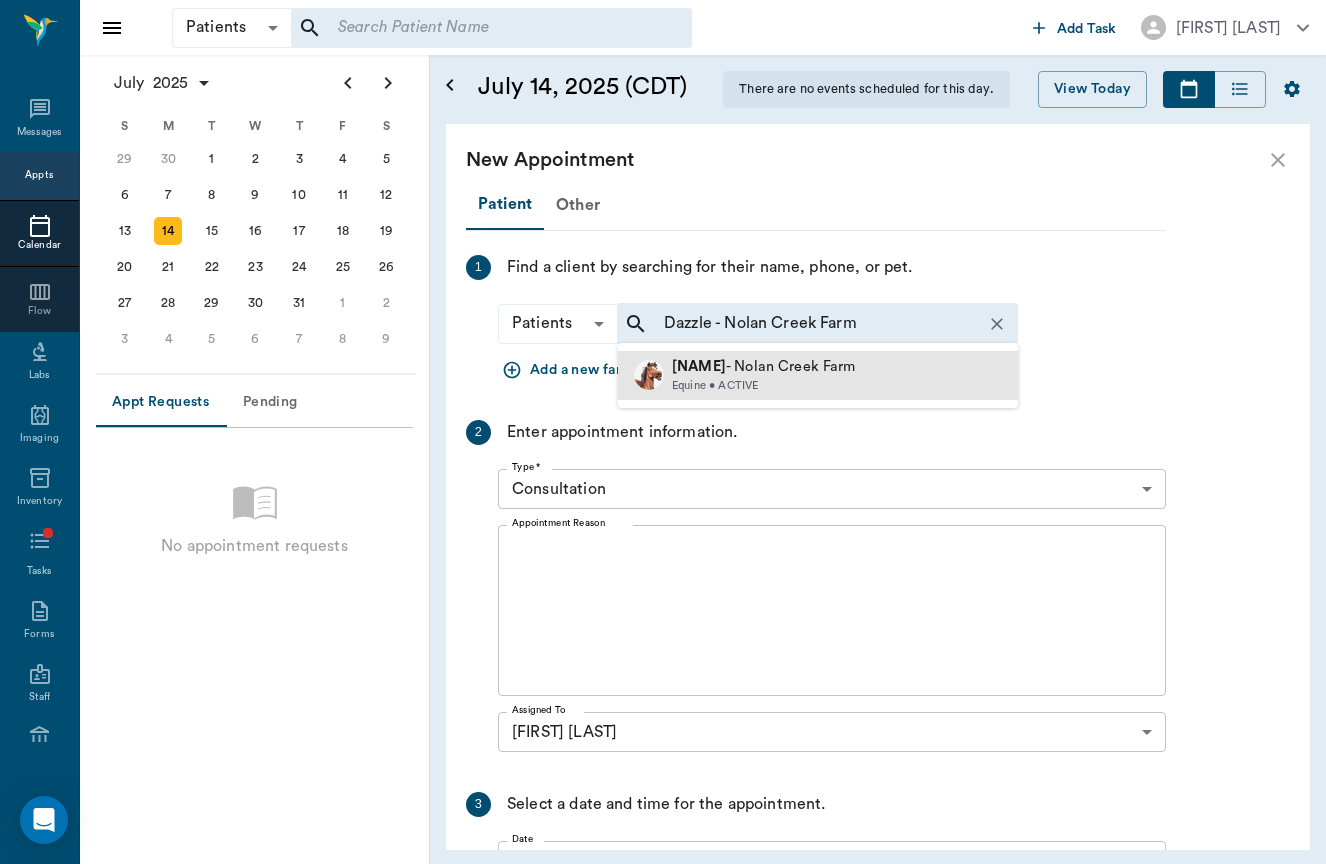 type on "dazzle" 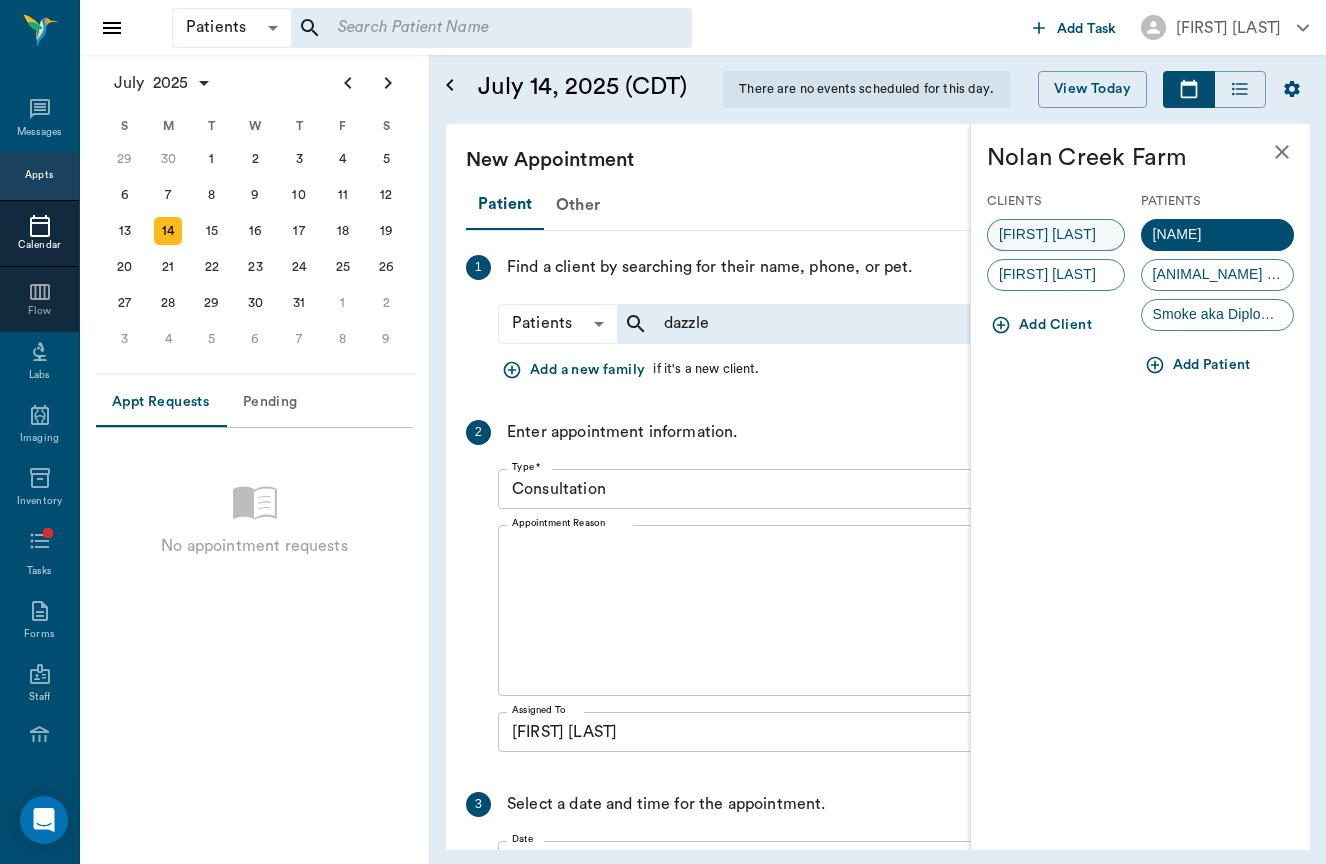click on "[FIRST] [LAST]" at bounding box center [1047, 234] 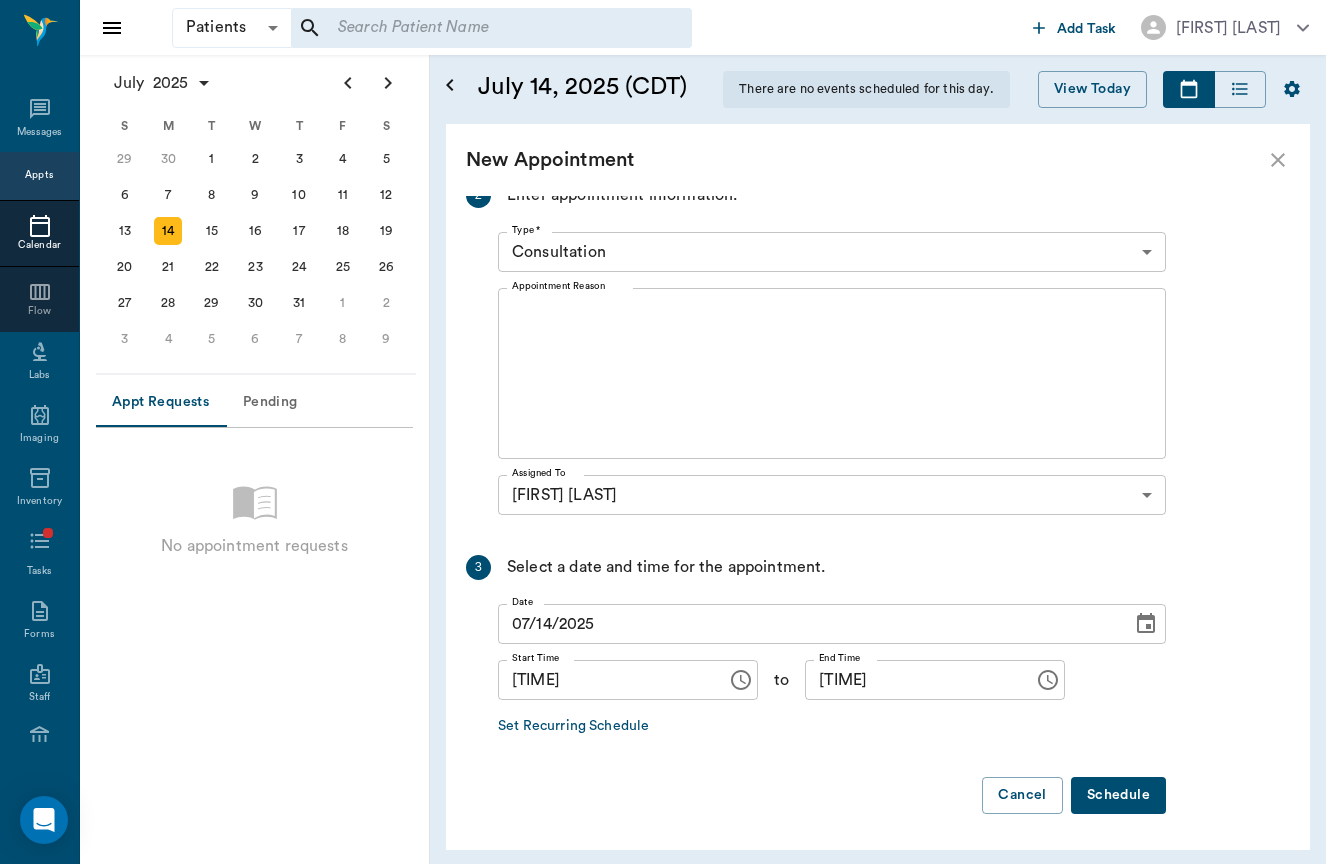 scroll, scrollTop: 274, scrollLeft: 0, axis: vertical 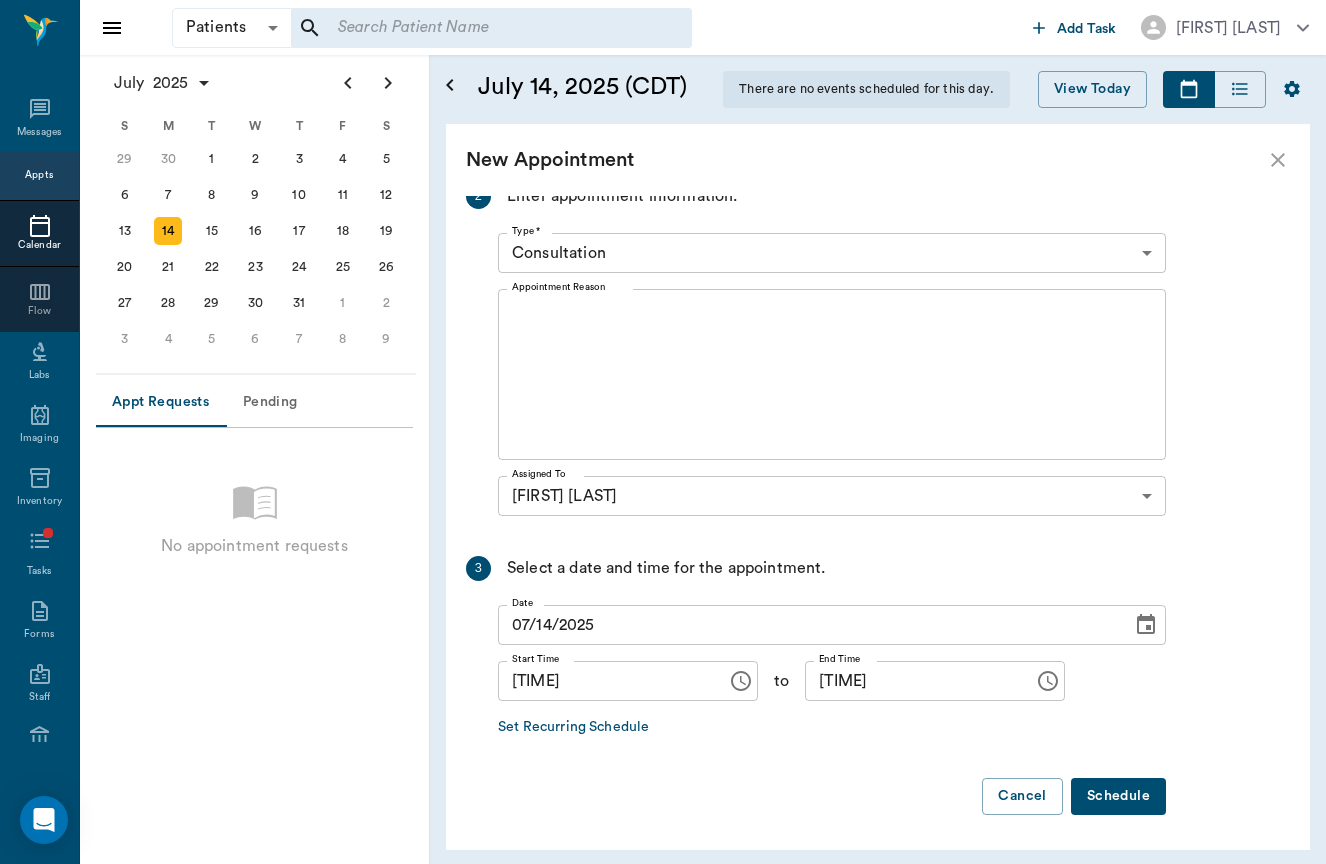 click on "Schedule" at bounding box center (1118, 796) 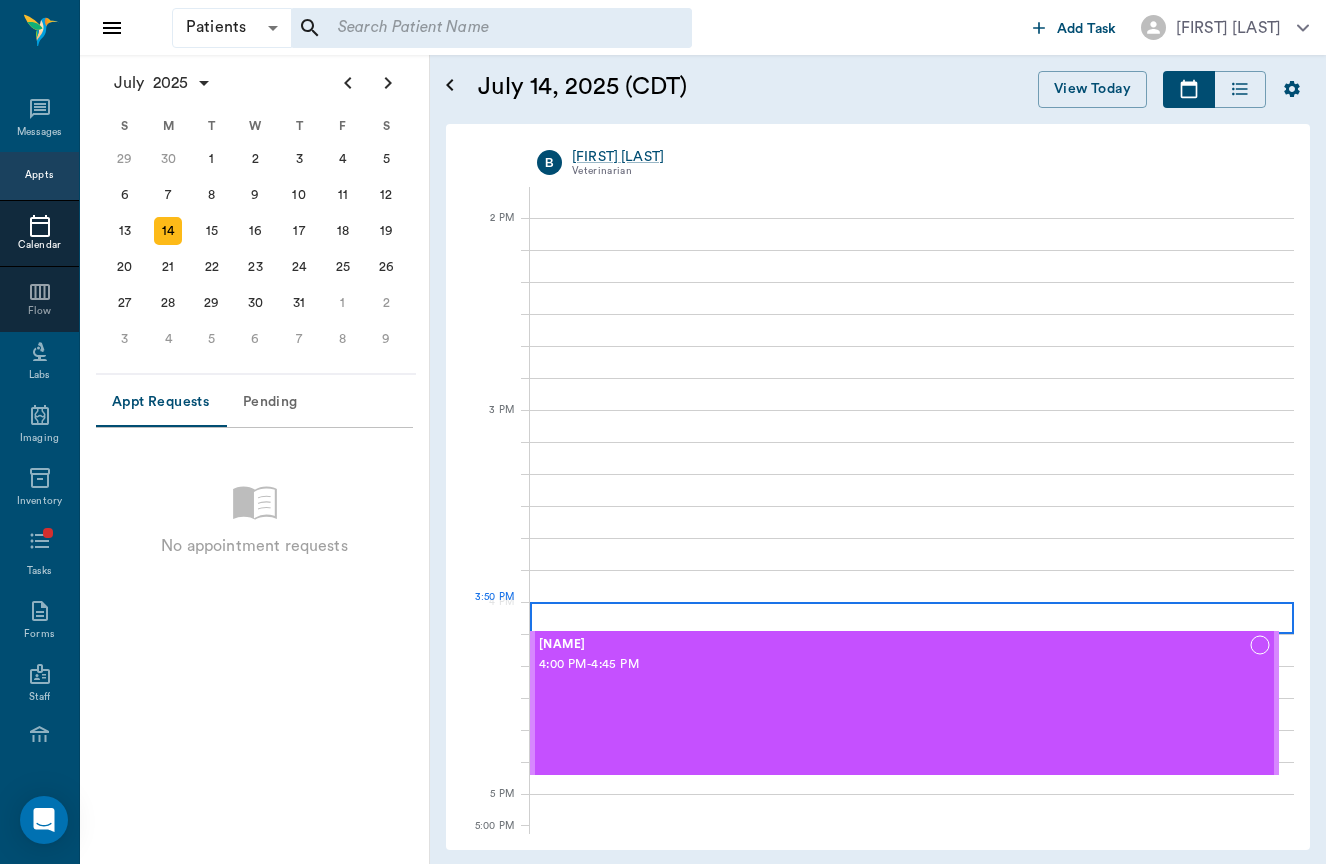 click at bounding box center (912, 618) 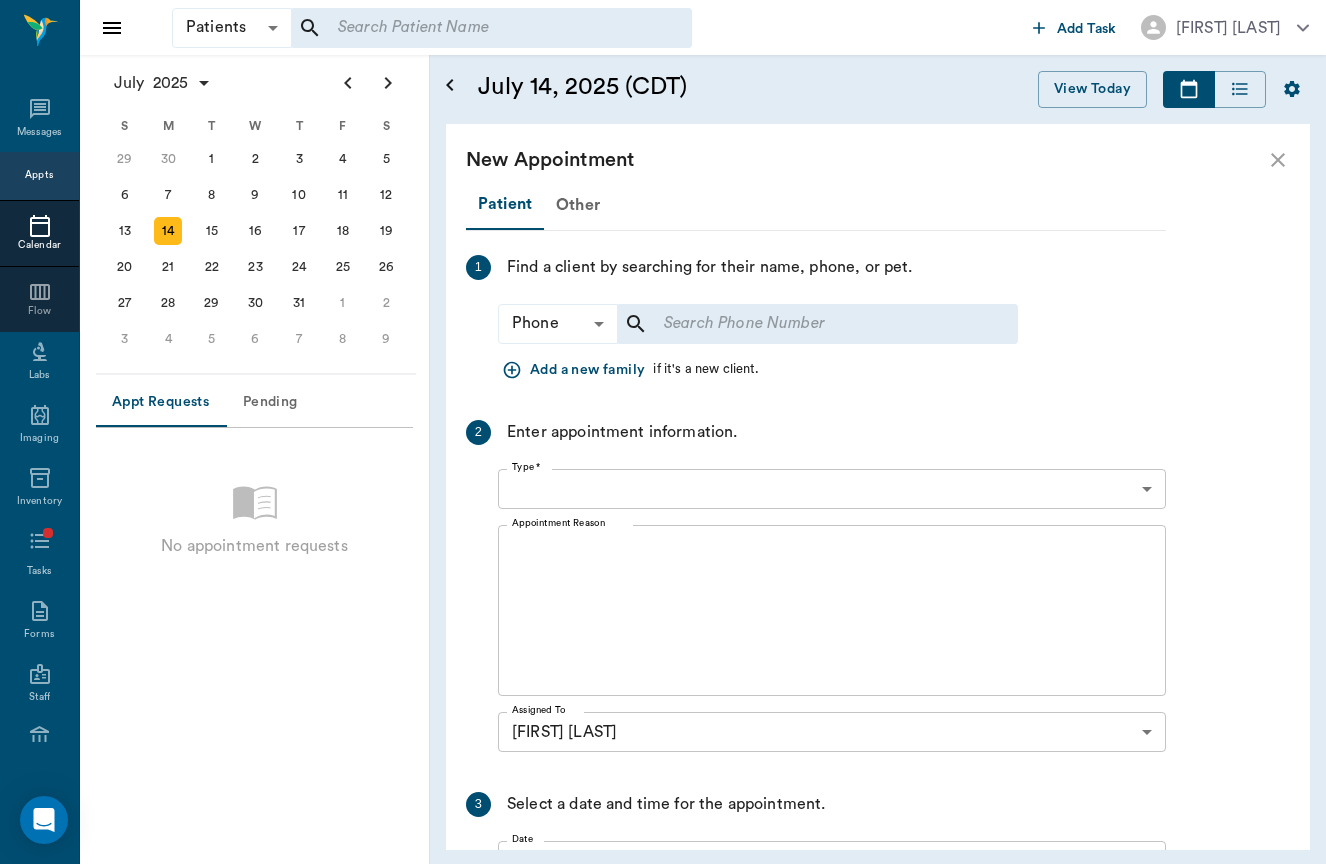 type on "07/14/2025" 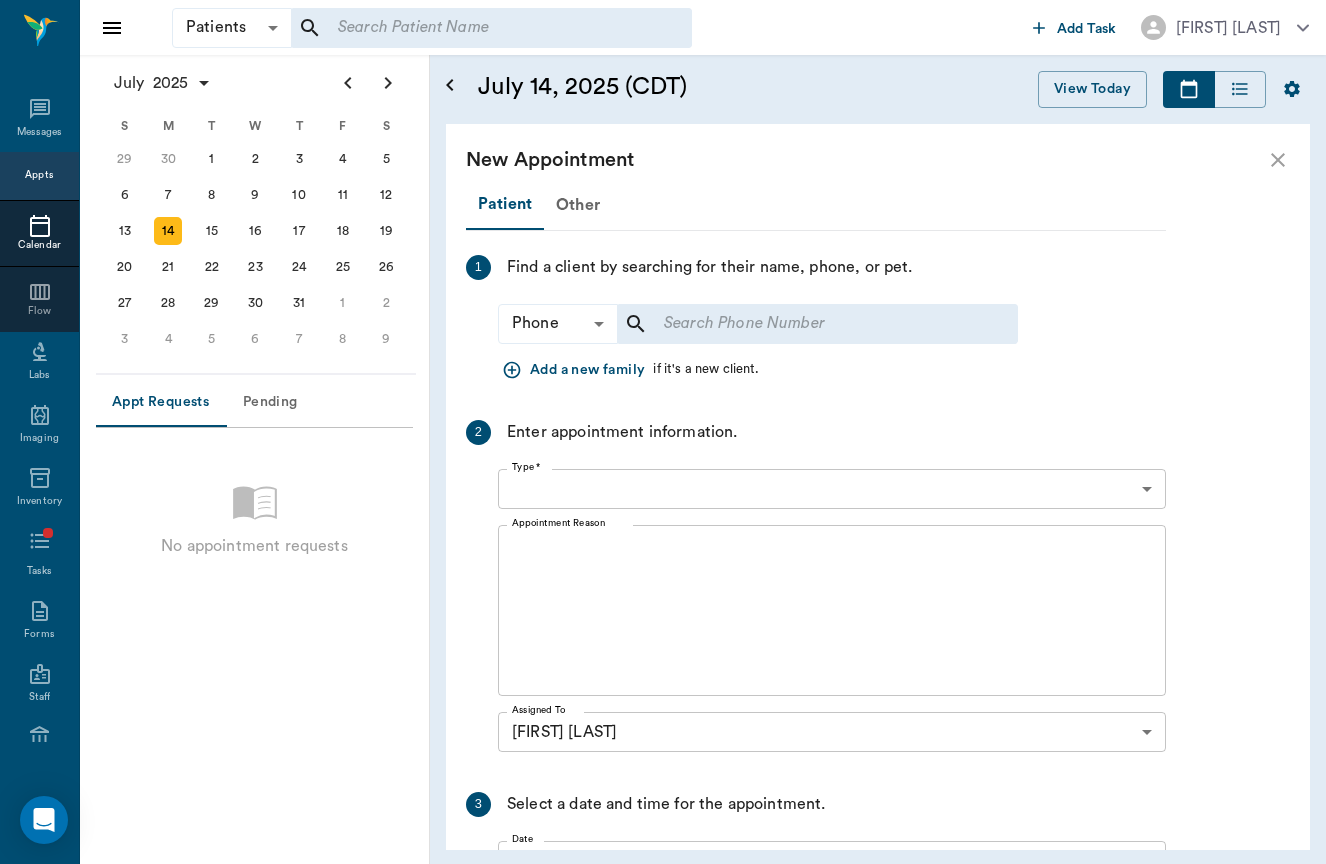 type on "[TIME]" 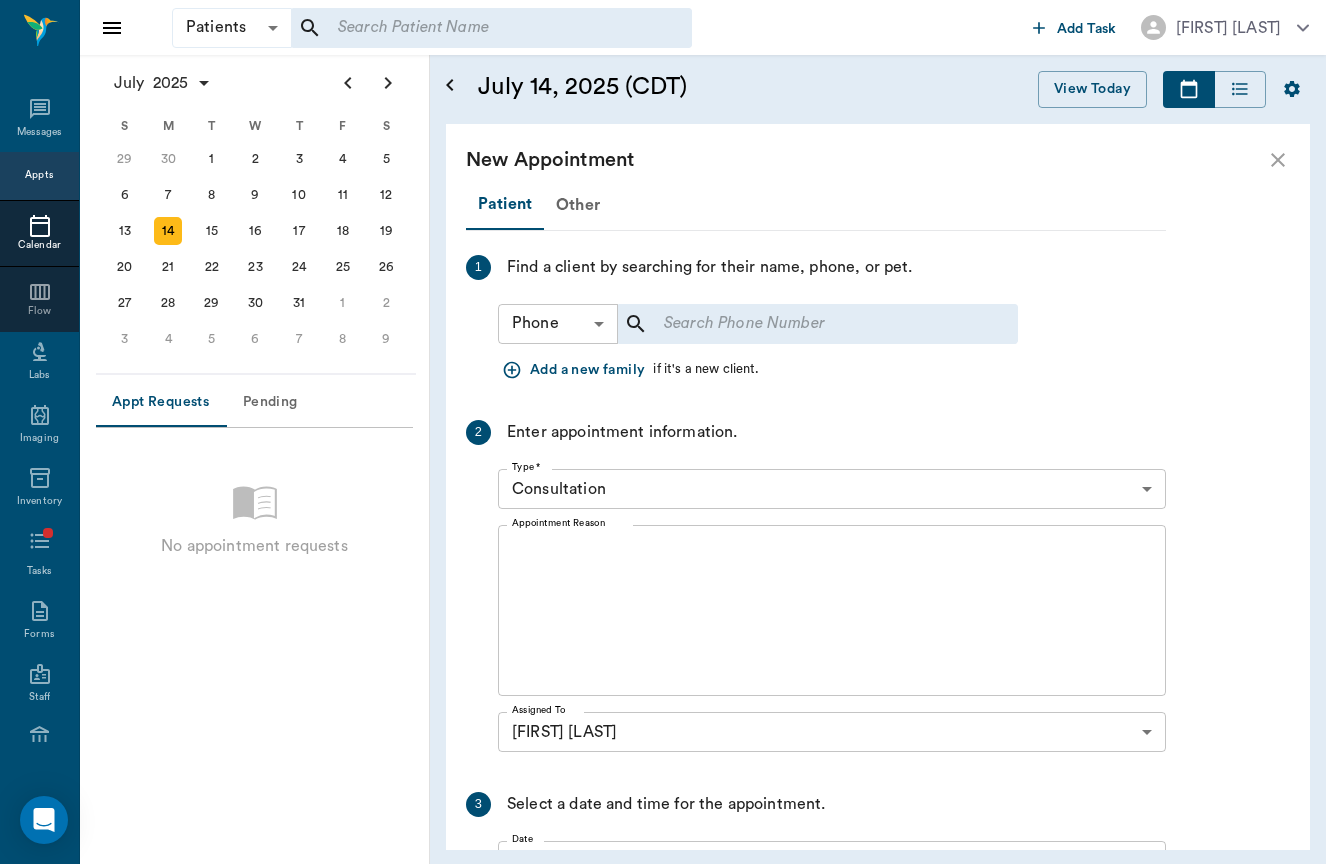 scroll, scrollTop: -1, scrollLeft: 0, axis: vertical 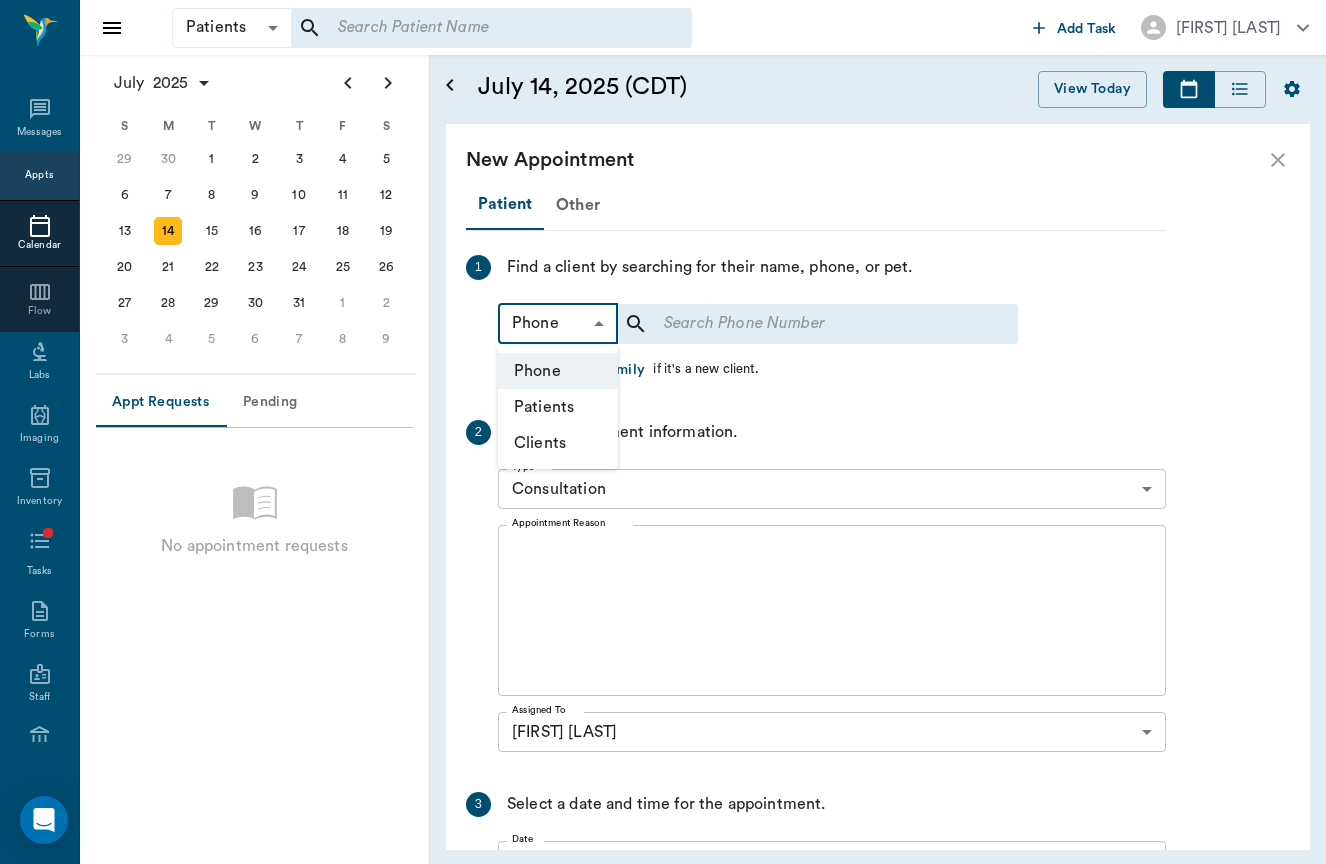 click on "Patients" at bounding box center (558, 407) 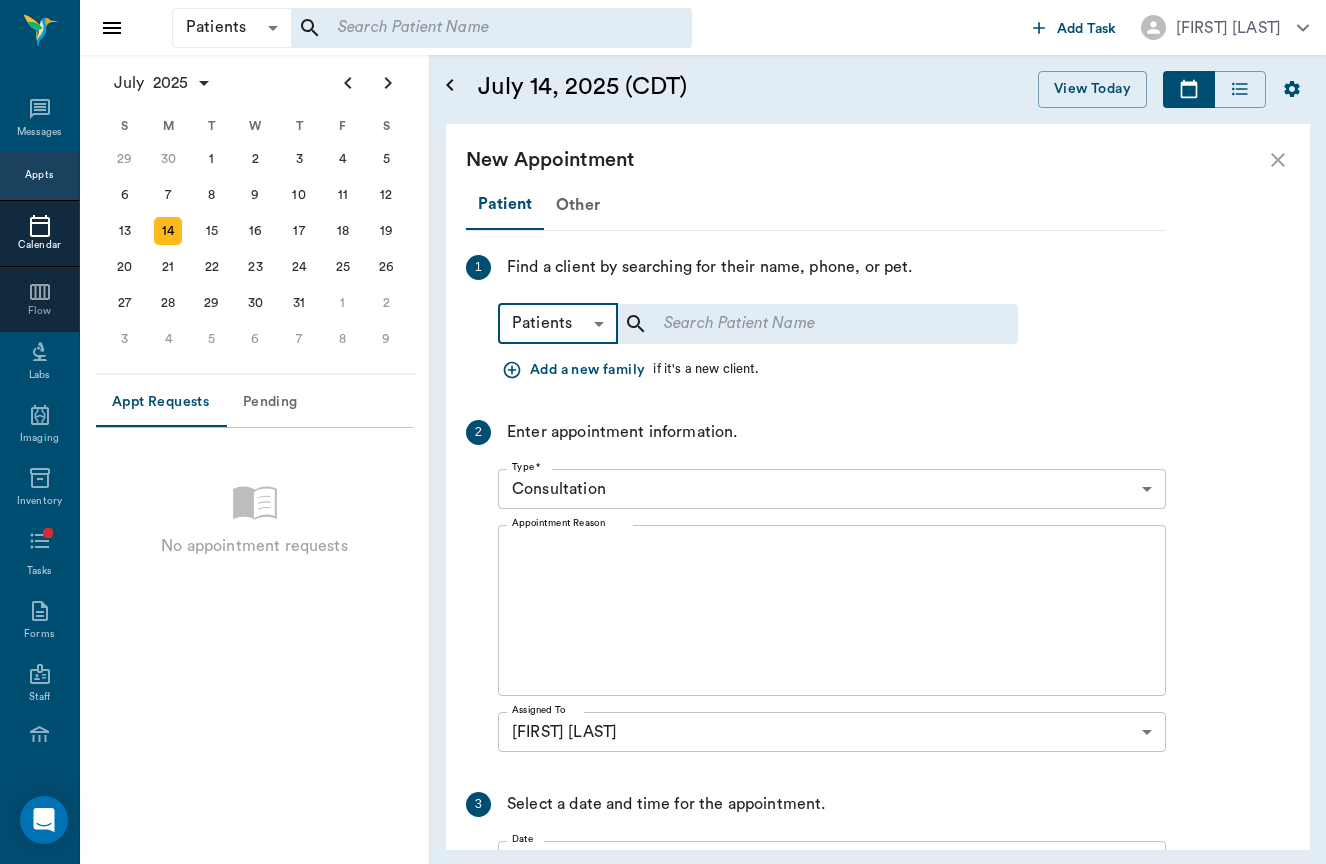 click at bounding box center (804, 324) 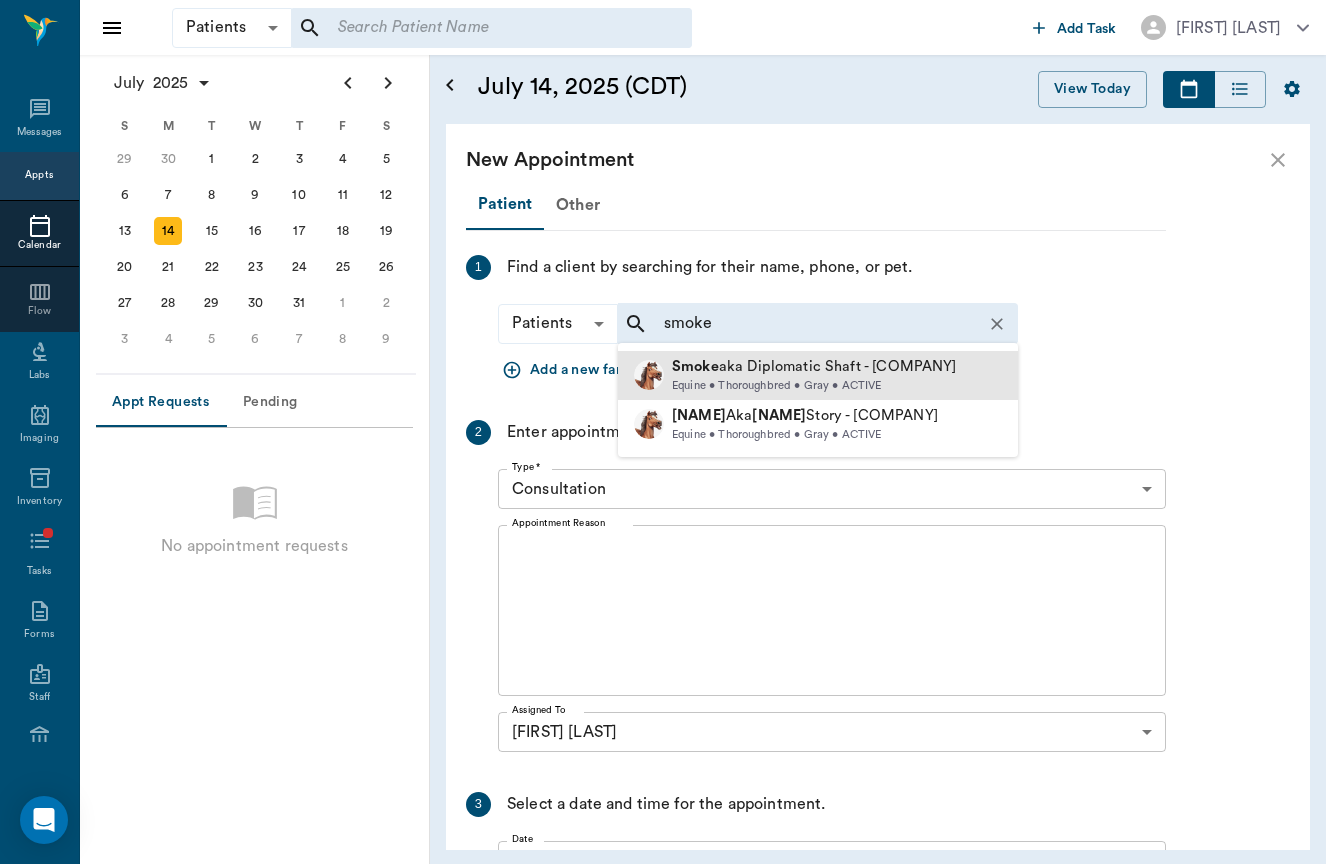 click on "Smoke" at bounding box center (695, 366) 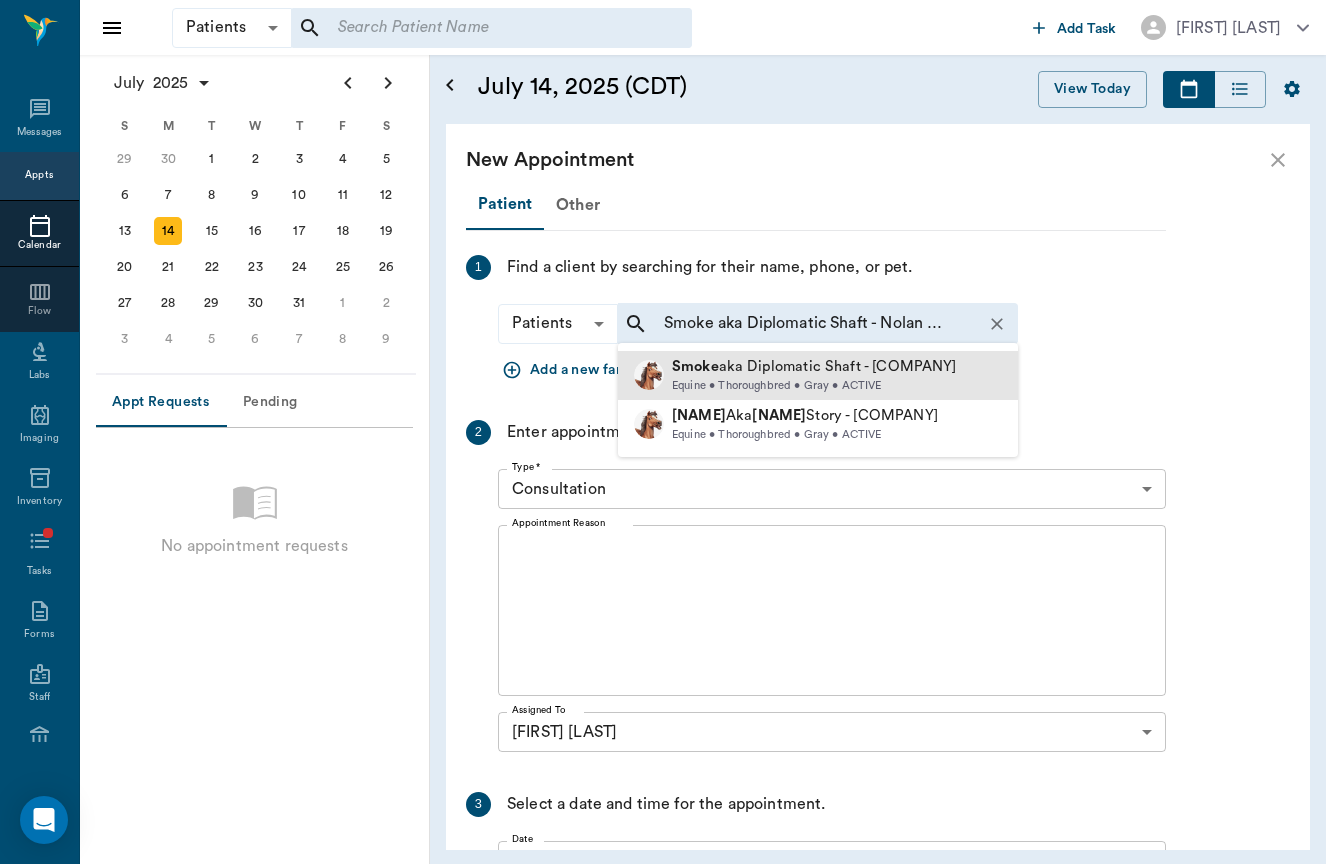 type on "smoke" 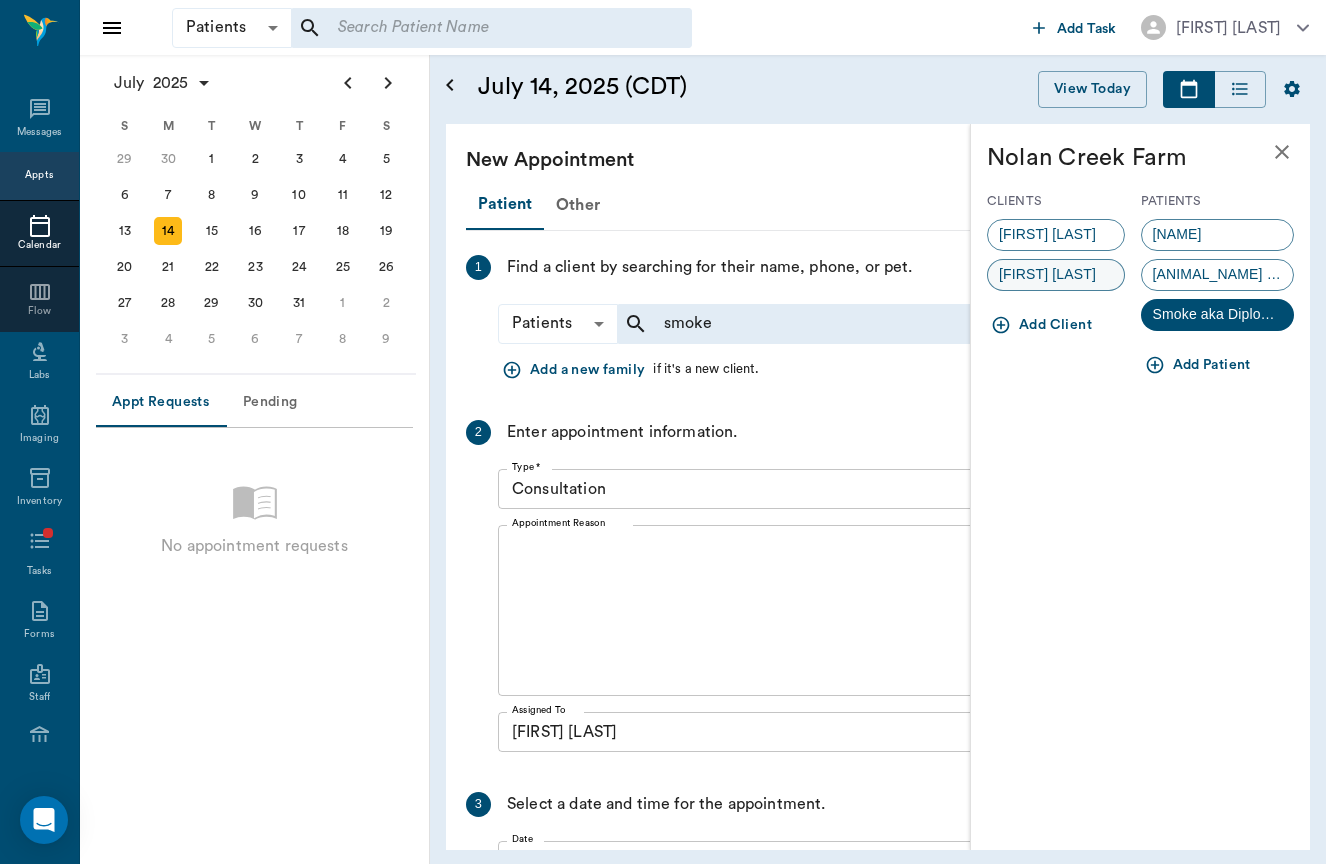 click on "[FIRST] [LAST]" at bounding box center [1047, 274] 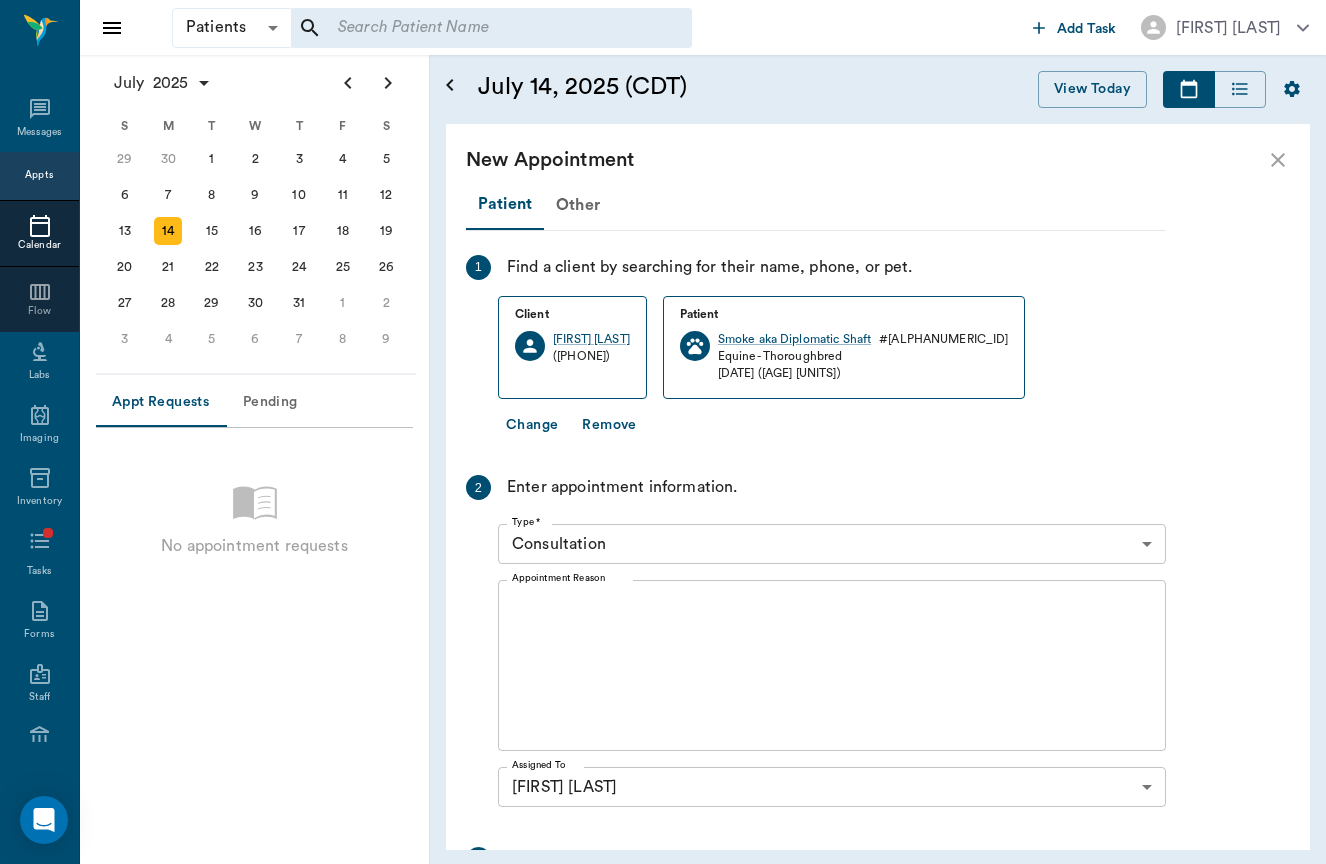 click on "Patients Patients ​ ​ Add Task [FIRST] [LAST] Nectar Messages Appts Calendar Flow Labs Imaging Inventory Tasks Forms Staff Reports Lookup Settings July [YEAR] S M T W T F S Jun 1 2 3 4 5 6 7 8 9 10 11 12 13 14 15 16 17 18 19 20 21 22 23 24 25 26 27 28 29 30 Jul 1 2 3 4 5 6 7 8 9 10 11 12 S M T W T F S 29 30 Jul 1 2 3 4 5 6 7 8 9 10 11 12 13 14 15 16 17 18 19 20 21 22 23 24 25 26 27 28 29 30 31 Aug 1 2 3 4 5 6 7 8 9 S M T W T F S 27 28 29 30 31 Aug 1 2 3 4 5 6 7 8 9 10 11 12 13 14 15 16 17 18 19 20 21 22 23 24 25 26 27 28 29 30 31 Sep 1 2 3 4 5 6 Appt Requests Pending No appointment requests July 14, [YEAR] (CDT) View Today July [YEAR] Today 14 Mon Jul [YEAR] B [FIRST] [LAST] Veterinarian 8 AM 9 AM 10 AM 11 AM 12 PM 1 PM 2 PM 3 PM 4 PM 5 PM 5:00 PM 7:51 PM 3:50 PM New Appointment Patient Other 1 Find a client by searching for their name, phone, or pet. Client April Gustafson ([PHONE]) Patient Smoke aka Diplomatic Shaft # 181_P3 Equine - Thoroughbred Change 2 x" at bounding box center [663, 432] 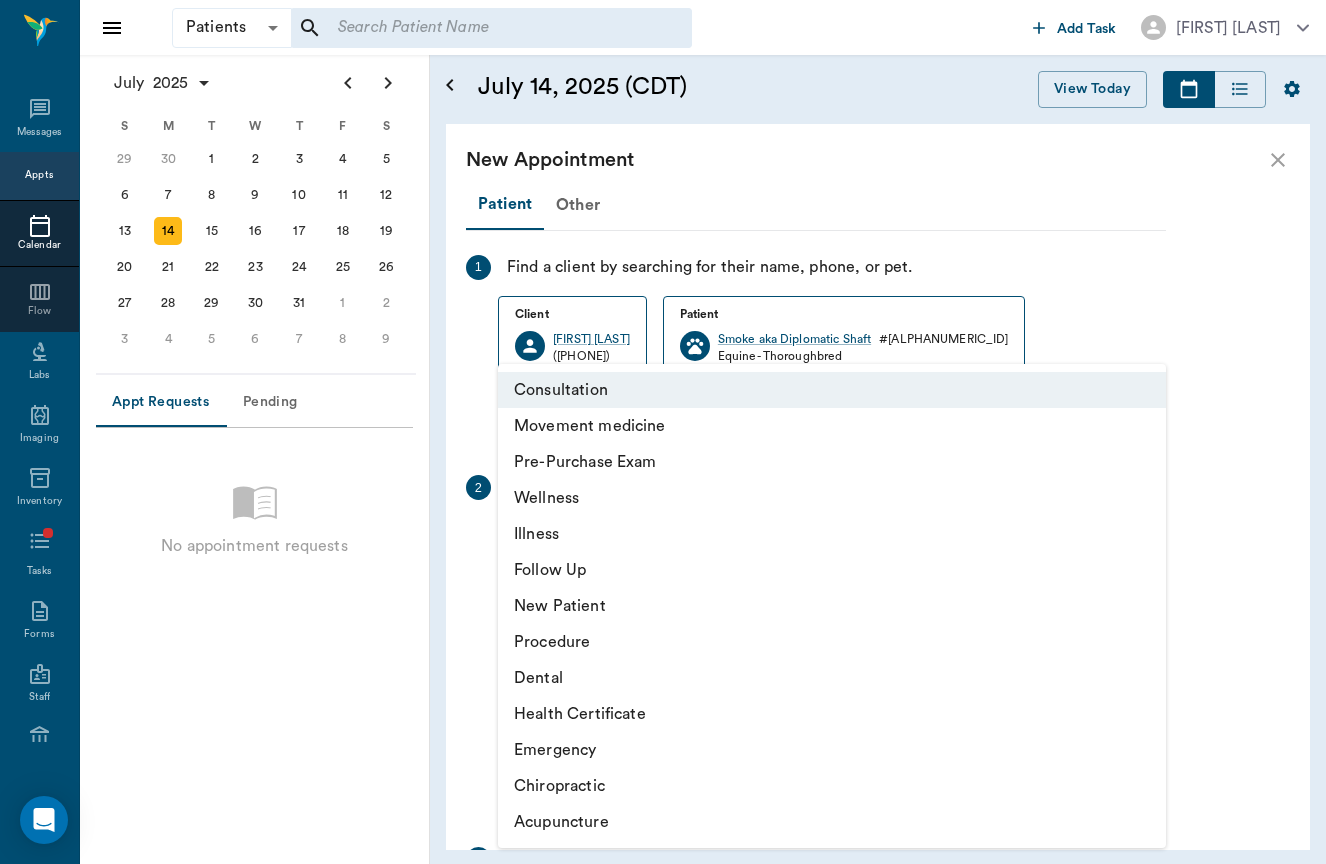 click at bounding box center [663, 432] 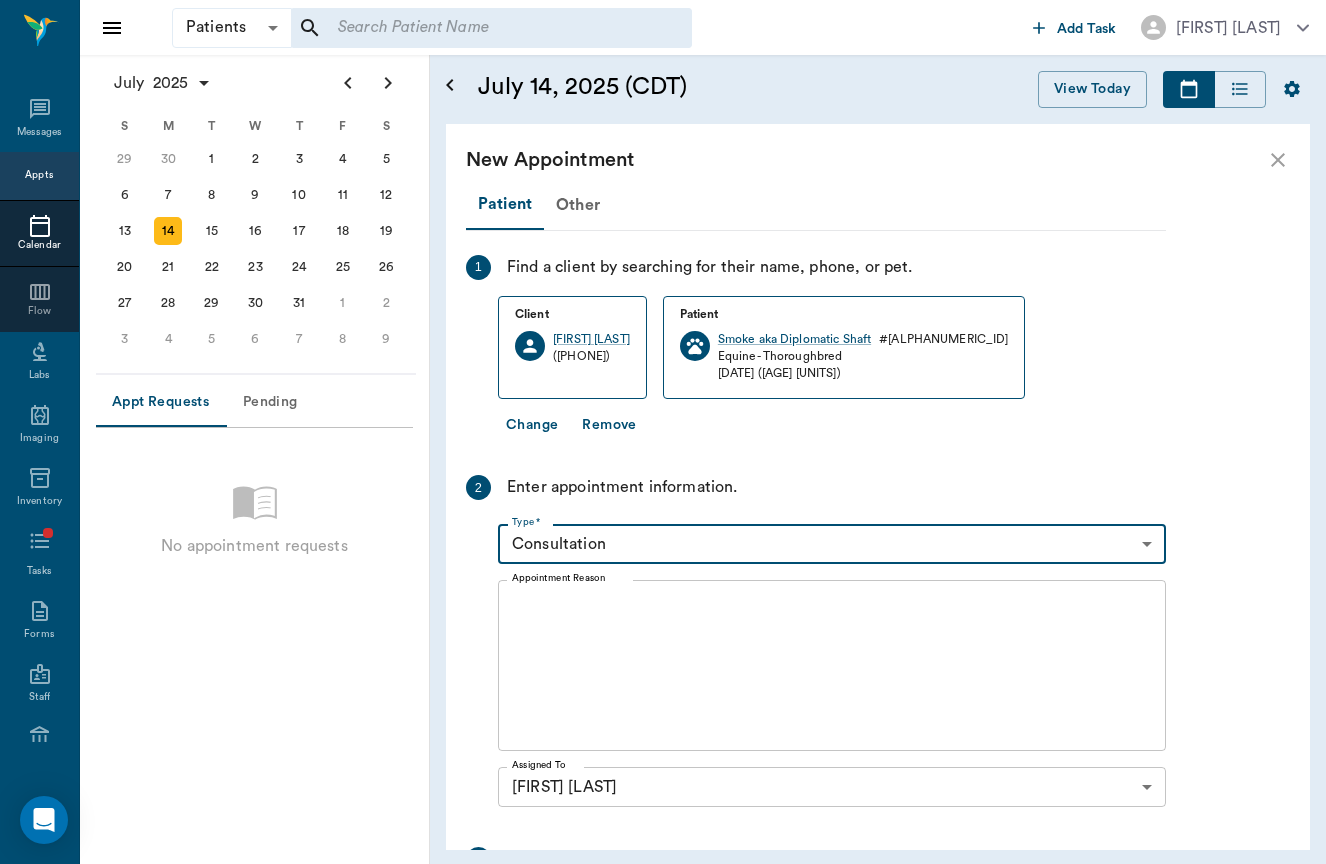 scroll, scrollTop: 0, scrollLeft: 0, axis: both 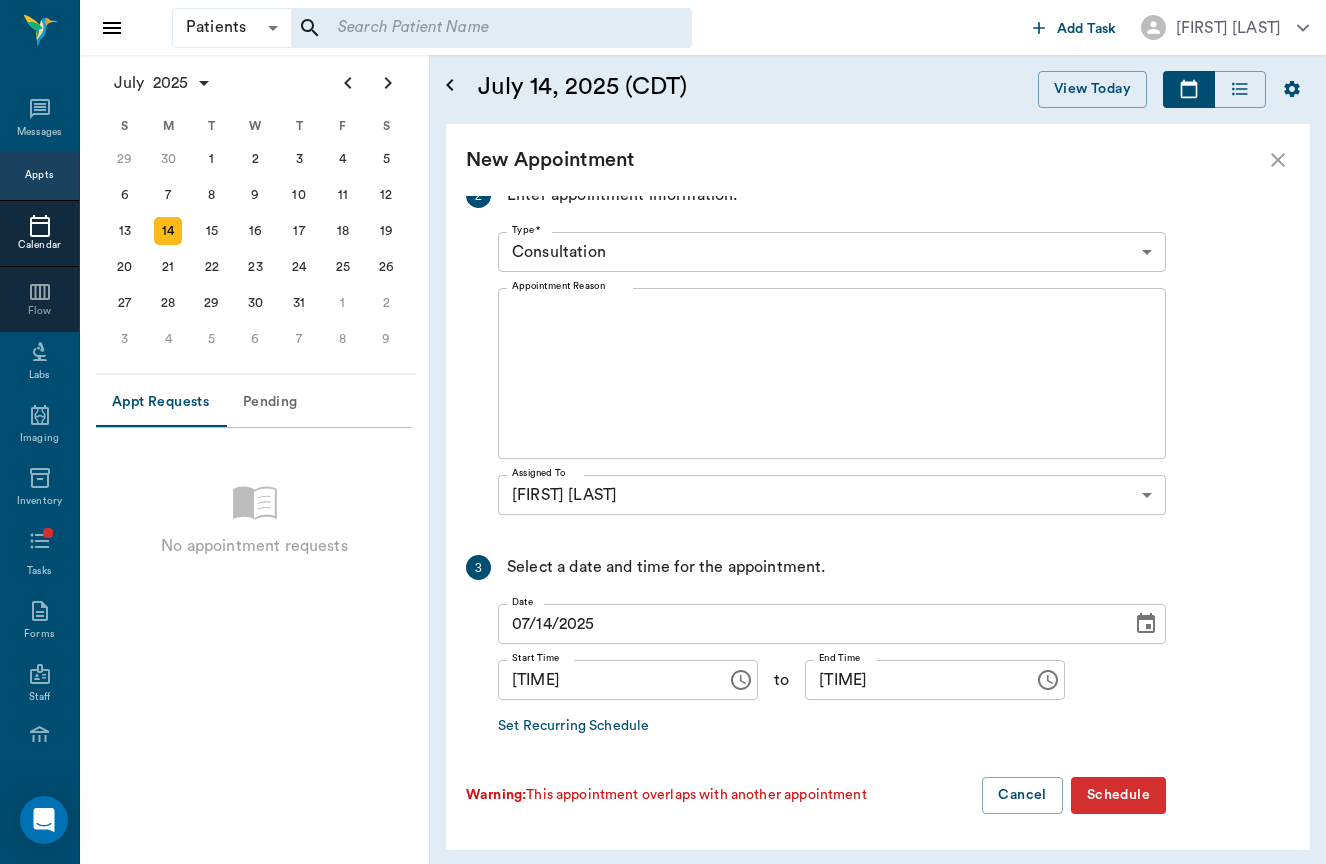 click on "Schedule" at bounding box center [1118, 795] 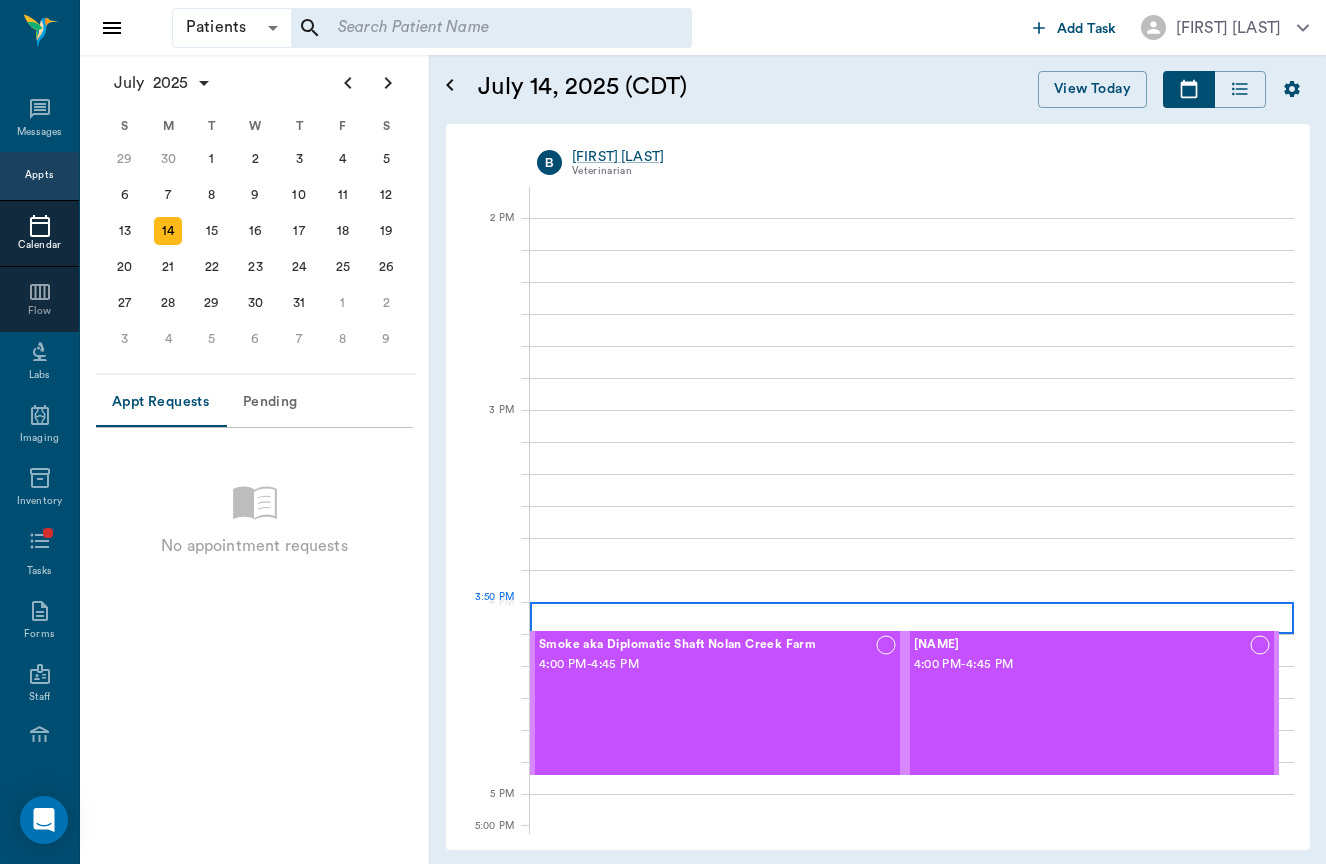 scroll, scrollTop: 0, scrollLeft: 0, axis: both 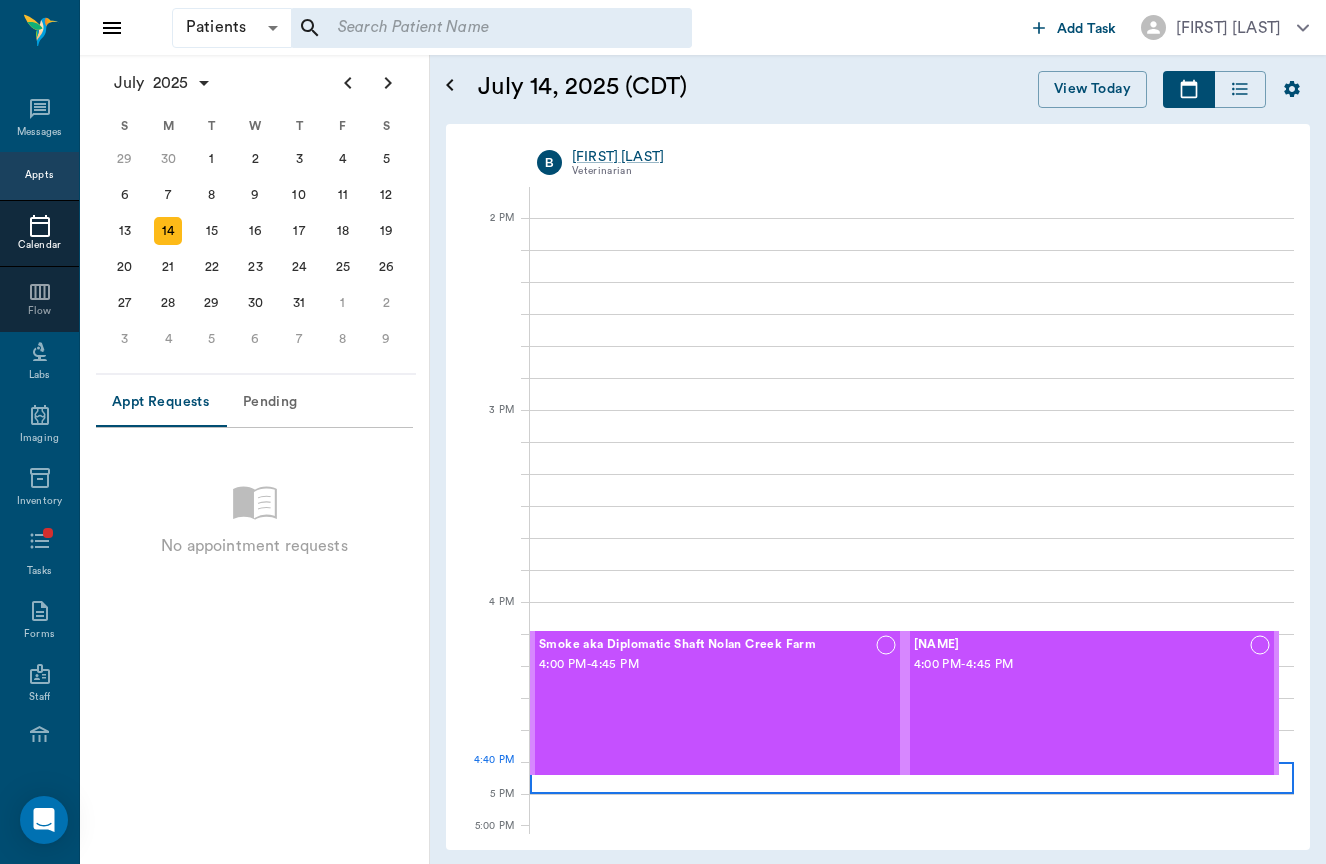 click at bounding box center (912, 778) 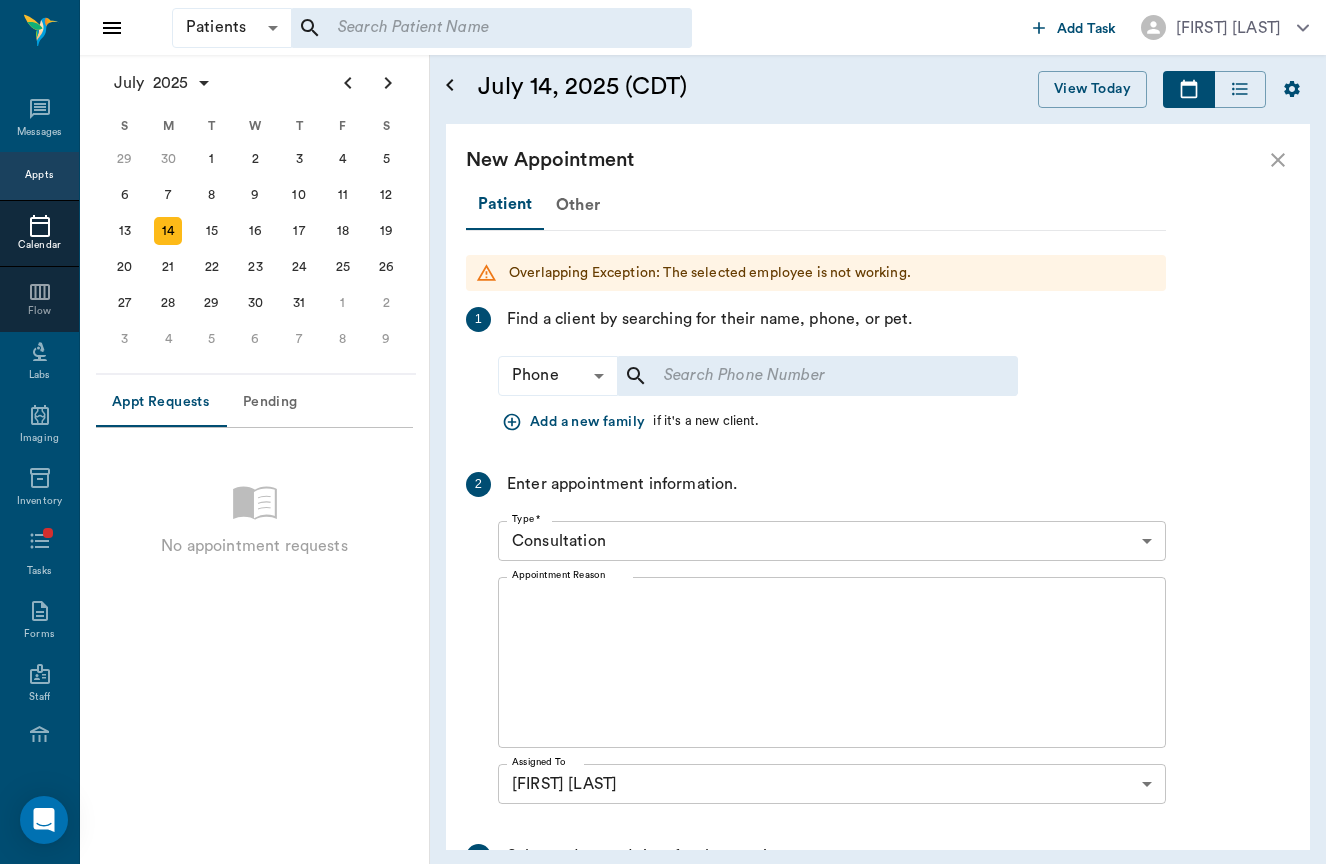 scroll, scrollTop: -1, scrollLeft: 0, axis: vertical 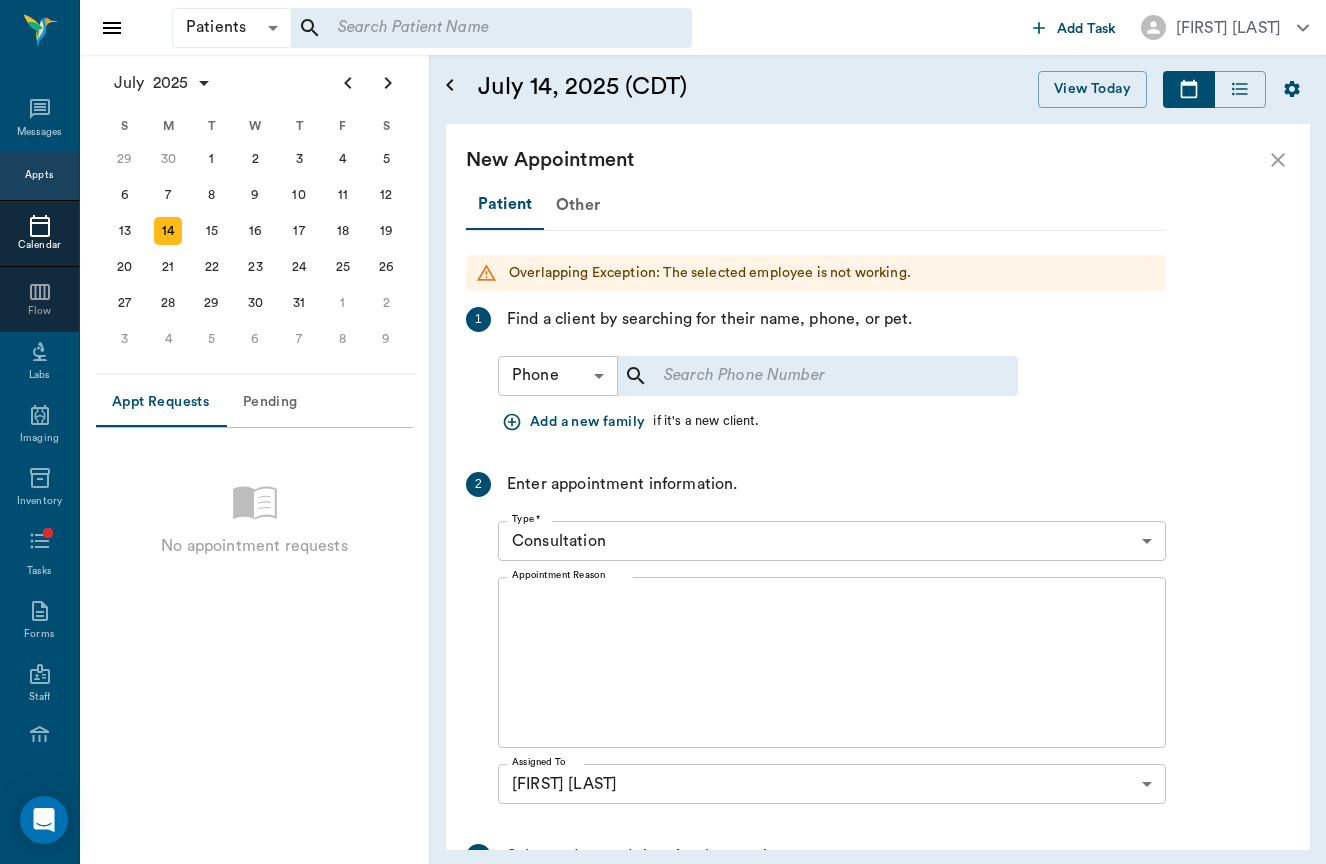 click on "Patients Patients ​ ​ Add Task [PERSON] Nectar Messages Appts Calendar Flow Labs Imaging Inventory Tasks Forms Staff Reports Lookup Settings July 2025 S M T W T F S Jun 1 2 3 4 5 6 7 8 9 10 11 12 13 14 15 16 17 18 19 20 21 22 23 24 25 26 27 28 29 30 Jul 1 2 3 4 5 6 7 8 9 10 11 12 S M T W T F S 29 30 Jul 1 2 3 4 5 6 7 8 9 10 11 12 13 14 15 16 17 18 19 20 21 22 23 24 25 26 27 28 29 30 31 Aug 1 2 3 4 5 6 7 8 9 S M T W T F S 27 28 29 30 31 Aug 1 2 3 4 5 6 7 8 9 10 11 12 13 14 15 16 17 18 19 20 21 22 23 24 25 26 27 28 29 30 31 Sep 1 2 3 4 5 6 Appt Requests Pending No appointment requests July 14, 2025 (CDT) View Today July 2025 Today 14 Mon Jul 2025 B [PERSON] Veterinarian 8 AM 9 AM 10 AM 11 AM 12 PM 1 PM 2 PM 3 PM 4 PM 5 PM 5:00 PM 7:51 PM 4:40 PM Smoke aka Diplomatic Shaft Nolan Creek Farm 4:00 PM  -  4:45 PM Dazzle Nolan Creek Farm 4:00 PM  -  4:45 PM New Appointment Patient Other Overlapping Exception: The selected employee is not working. 1 Phone Phone ​ ​ Add a new family 2 Type * x 3" at bounding box center [663, 432] 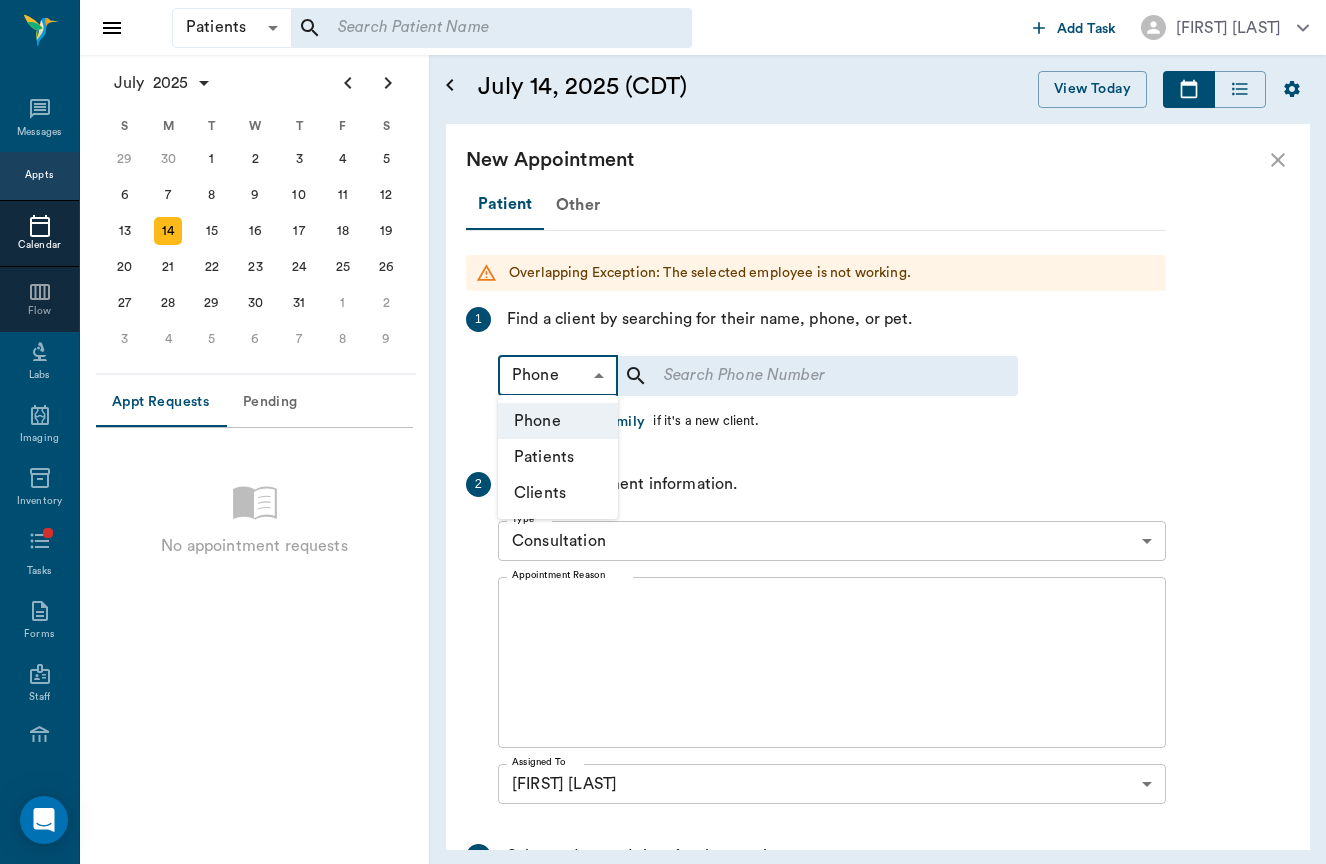 click on "Patients" at bounding box center [558, 457] 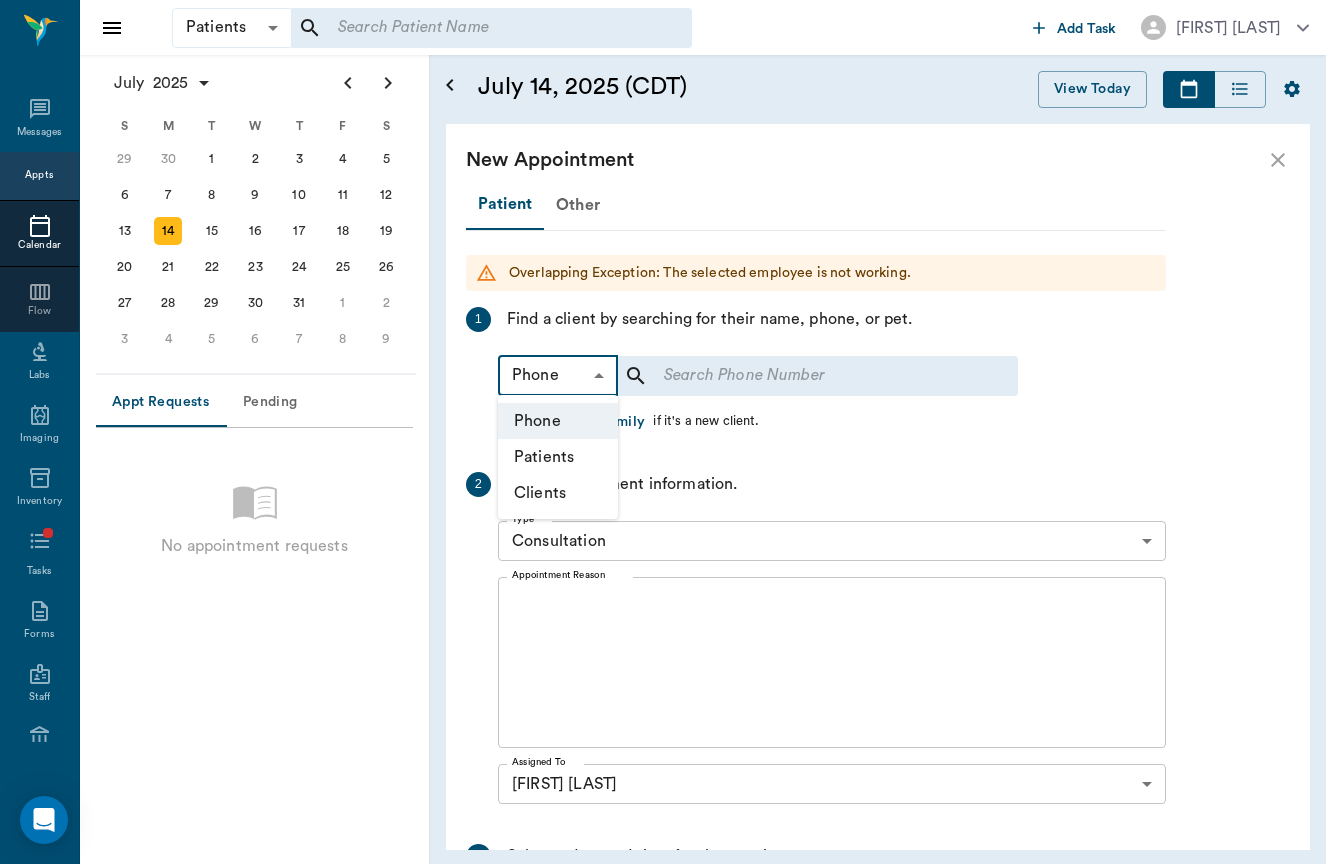 type on "Patients" 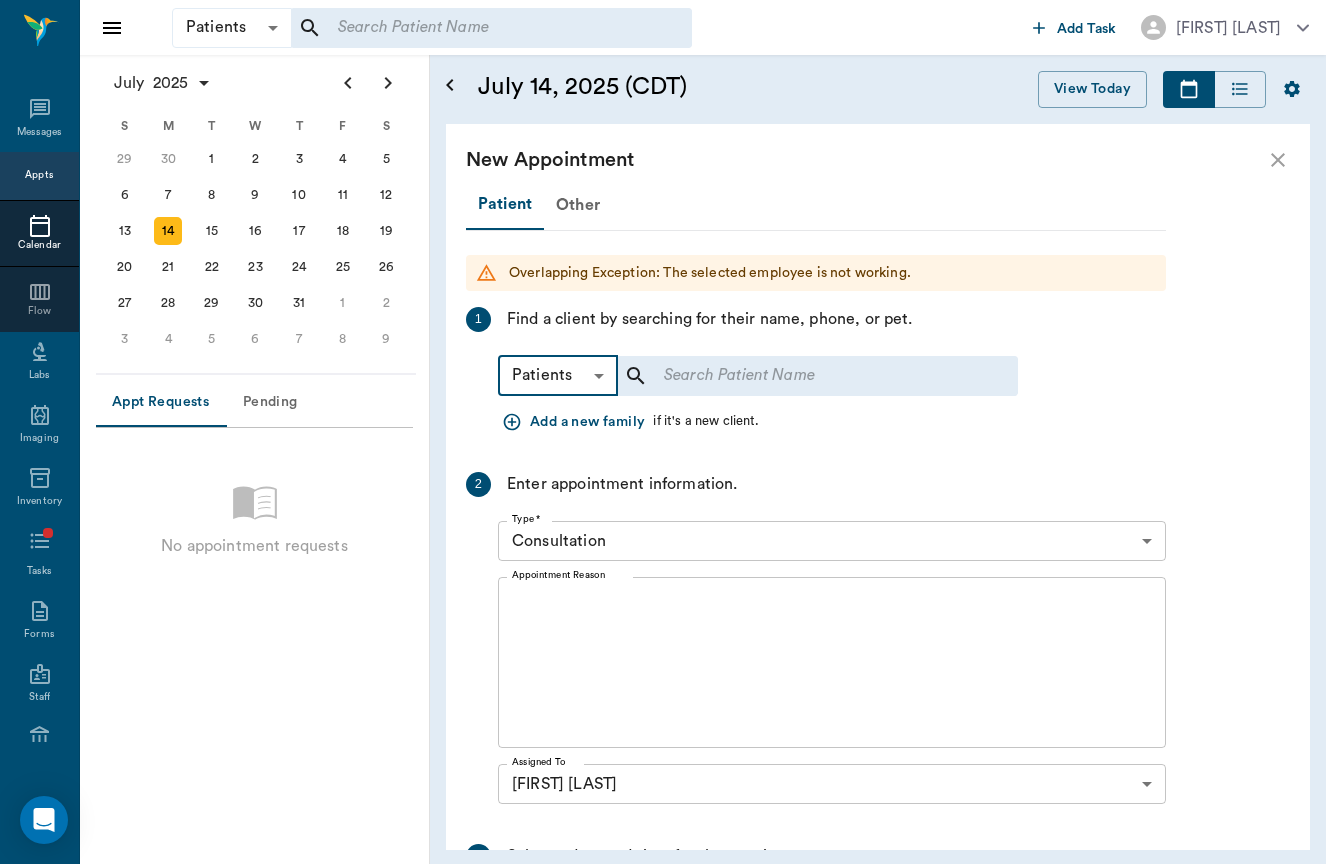 click on "Patients Patients ​ ​" at bounding box center (832, 372) 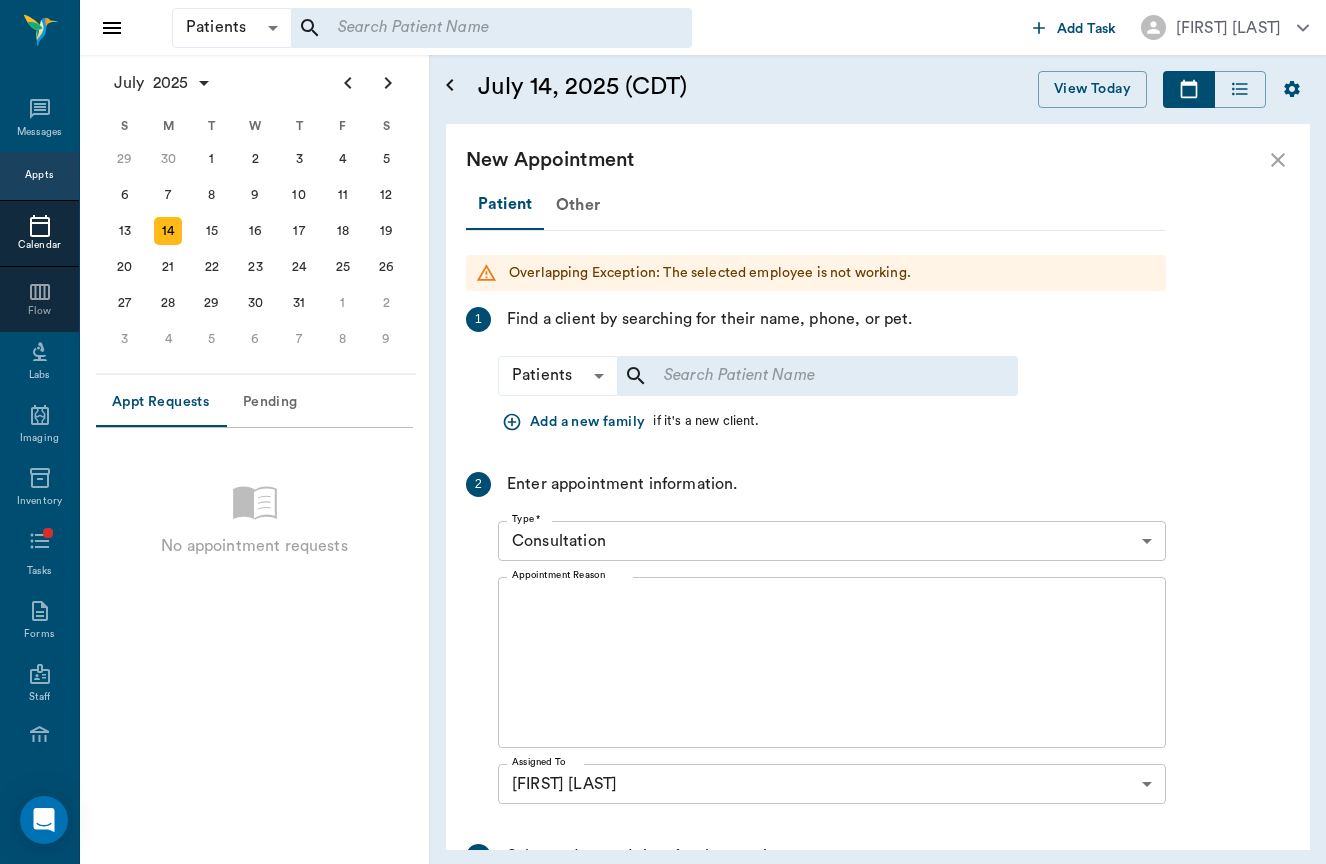 click at bounding box center [804, 376] 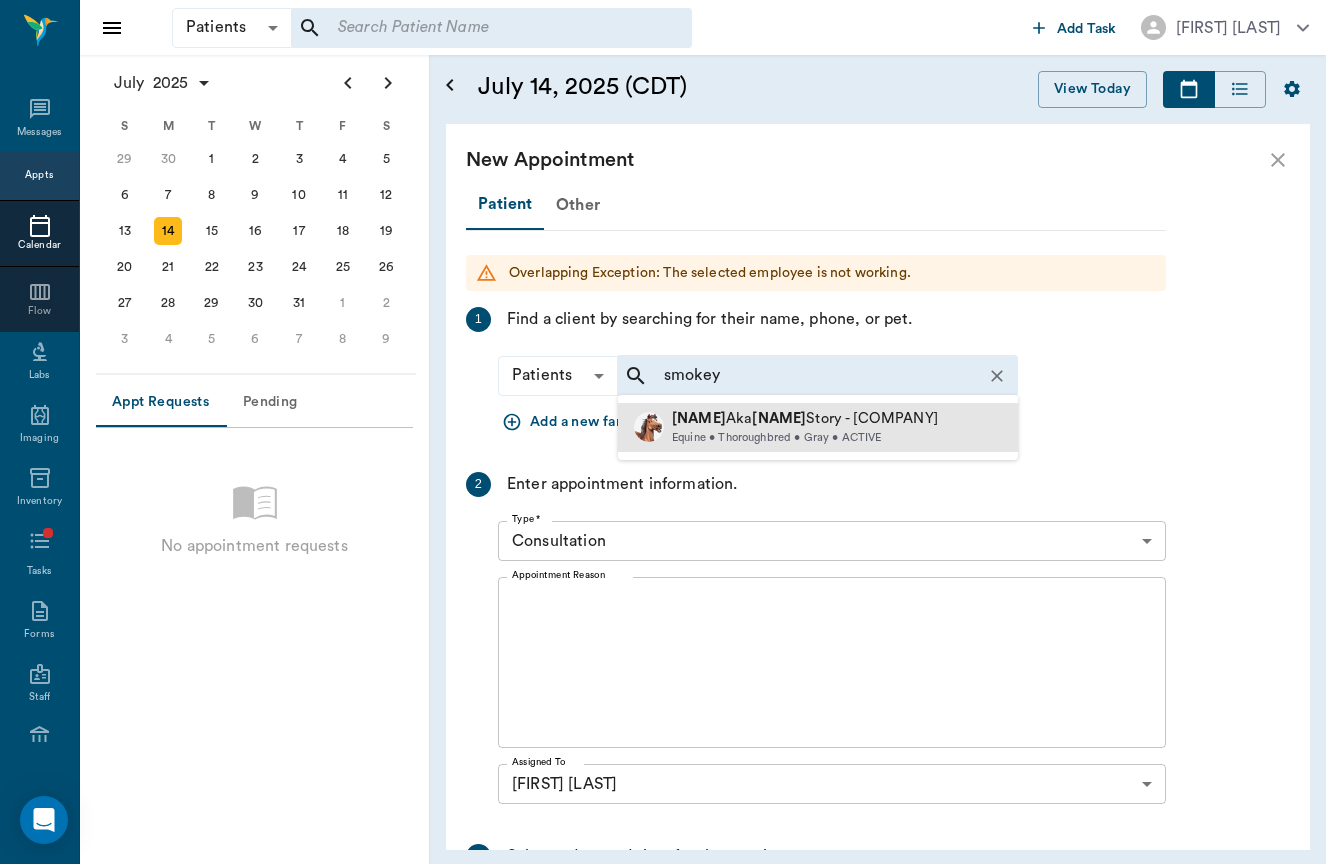 click on "[NAME]" at bounding box center [699, 418] 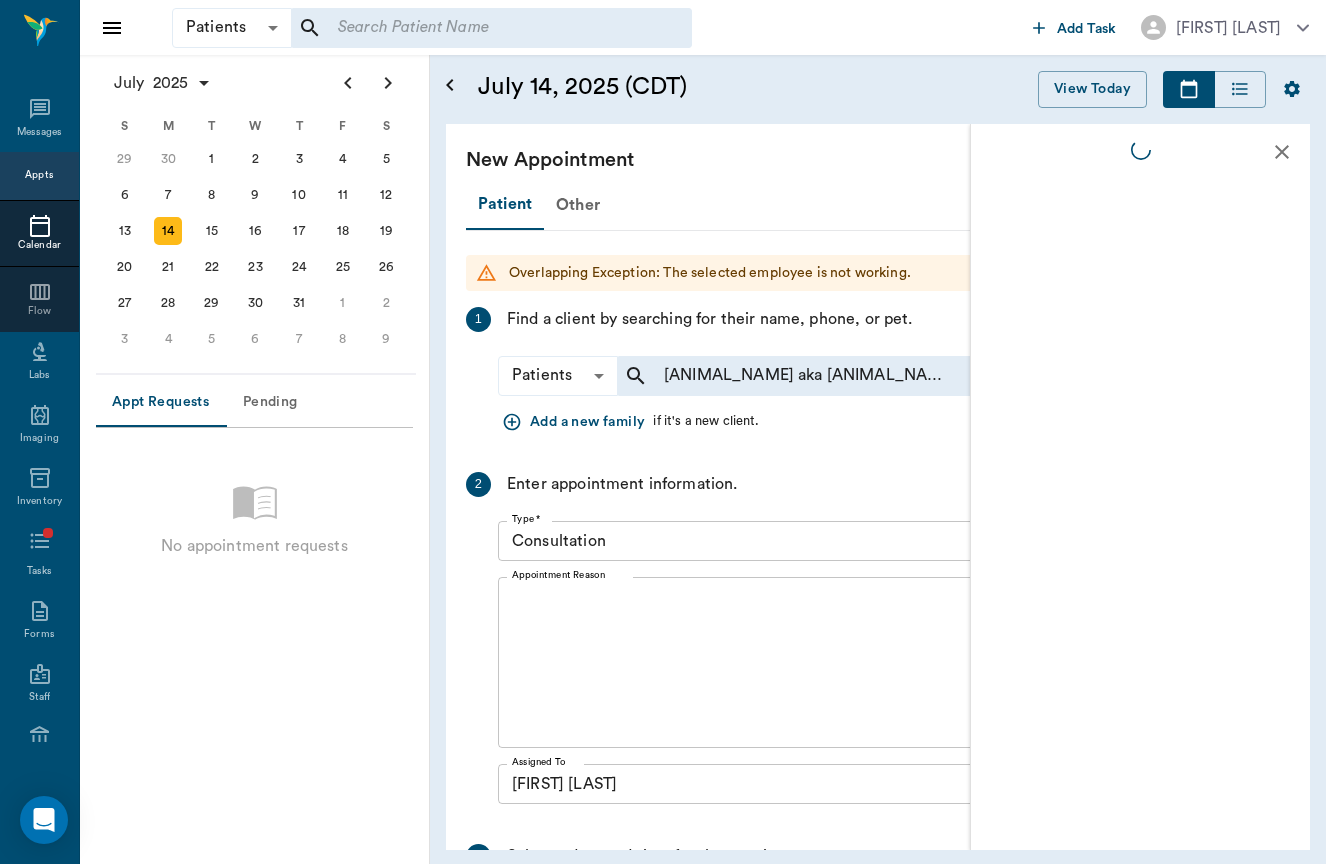 type on "smokey" 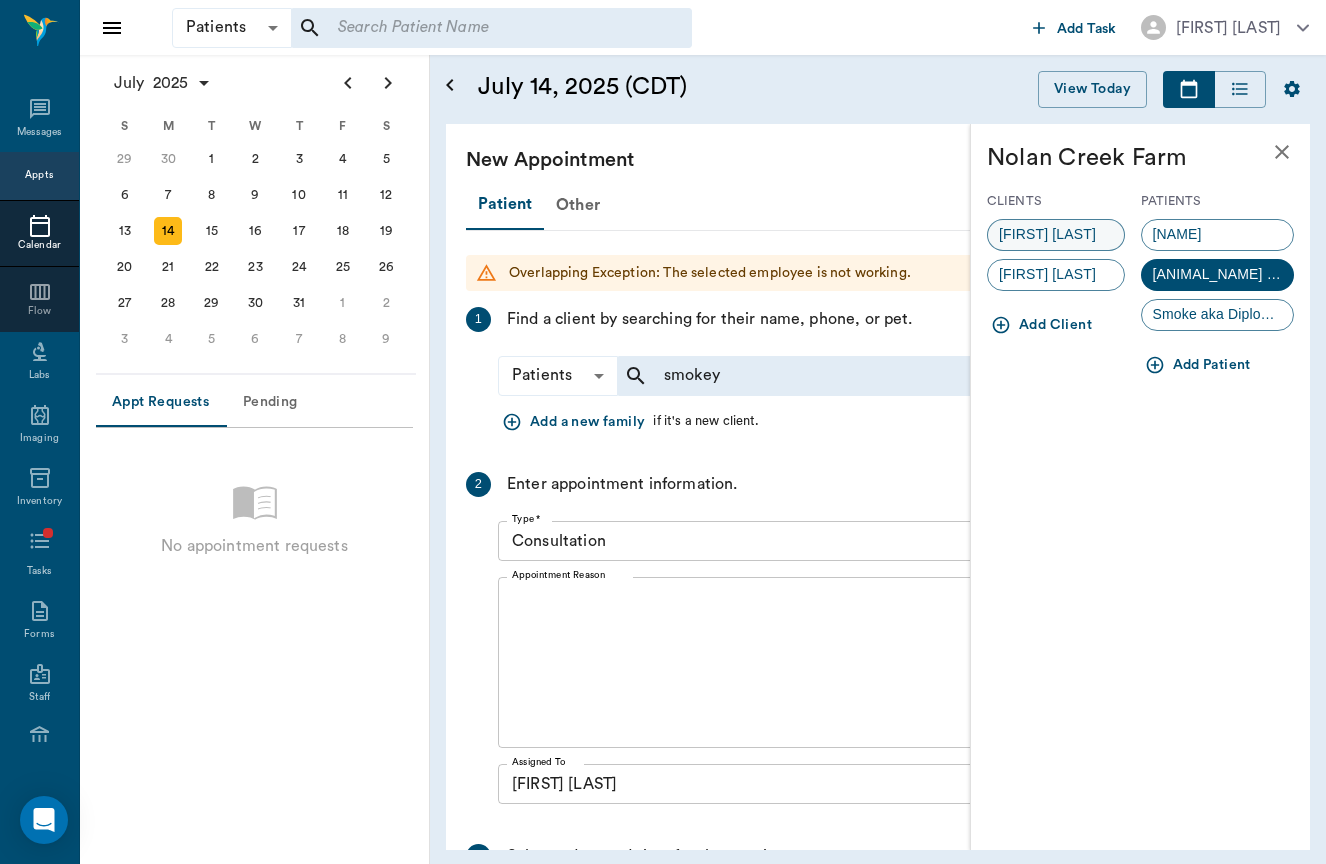 click on "[FIRST] [LAST]" at bounding box center [1047, 234] 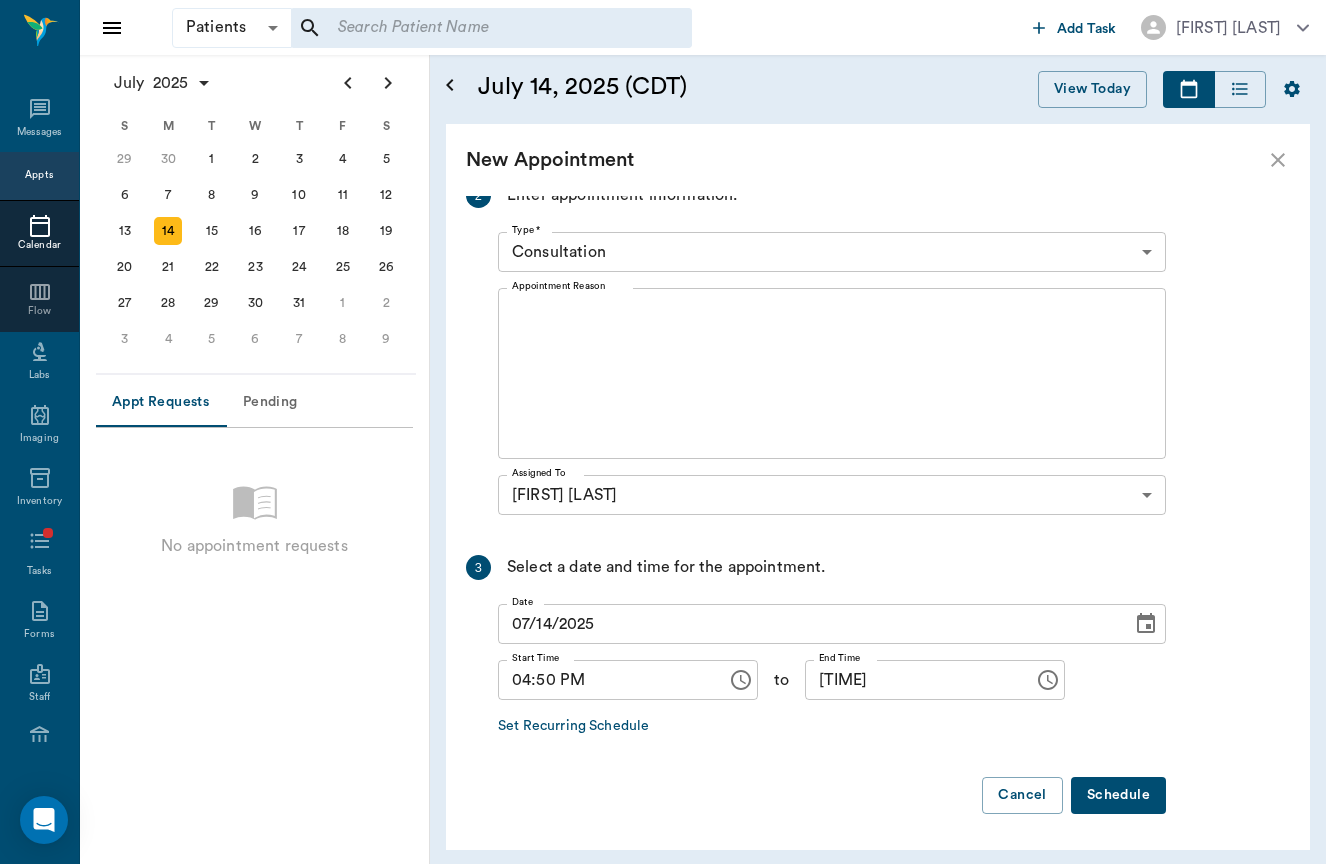 click on "Patient Other Overlapping Exception: The selected employee is not working. 1 Find a client by searching for their name, phone, or pet. Client [FIRST] [LAST] ([PHONE]) Patient [PET_NAME] Aka [PET_NAME] Story # 181_P2 Equine  - Thoroughbred [DATE] ([AGE] years [AGE] months) Change Remove 2 Enter appointment information. Type * Consultation 66193437c5bf6463a0ac76eb Type * Appointment Reason x Appointment Reason Assigned To [FIRST] [LAST] Assigned To 3 Select a date and time for the appointment. Date [DATE] Date Start Time [TIME] Start Time to End Time [TIME] End Time Set Recurring Schedule Schedule Cancel" at bounding box center (878, 523) 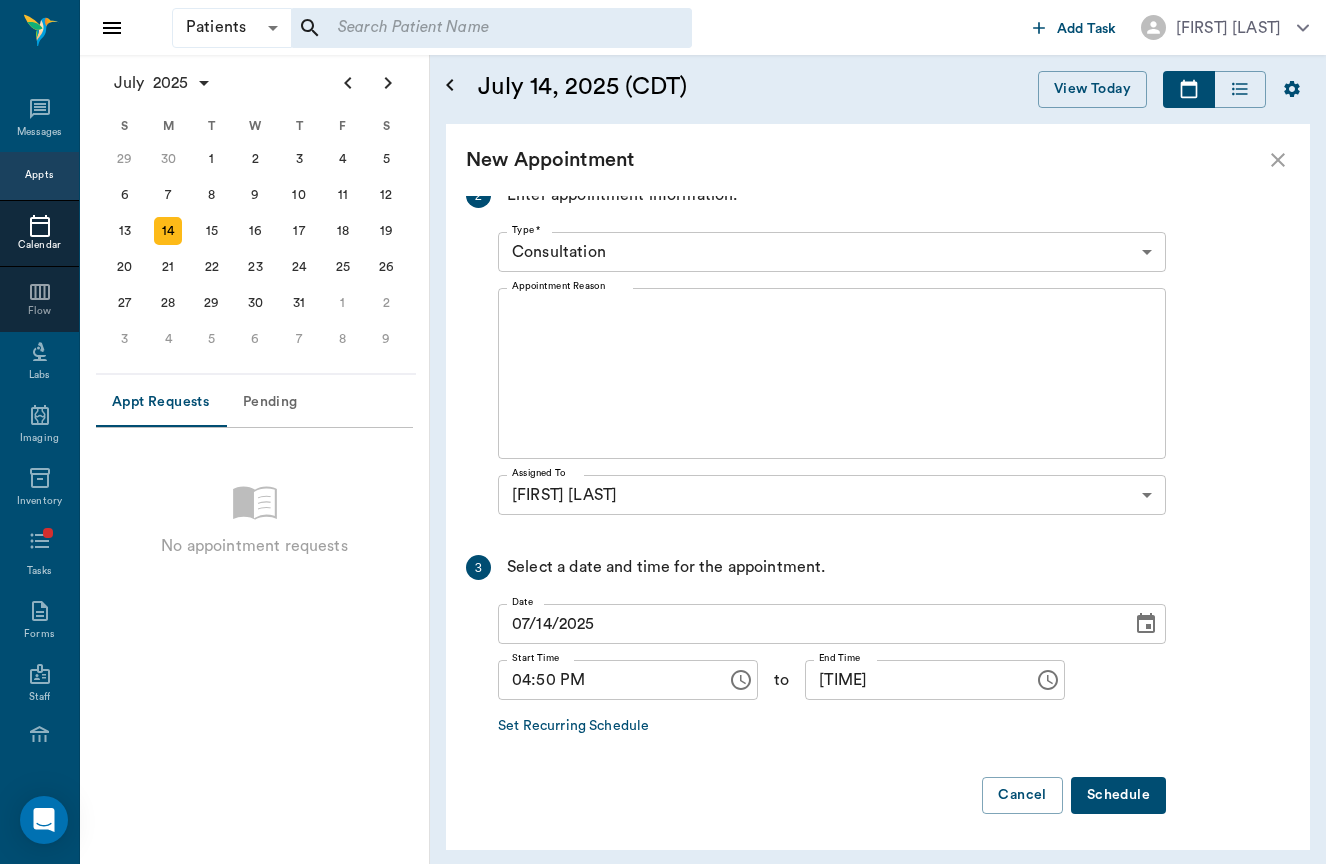 scroll, scrollTop: 343, scrollLeft: 0, axis: vertical 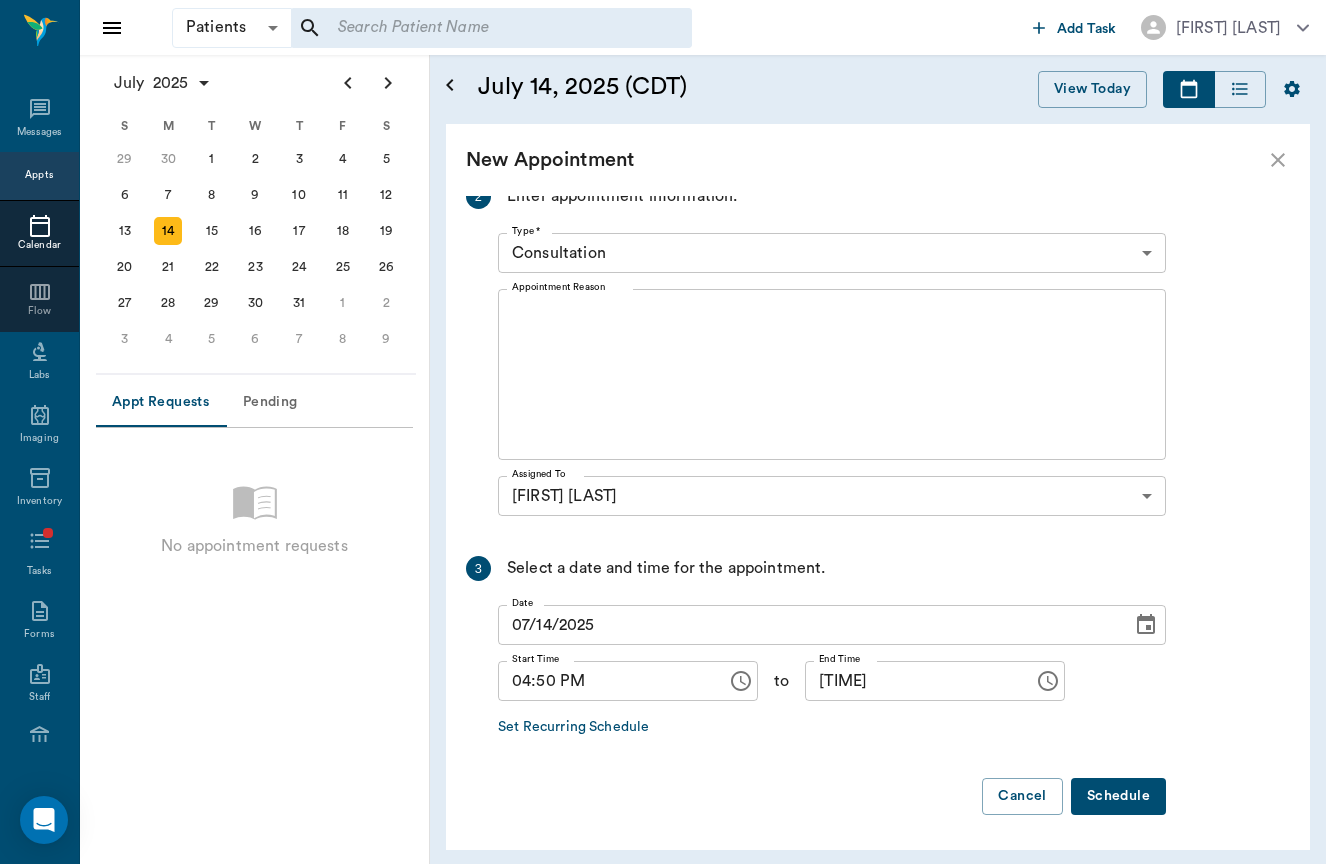 click on "Schedule" at bounding box center [1118, 796] 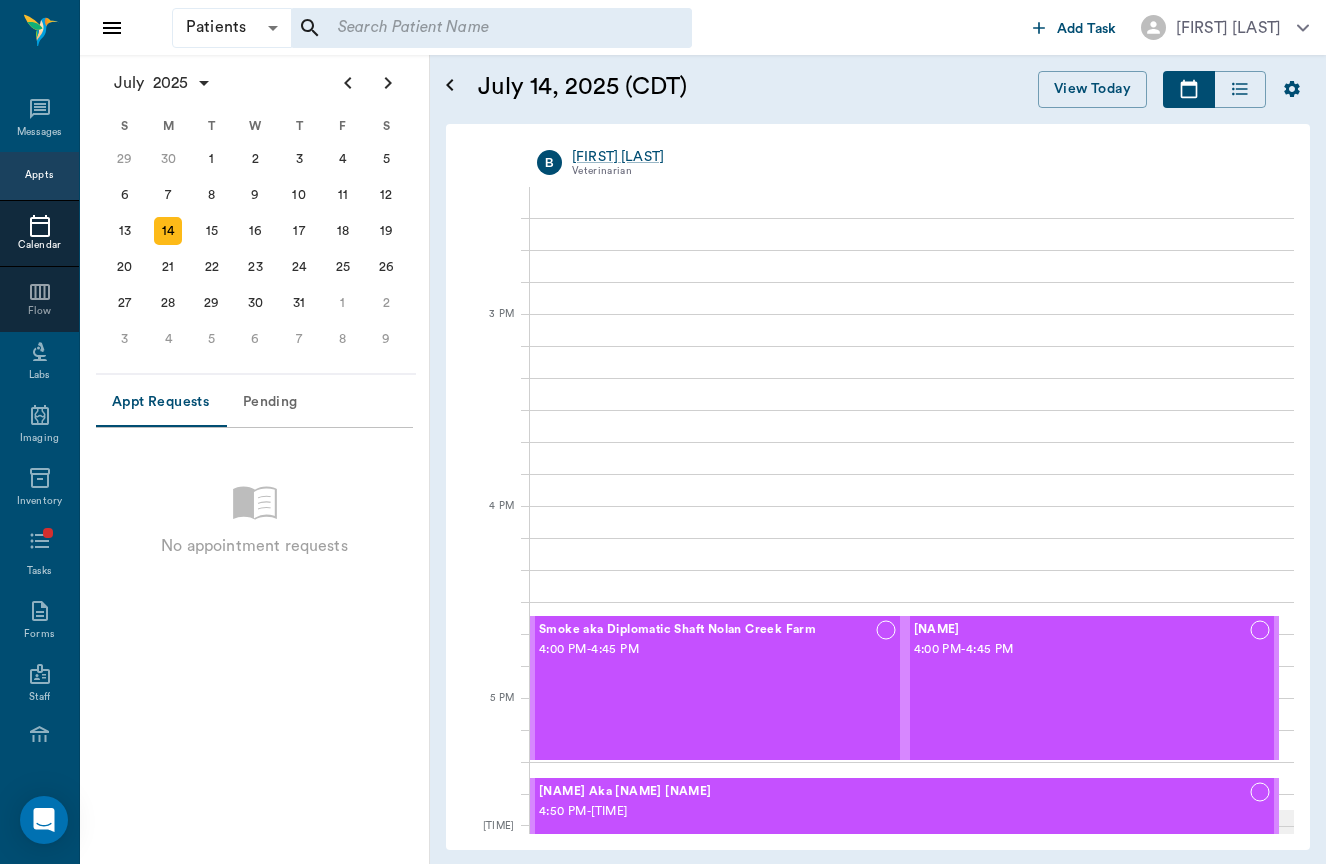 scroll, scrollTop: 1225, scrollLeft: 0, axis: vertical 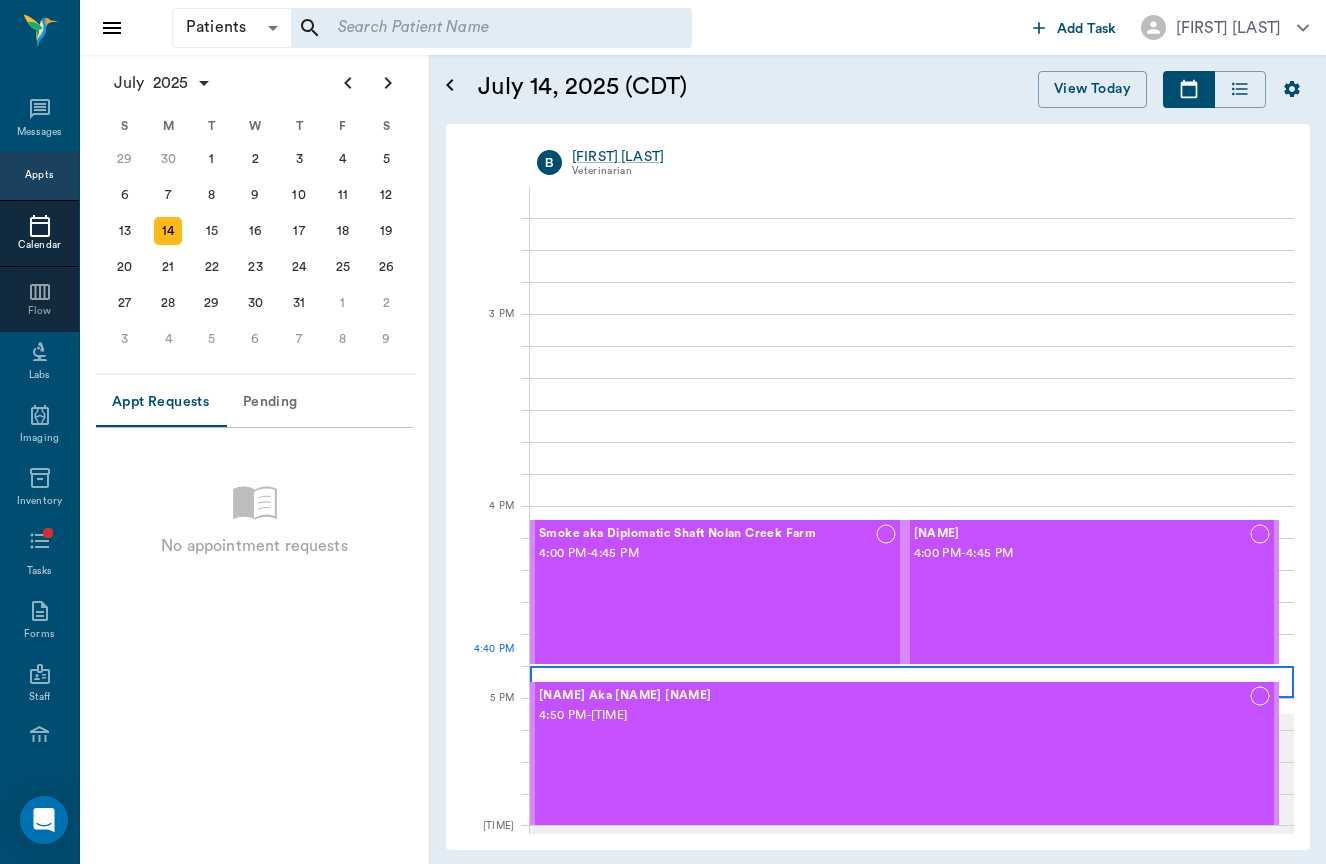 click at bounding box center (912, 682) 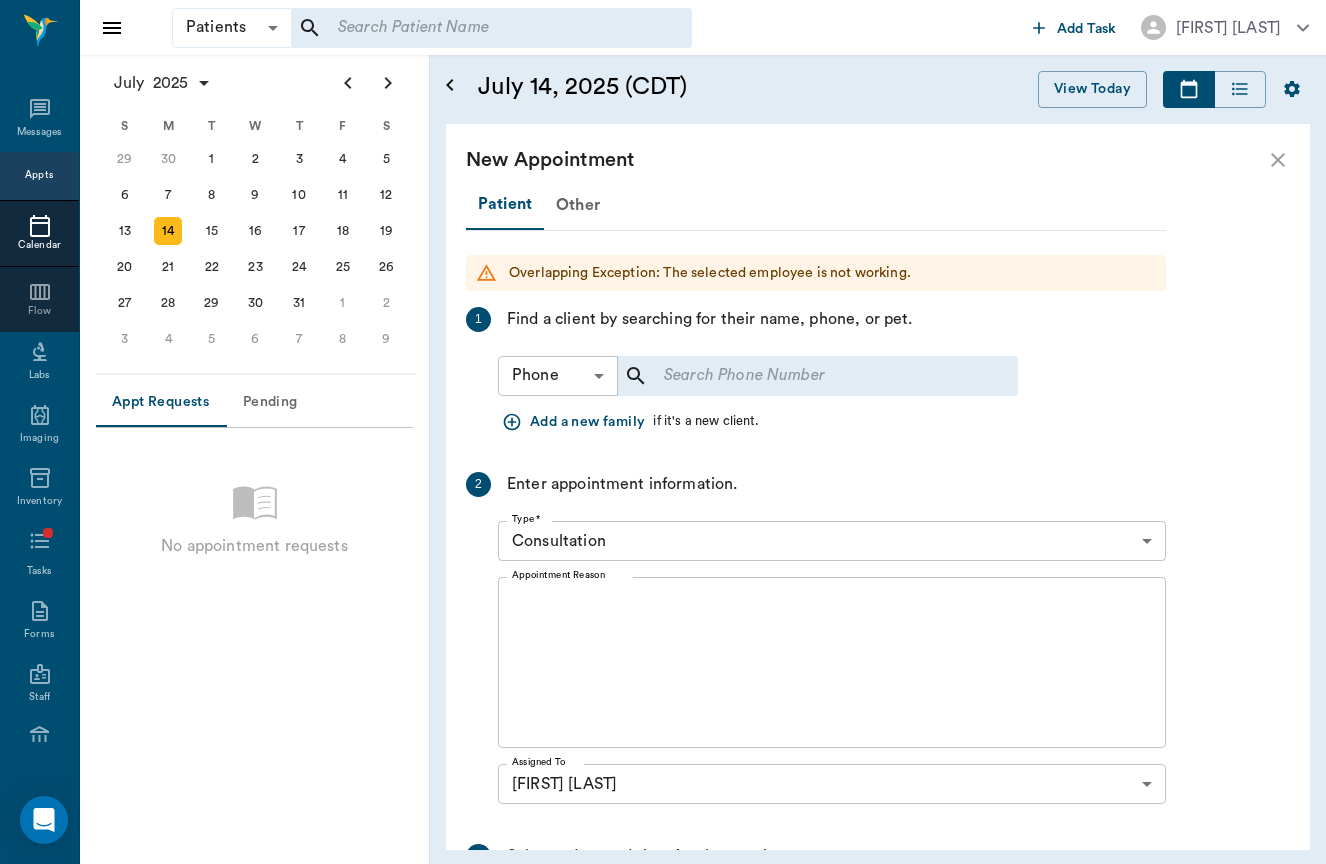 scroll, scrollTop: -1, scrollLeft: 0, axis: vertical 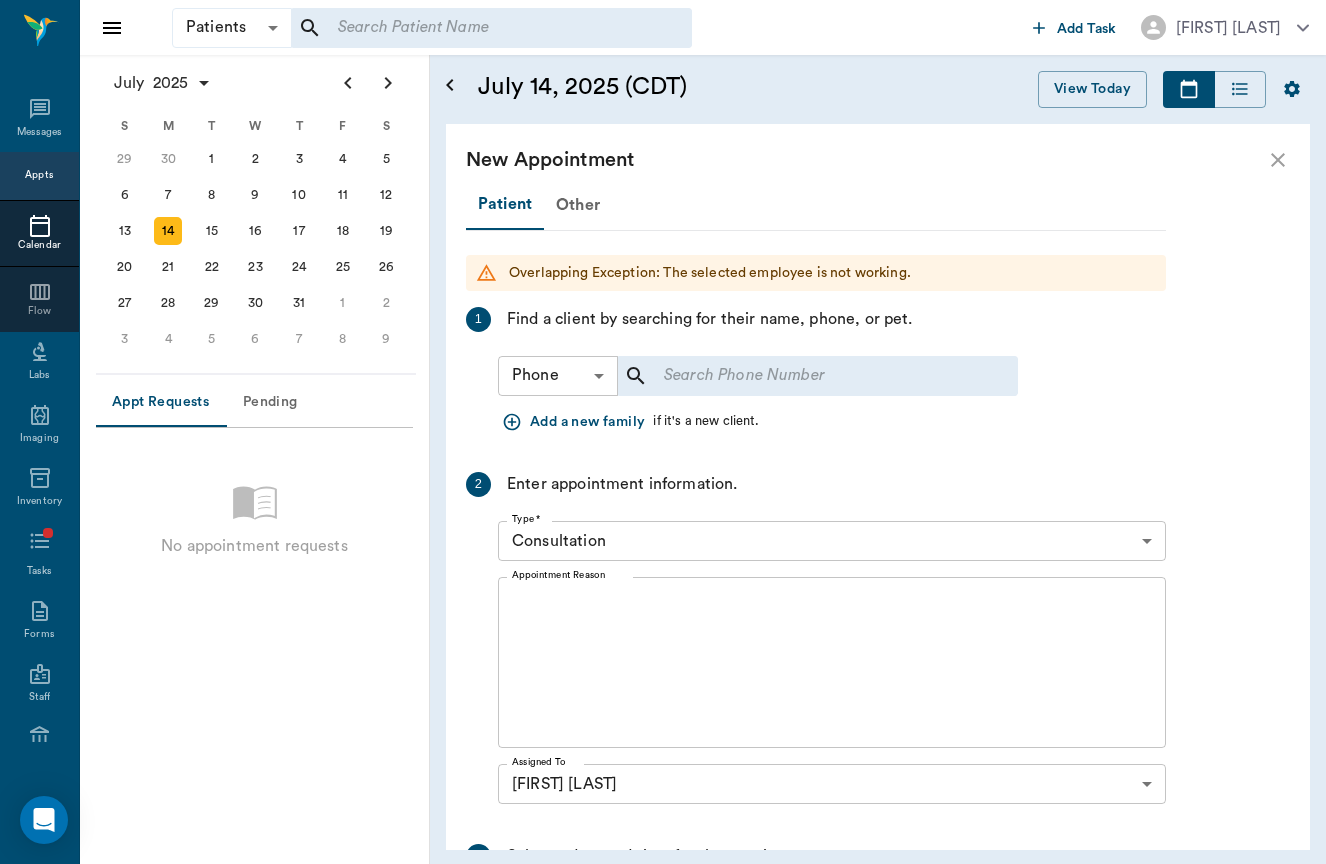 click on "Patients Patients ​ ​ Add Task [FIRST] [LAST] Nectar Messages Appts Calendar Flow Labs Imaging Inventory Tasks Forms Staff Reports Lookup Settings July 2025 S M T W T F S Jun 1 2 3 4 5 6 7 8 9 10 11 12 13 14 15 16 17 18 19 20 21 22 23 24 25 26 27 28 29 30 Jul 1 2 3 4 5 6 7 8 9 10 11 12 S M T W T F S 29 30 Jul 1 2 3 4 5 6 7 8 9 10 11 12 13 14 15 16 17 18 19 20 21 22 23 24 25 26 27 28 29 30 31 Aug 1 2 3 4 5 6 7 8 9 S M T W T F S 27 28 29 30 31 Aug 1 2 3 4 5 6 7 8 9 10 11 12 13 14 15 16 17 18 19 20 21 22 23 24 25 26 27 28 29 30 31 Sep 1 2 3 4 5 6 Appt Requests Pending No appointment requests July 14, 2025 (CDT) View Today July 2025 Today 14 Mon Jul 2025 B [FIRST] [LAST] Veterinarian 8 AM 9 AM 10 AM 11 AM 12 PM 1 PM 2 PM 3 PM 4 PM 5 PM 5:35 PM 7:52 PM 4:40 PM [NAME] [NAME] 4:00 PM  -  4:45 PM [NAME] [NAME] 4:00 PM  -  4:45 PM [NAME] aka [NAME] [NAME] 4:50 PM  -  5:35 PM New Appointment Patient Other 1 Phone Phone ​ ​ Add a new family 2 Type * x 3" at bounding box center [663, 432] 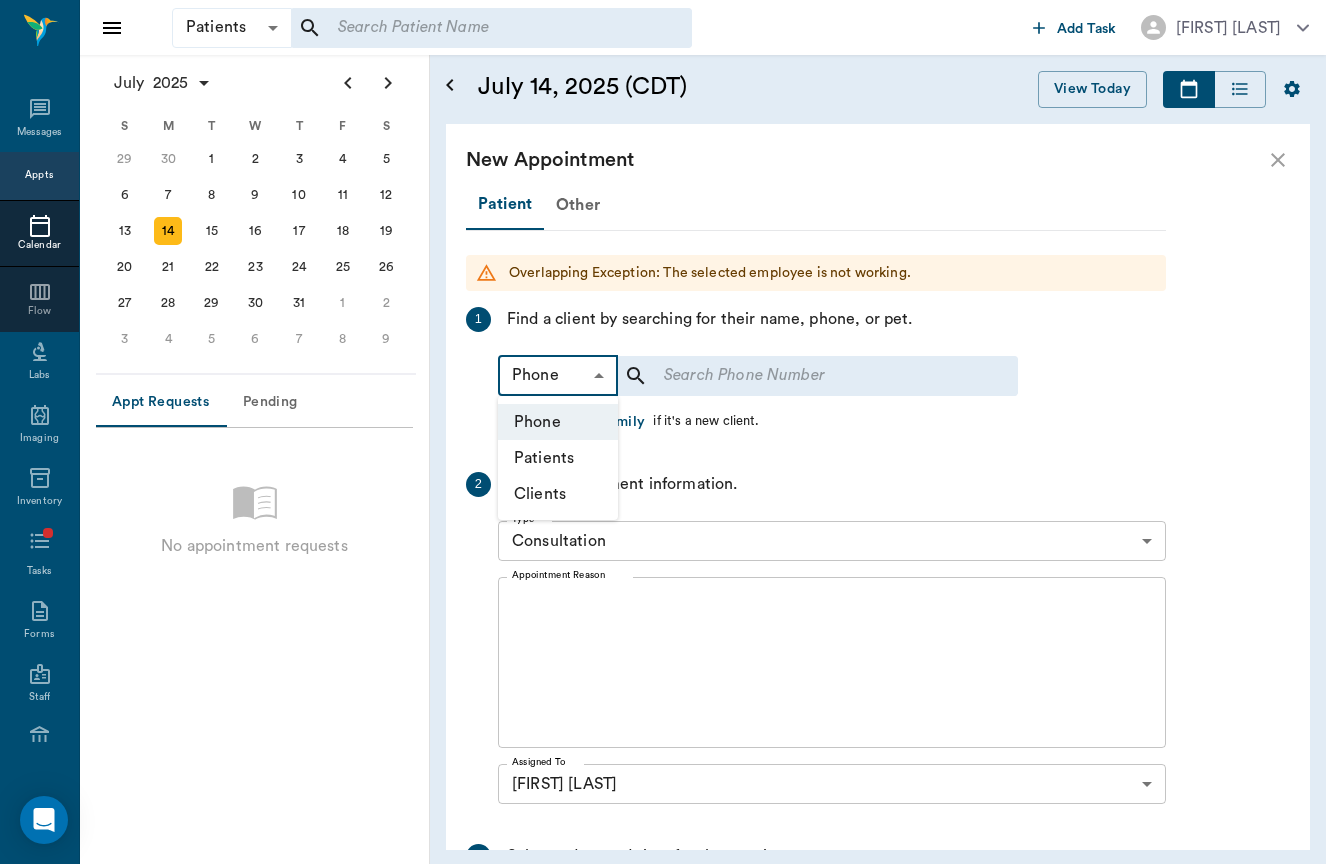 scroll, scrollTop: 0, scrollLeft: 0, axis: both 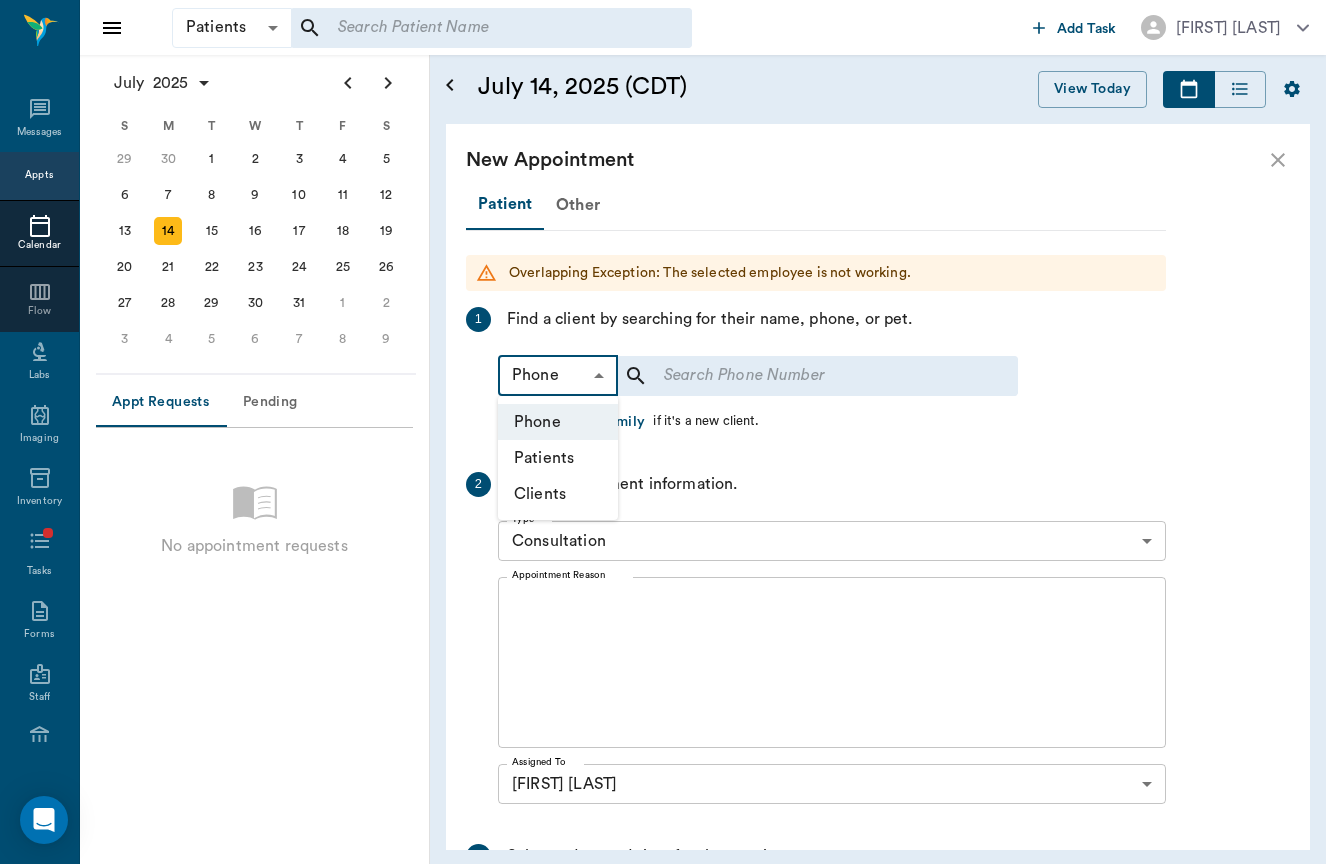 click on "Clients" at bounding box center [558, 494] 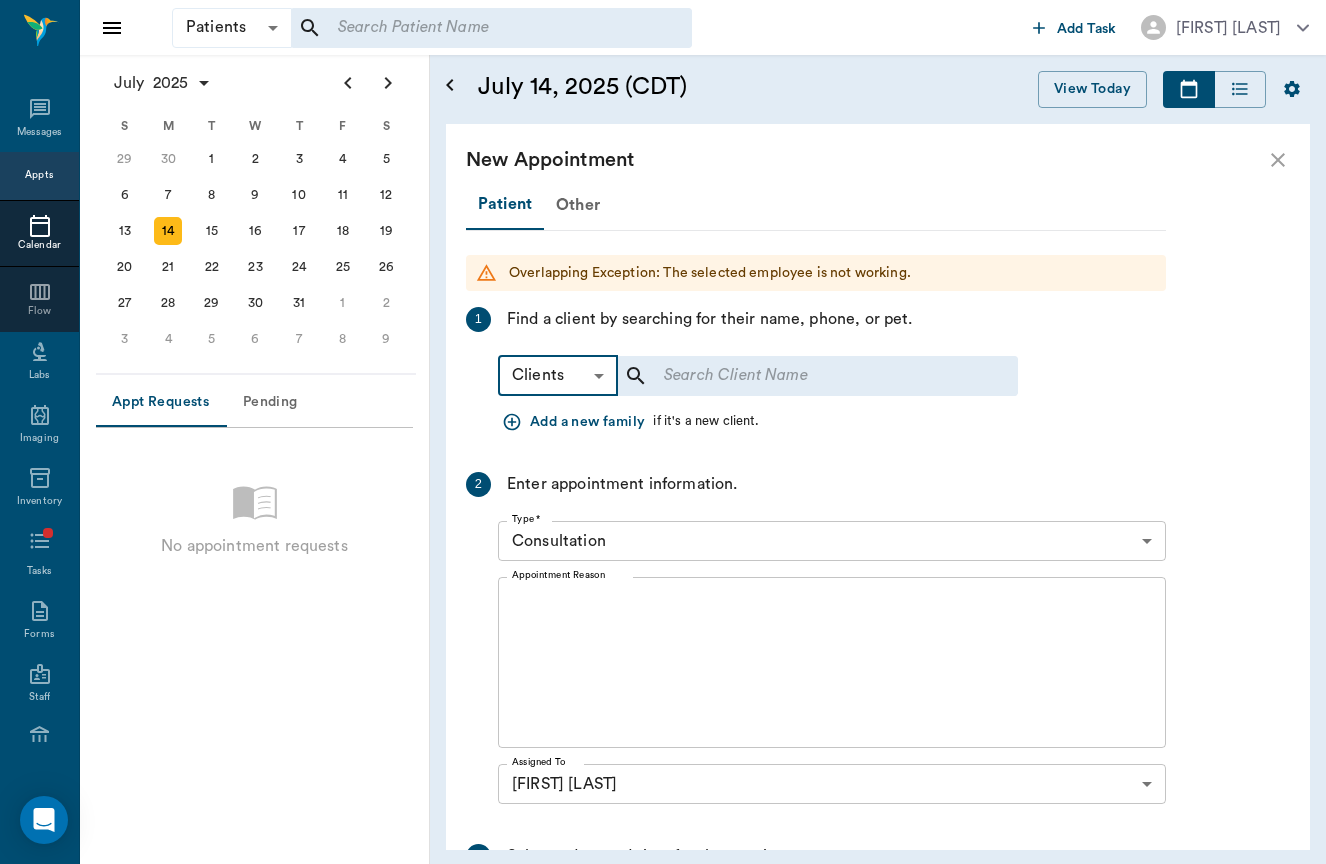 click on "Phone Patients Clients" at bounding box center (558, 431) 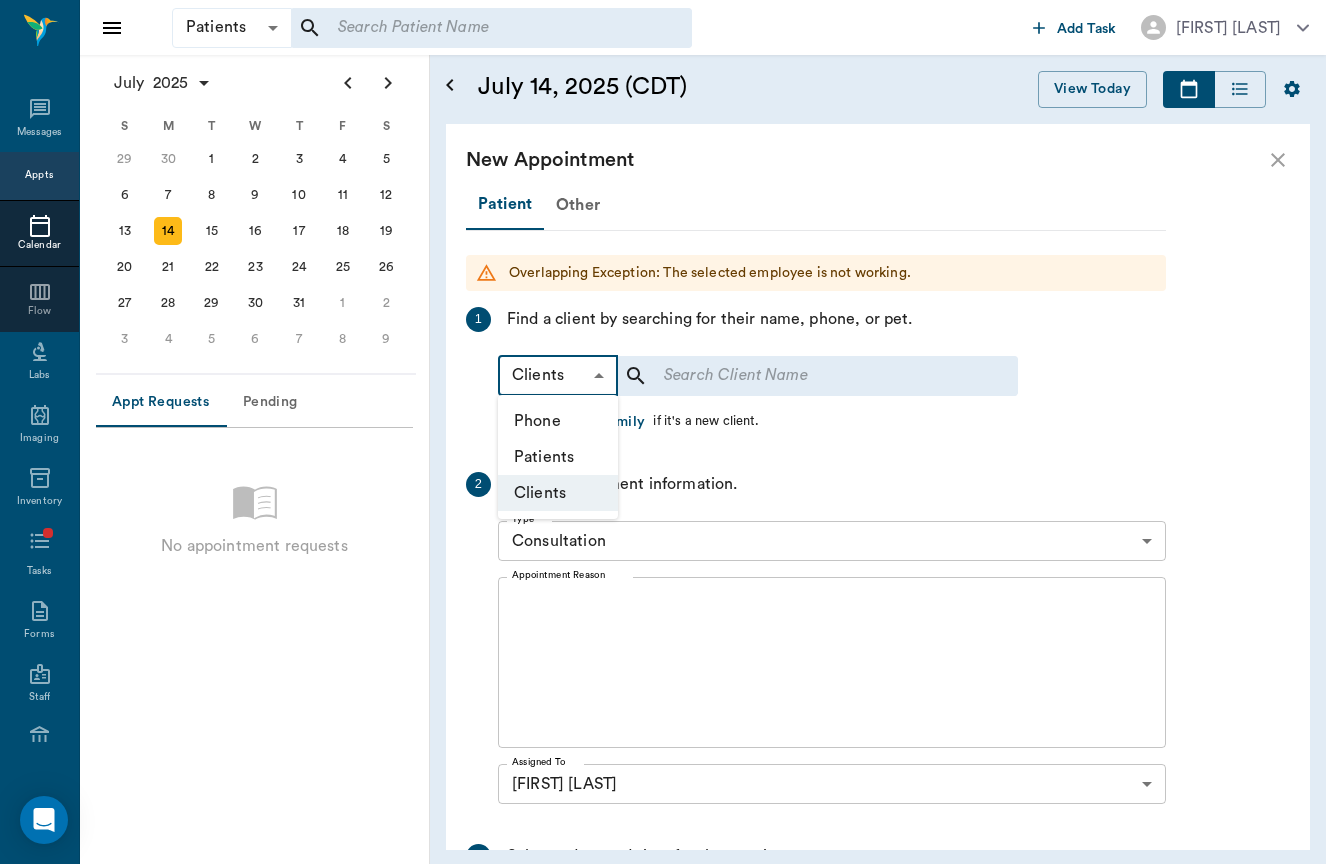 click on "Patients Patients ​ ​ Add Task [FIRST] [LAST] Nectar Messages Appts Calendar Flow Labs Imaging Inventory Tasks Forms Staff Reports Lookup Settings July [YEAR] S M T W T F S Jun 1 2 3 4 5 6 7 8 9 10 11 12 13 14 15 16 17 18 19 20 21 22 23 24 25 26 27 28 29 30 Jul 1 2 3 4 5 6 7 8 9 10 11 12 S M T W T F S 29 30 Jul 1 2 3 4 5 6 7 8 9 10 11 12 13 14 15 16 17 18 19 20 21 22 23 24 25 26 27 28 29 30 31 Aug 1 2 3 4 5 6 7 8 9 S M T W T F S 27 28 29 30 31 Aug 1 2 3 4 5 6 7 8 9 10 11 12 13 14 15 16 17 18 19 20 21 22 23 24 25 26 27 28 29 30 31 Sep 1 2 3 4 5 6 Appt Requests Pending No appointment requests July 14, [YEAR] (CDT) View Today July [YEAR] Today 14 Mon Jul [YEAR] B [FIRST] [LAST] Veterinarian 8 AM 9 AM 10 AM 11 AM 12 PM 1 PM 2 PM 3 PM 4 PM 5 PM 5:35 PM 7:52 PM 4:40 PM Smoke aka Diplomatic Shaft Nolan Creek Farm 4:00 PM - 4:45 PM Dazzle Nolan Creek Farm 4:00 PM - 4:45 PM Smokey Aka Smokey Story Nolan Creek Farm 4:50 PM - 5:35 PM New Appointment Patient Other 1 Clients Clients ​ ​ Add a new family 2 Type *" at bounding box center (663, 432) 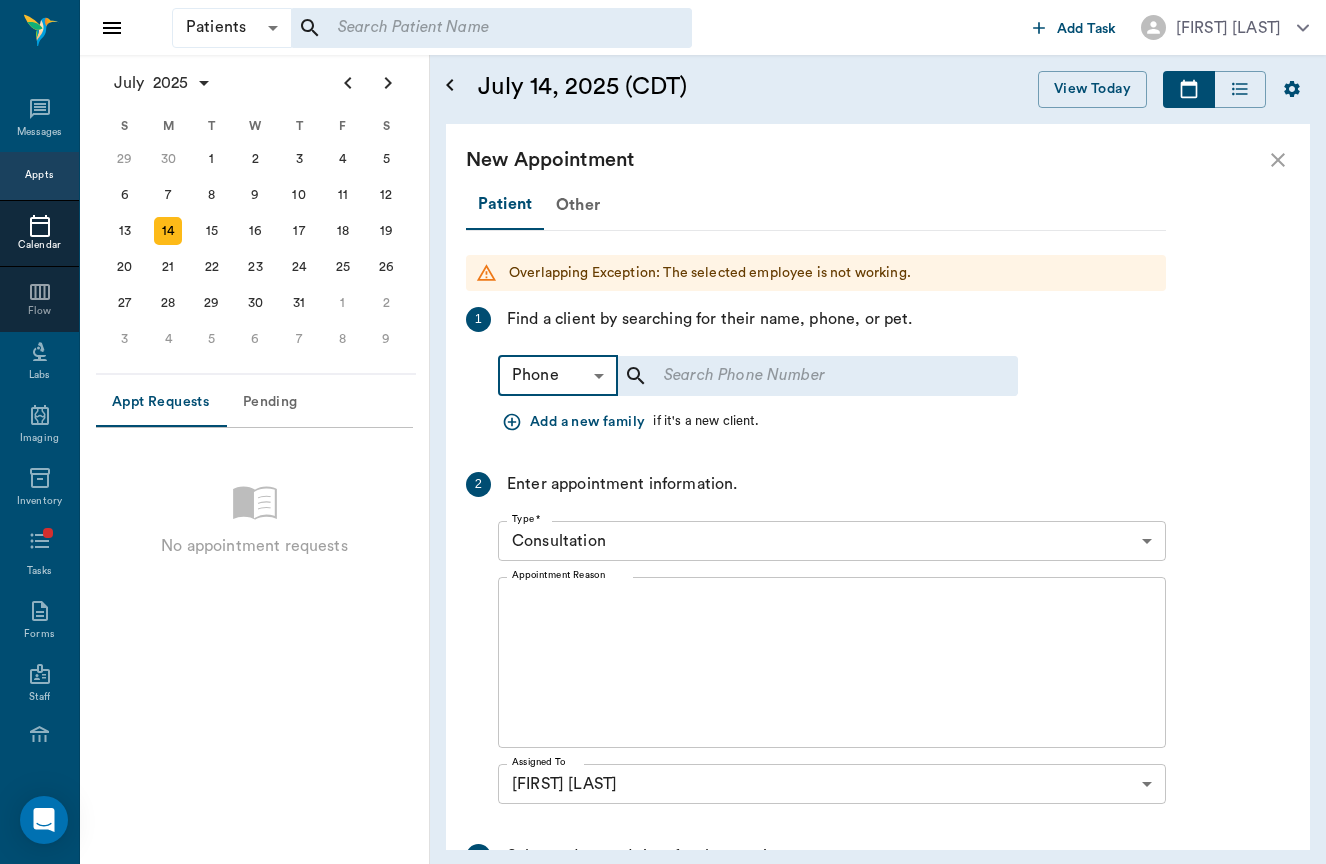 click on "Patients Patients ​ ​ Add Task [FIRST] [LAST] Nectar Messages Appts Calendar Flow Labs Imaging Inventory Tasks Forms Staff Reports Lookup Settings July 2025 S M T W T F S Jun 1 2 3 4 5 6 7 8 9 10 11 12 13 14 15 16 17 18 19 20 21 22 23 24 25 26 27 28 29 30 Jul 1 2 3 4 5 6 7 8 9 10 11 12 S M T W T F S 29 30 Jul 1 2 3 4 5 6 7 8 9 10 11 12 13 14 15 16 17 18 19 20 21 22 23 24 25 26 27 28 29 30 31 Aug 1 2 3 4 5 6 7 8 9 S M T W T F S 27 28 29 30 31 Aug 1 2 3 4 5 6 7 8 9 10 11 12 13 14 15 16 17 18 19 20 21 22 23 24 25 26 27 28 29 30 31 Sep 1 2 3 4 5 6 Appt Requests Pending No appointment requests July 14, 2025 (CDT) View Today July 2025 Today 14 Mon Jul 2025 B [FIRST] [LAST] Veterinarian 8 AM 9 AM 10 AM 11 AM 12 PM 1 PM 2 PM 3 PM 4 PM 5 PM 5:35 PM 7:52 PM 4:40 PM [NAME] [NAME] 4:00 PM  -  4:45 PM [NAME] [NAME] 4:00 PM  -  4:45 PM [NAME] aka [NAME] [NAME] 4:50 PM  -  5:35 PM New Appointment Patient Other 1 Phone Phone ​ ​ Add a new family 2 Type * x 3" at bounding box center [663, 432] 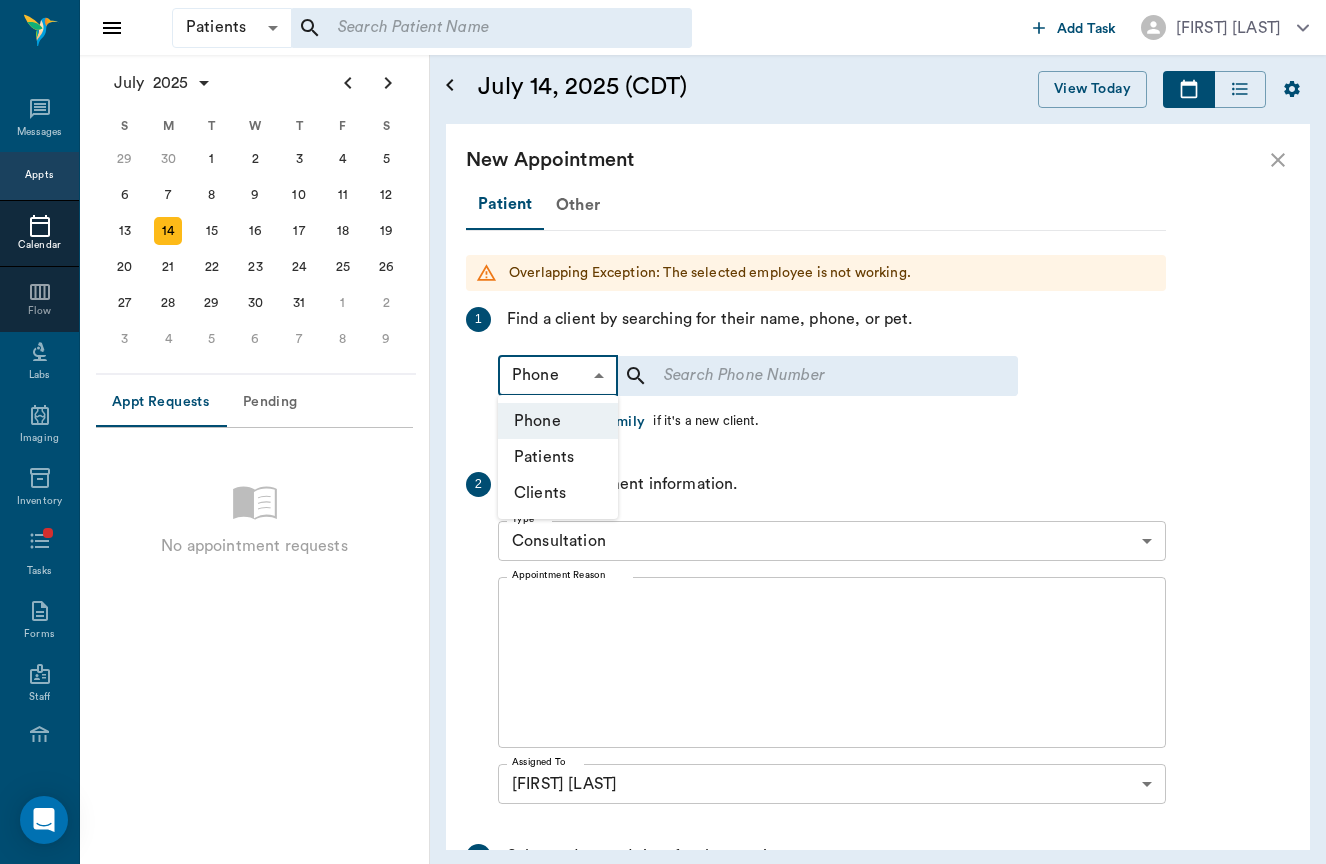 click on "Patients" at bounding box center (558, 457) 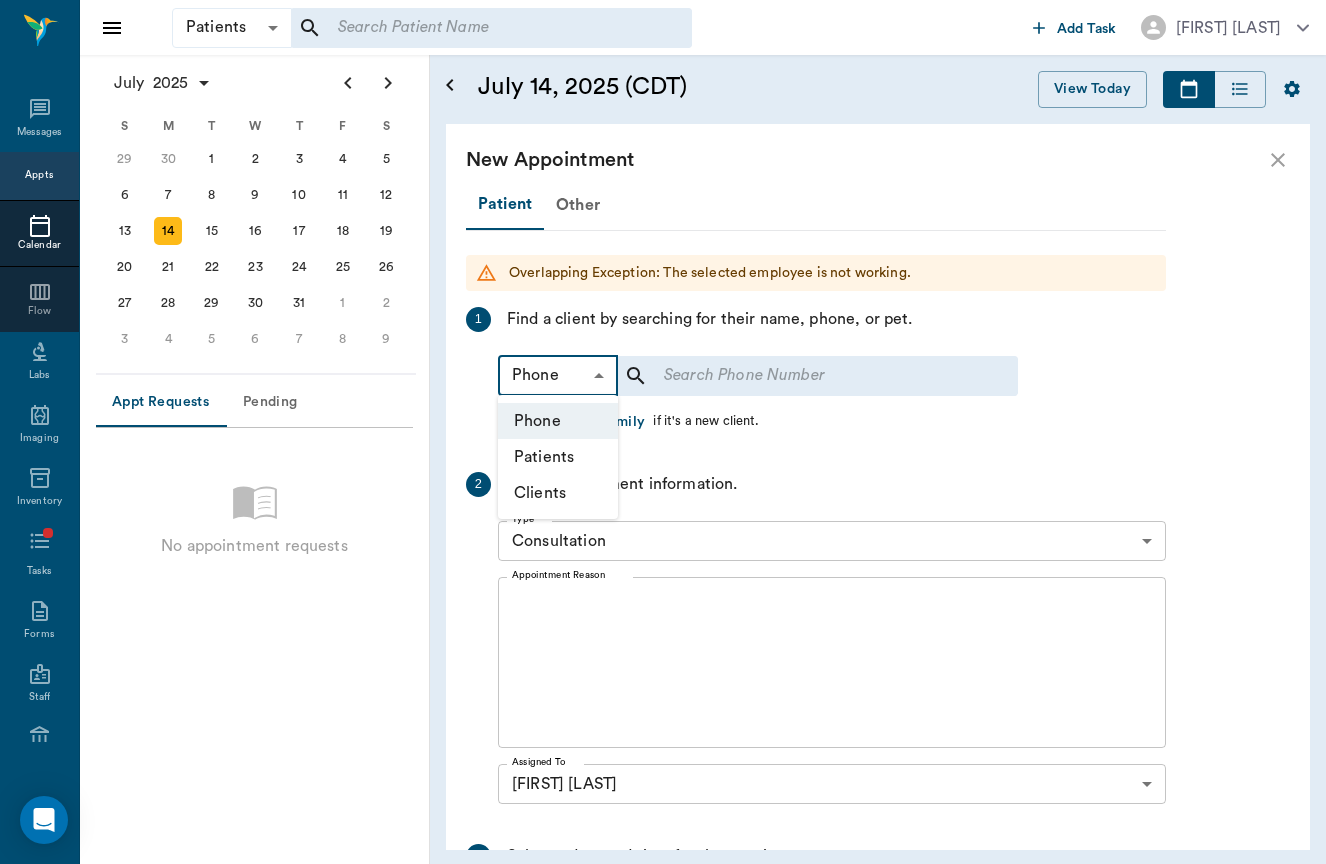 type on "Patients" 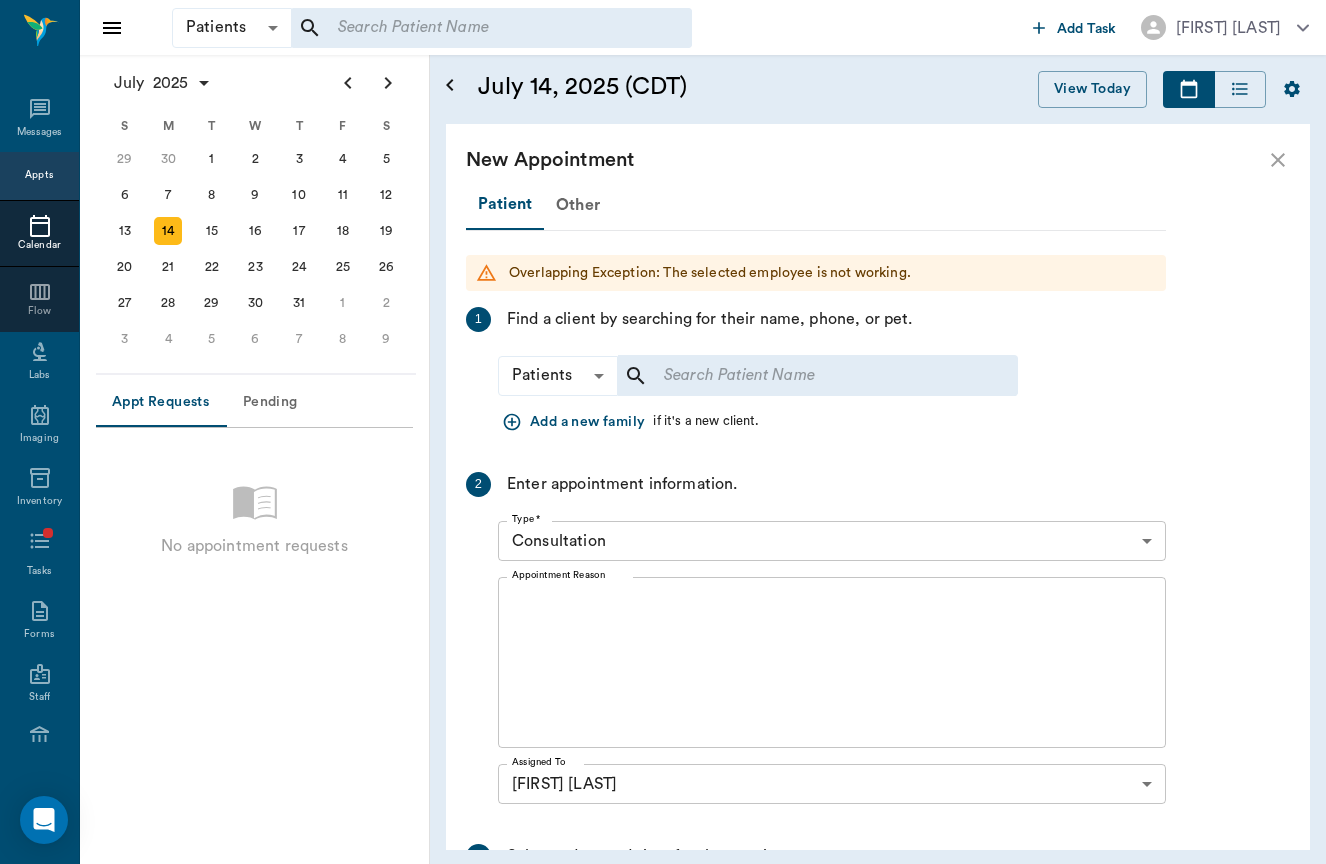 click at bounding box center [804, 376] 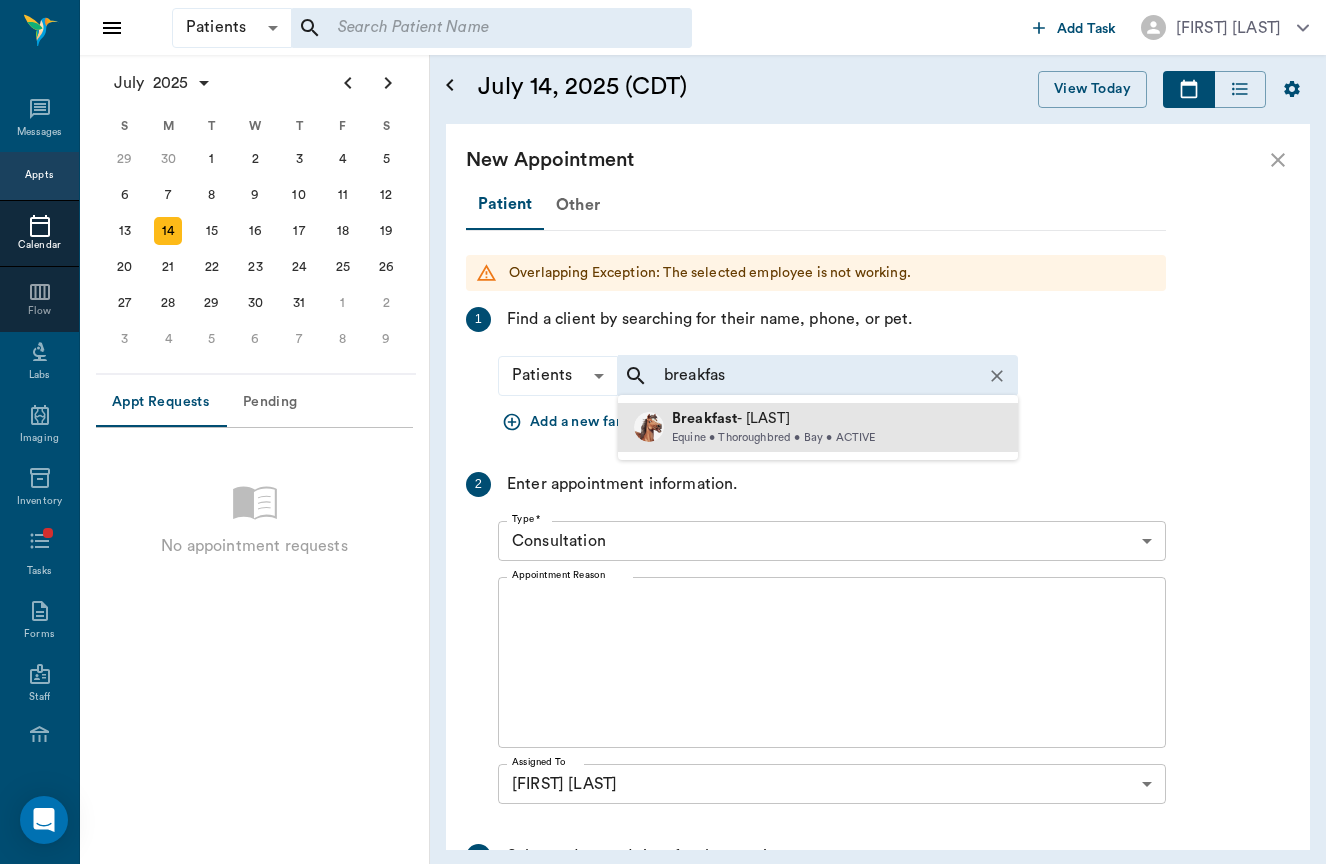 click on "Breakfast" at bounding box center [704, 418] 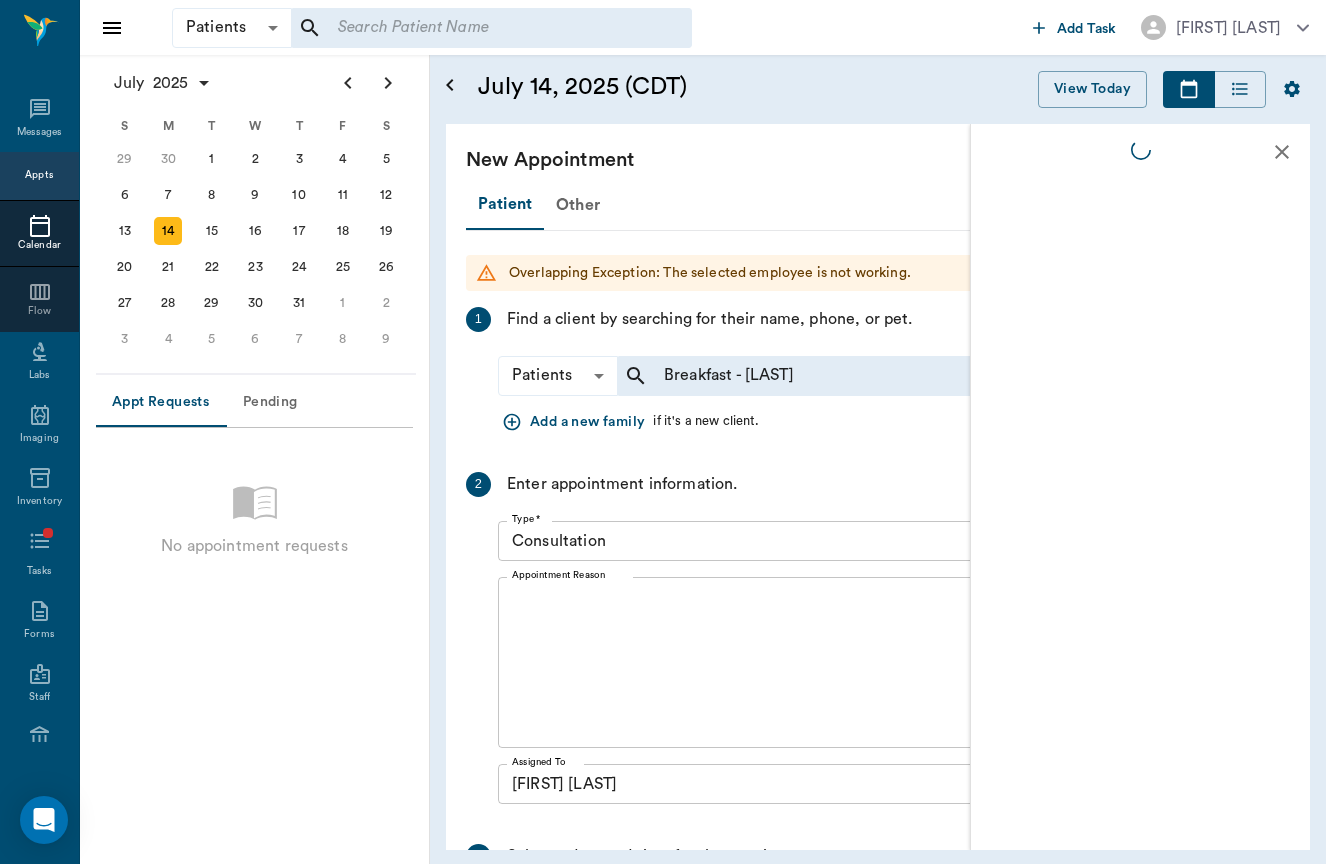 type on "breakfas" 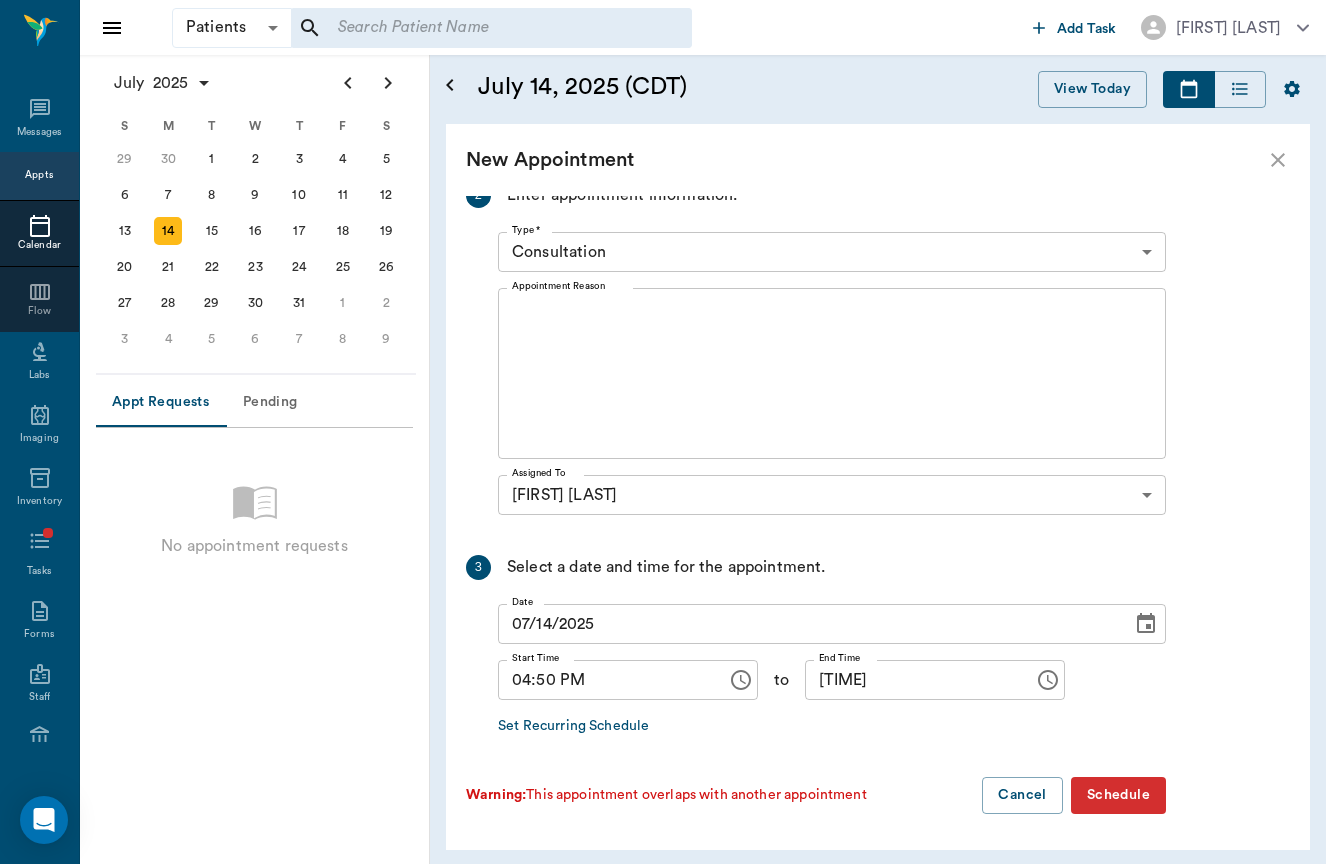 scroll, scrollTop: 326, scrollLeft: 0, axis: vertical 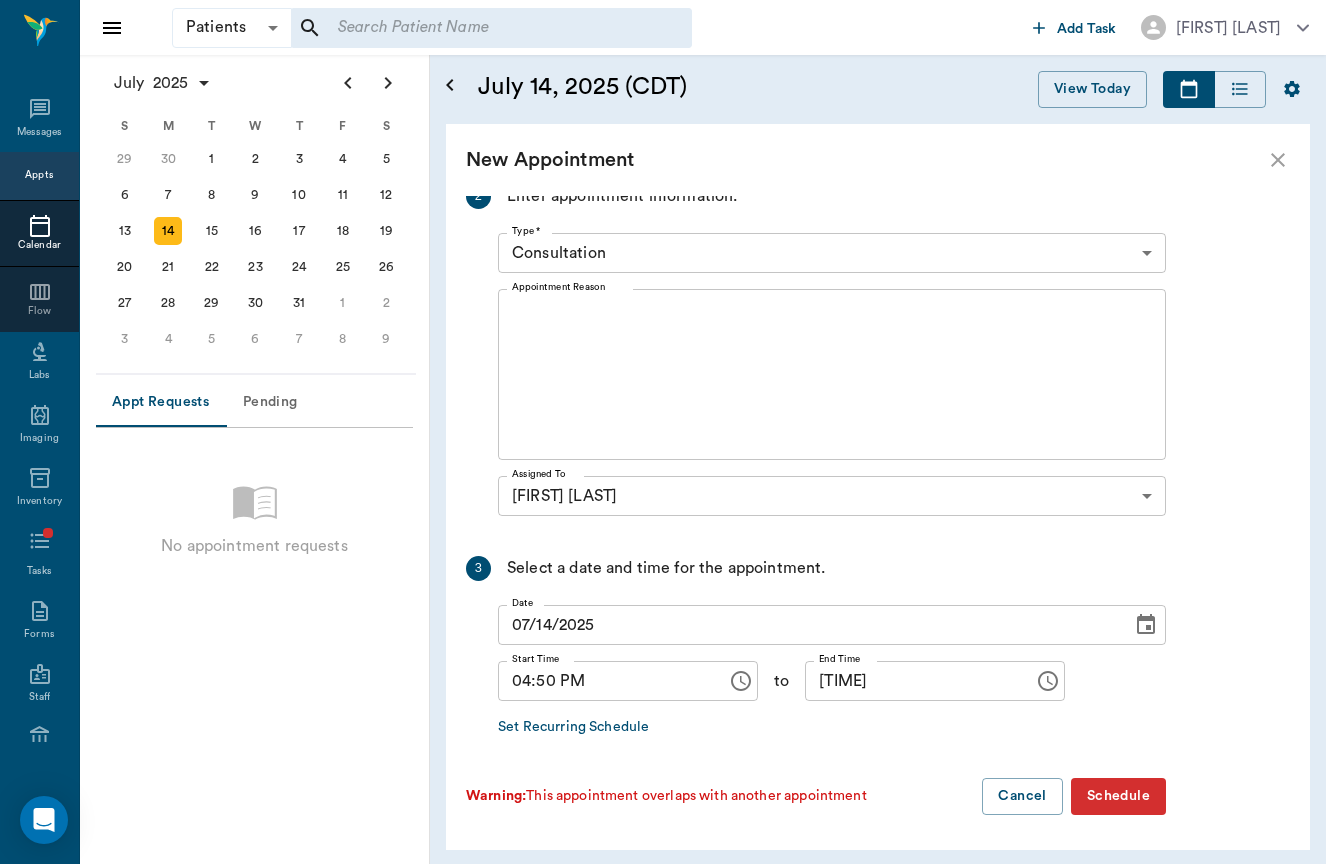 click on "Schedule" at bounding box center [1118, 796] 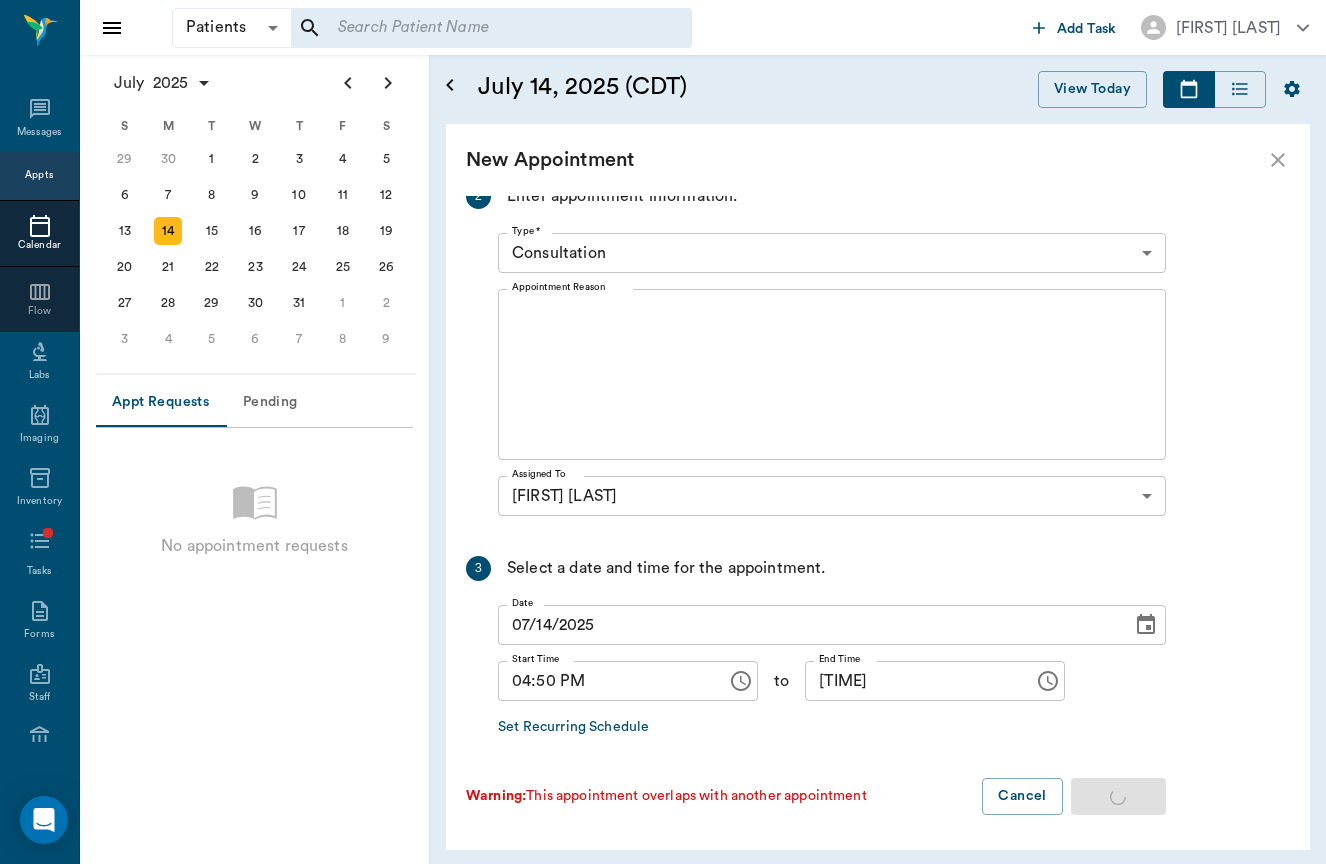 scroll, scrollTop: 0, scrollLeft: 0, axis: both 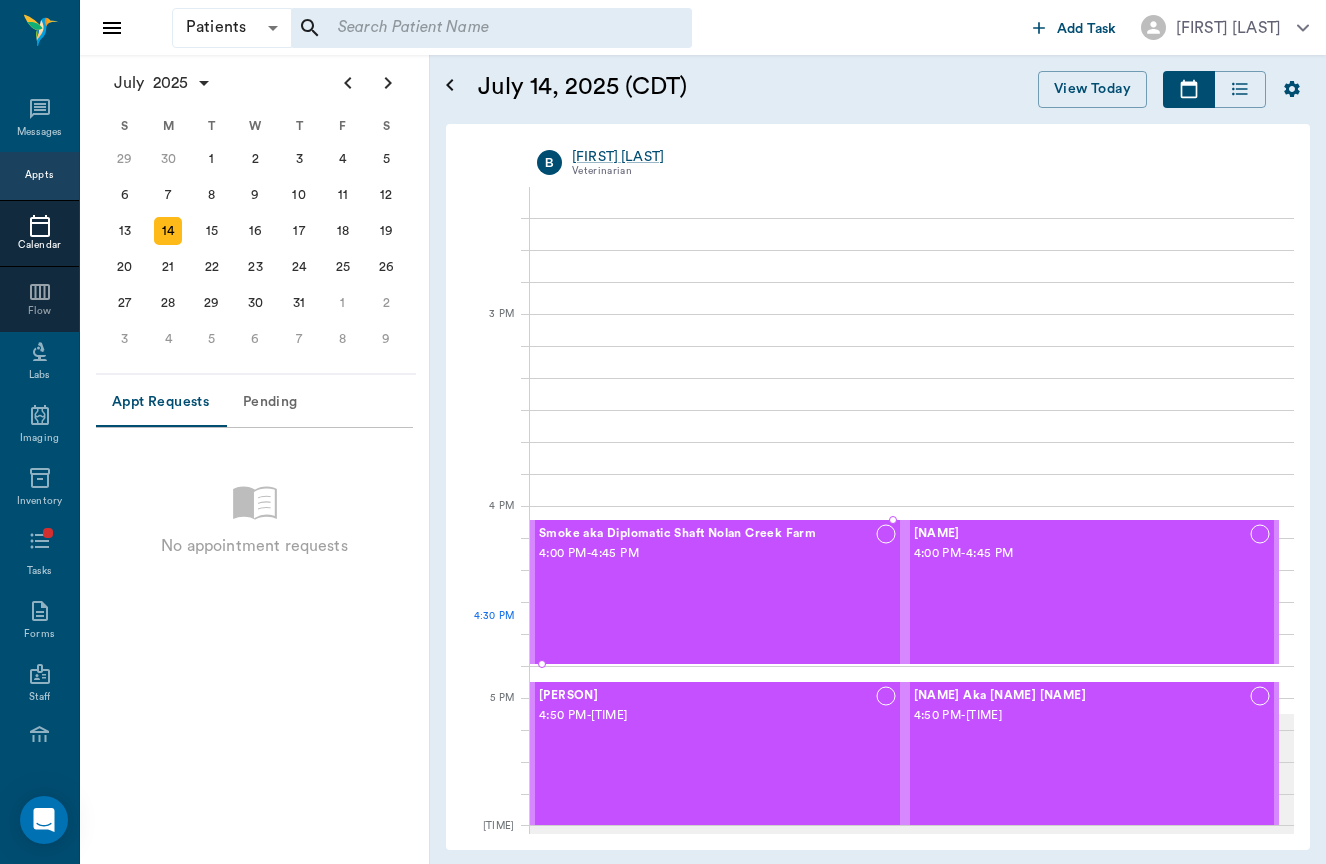 click on "[ANIMAL_NAME] aka [ANIMAL_NAME] [LOCATION] [TIME] - [TIME]" at bounding box center (707, 591) 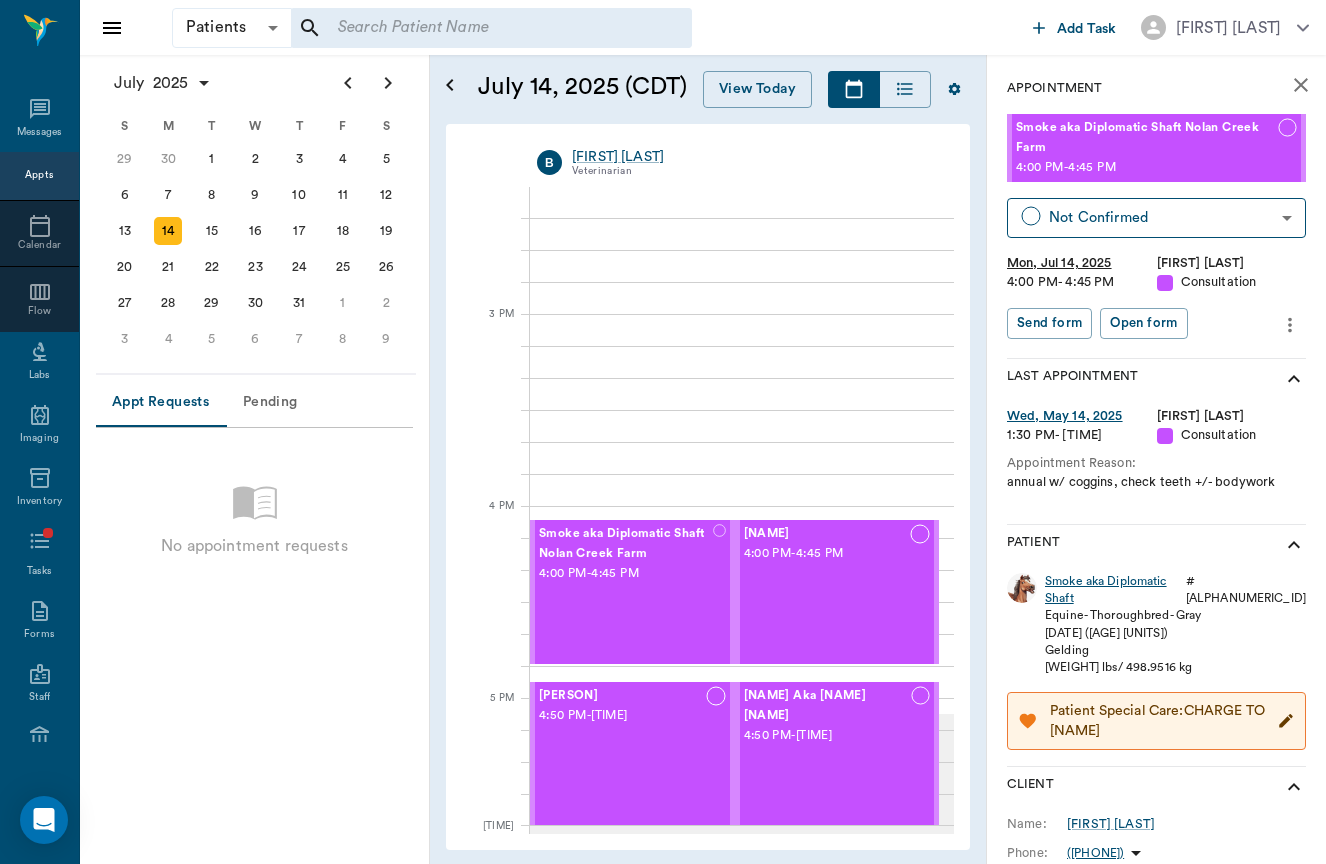 click on "Smoke aka Diplomatic Shaft" at bounding box center (1111, 590) 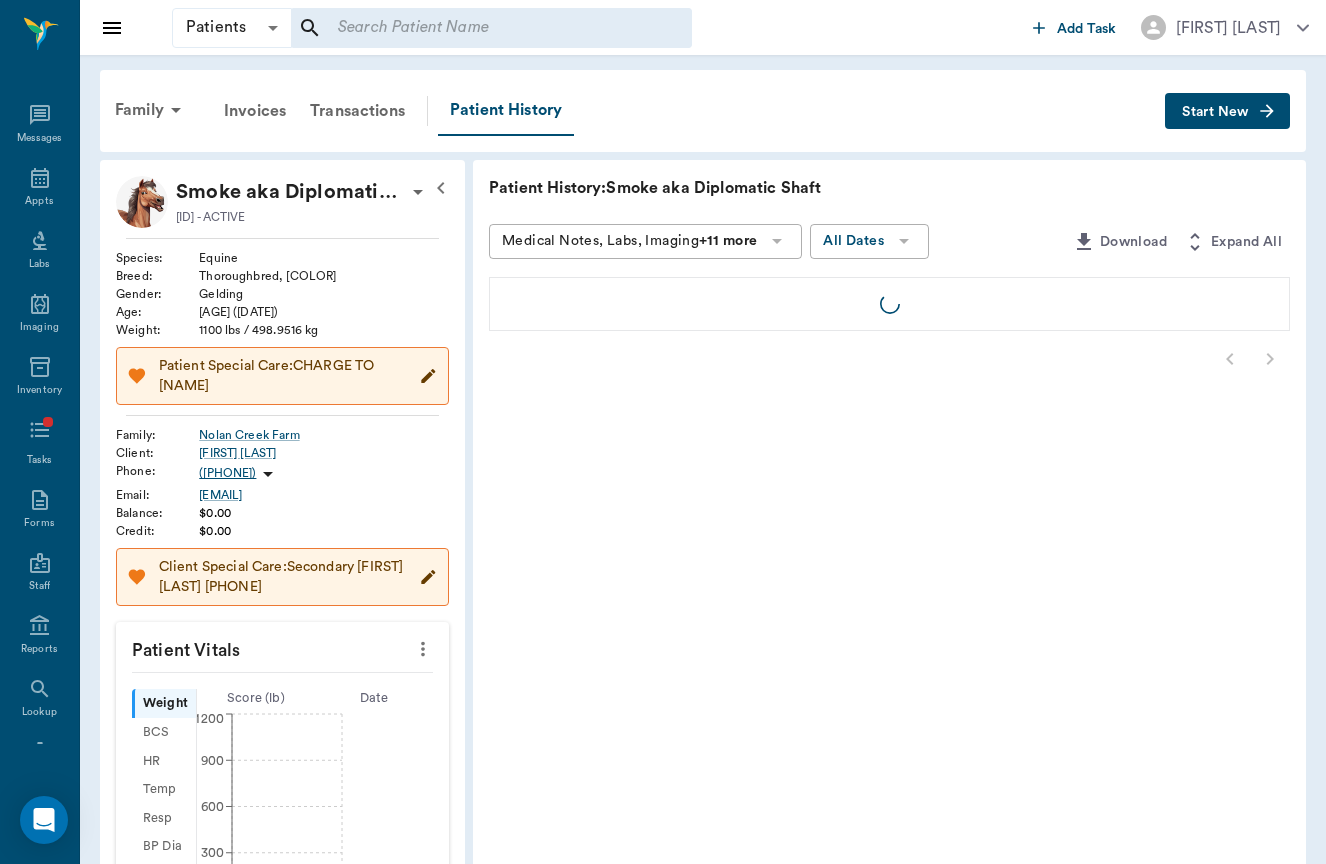 click on "Start New" at bounding box center [1215, 112] 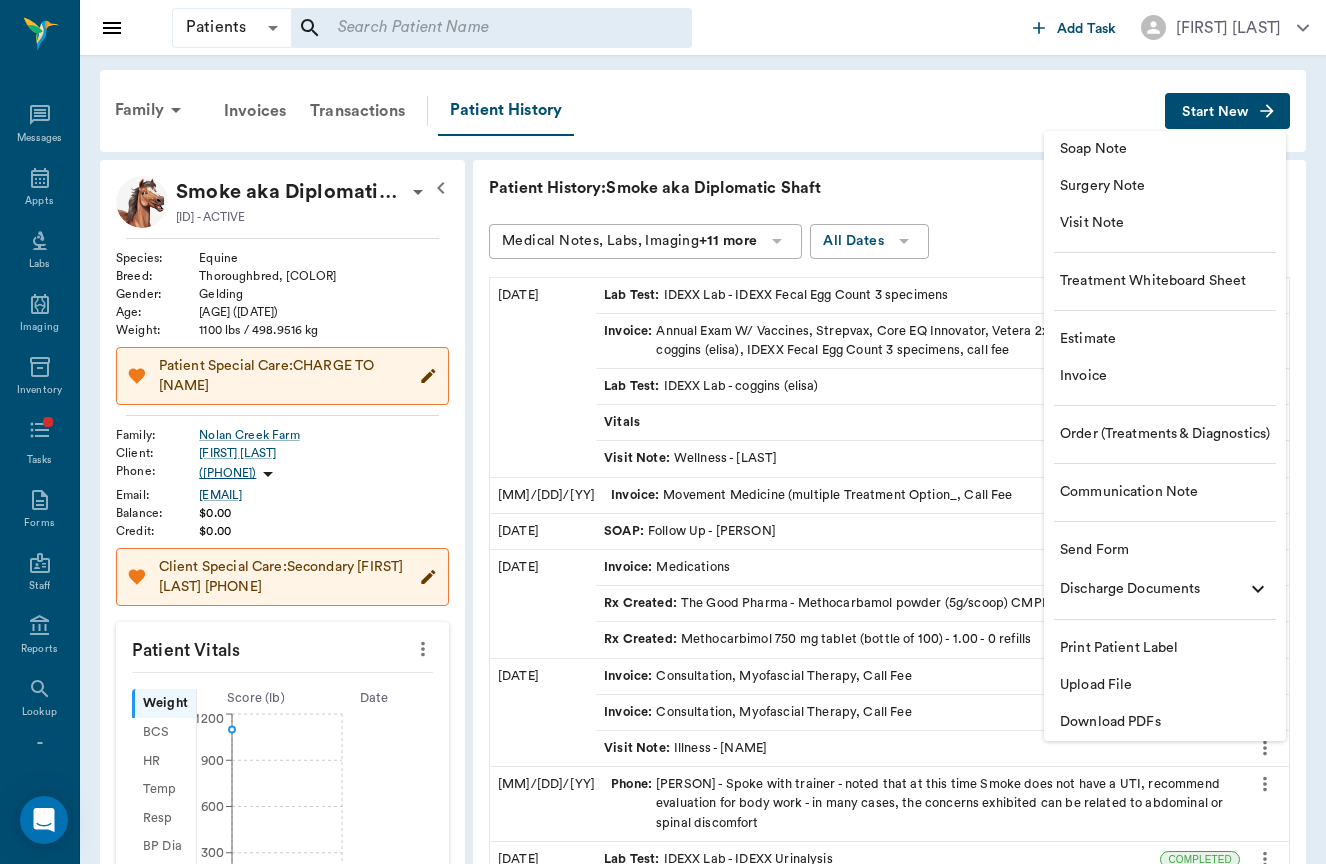 drag, startPoint x: 1224, startPoint y: 177, endPoint x: 1224, endPoint y: 150, distance: 27 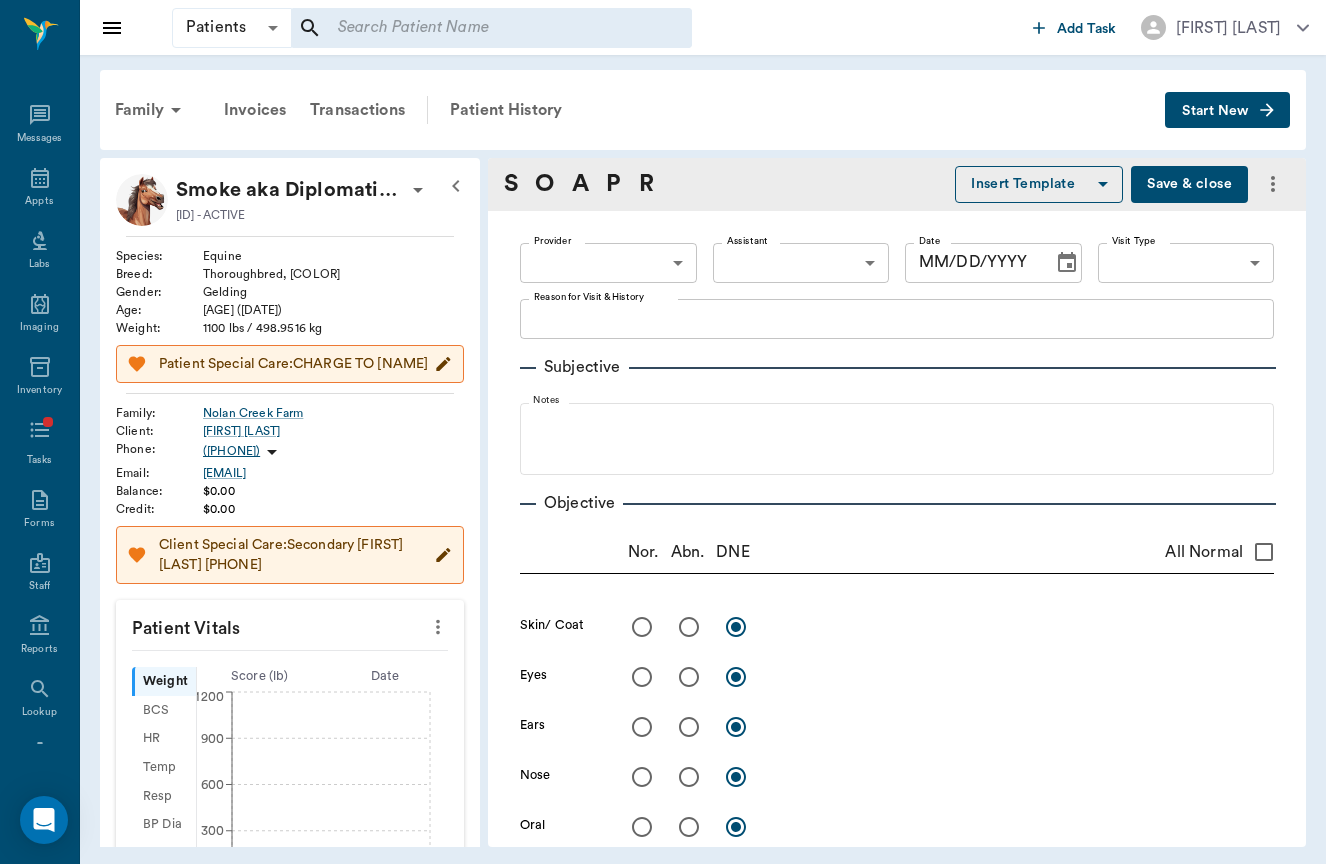 type on "649b3e03b5bc7e03f9326794" 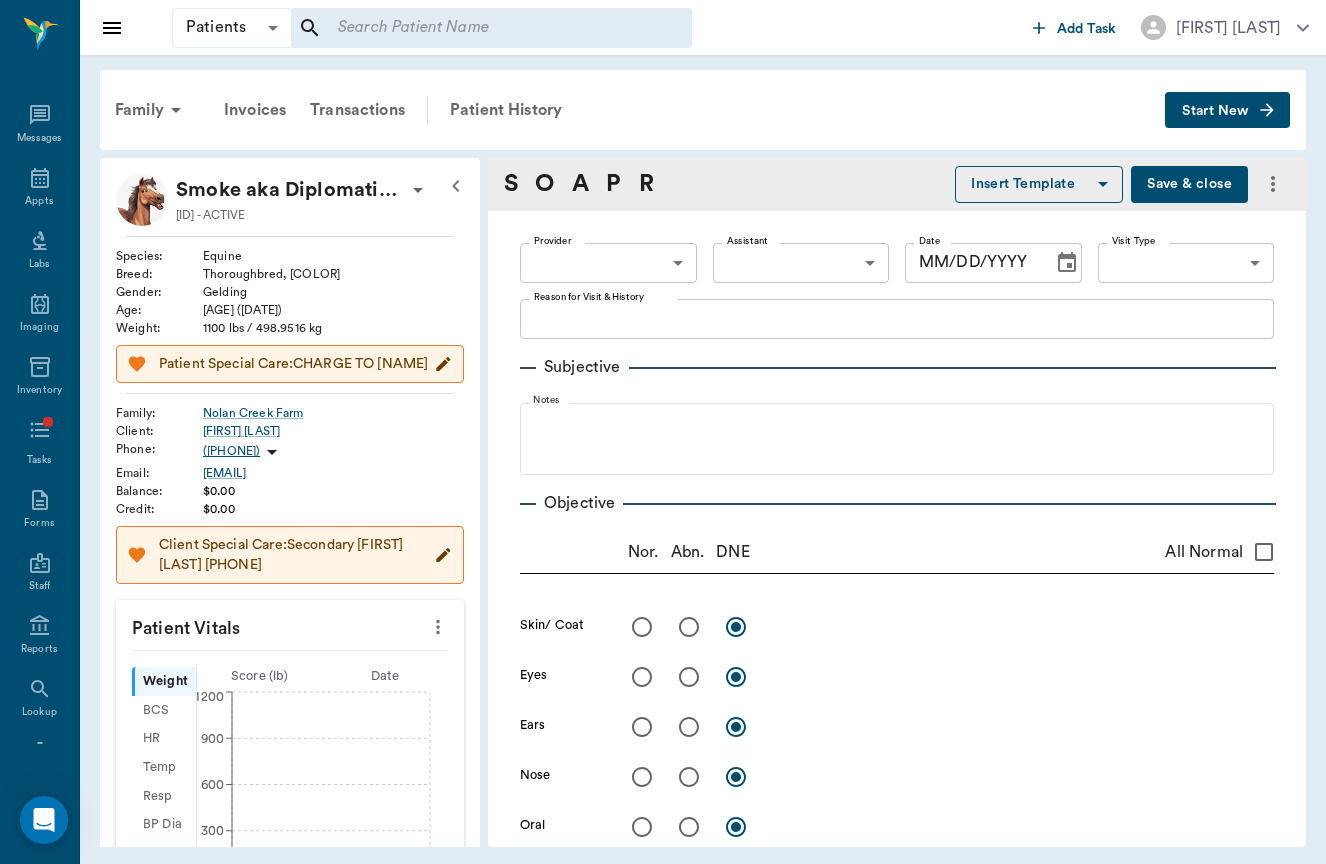 type on "07/14/2025" 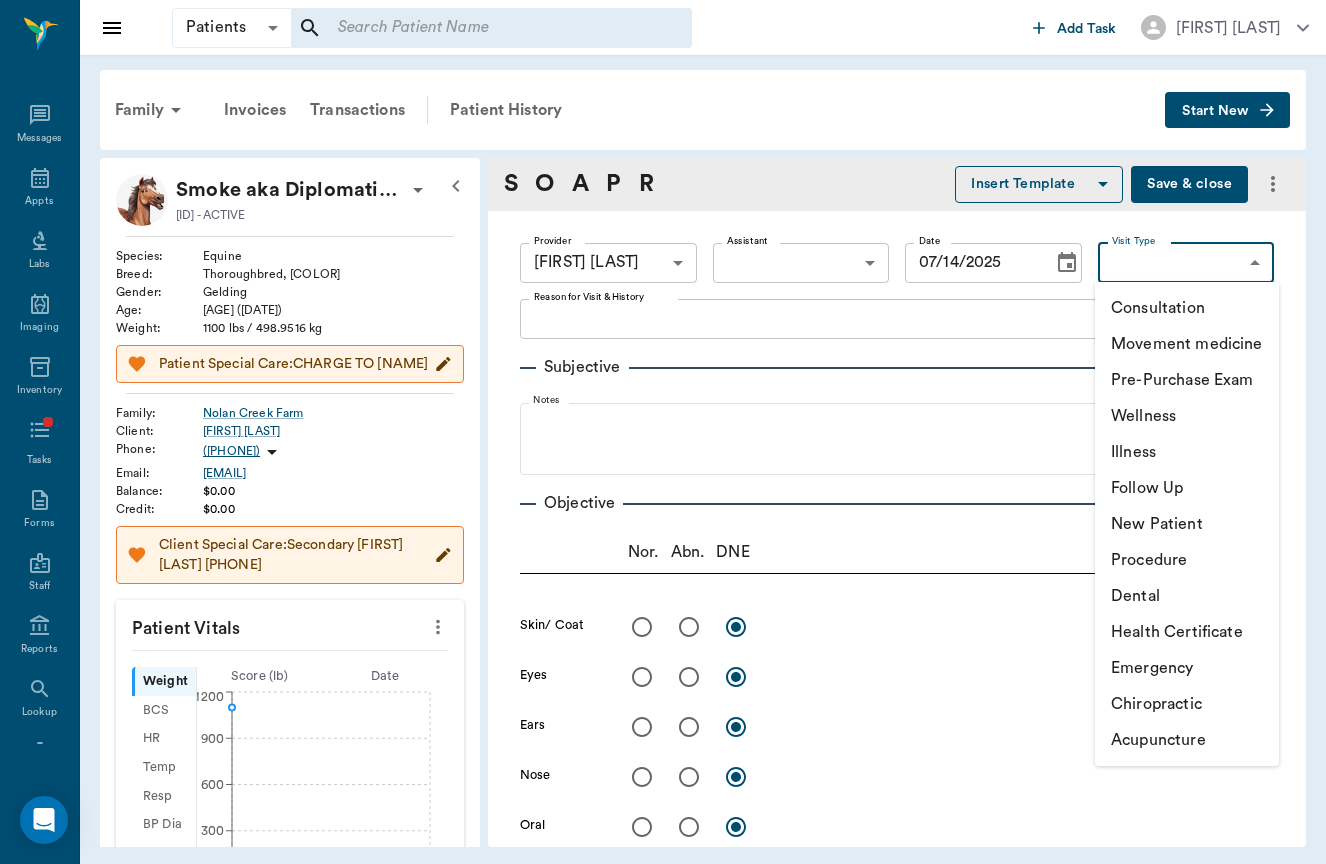 click on "Patients Patients ​ ​ Add Task [PERSON] Nectar Messages Appts Labs Imaging Inventory Tasks Forms Staff Reports Lookup Settings Family Invoices Transactions Patient History Start New Smoke aka Diplomatic Shaft Nolan Creek Farm #181_P3    -    ACTIVE   Species : Equine Breed : Thoroughbred, Gray Gender : Gelding Age : 11 yr 6 mo (01/01/2014) Weight : 1100 lbs / 498.9516 kg Patient Special Care:  CHARGE TO [PERSON] Family : Nolan Creek Farm Client : [PERSON] Phone : [PHONE] Email : [EMAIL] Balance : $0.00 Credit : $0.00 Client Special Care:  Secondary
Diane Connell
[PHONE] Patient Vitals Weight BCS HR Temp Resp BP Dia Pain Perio Score ( lb ) Date 05/15/25 5PM 0 300 600 900 1200 Ongoing diagnosis Current Rx The Good Pharma - Methocarbamol powder (5g/scoop) CMPD 02/03/26 Methocarbimol 750 mg tablet (bottle of 100) 02/03/26 Reminders IMRAB - Equine Rabies (1 Year) 07/10/25 Annual Exam W/ Vaccines 05/14/26 Strepvax 05/14/26 Core EQ Innovator 05/14/26 Upcoming appointments" at bounding box center (663, 432) 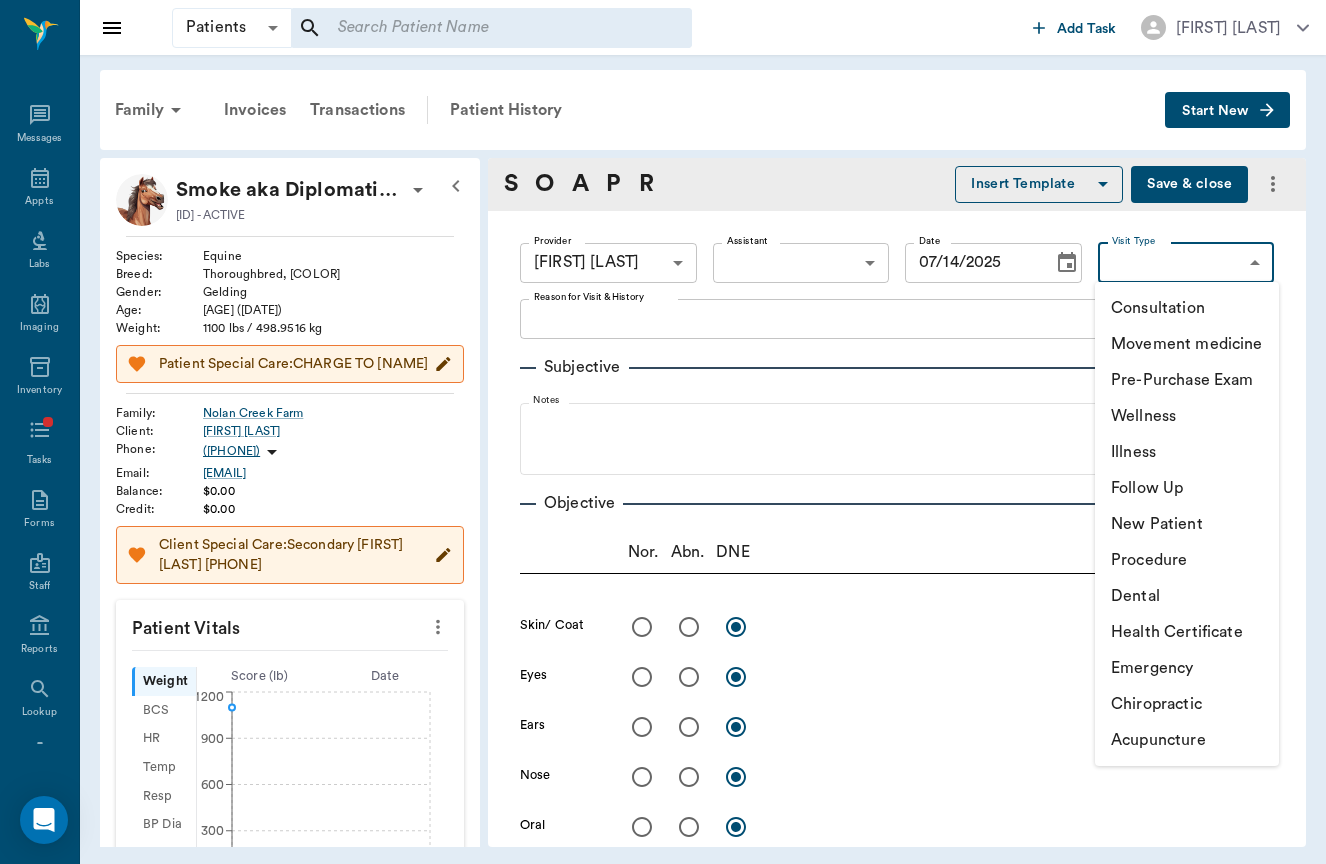 type on "[ALPHANUMERIC_ID]" 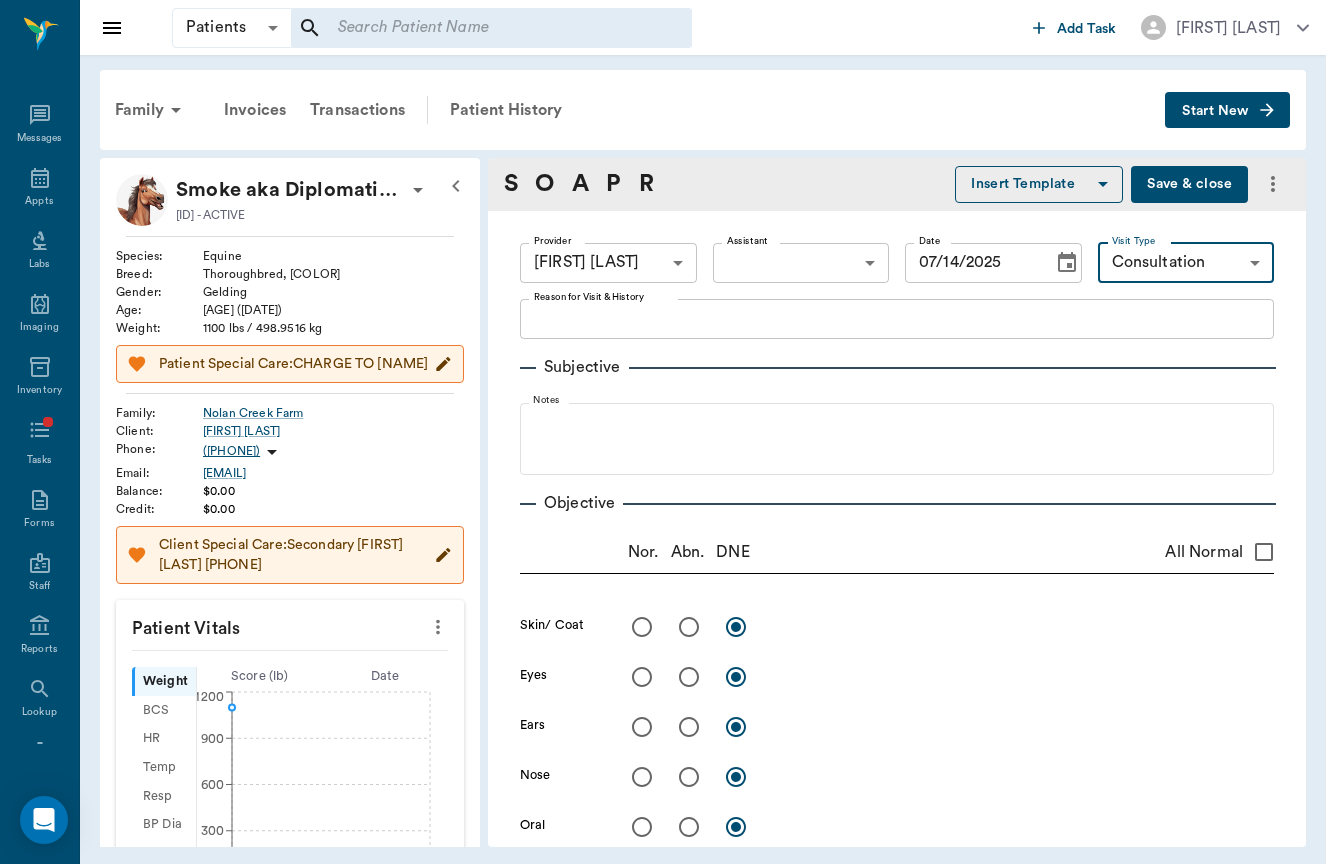 click on "x Reason for Visit & History" at bounding box center (897, 319) 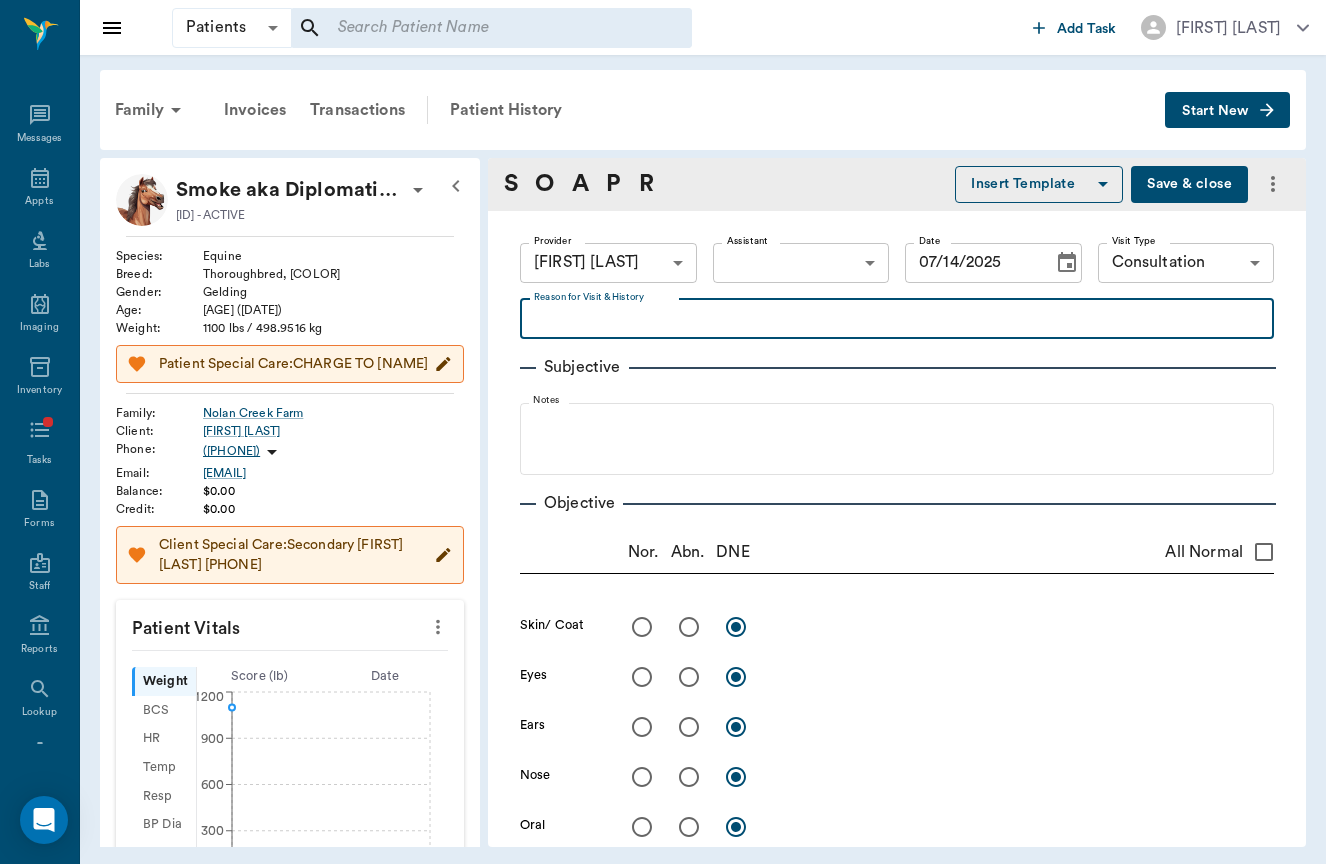 scroll, scrollTop: 0, scrollLeft: 0, axis: both 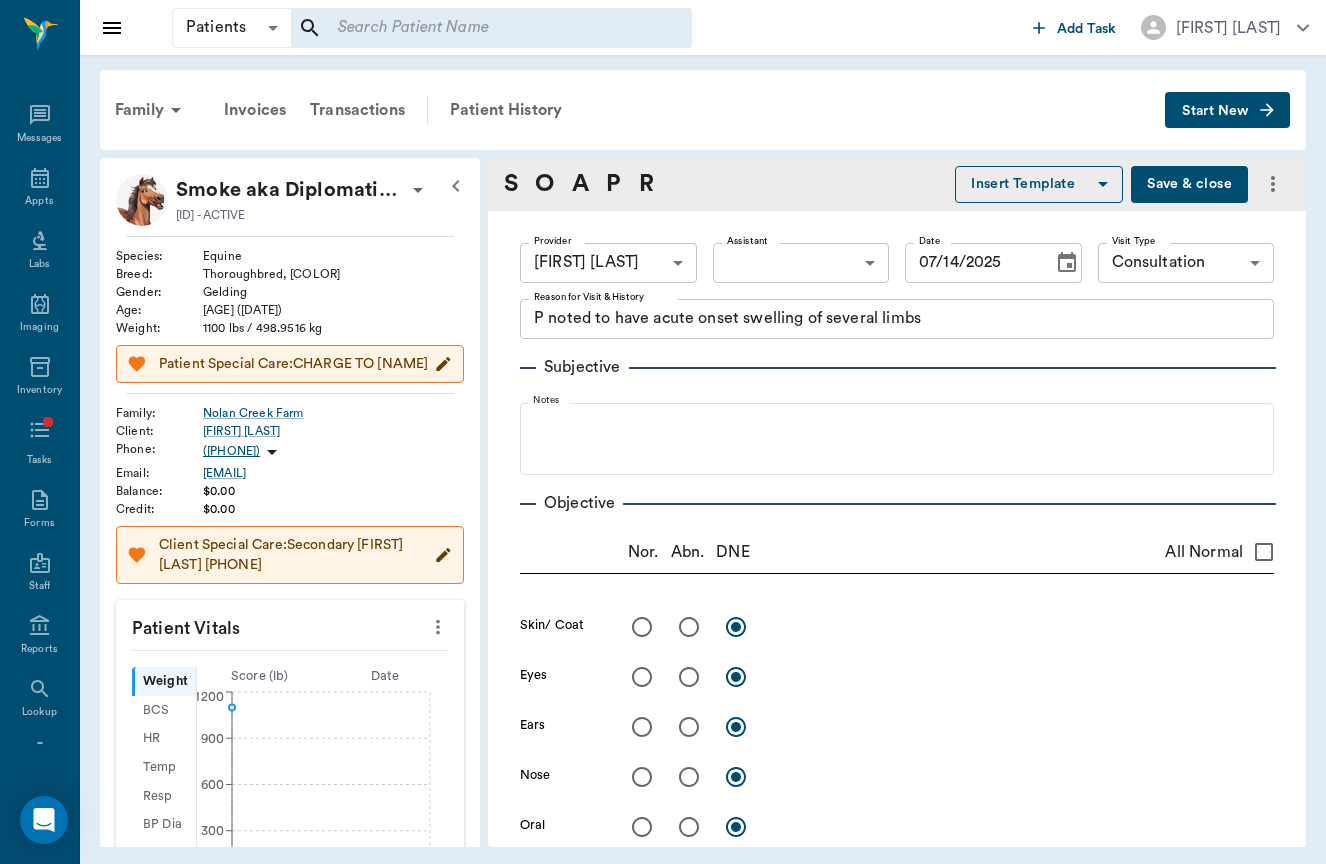 click on "P noted to have acute onset swelling of several limbs  x Reason for Visit & History" at bounding box center [897, 319] 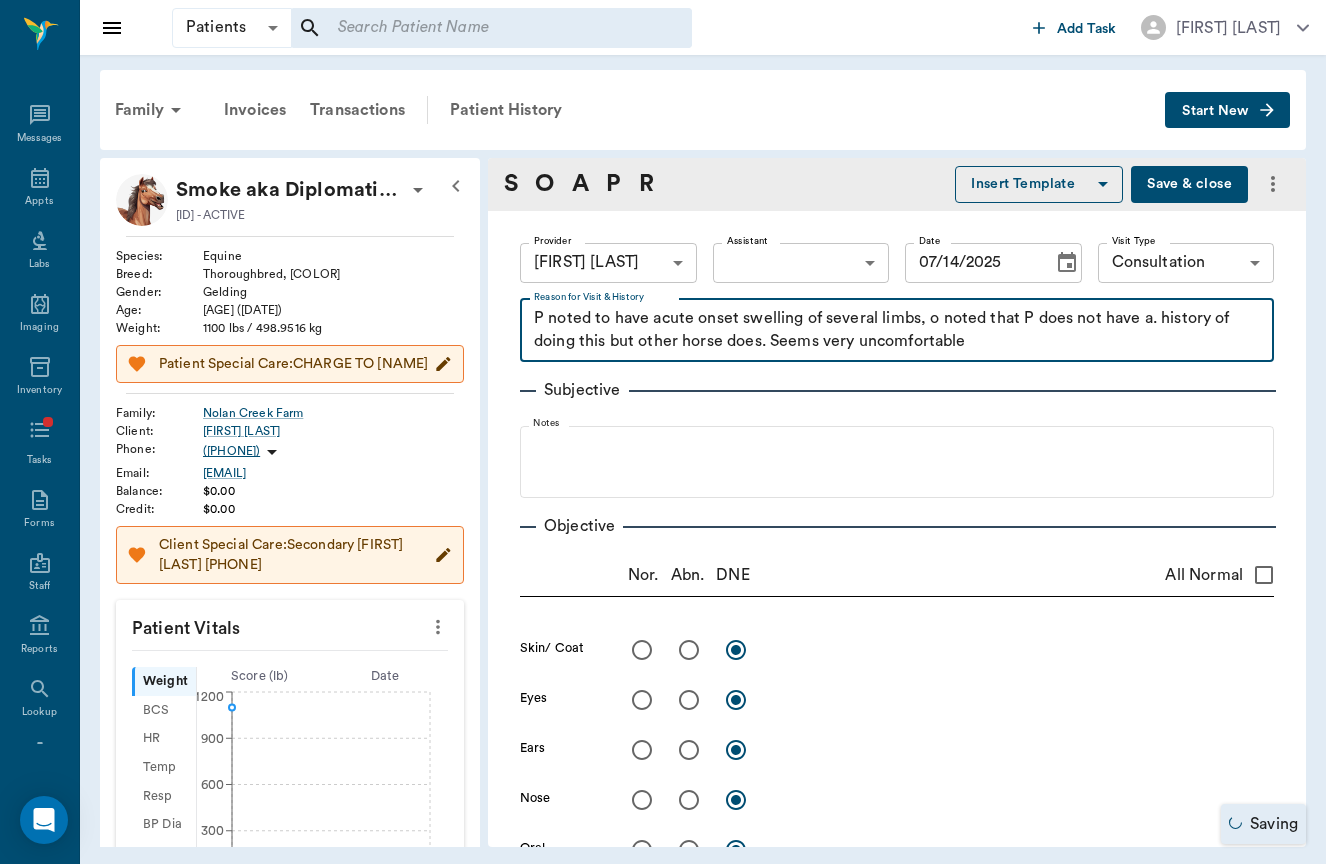 type on "P noted to have acute onset swelling of several limbs, o noted that P does not have a. history of doing this but other horse does. Seems very uncomfortable" 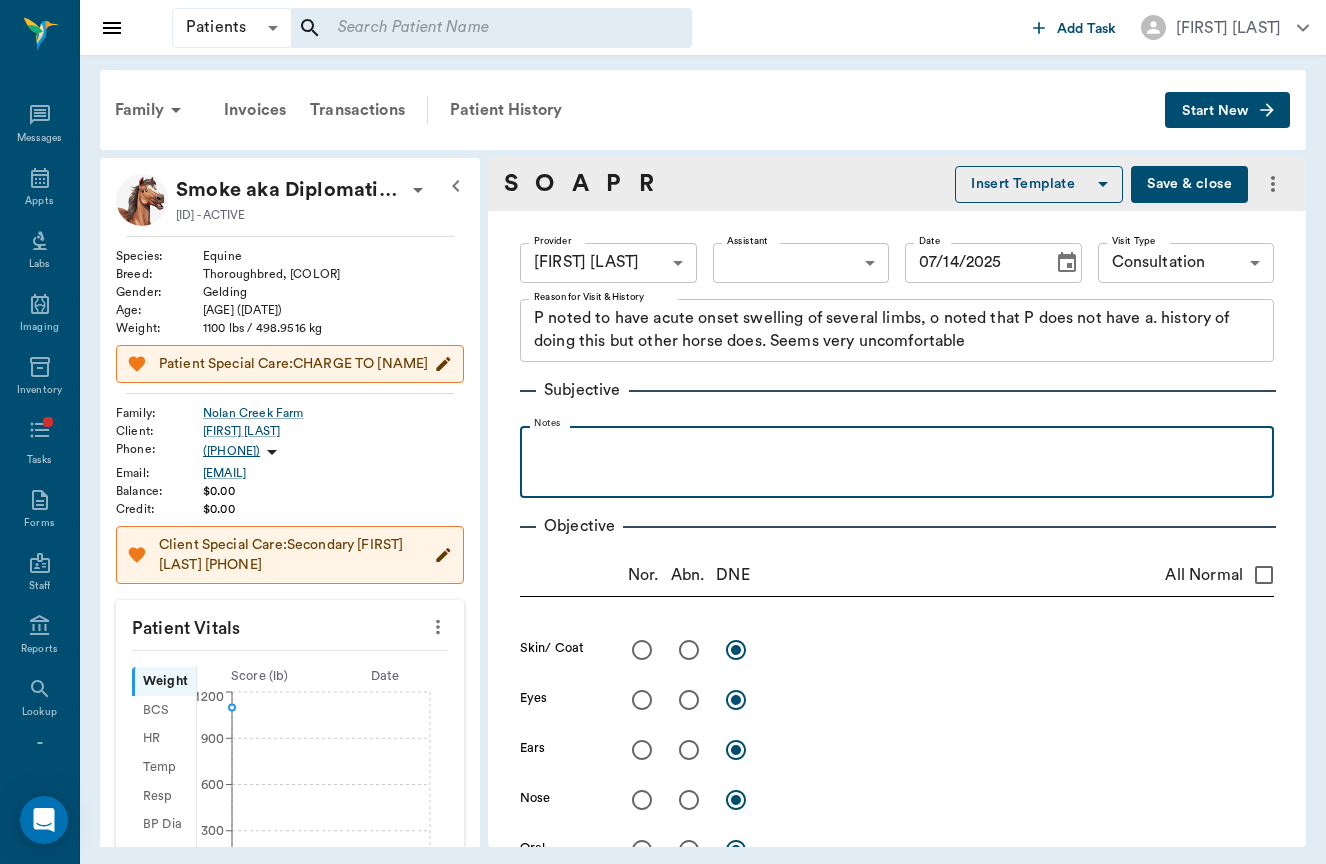 click at bounding box center [897, 461] 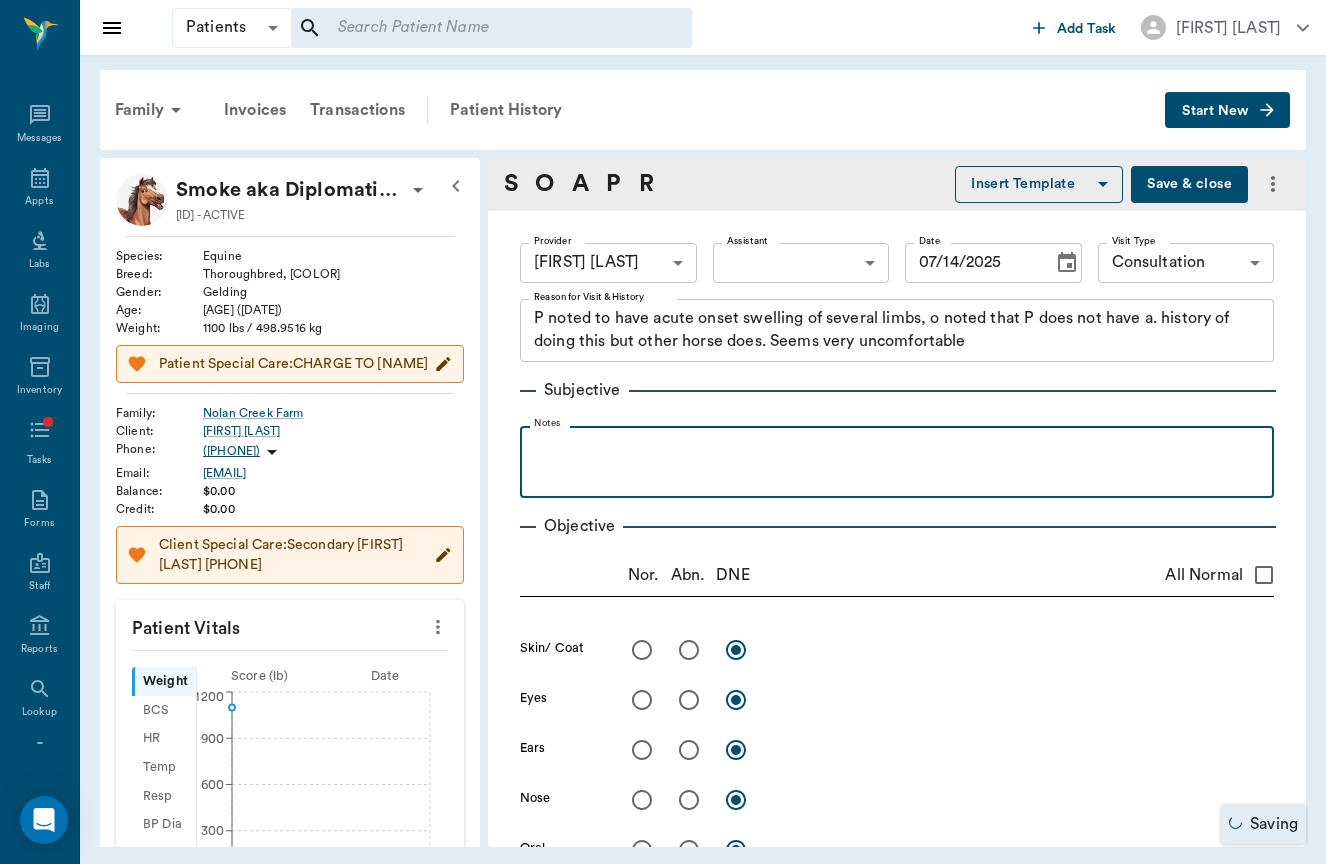 type 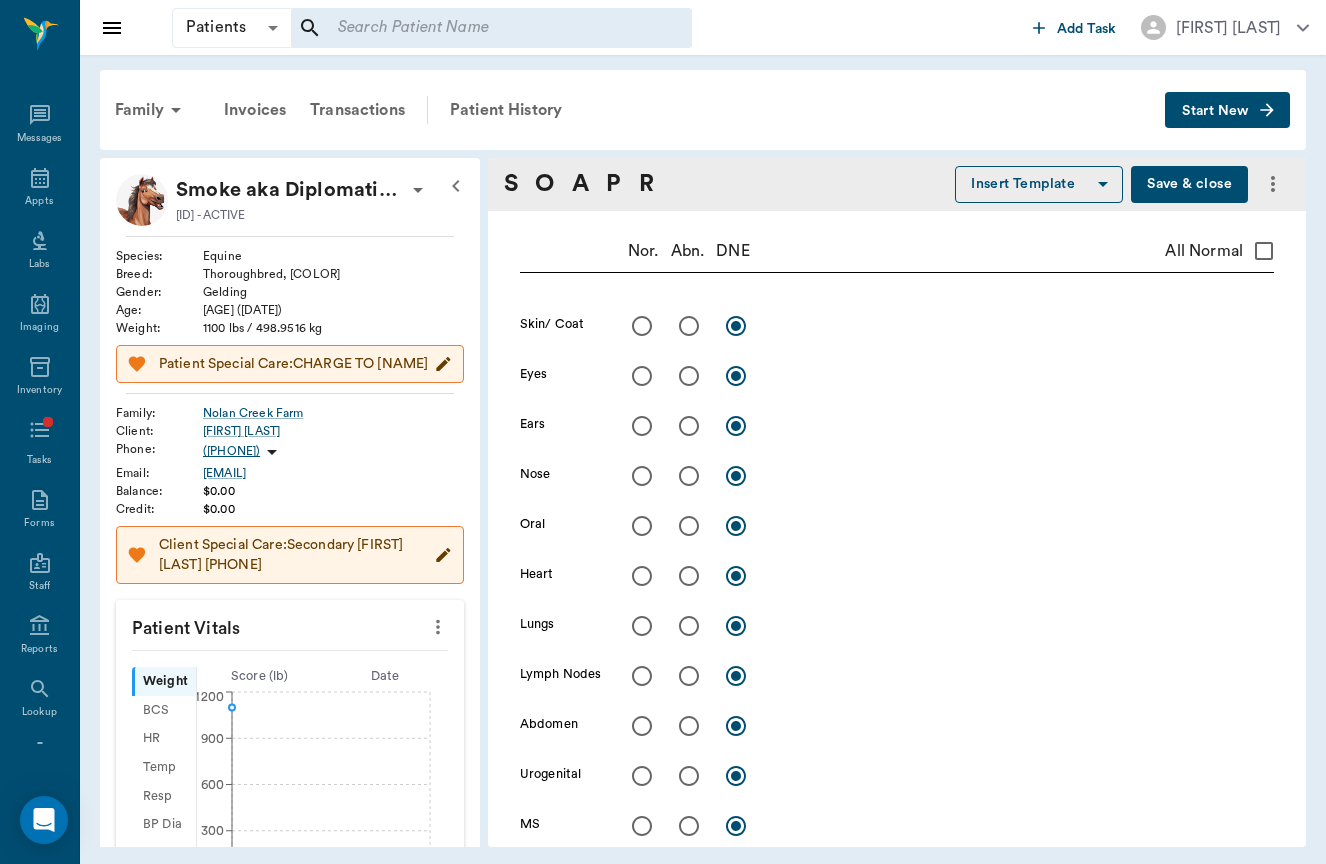 scroll, scrollTop: 325, scrollLeft: 0, axis: vertical 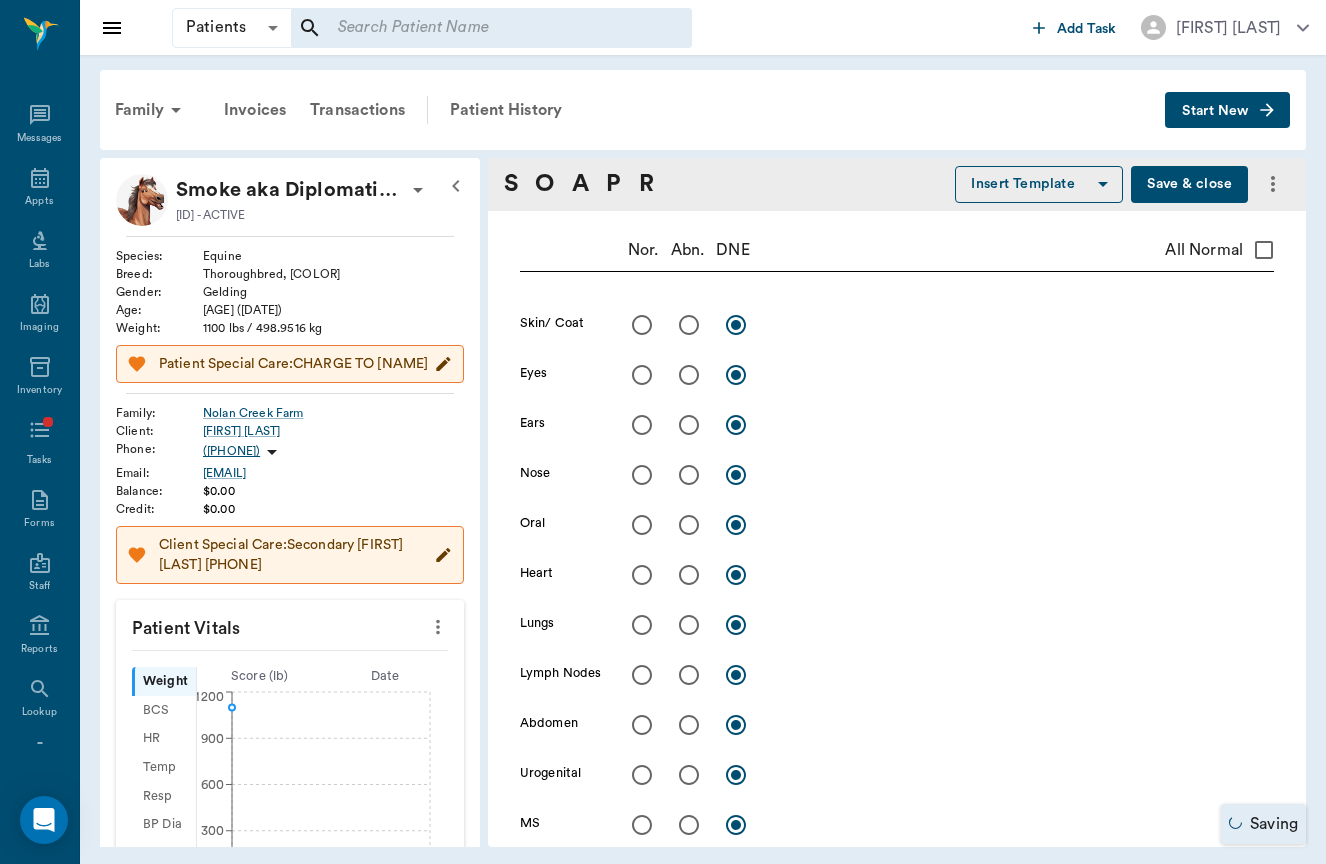 click at bounding box center [689, 325] 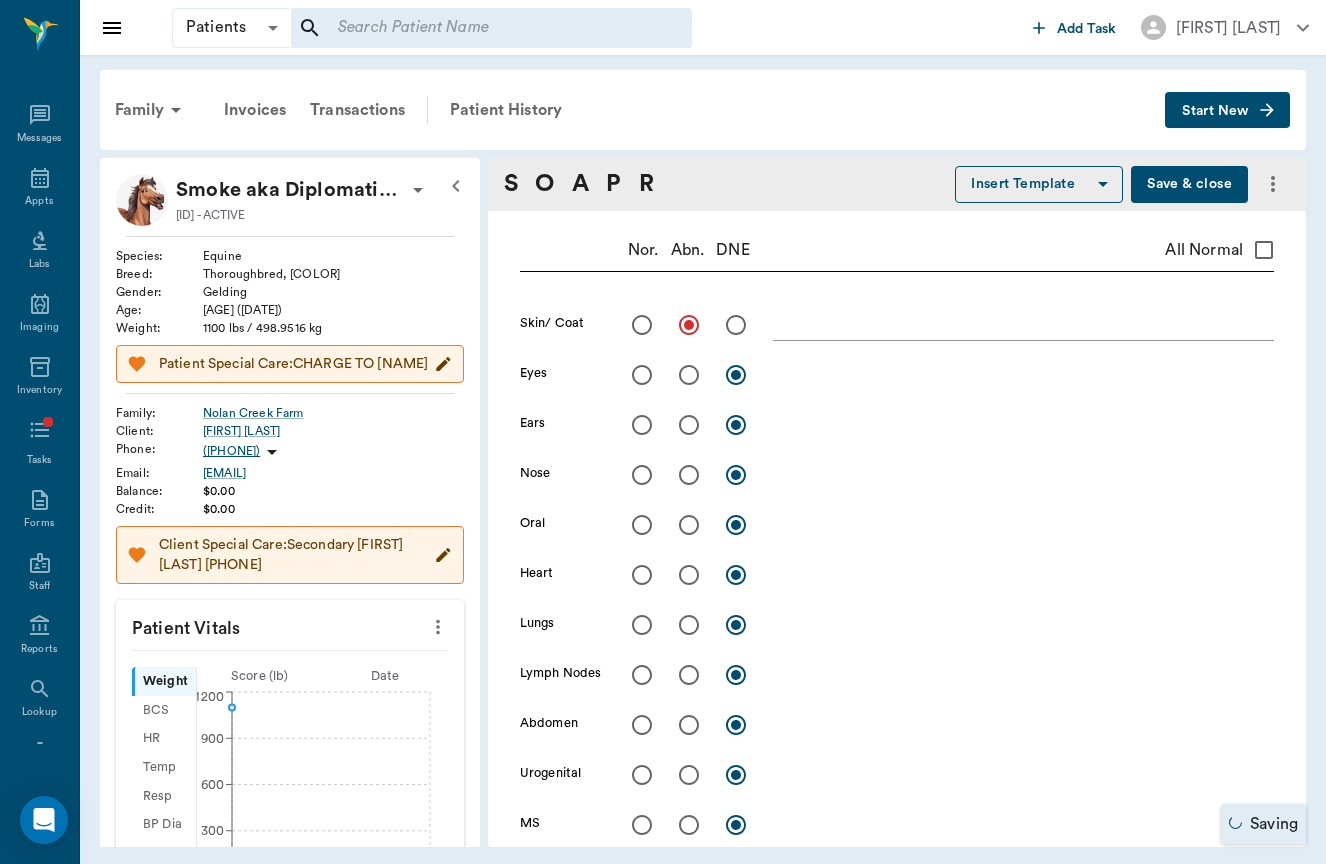 click on "x" at bounding box center (1023, 326) 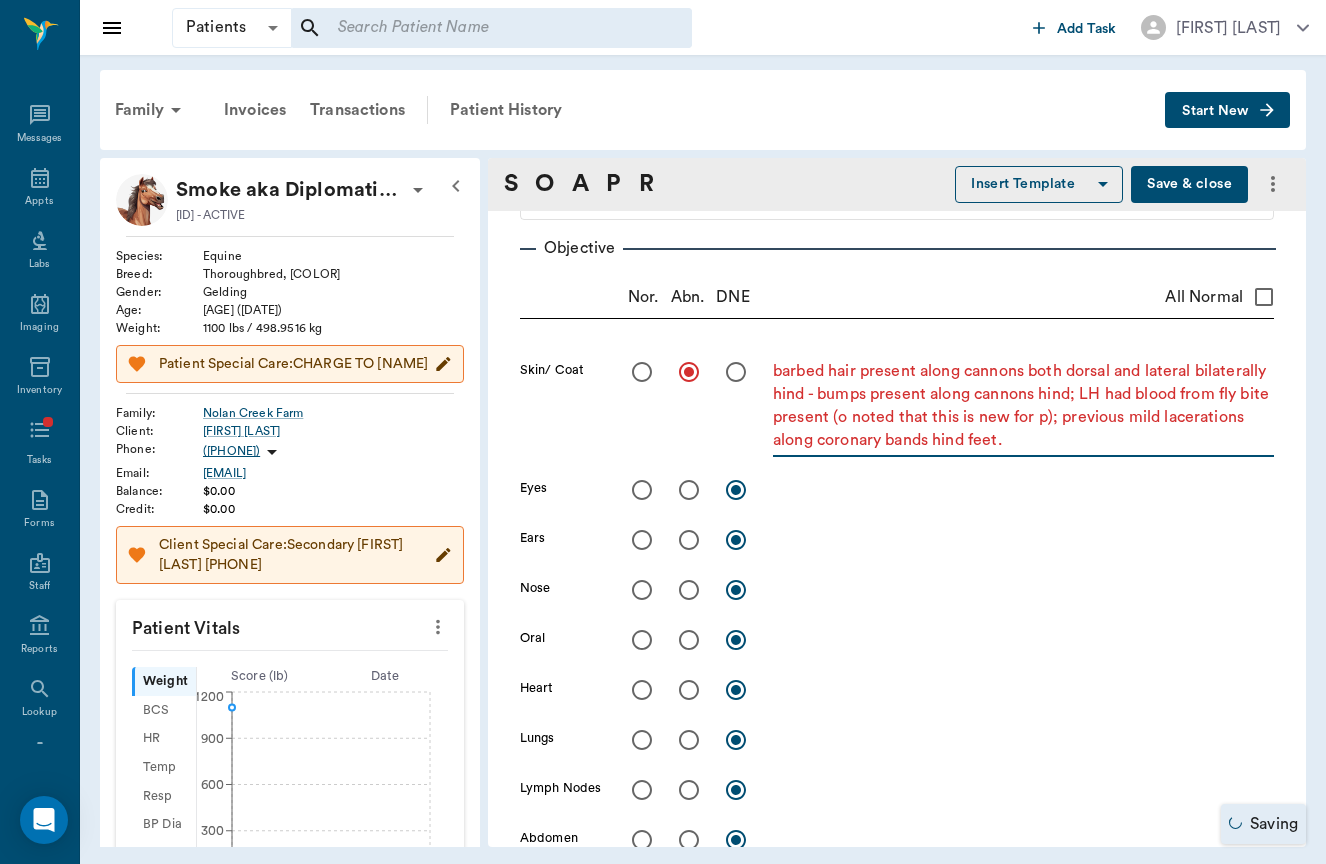 scroll, scrollTop: 336, scrollLeft: 0, axis: vertical 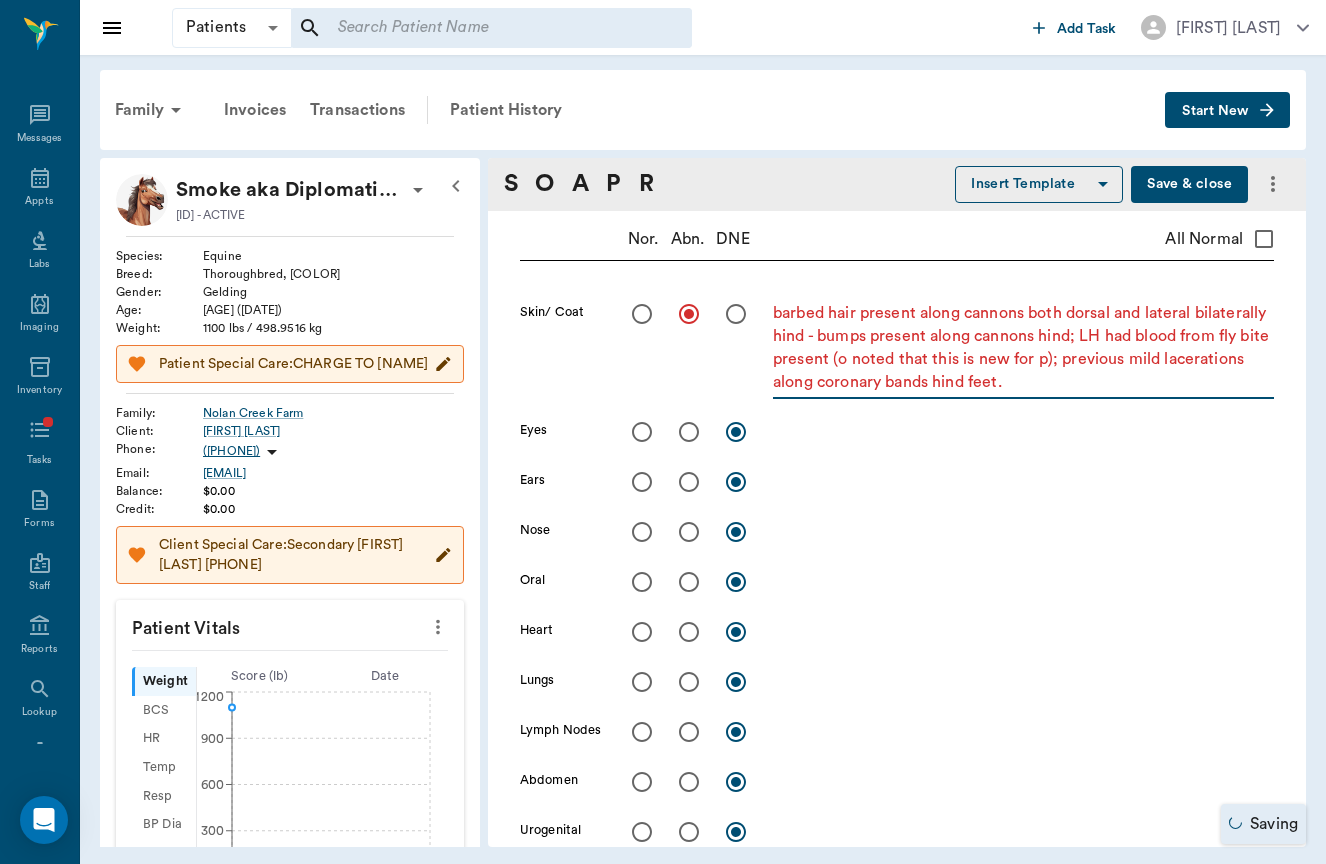 type on "barbed hair present along cannons both dorsal and lateral bilaterally hind - bumps present along cannons hind; LH had blood from fly bite present (o noted that this is new for p); previous mild lacerations along coronary bands hind feet." 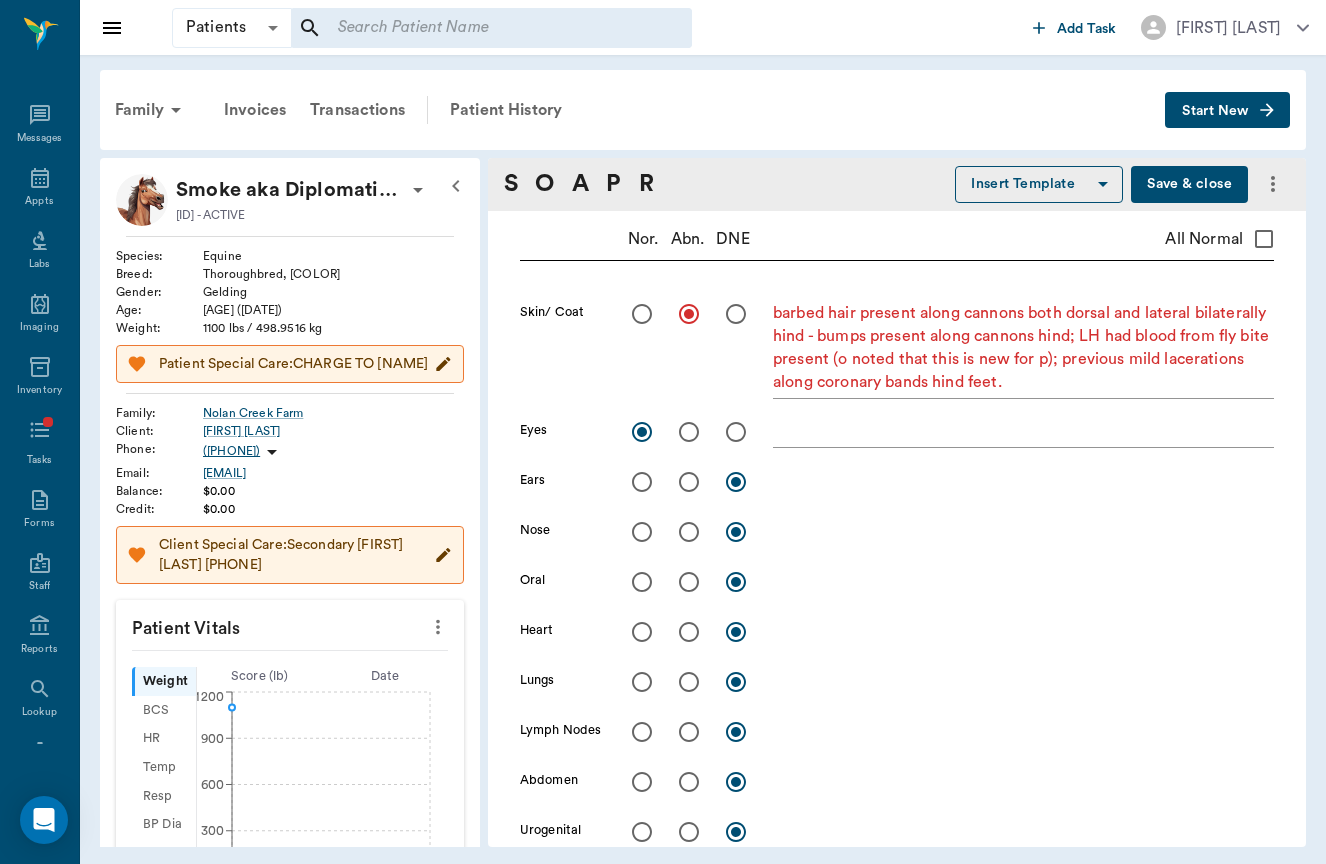 click on "x" at bounding box center [1023, 433] 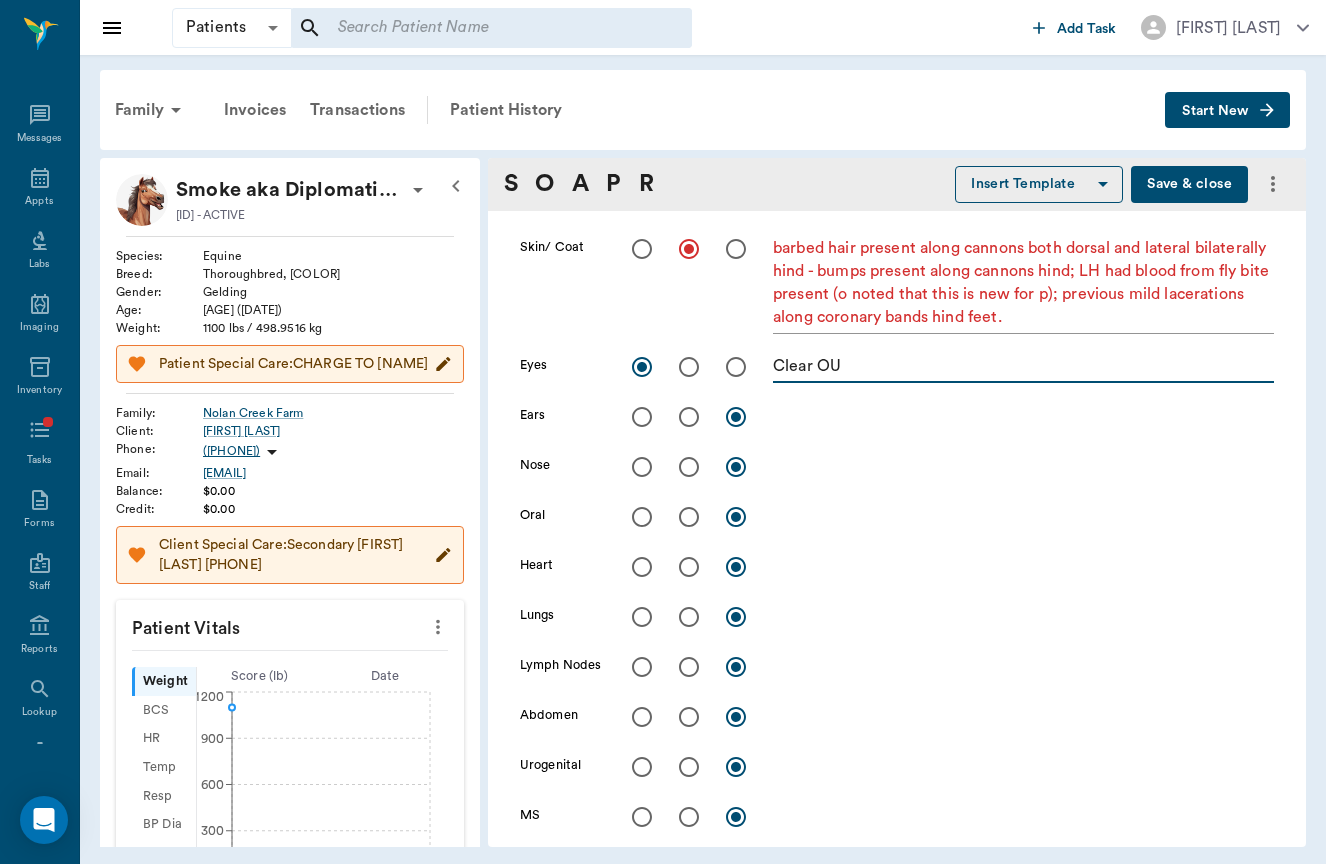 scroll, scrollTop: 403, scrollLeft: 0, axis: vertical 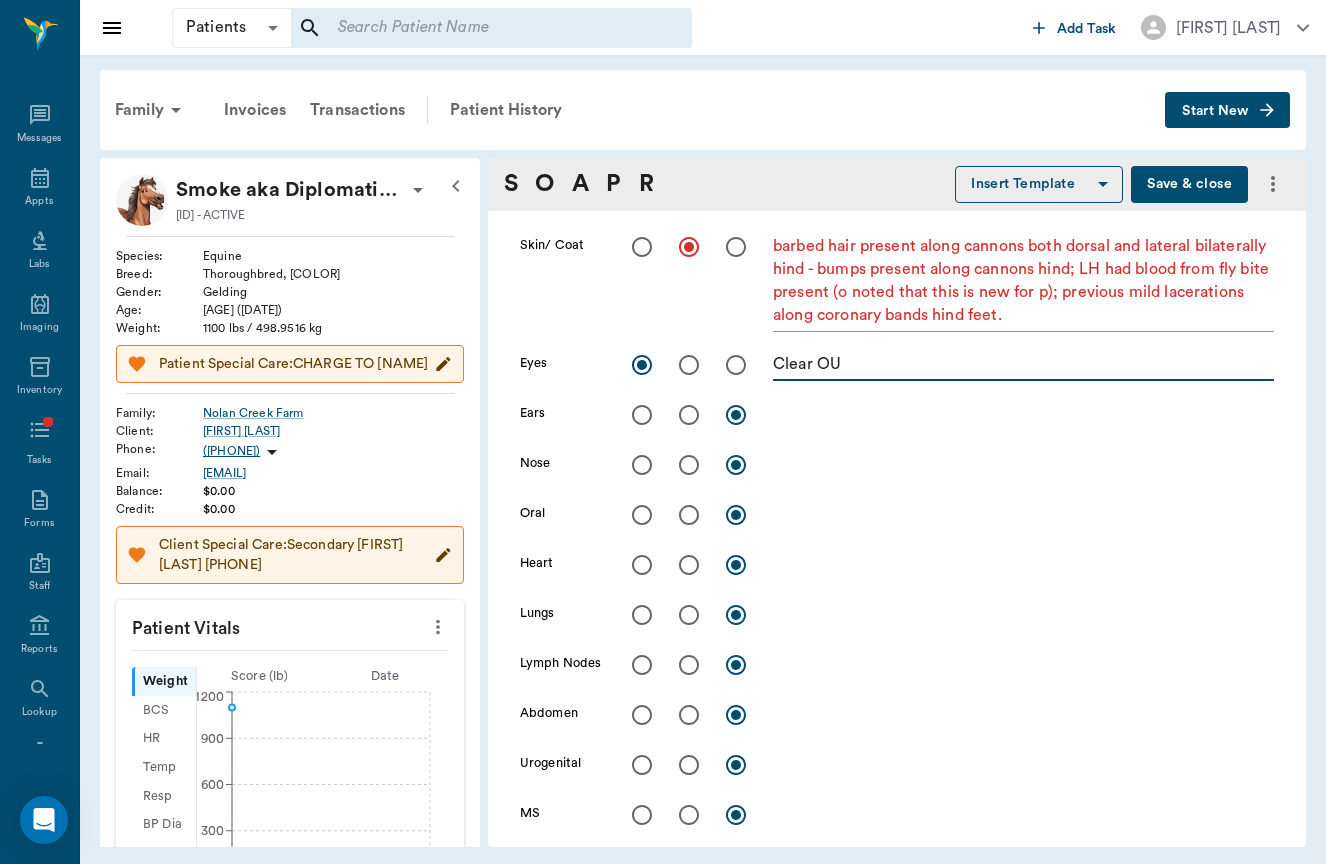 type on "Clear OU" 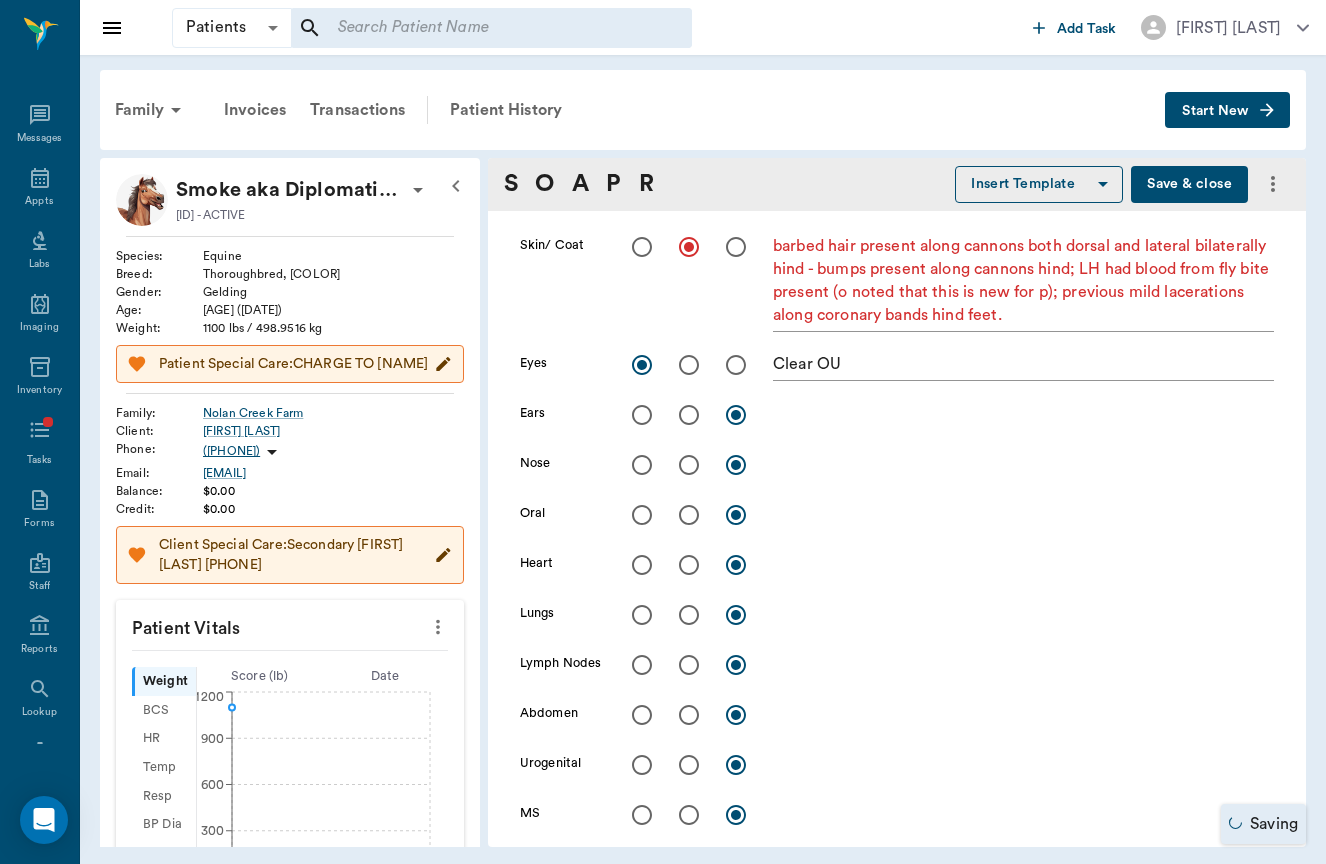 click at bounding box center (642, 465) 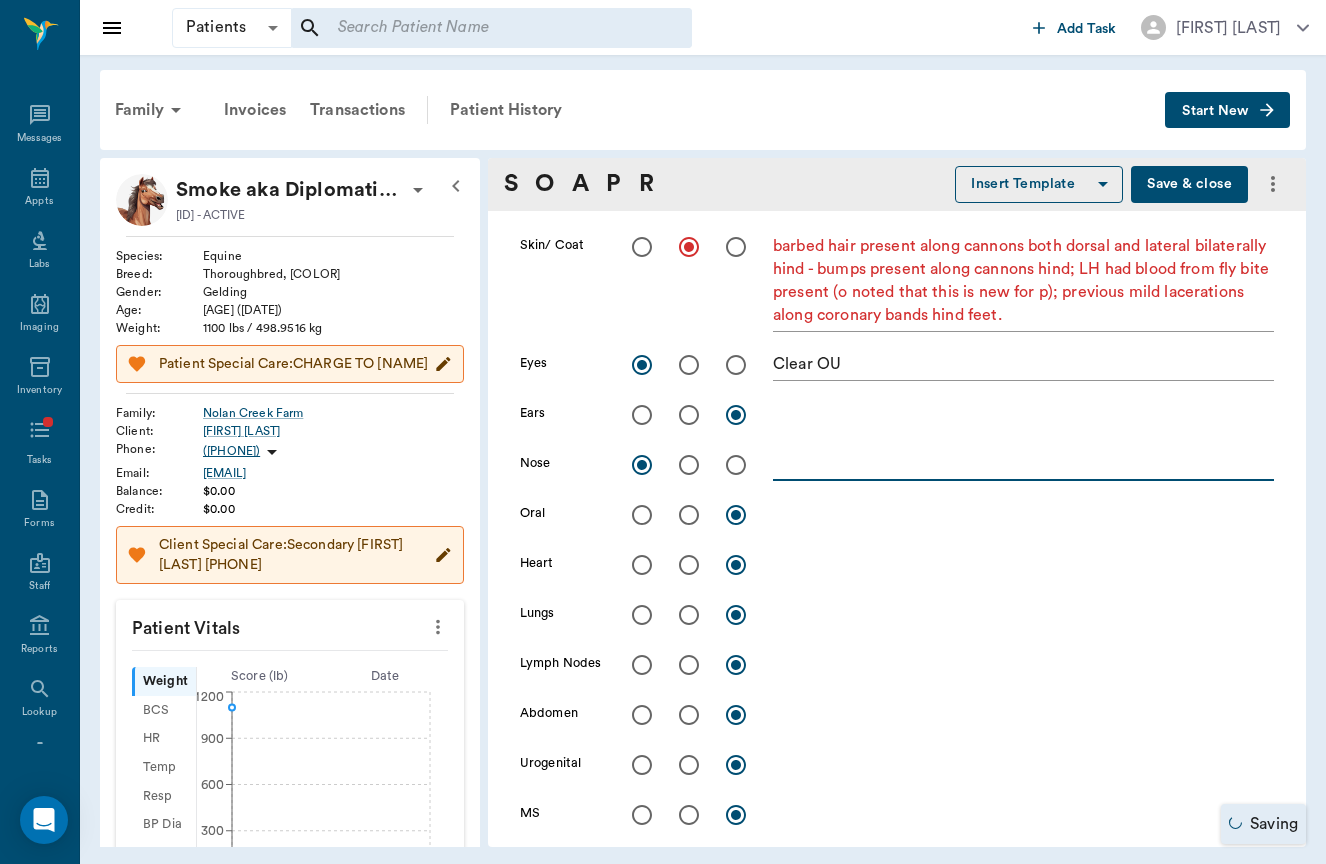 click at bounding box center (1023, 464) 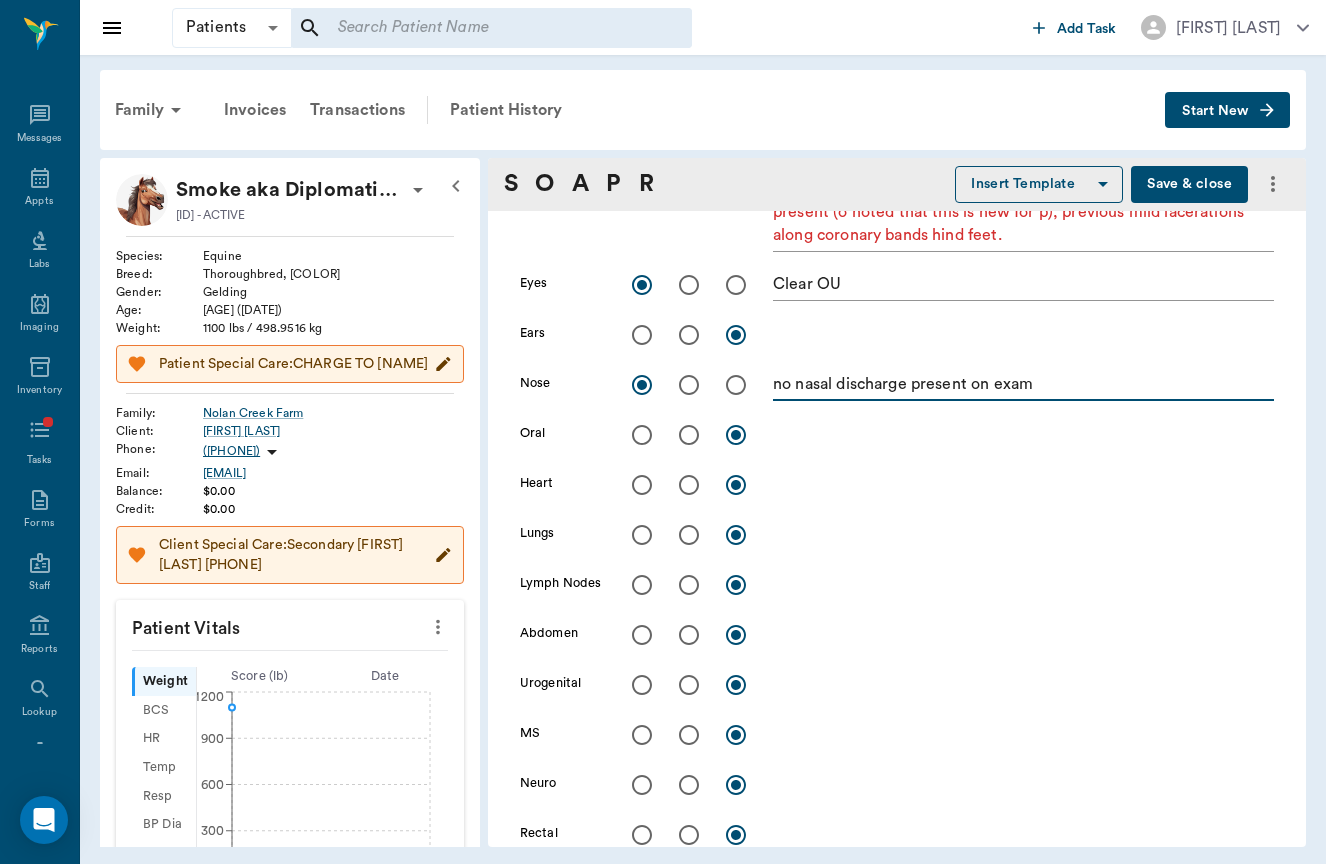scroll, scrollTop: 503, scrollLeft: 0, axis: vertical 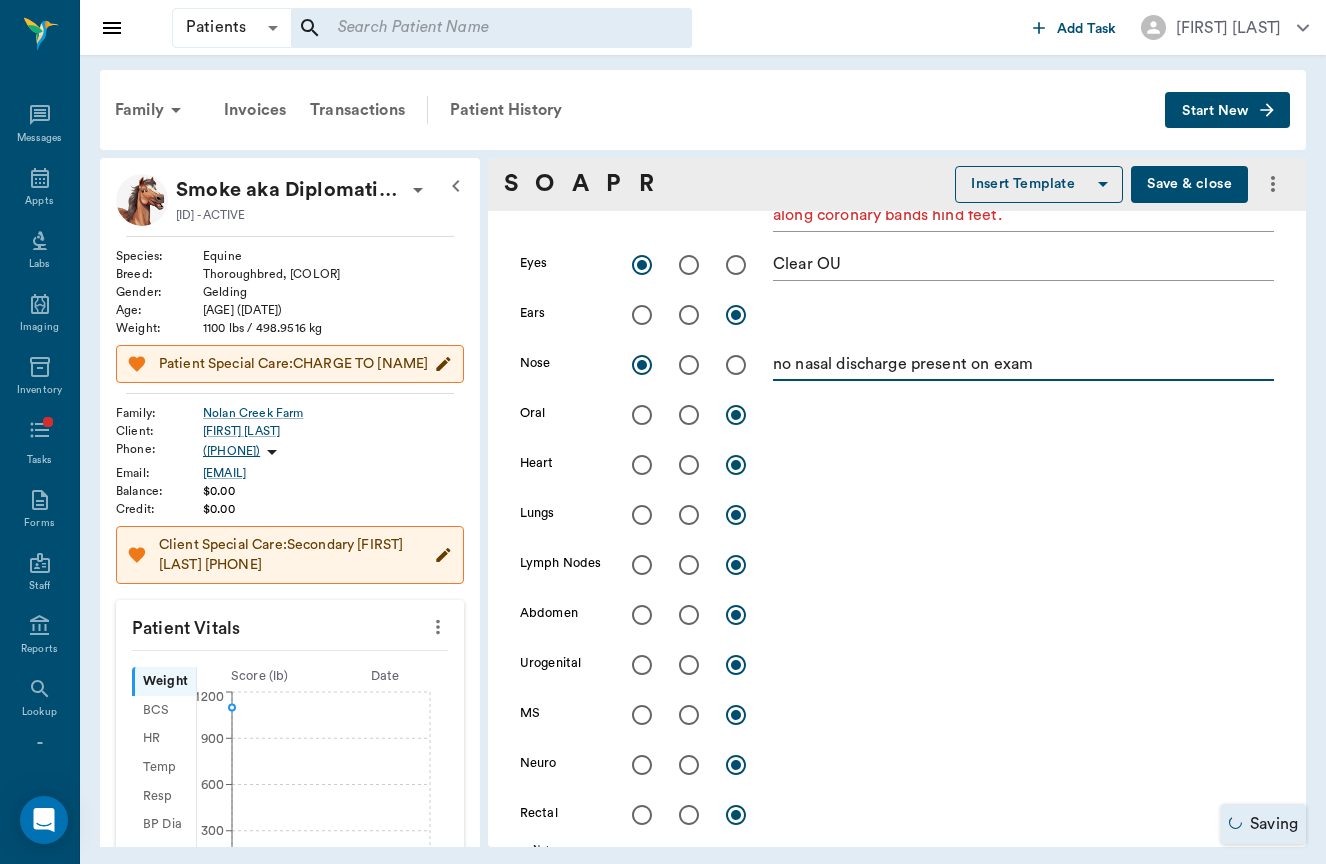 type on "no nasal discharge present on exam" 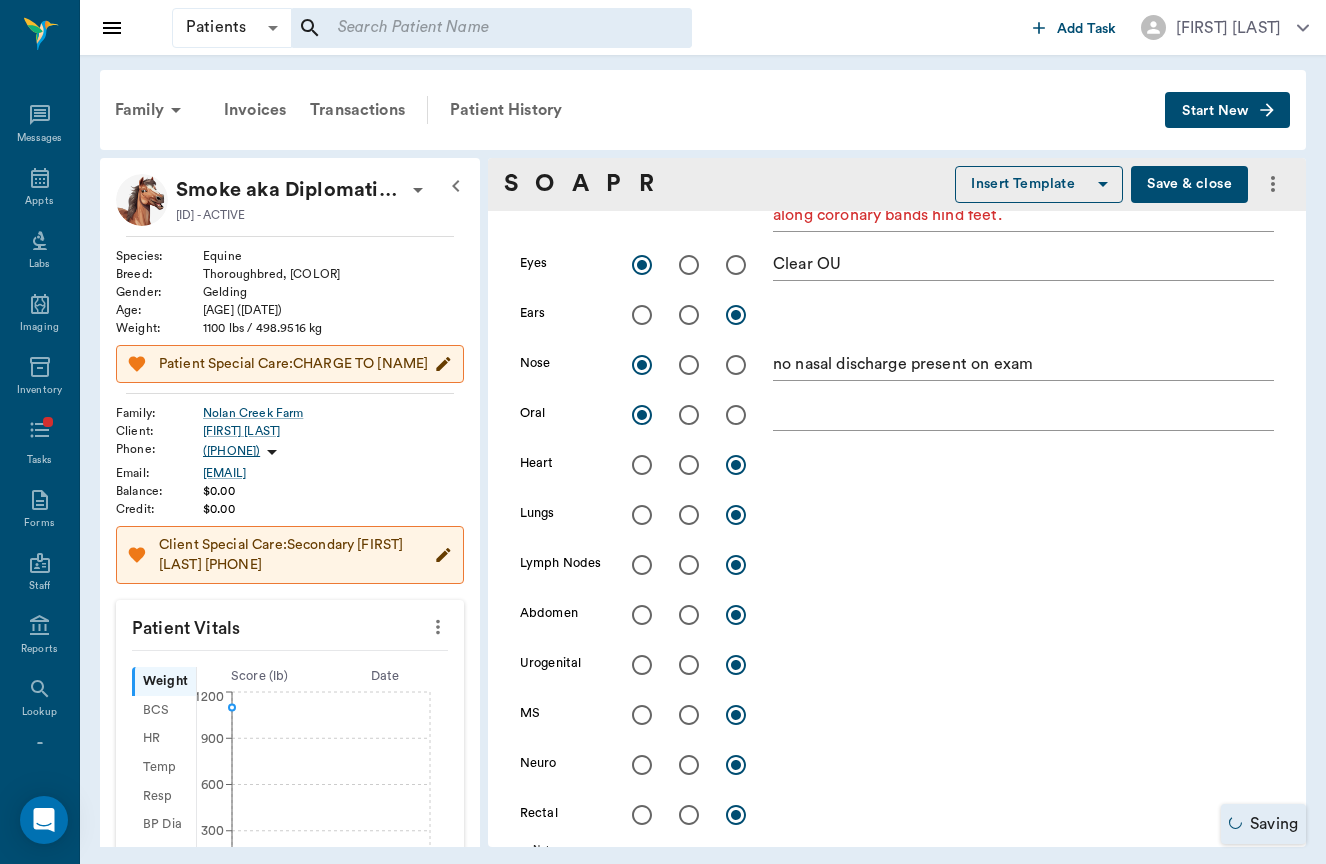 click at bounding box center (1023, 414) 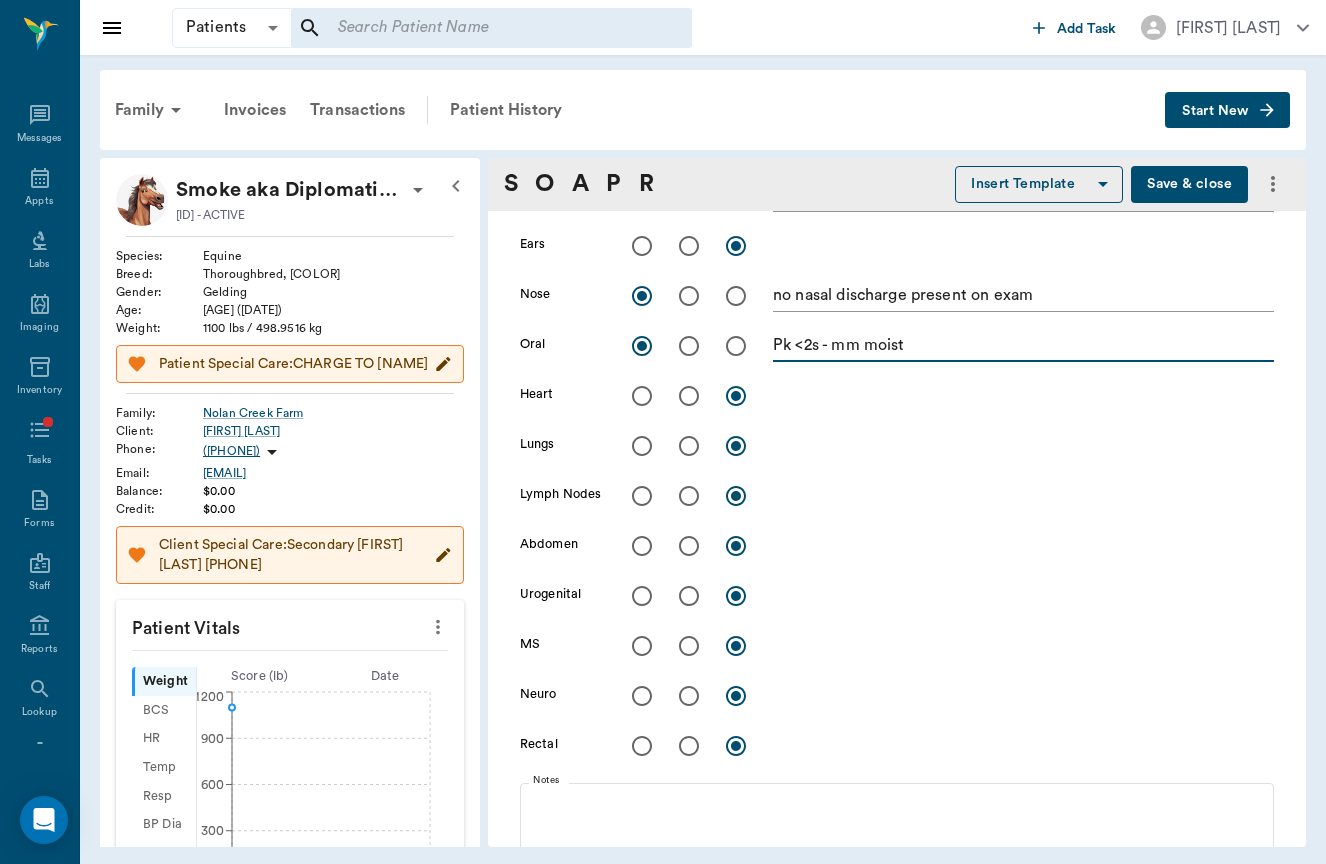 scroll, scrollTop: 573, scrollLeft: 0, axis: vertical 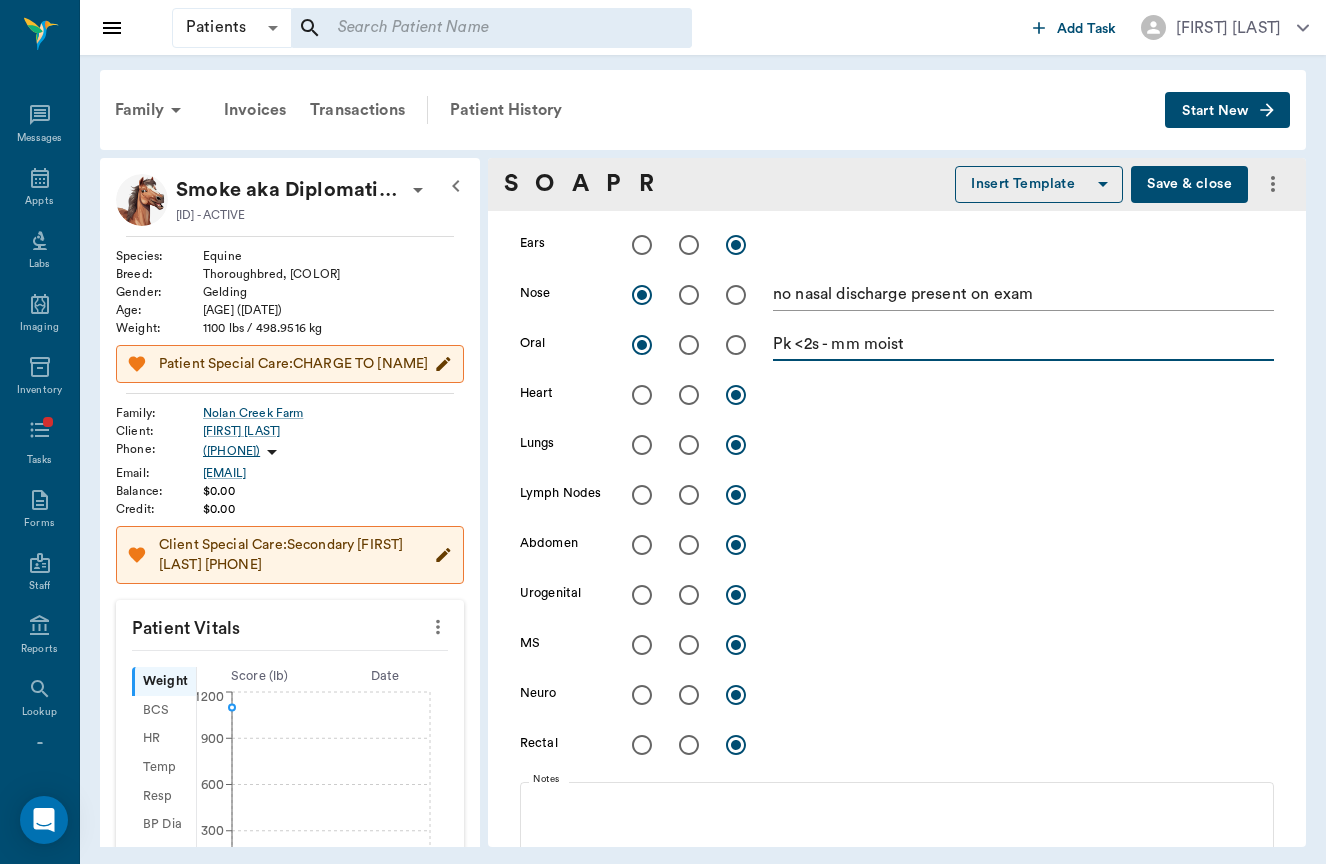 type on "Pk <2s - mm moist" 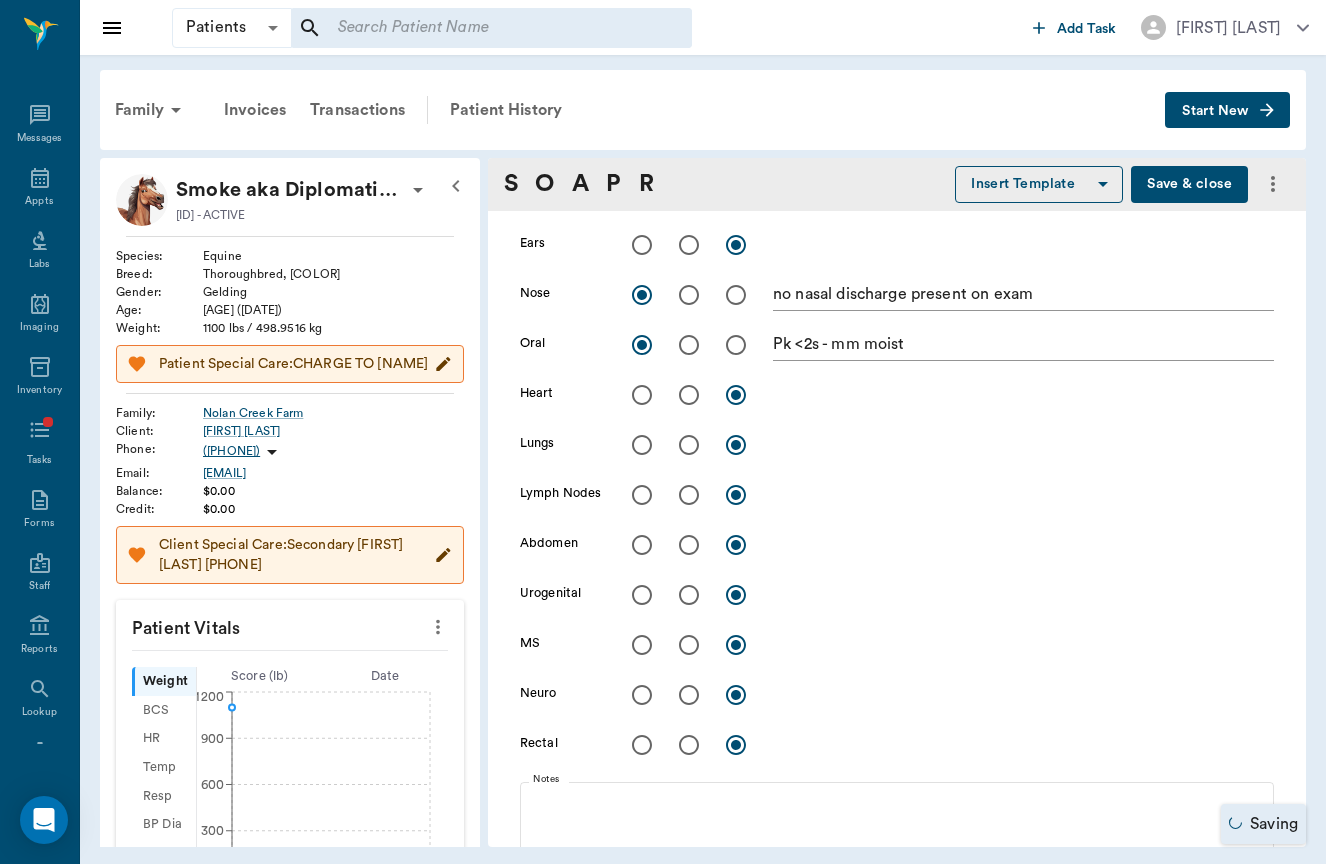 click at bounding box center (689, 395) 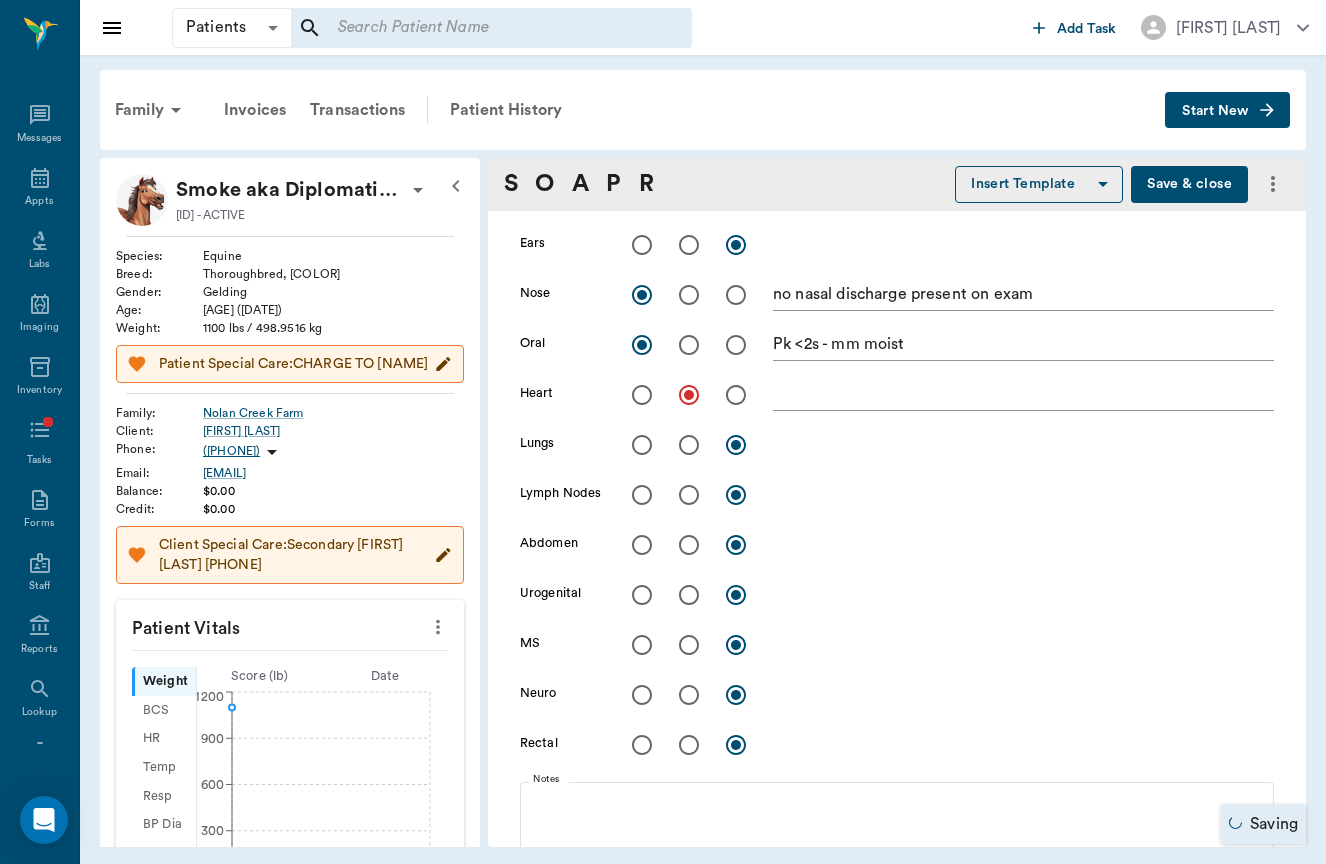click at bounding box center [642, 395] 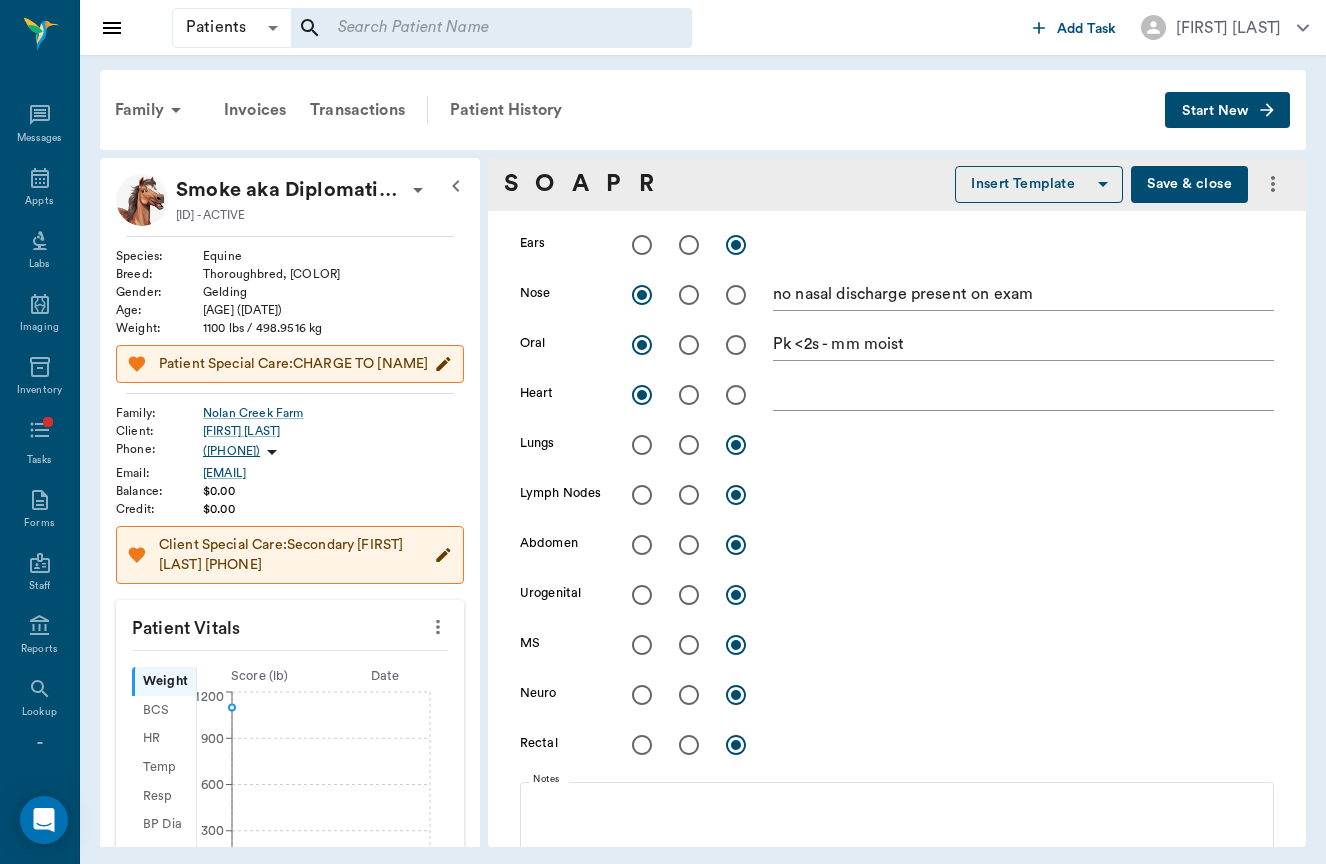 click at bounding box center (1023, 394) 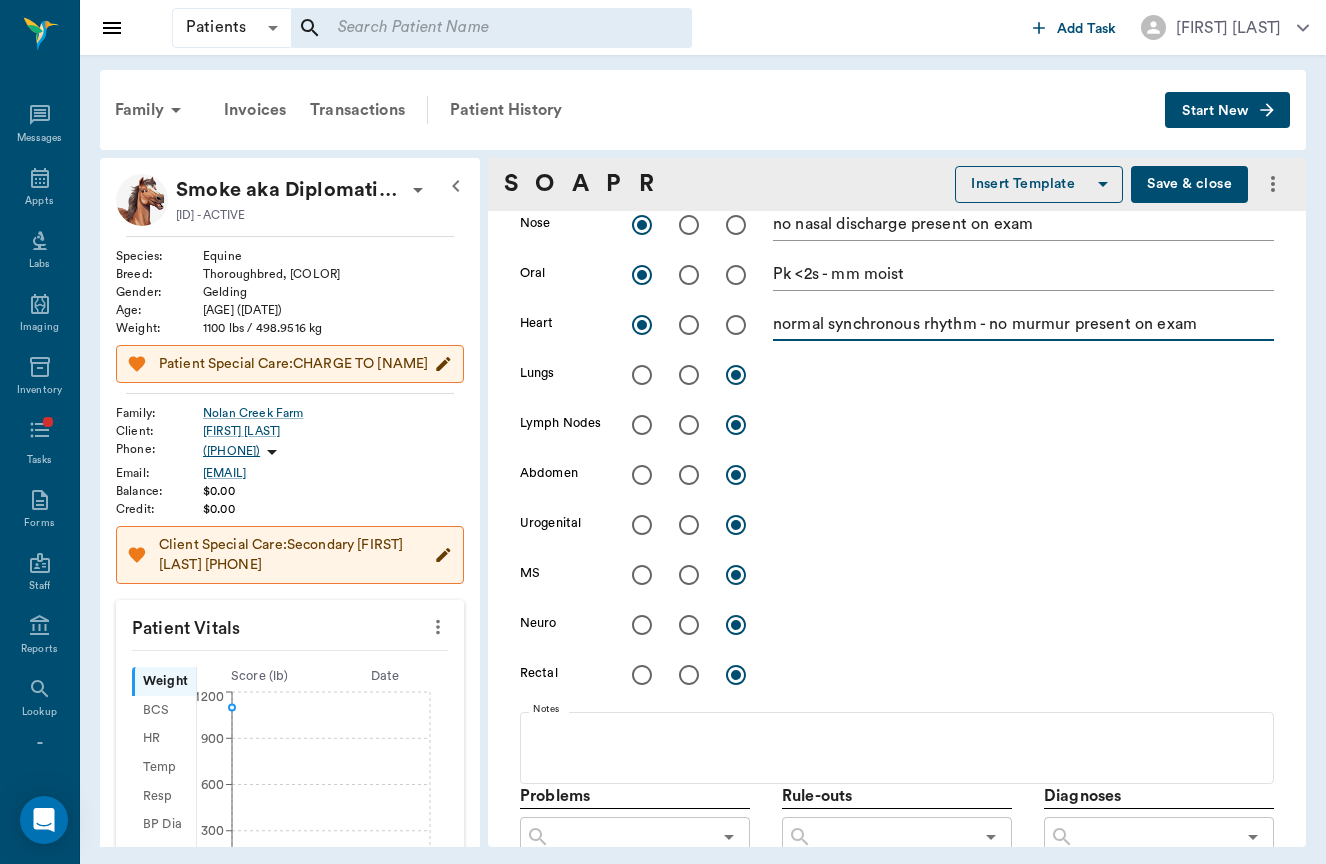 scroll, scrollTop: 649, scrollLeft: 0, axis: vertical 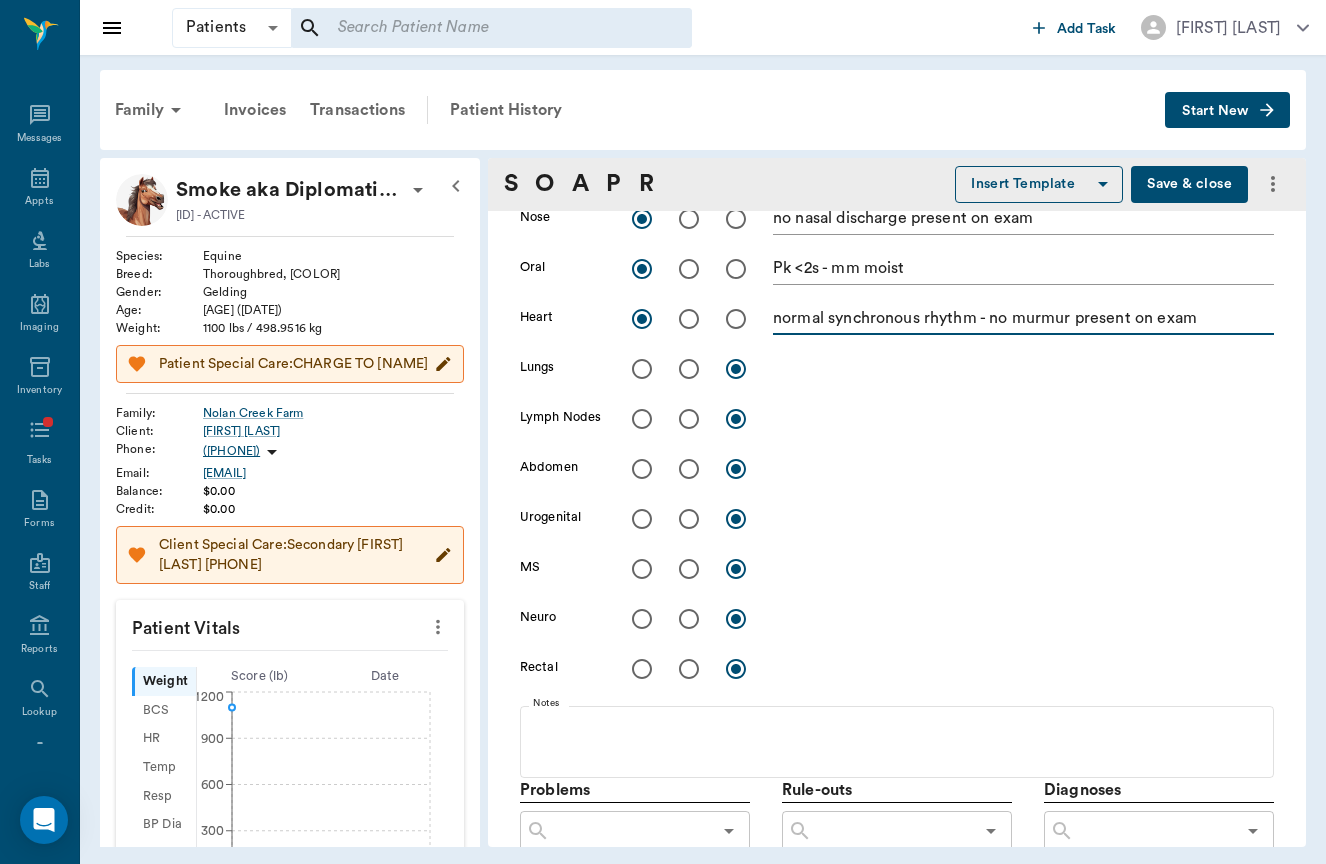 type on "normal synchronous rhythm - no murmur present on exam" 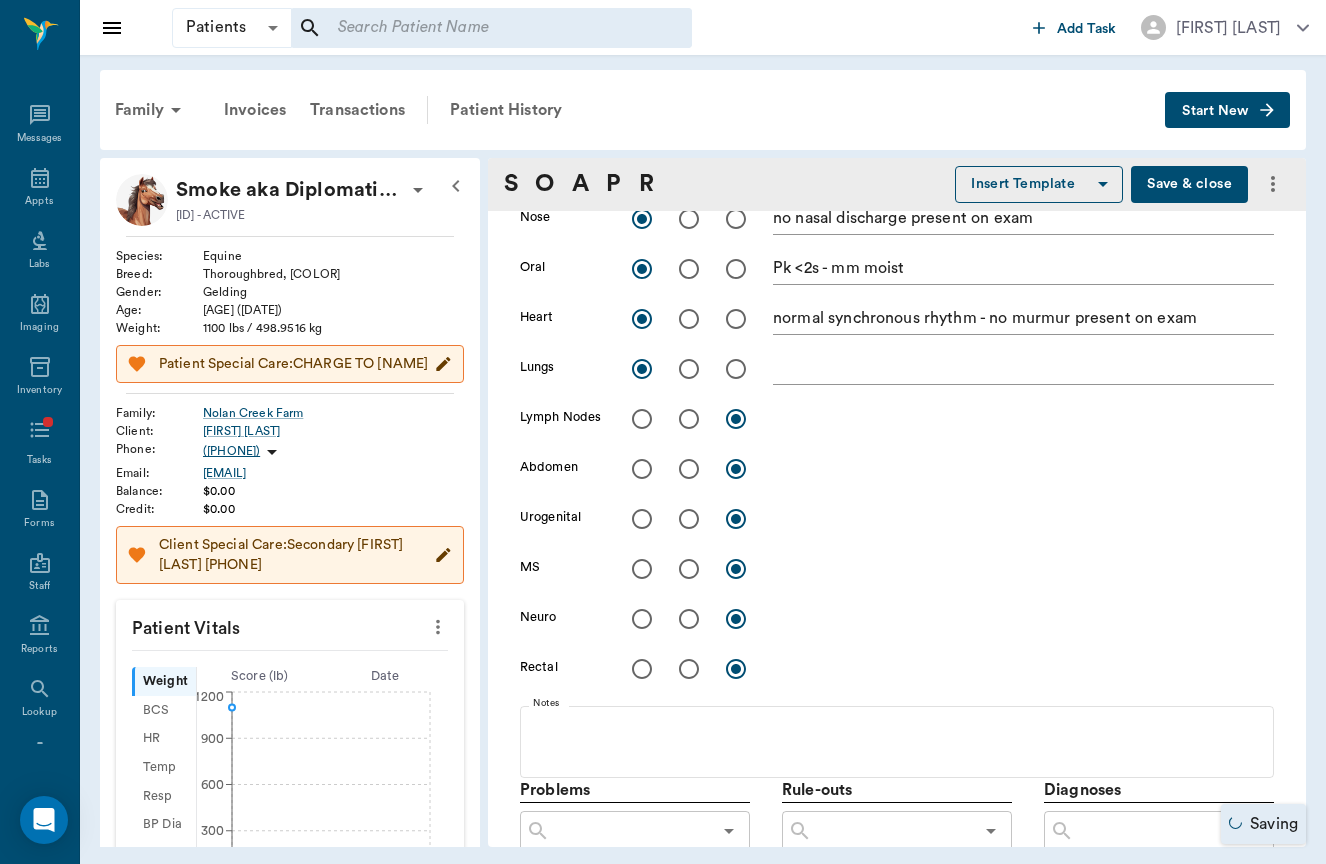 click on "x" at bounding box center (1023, 370) 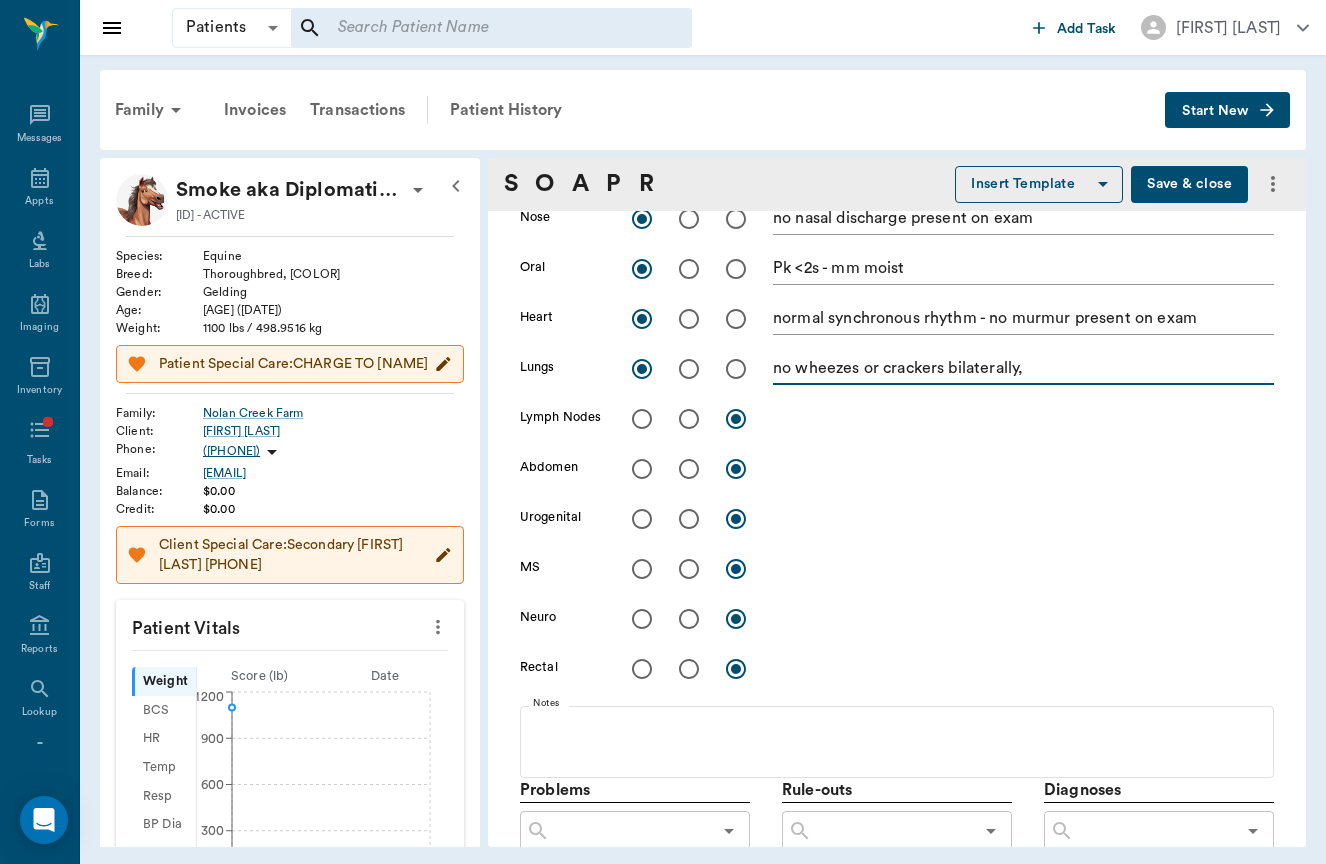 click on "no wheezes or crackers bilaterally," at bounding box center [1023, 368] 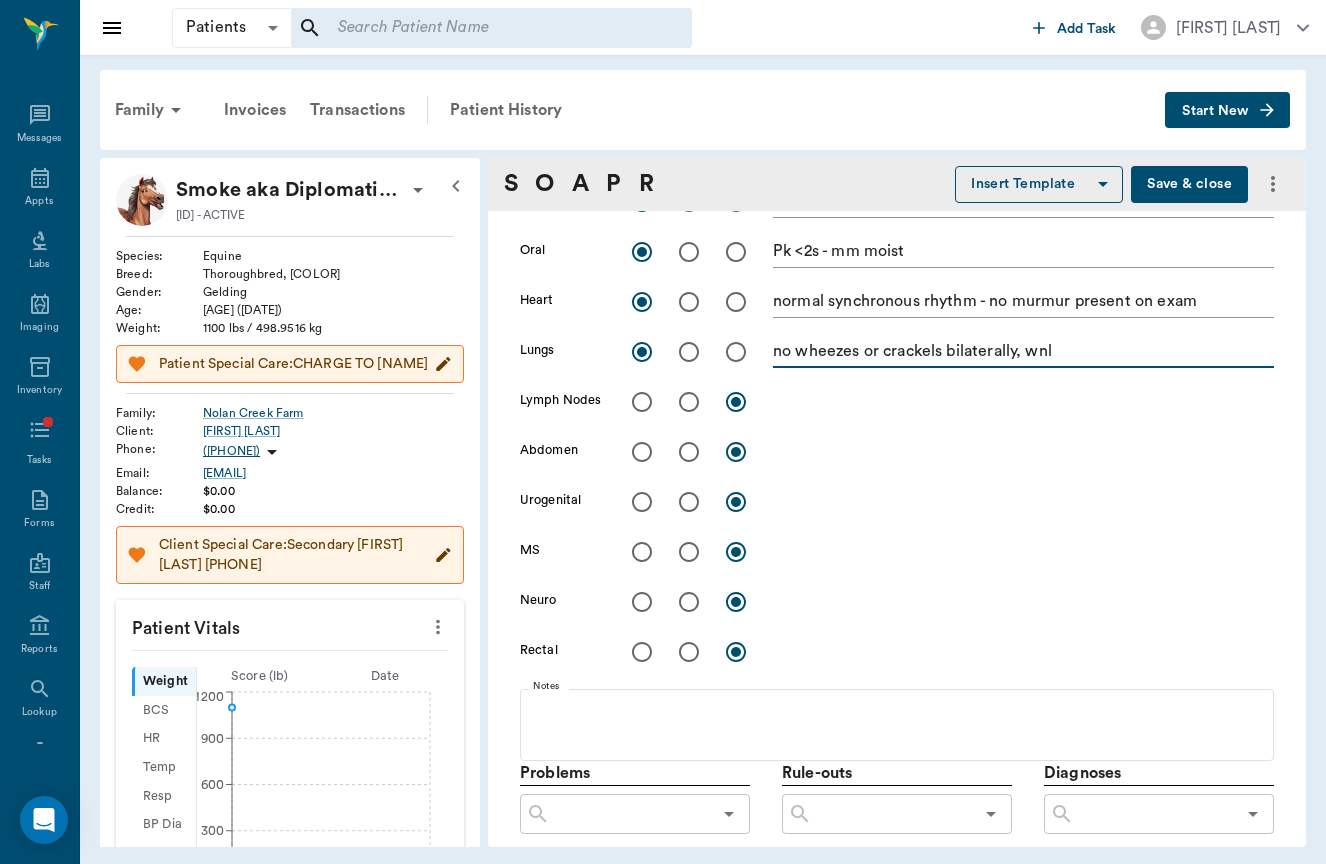 scroll, scrollTop: 667, scrollLeft: 0, axis: vertical 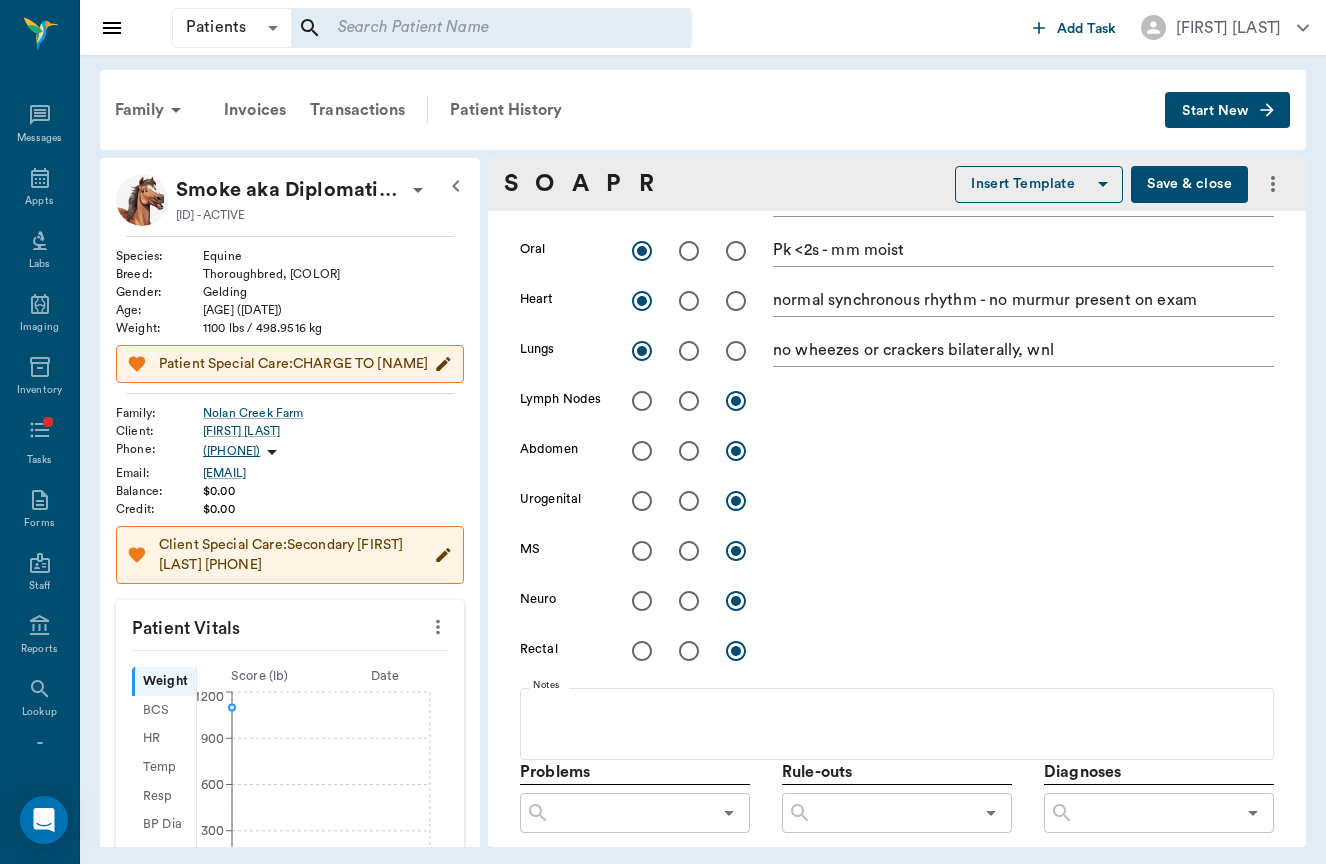 drag, startPoint x: 962, startPoint y: 385, endPoint x: 988, endPoint y: 429, distance: 51.10773 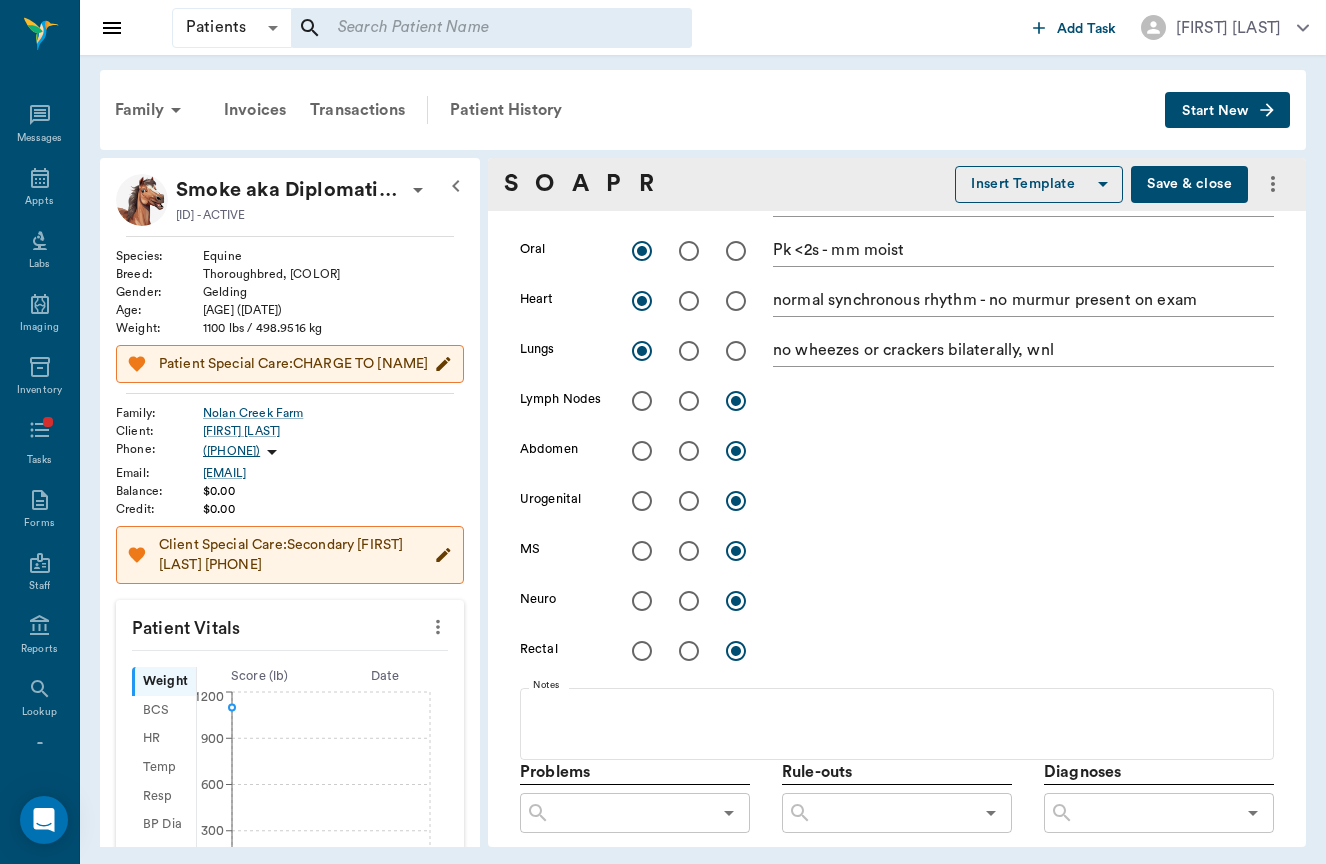 click on "x" at bounding box center (1023, 450) 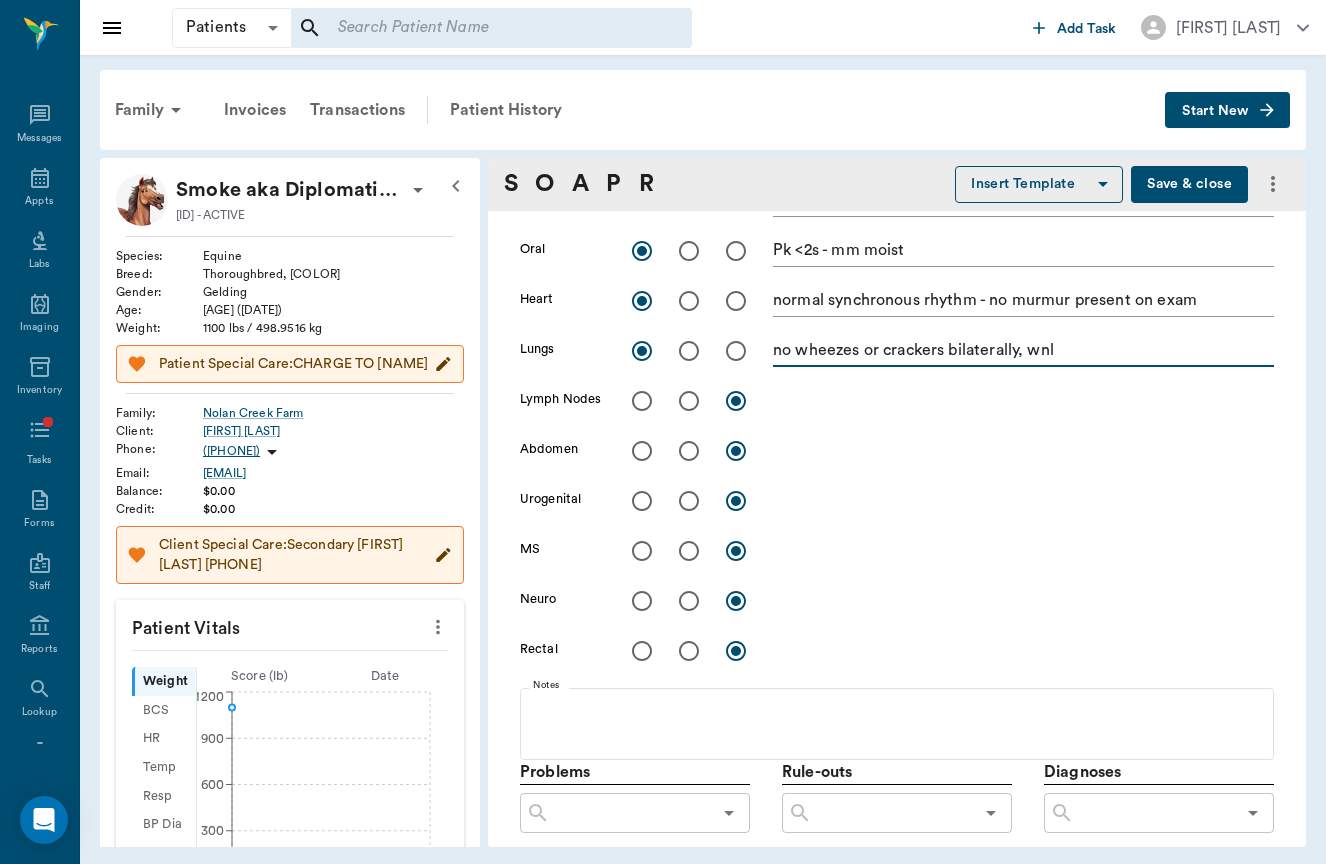 click on "no wheezes or crackers bilaterally, wnl" at bounding box center (1023, 350) 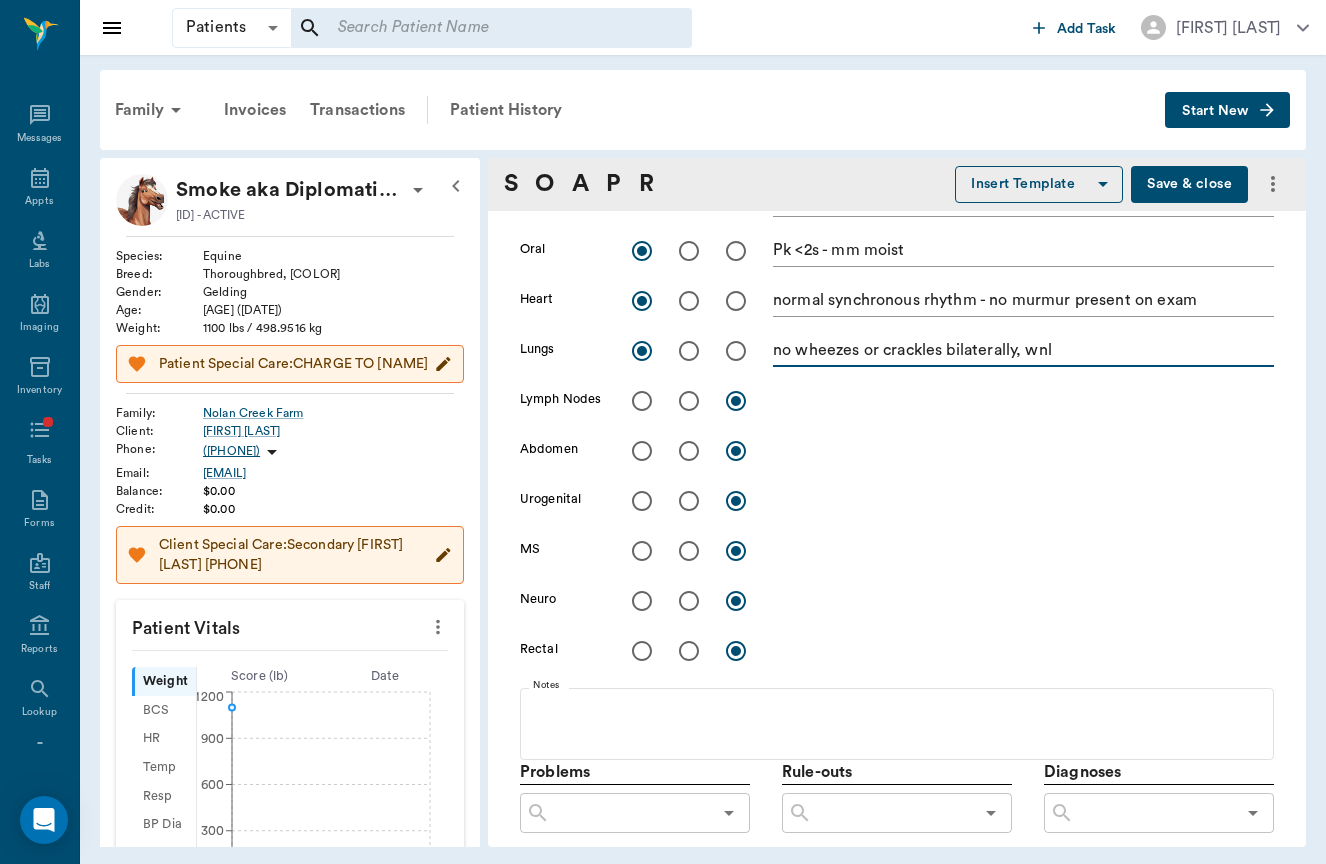 type on "no wheezes or crackles bilaterally, wnl" 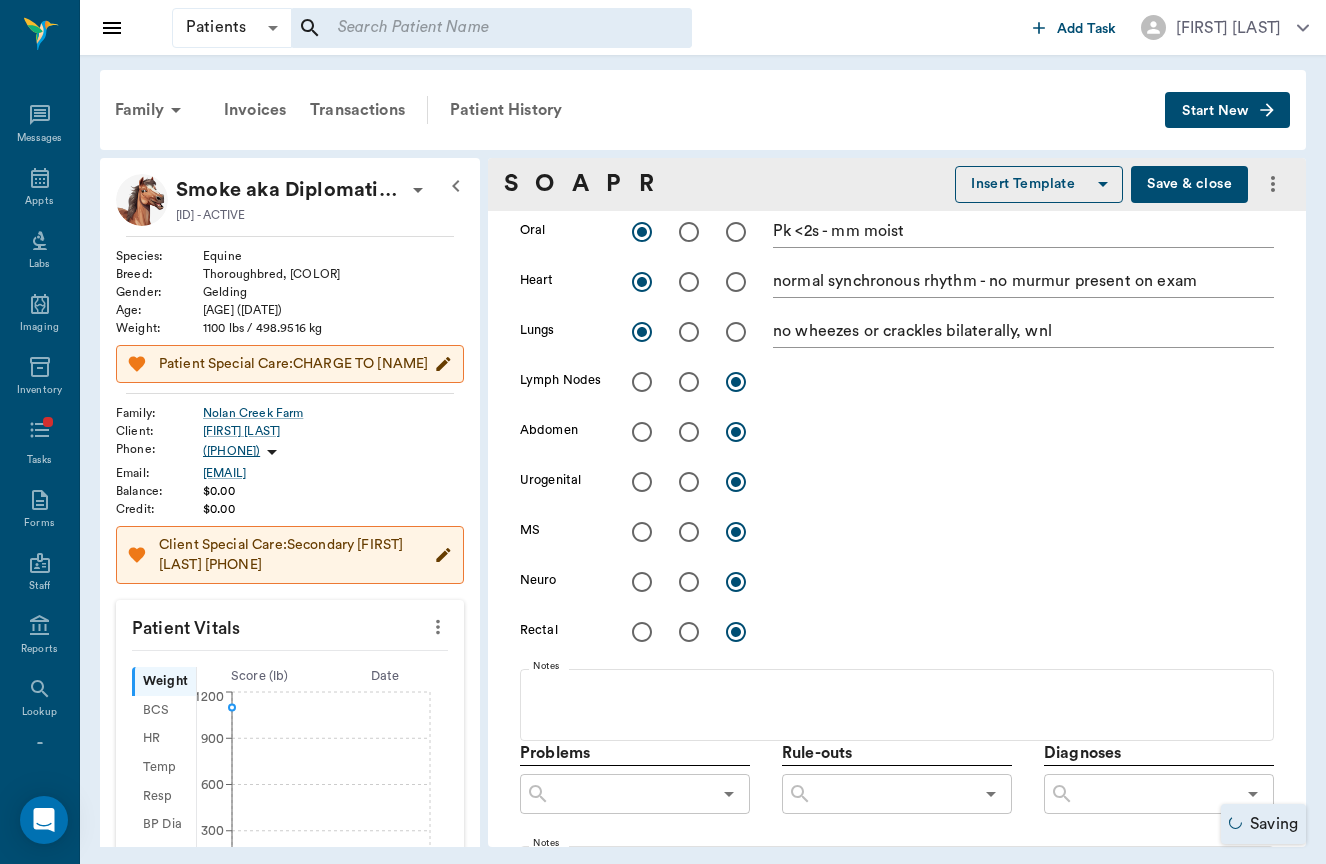 scroll, scrollTop: 696, scrollLeft: 0, axis: vertical 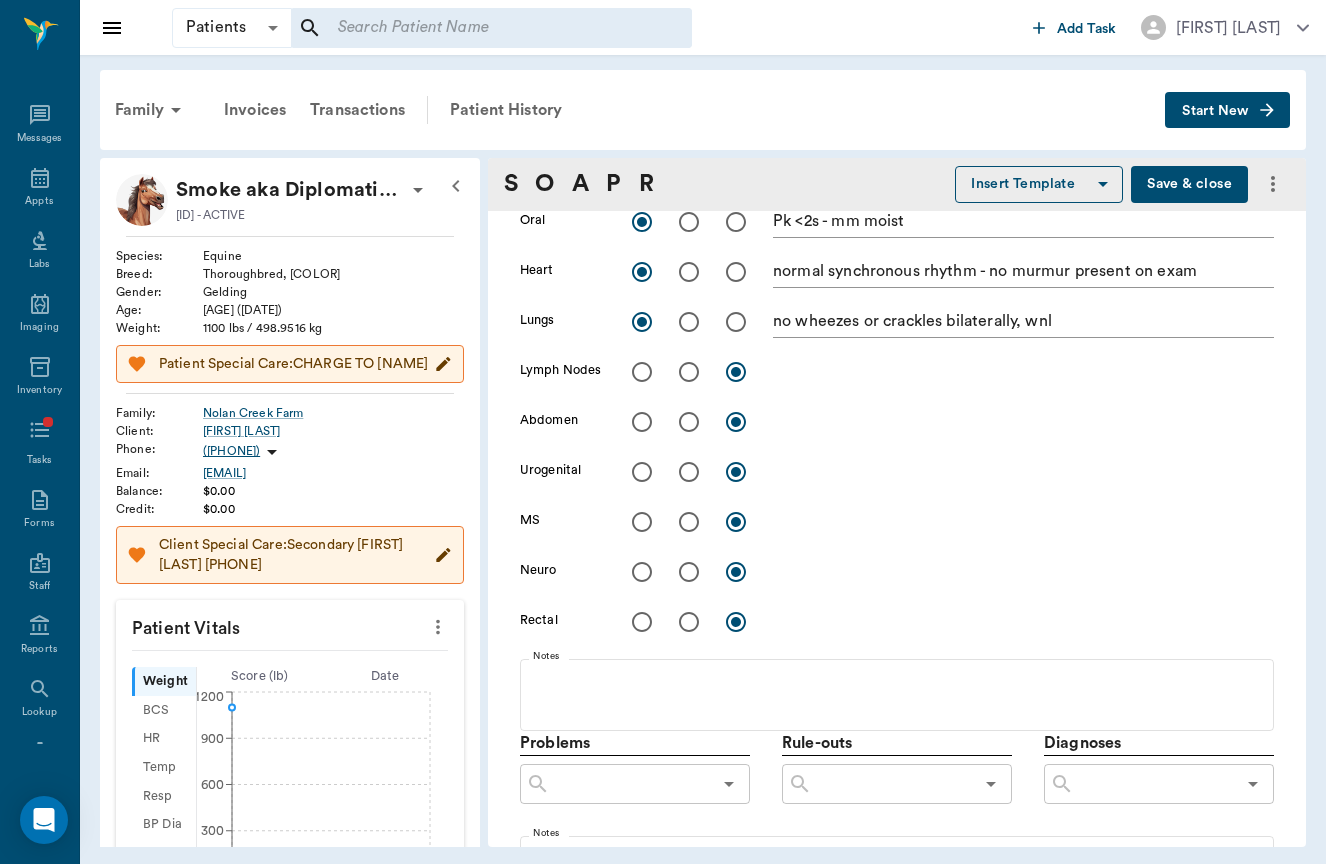click at bounding box center (642, 372) 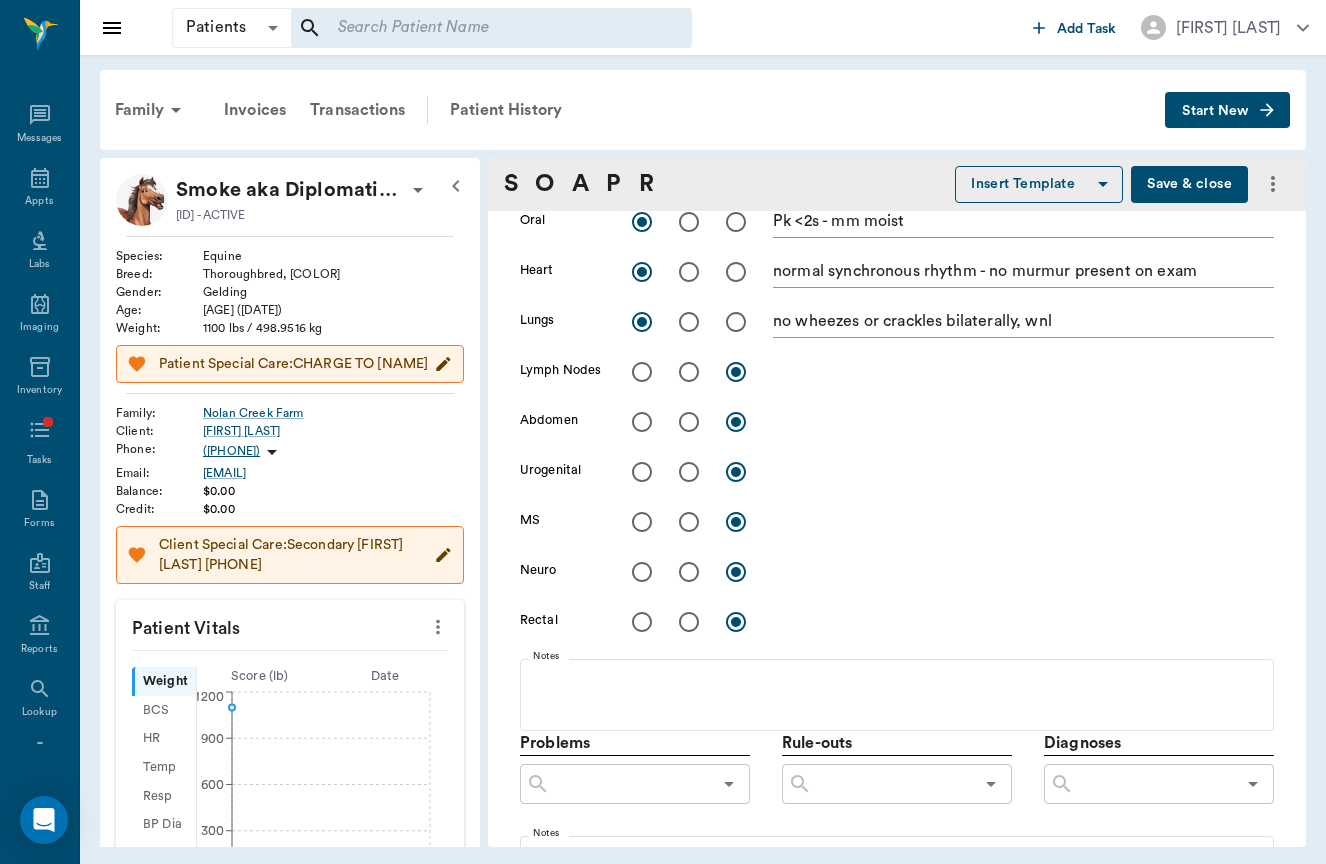 radio on "true" 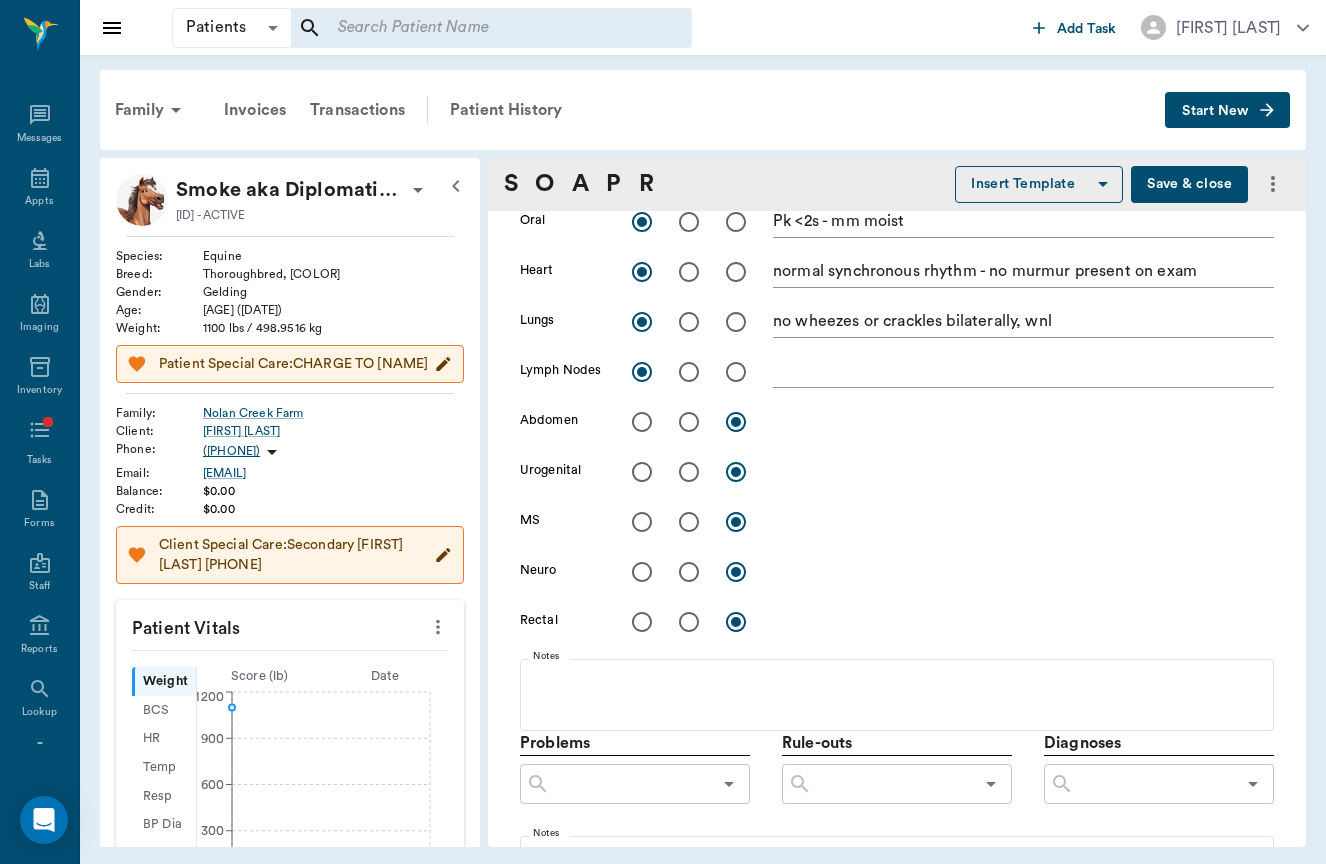 click at bounding box center [642, 422] 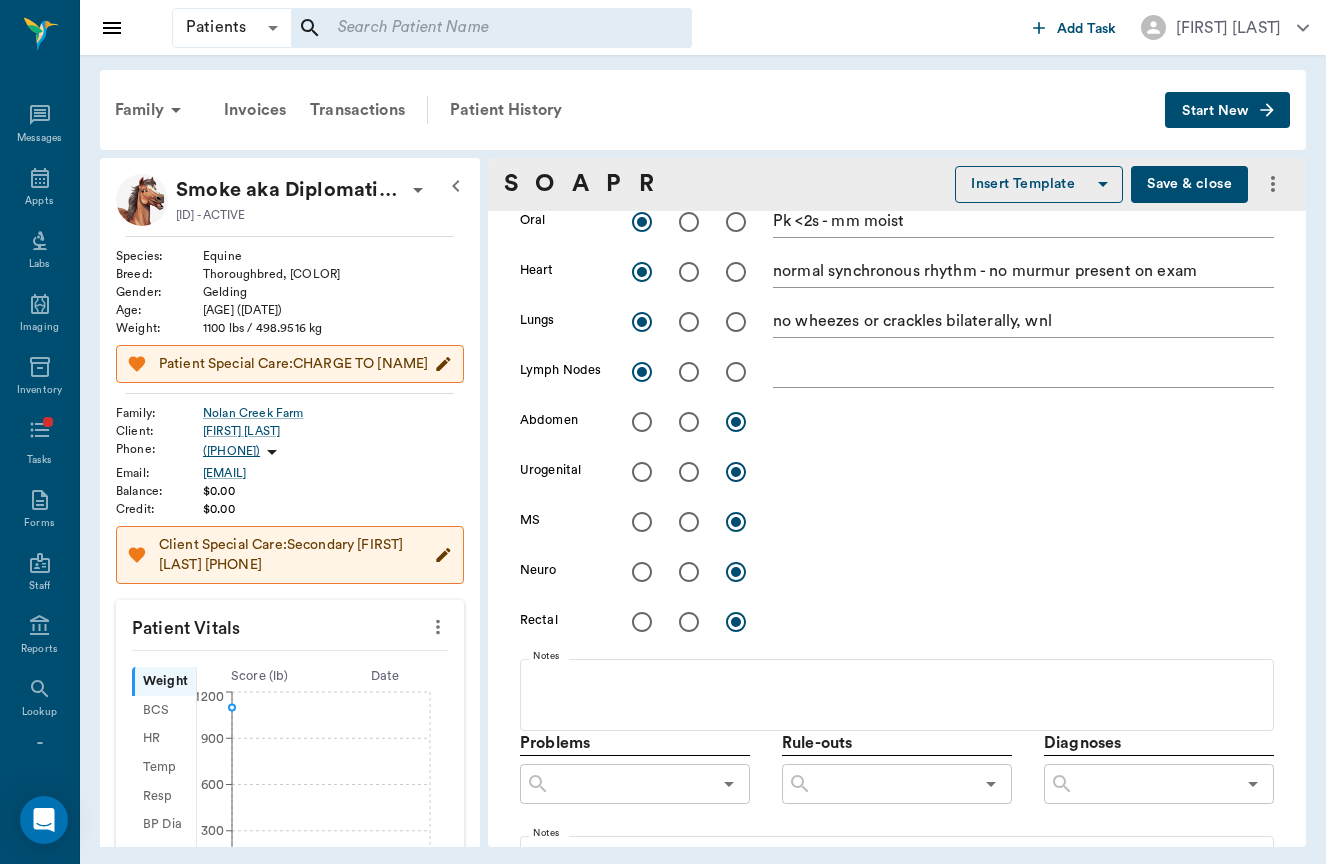 radio on "true" 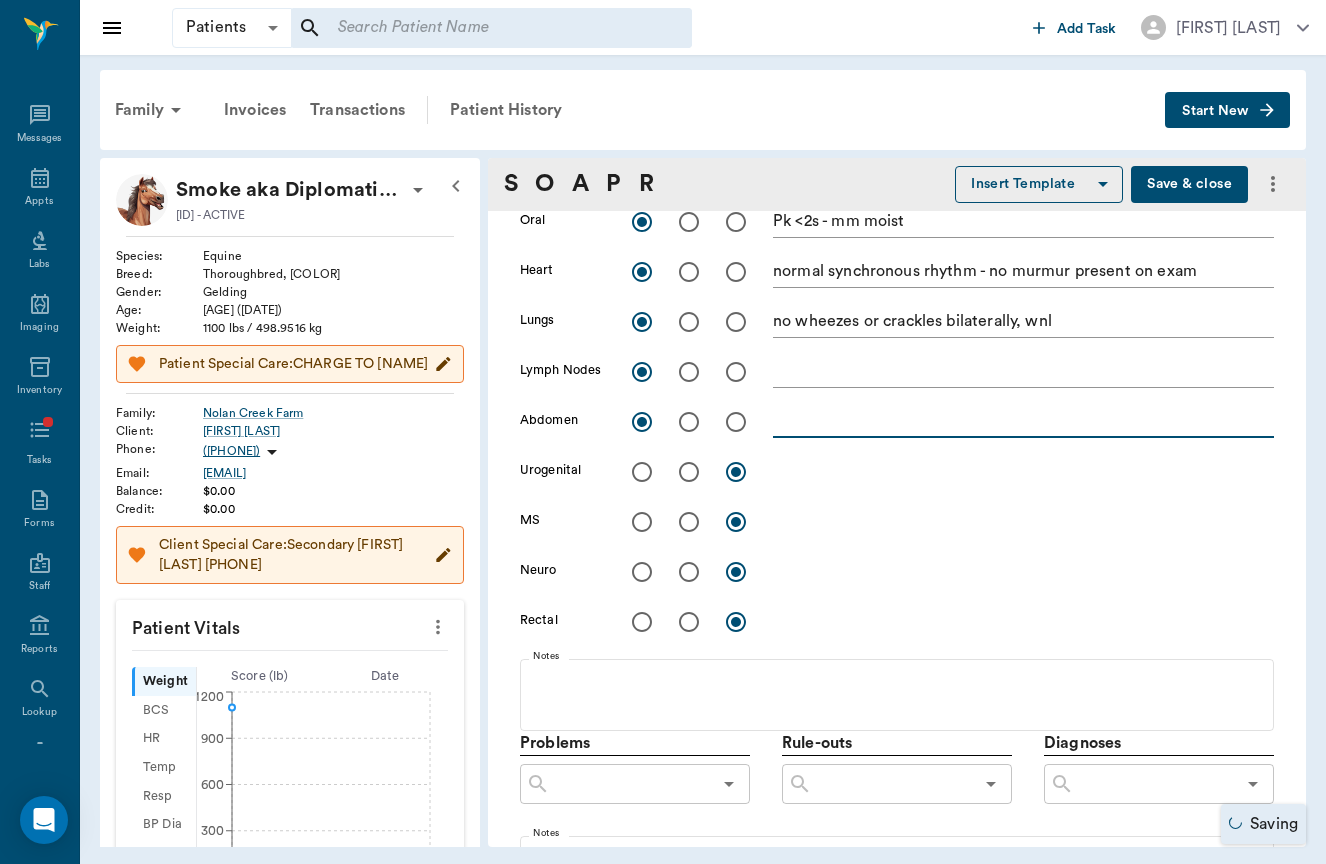click at bounding box center [1023, 421] 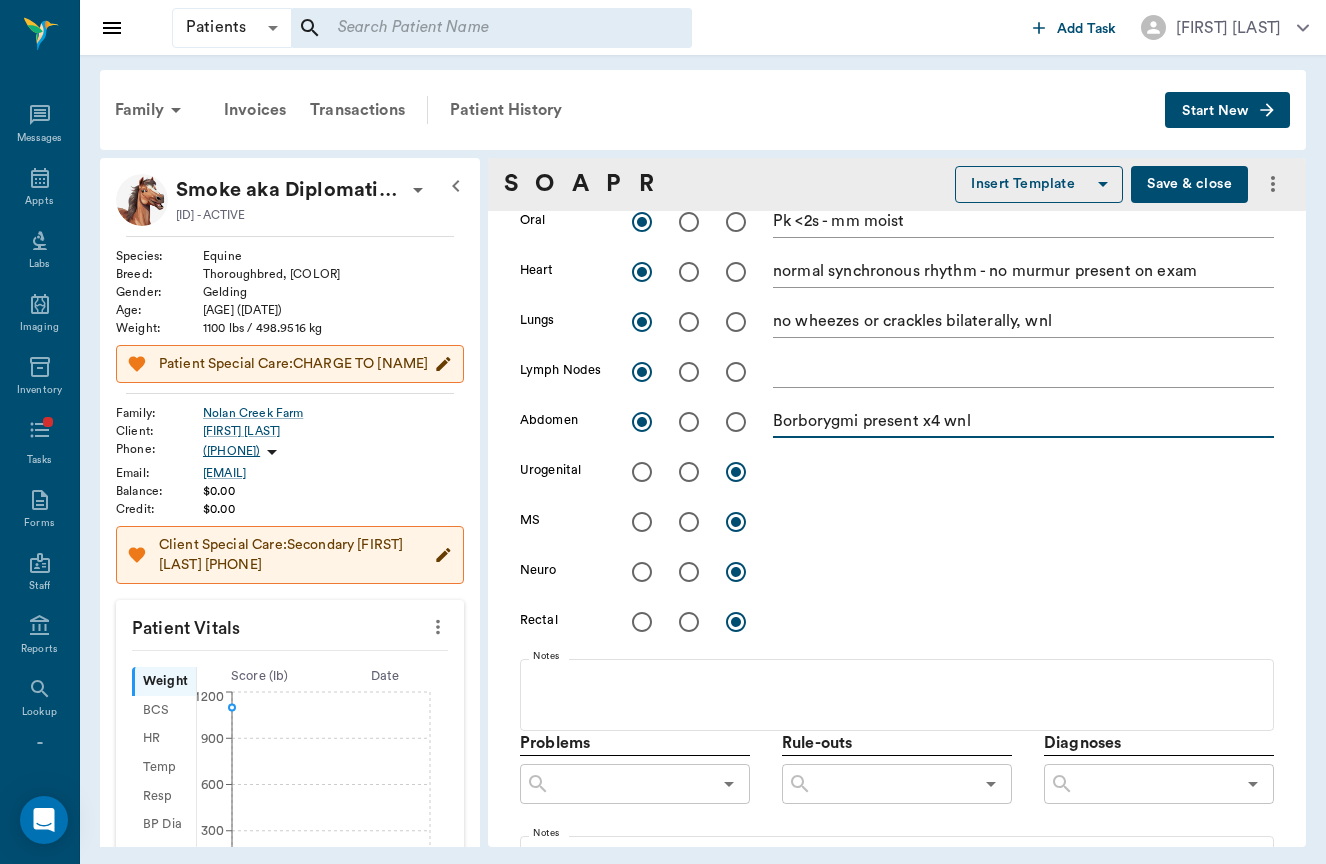 type on "Borborygmi present x4 wnl" 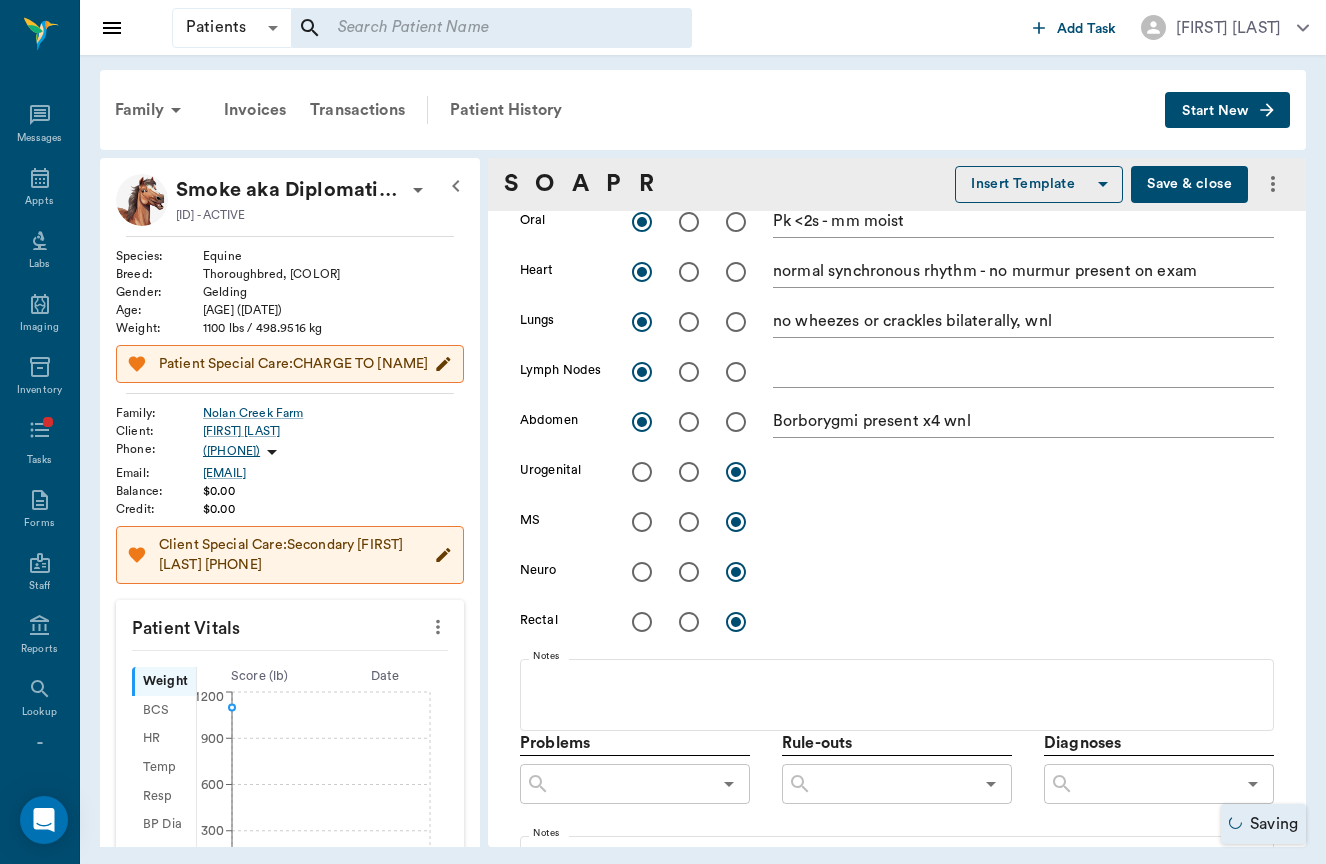 click at bounding box center (642, 472) 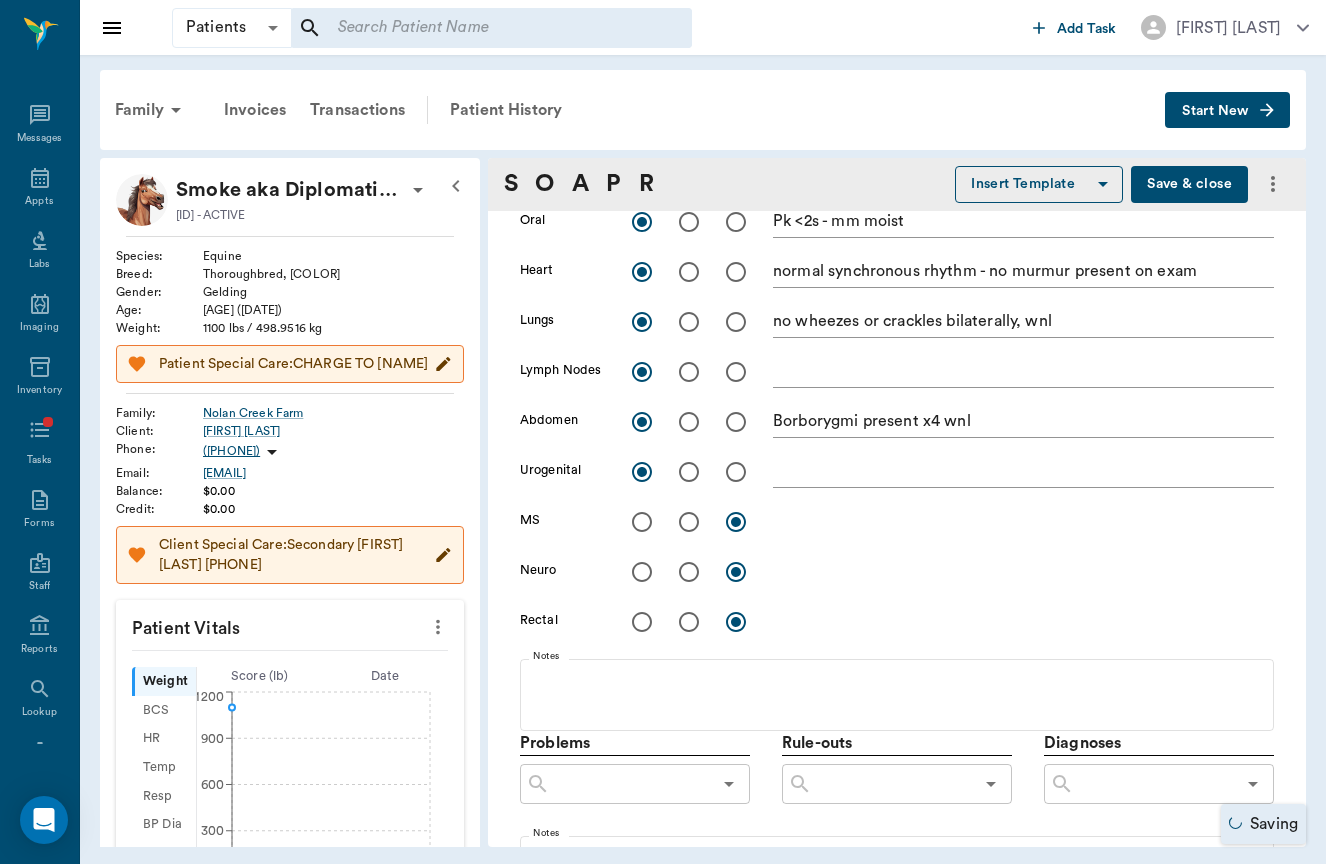 click at bounding box center (1023, 471) 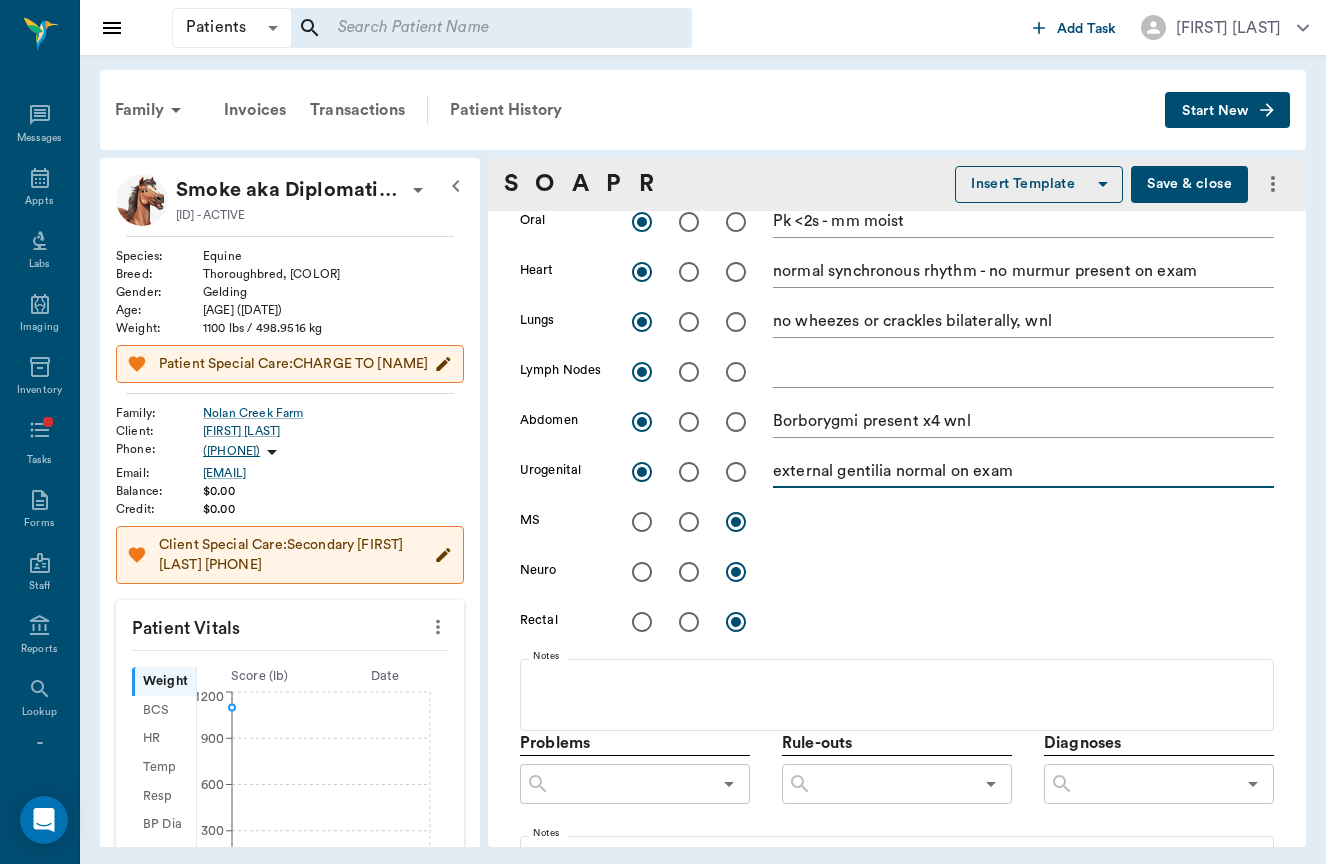 scroll, scrollTop: 799, scrollLeft: 0, axis: vertical 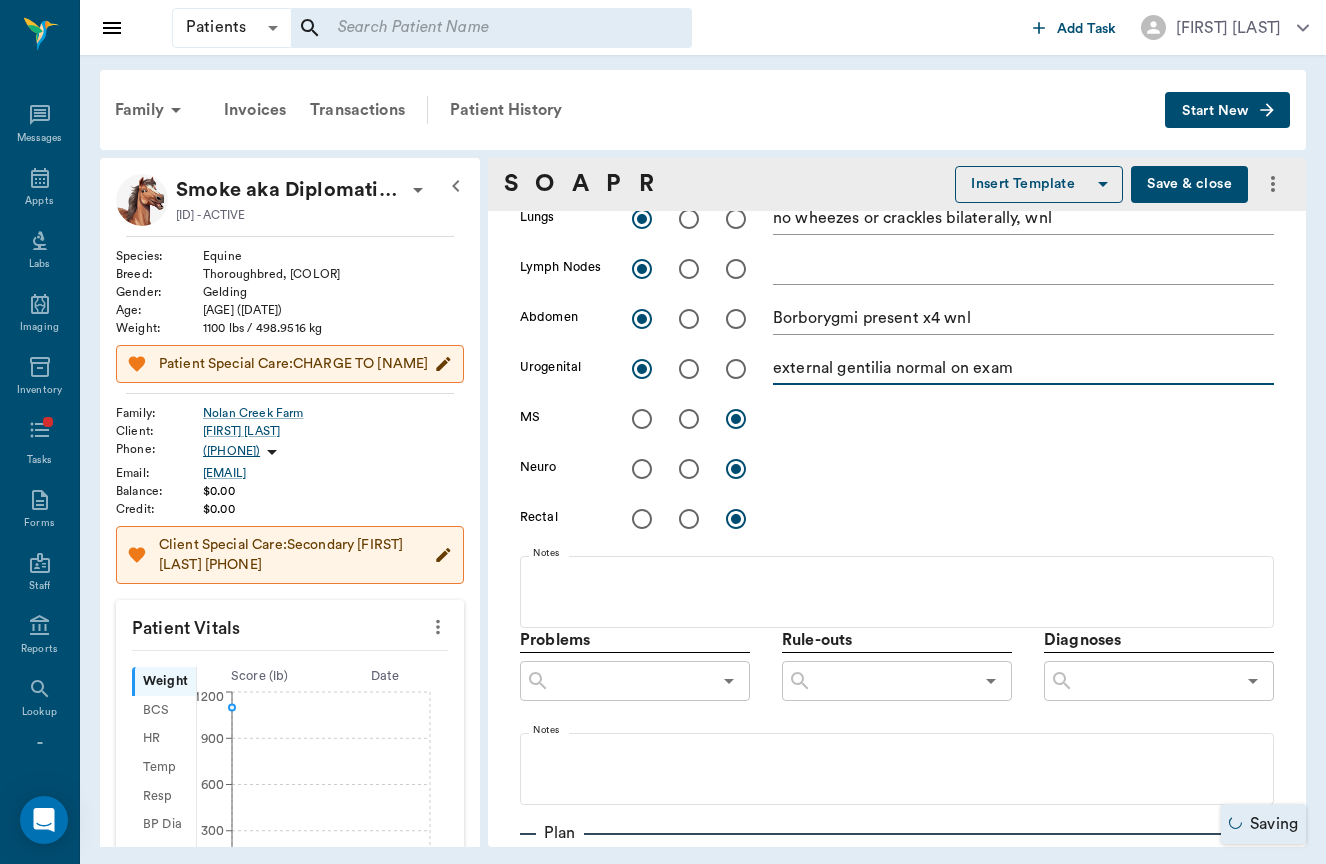 type on "external gentilia normal on exam" 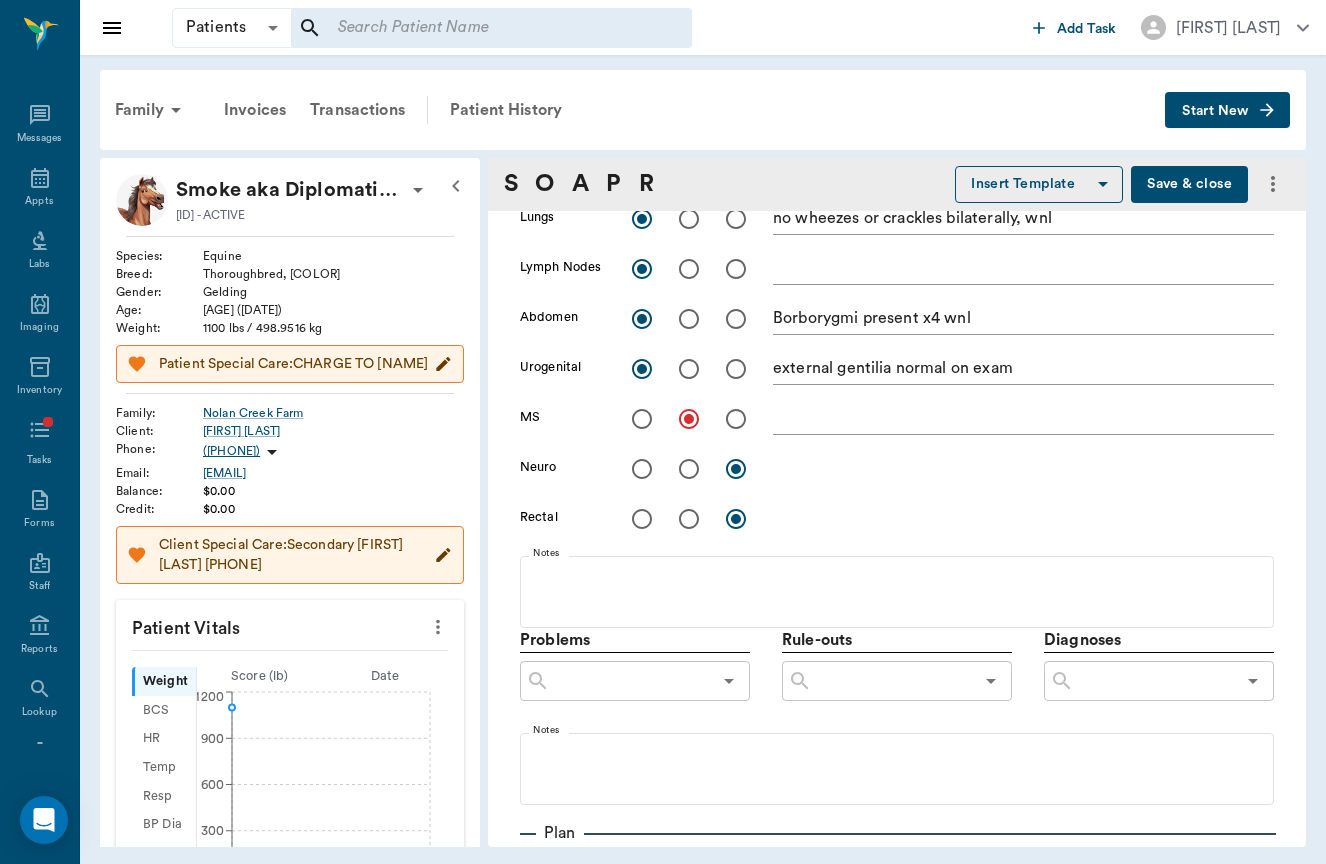 click on "x" at bounding box center (1023, 418) 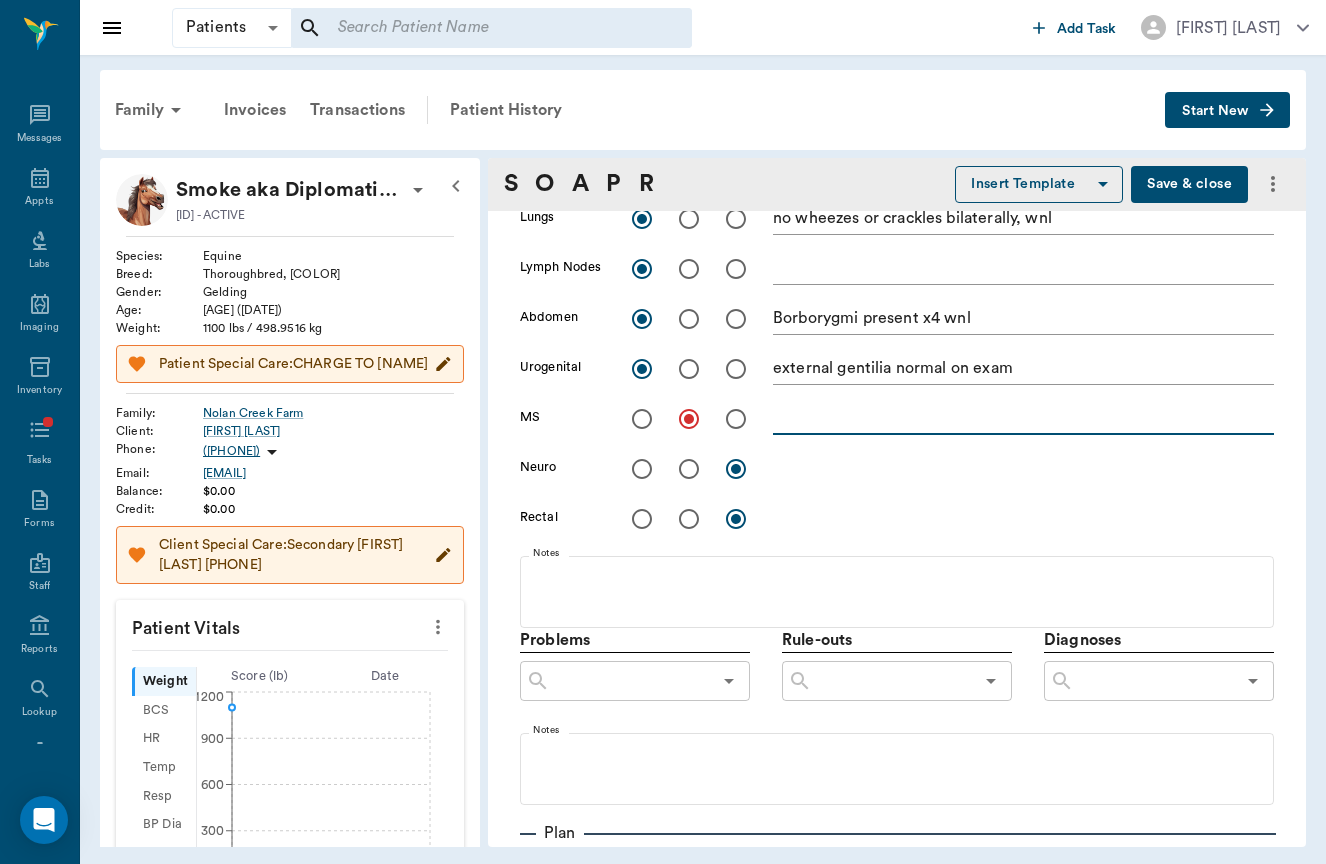 click at bounding box center [1023, 418] 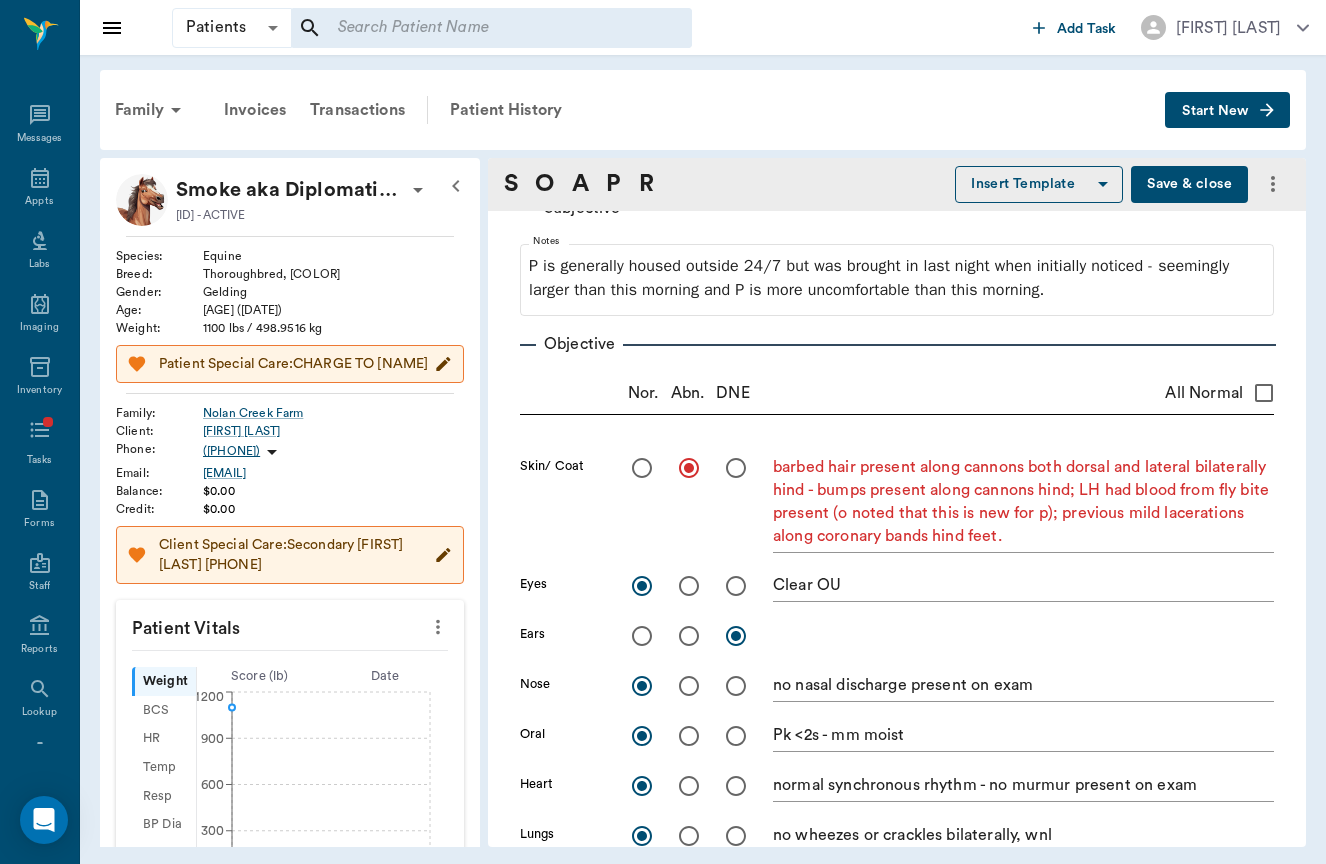 scroll, scrollTop: 205, scrollLeft: 0, axis: vertical 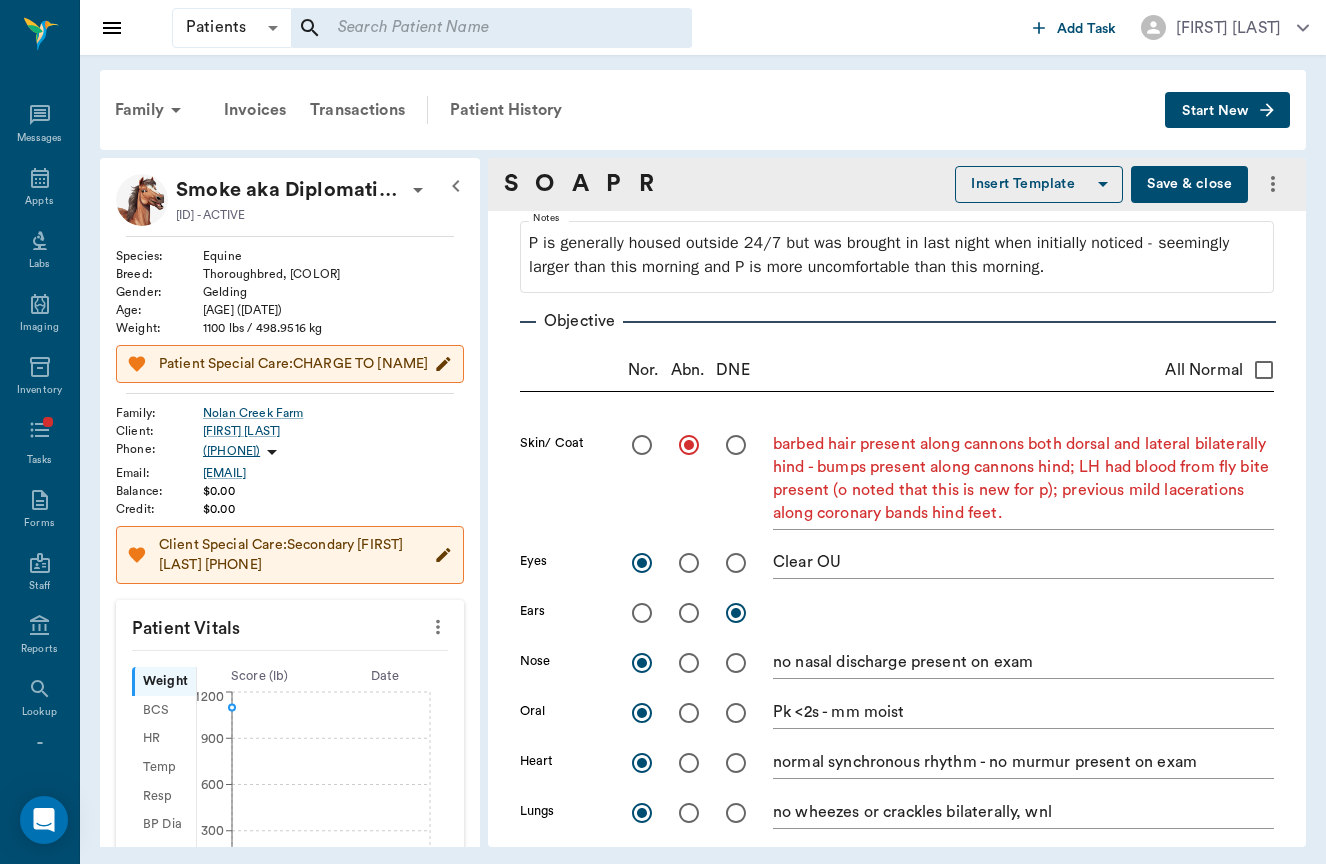type on "weight shifting hind, present discomfort on palpation of LF and LH - notable kicking at stand, no lameness at walk" 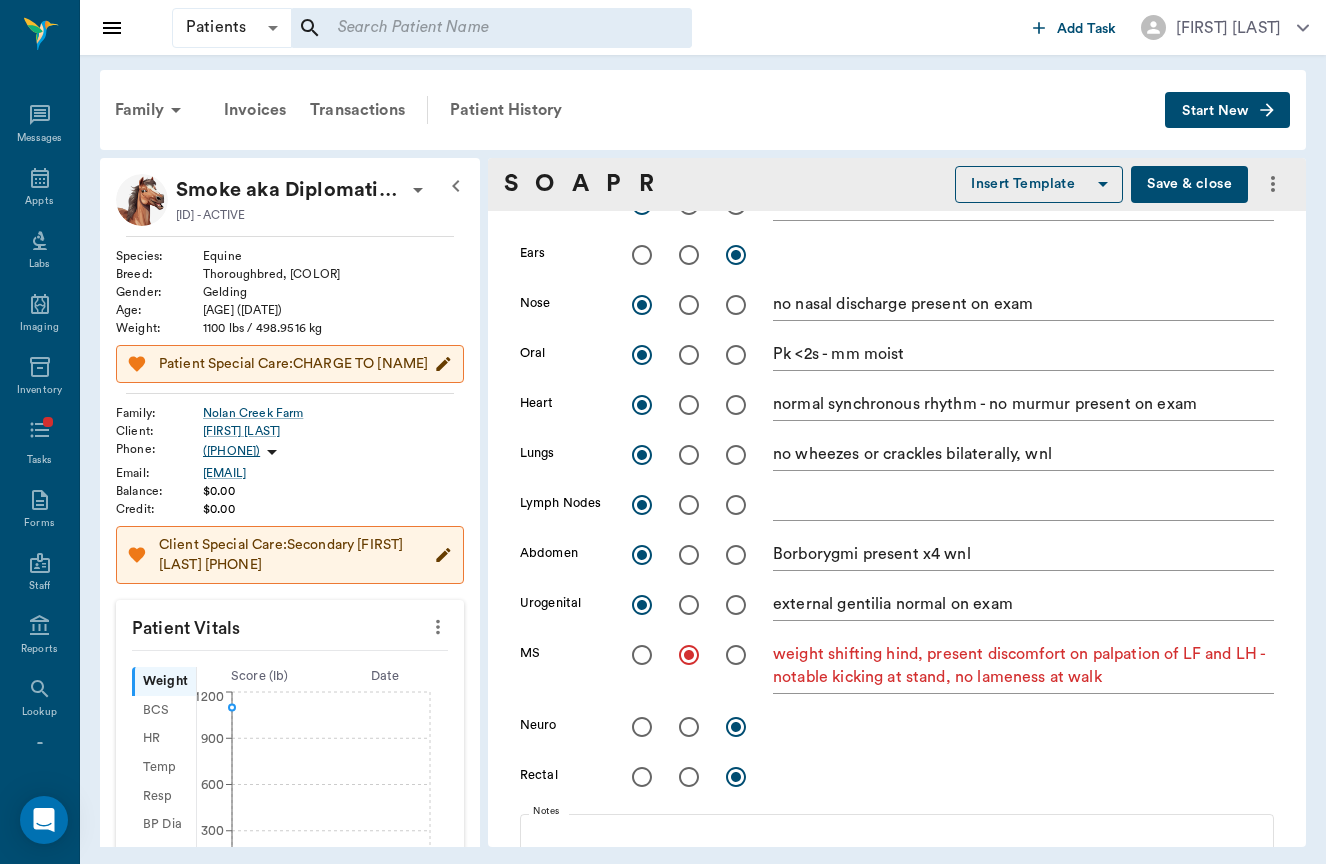 scroll, scrollTop: 626, scrollLeft: 0, axis: vertical 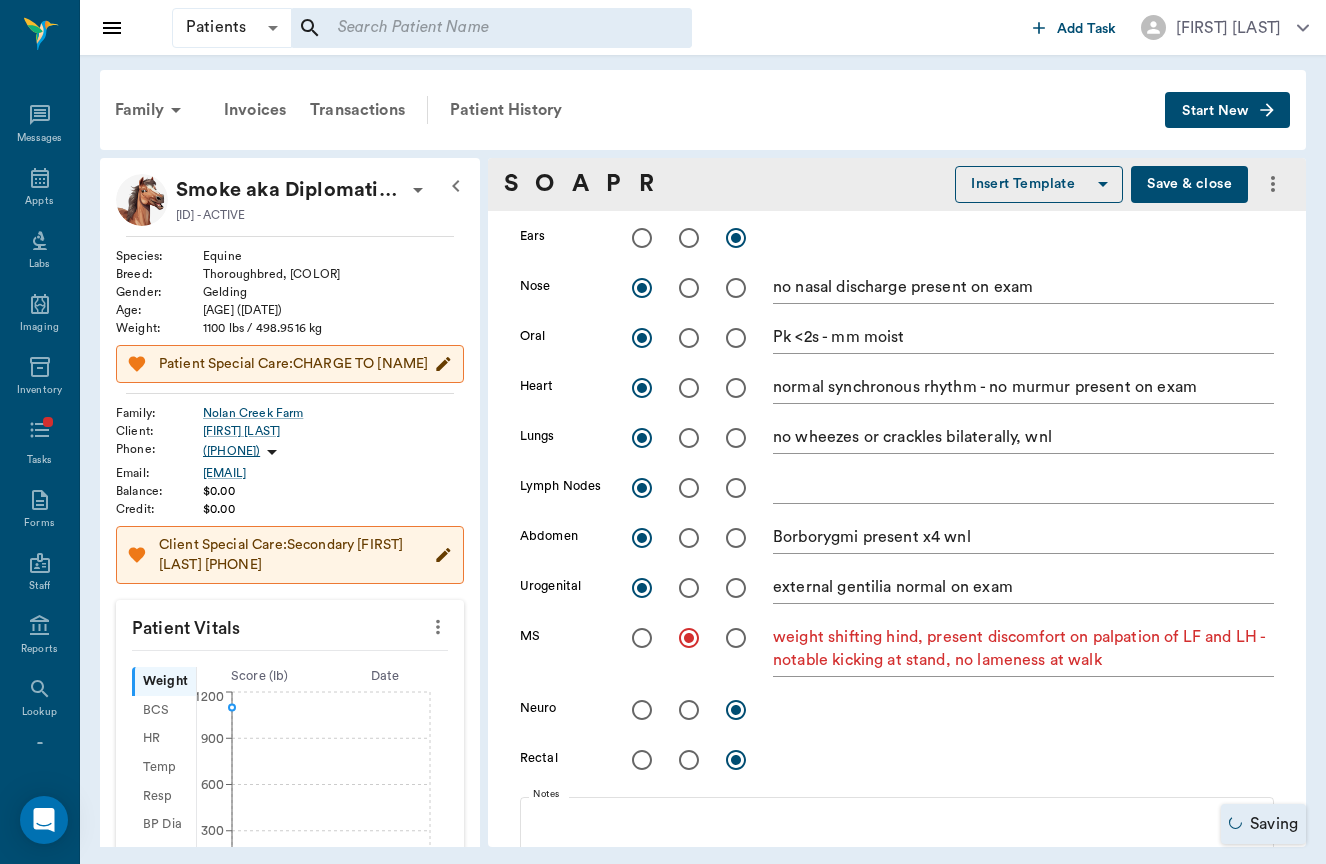 type on "barbed hair present along cannons both dorsal and lateral bilaterally hind - bumps present along cannons hind; LH had blood from fly bite present (o noted that this is new for p); previous mild lacerations along coronary bands hind feet. Moderate to marked swelling present LF and LH knee to coronary band - pitting edema, discomfort present and repeatable" 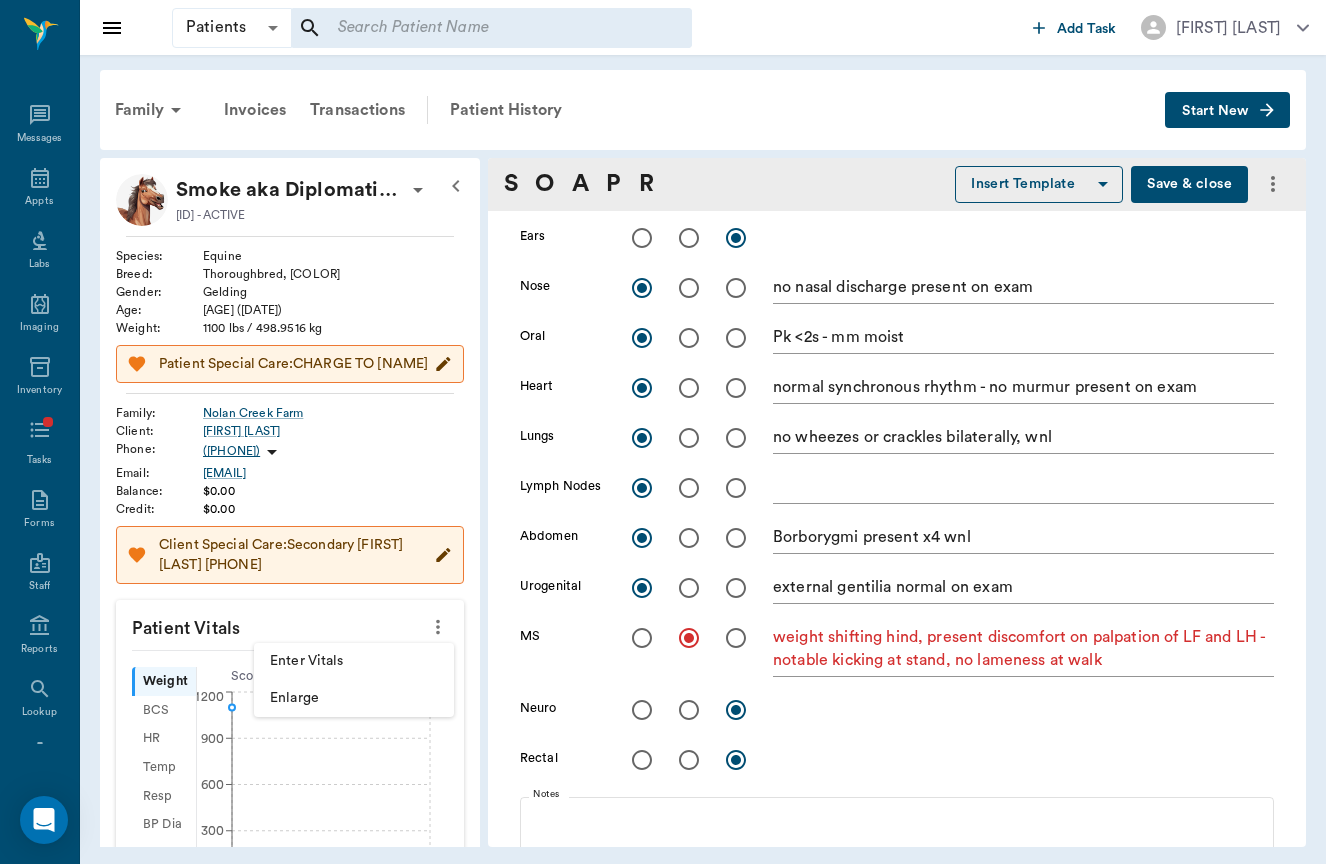 click on "Enter Vitals" at bounding box center [354, 661] 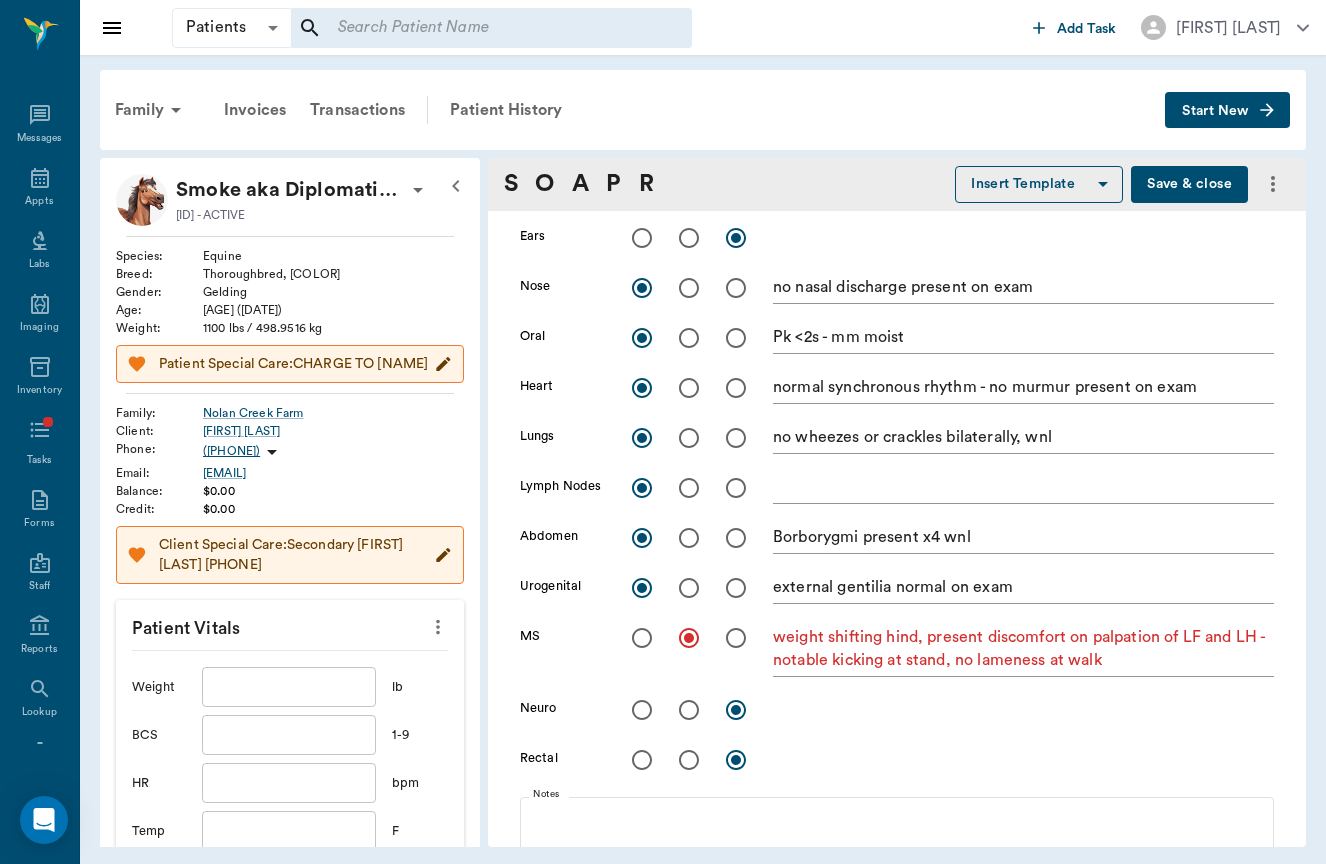 scroll, scrollTop: 110, scrollLeft: 0, axis: vertical 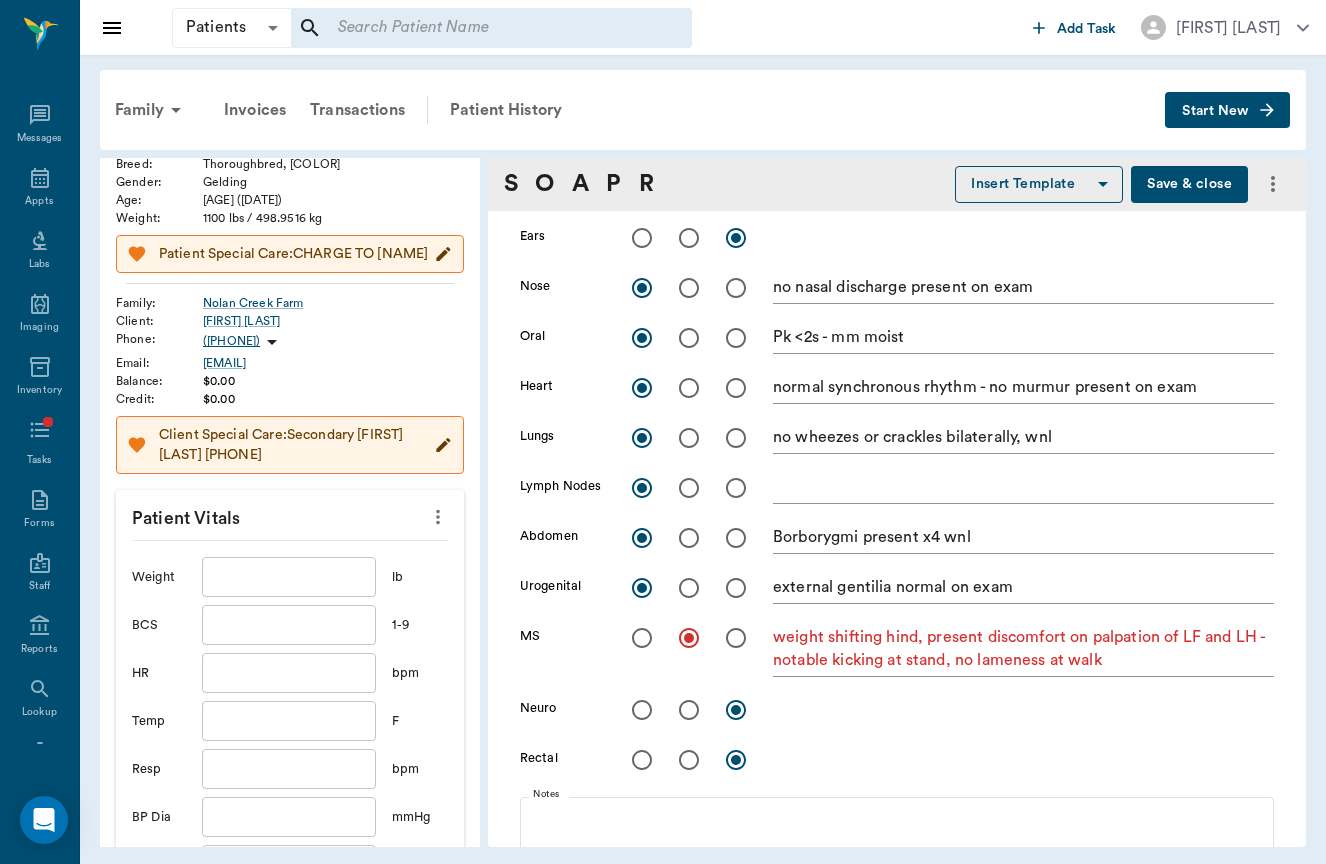 click at bounding box center [289, 625] 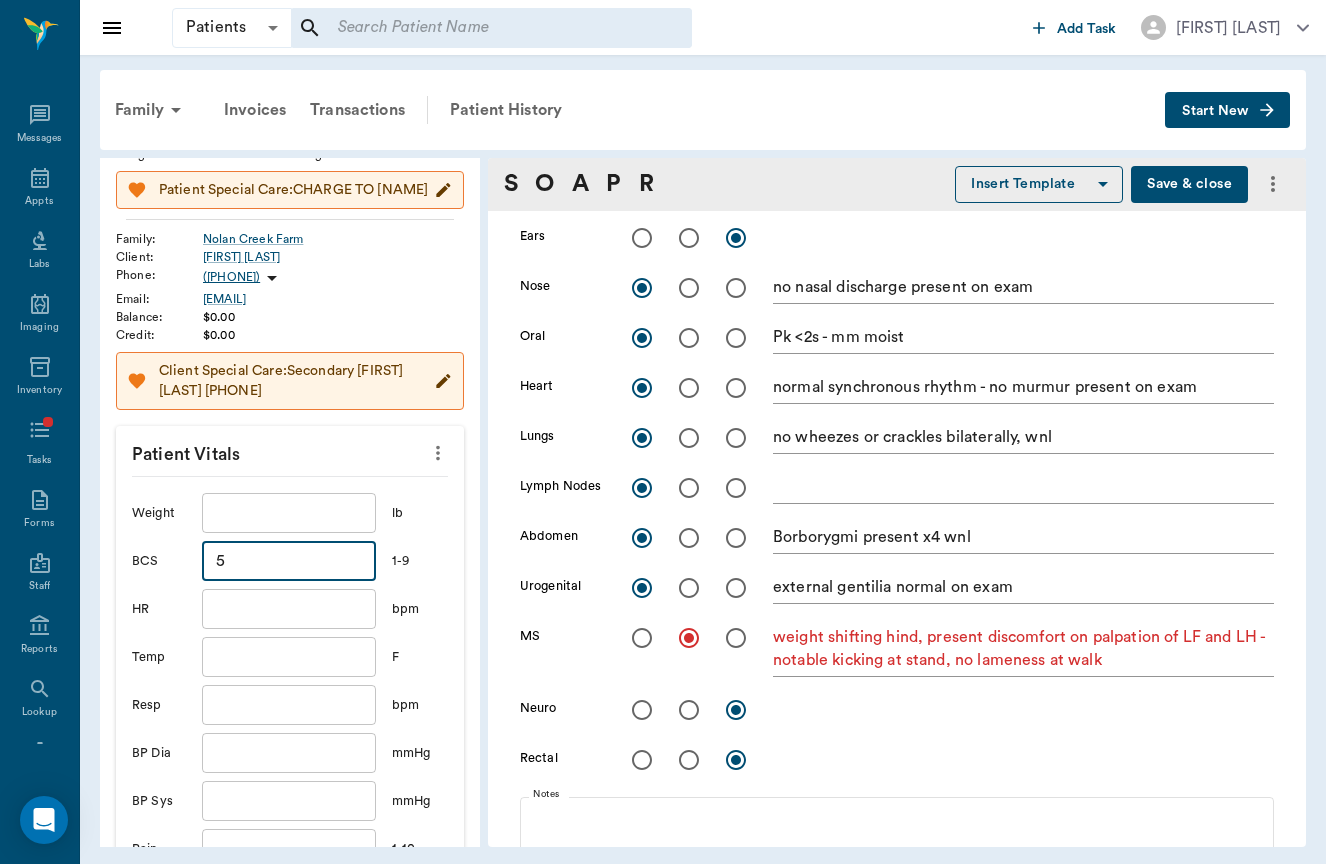 scroll, scrollTop: 220, scrollLeft: 0, axis: vertical 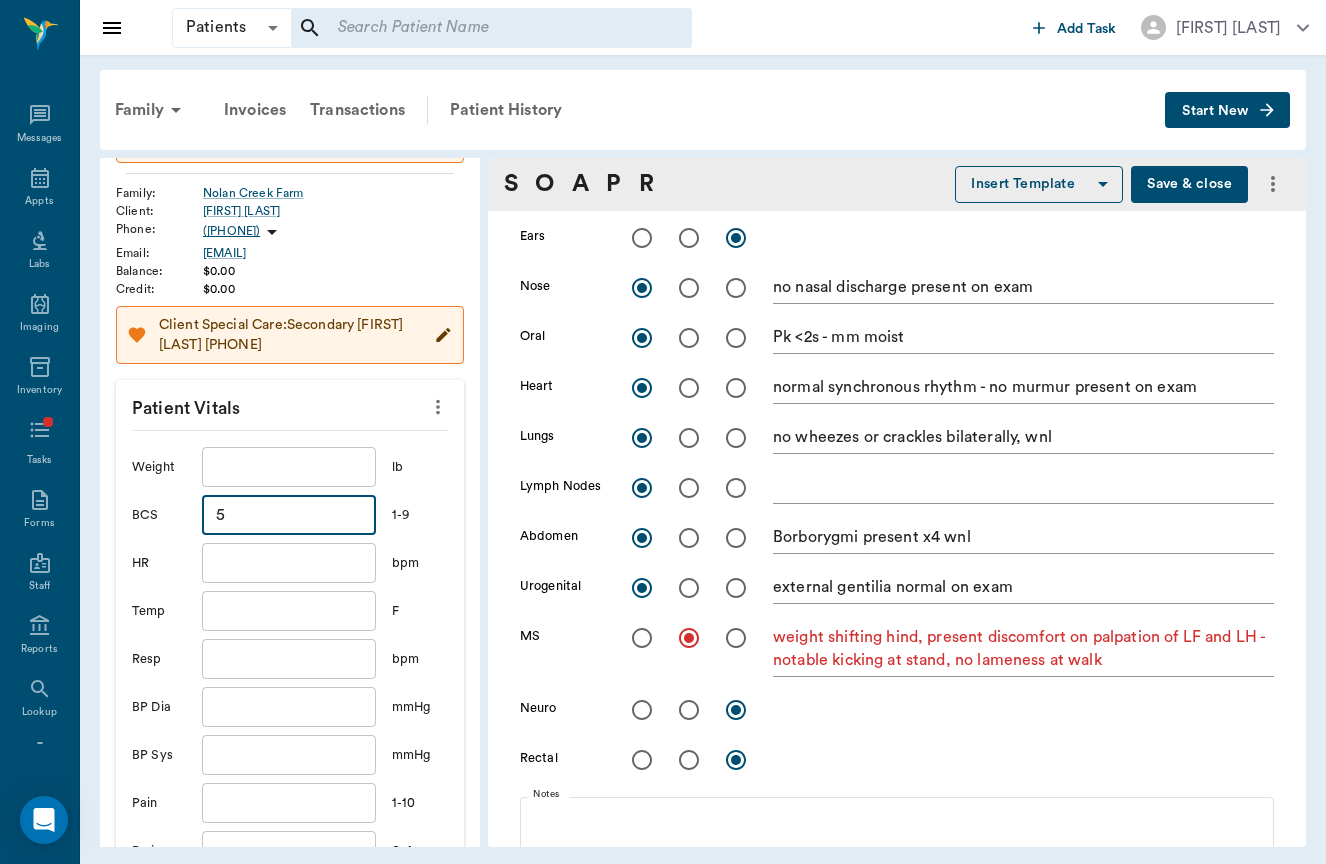 type on "5" 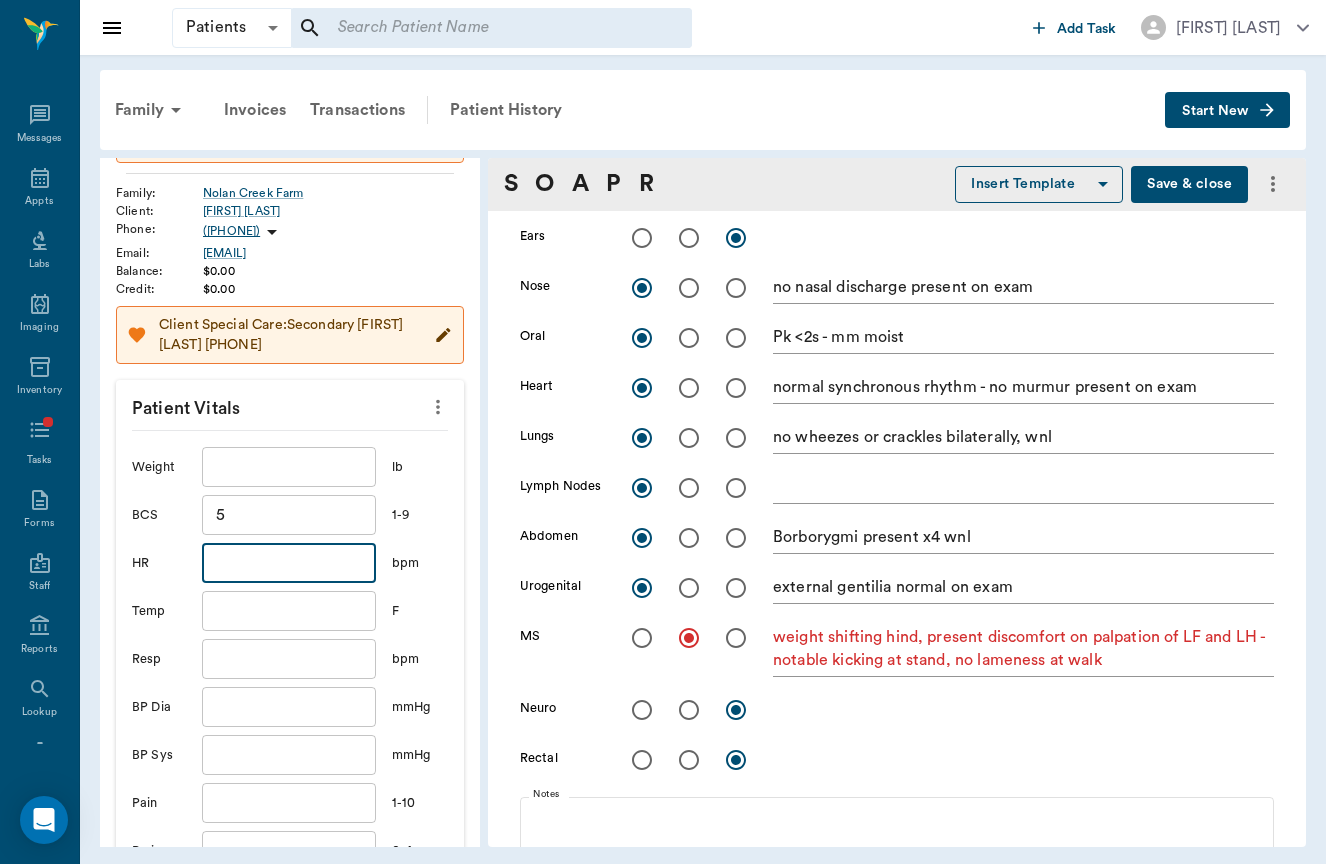 click at bounding box center [289, 563] 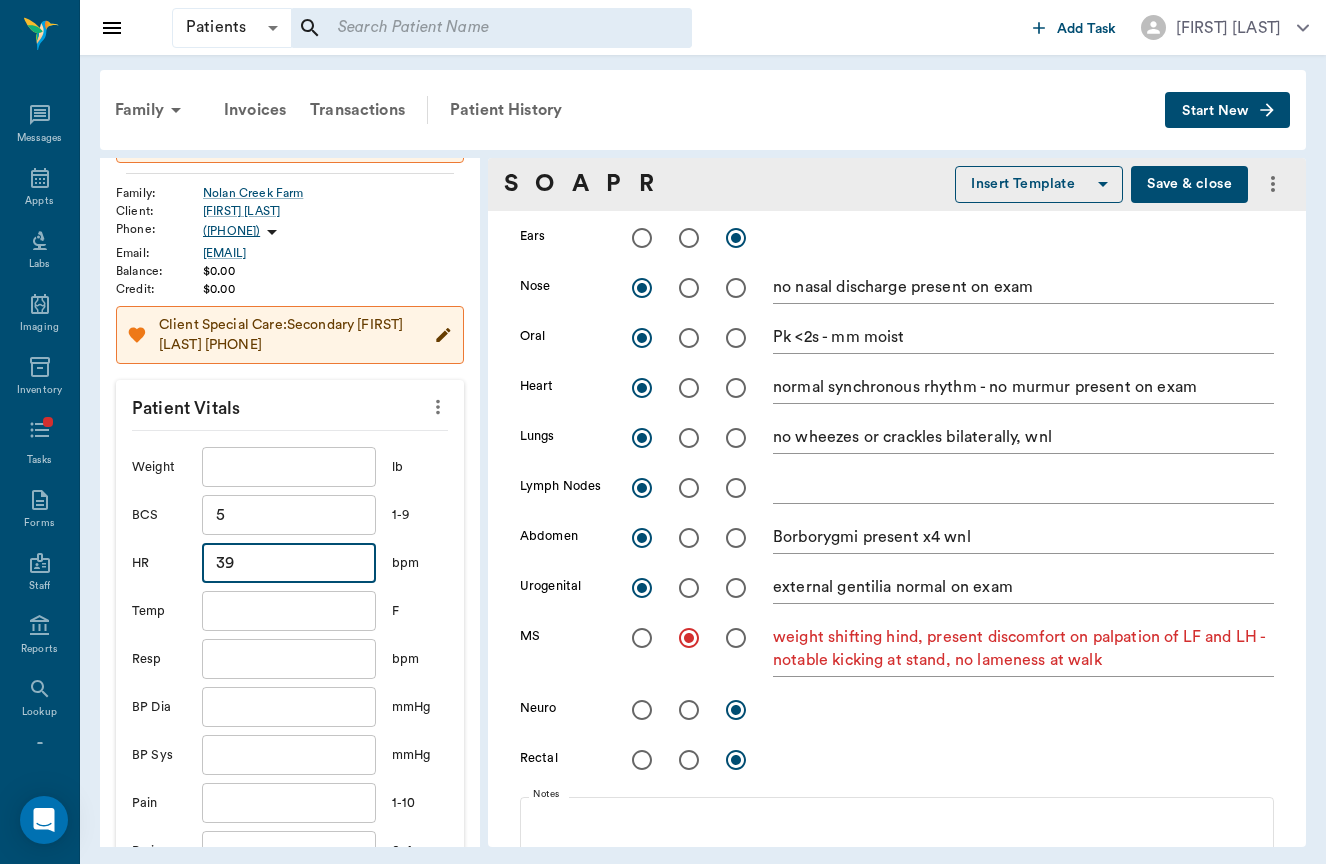 type on "39" 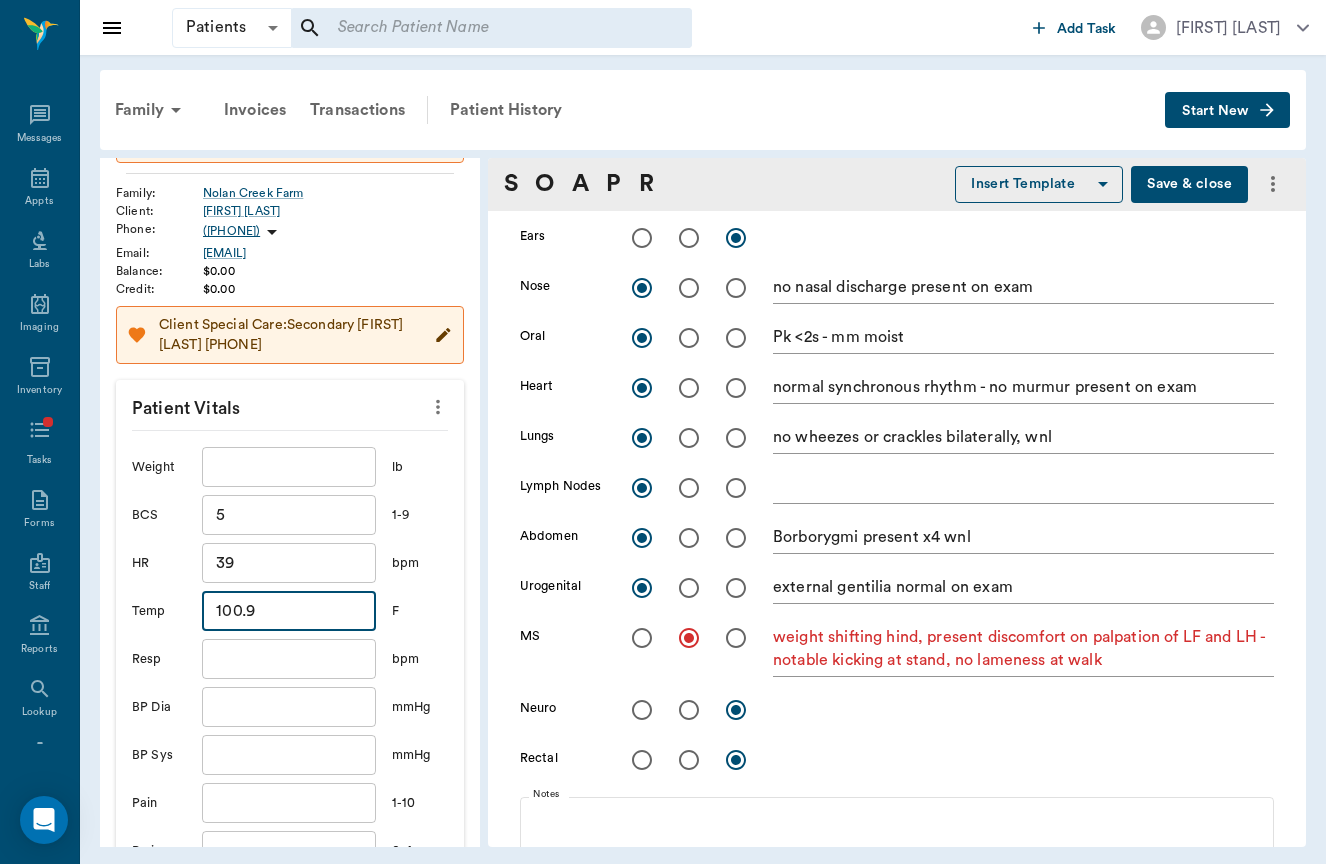 type on "100.9" 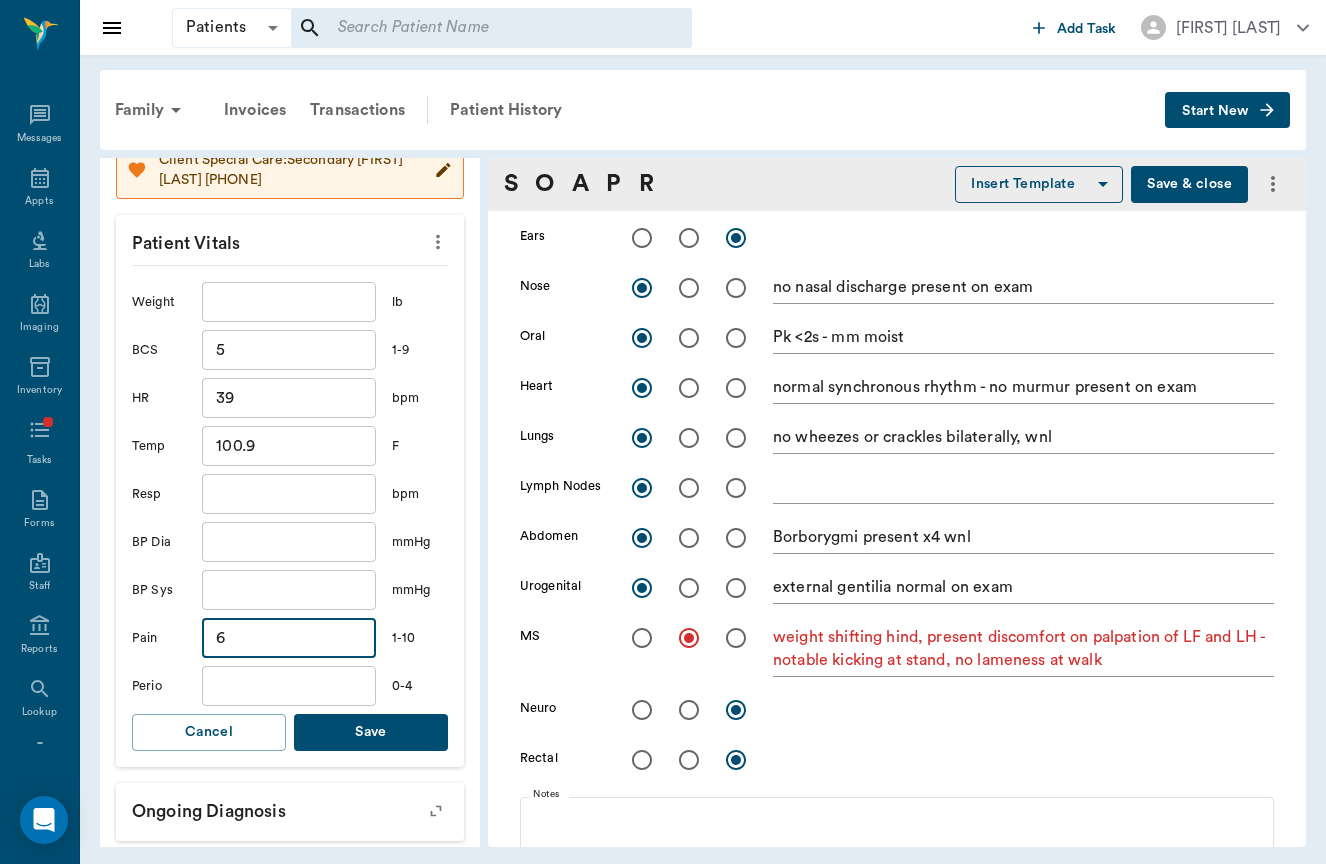 scroll, scrollTop: 393, scrollLeft: 0, axis: vertical 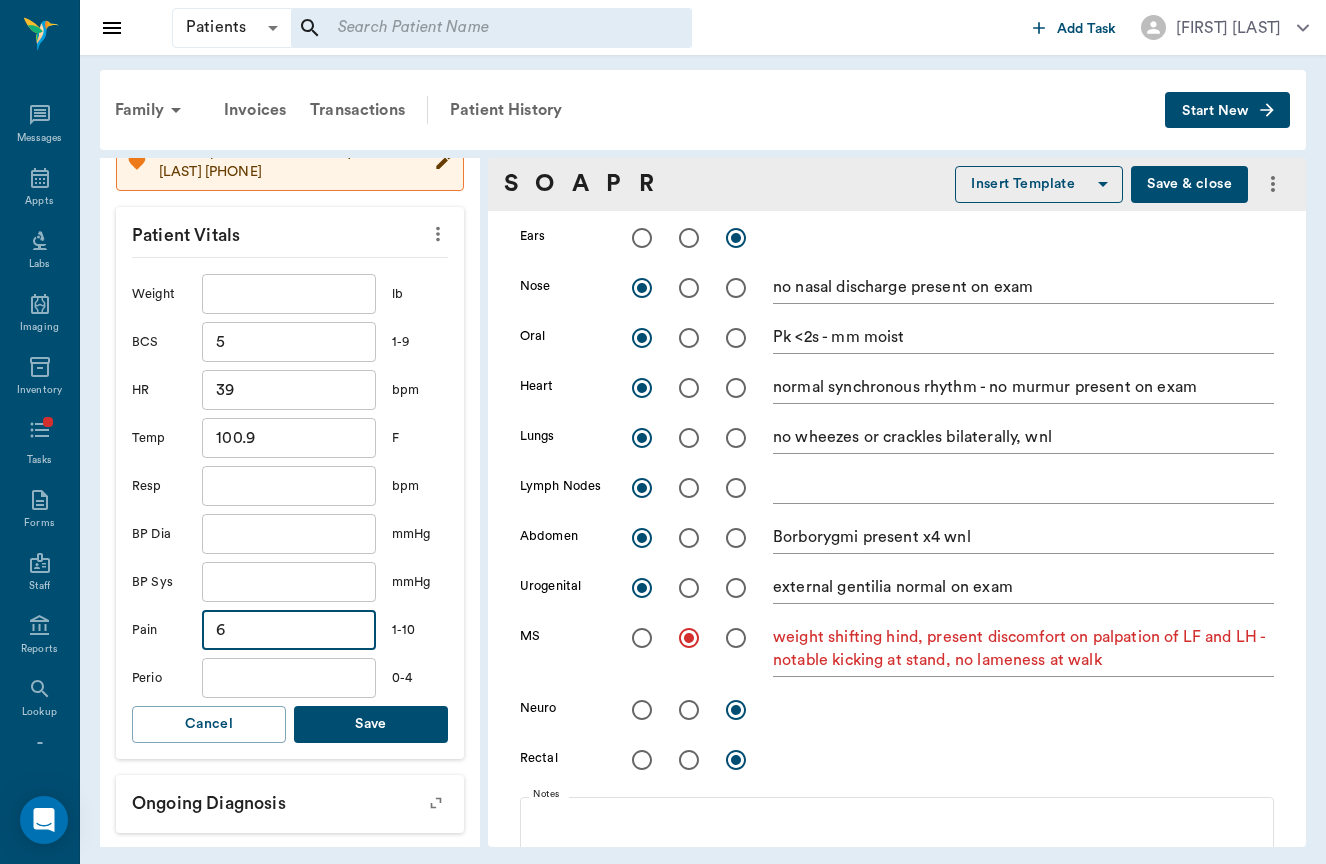 type on "6" 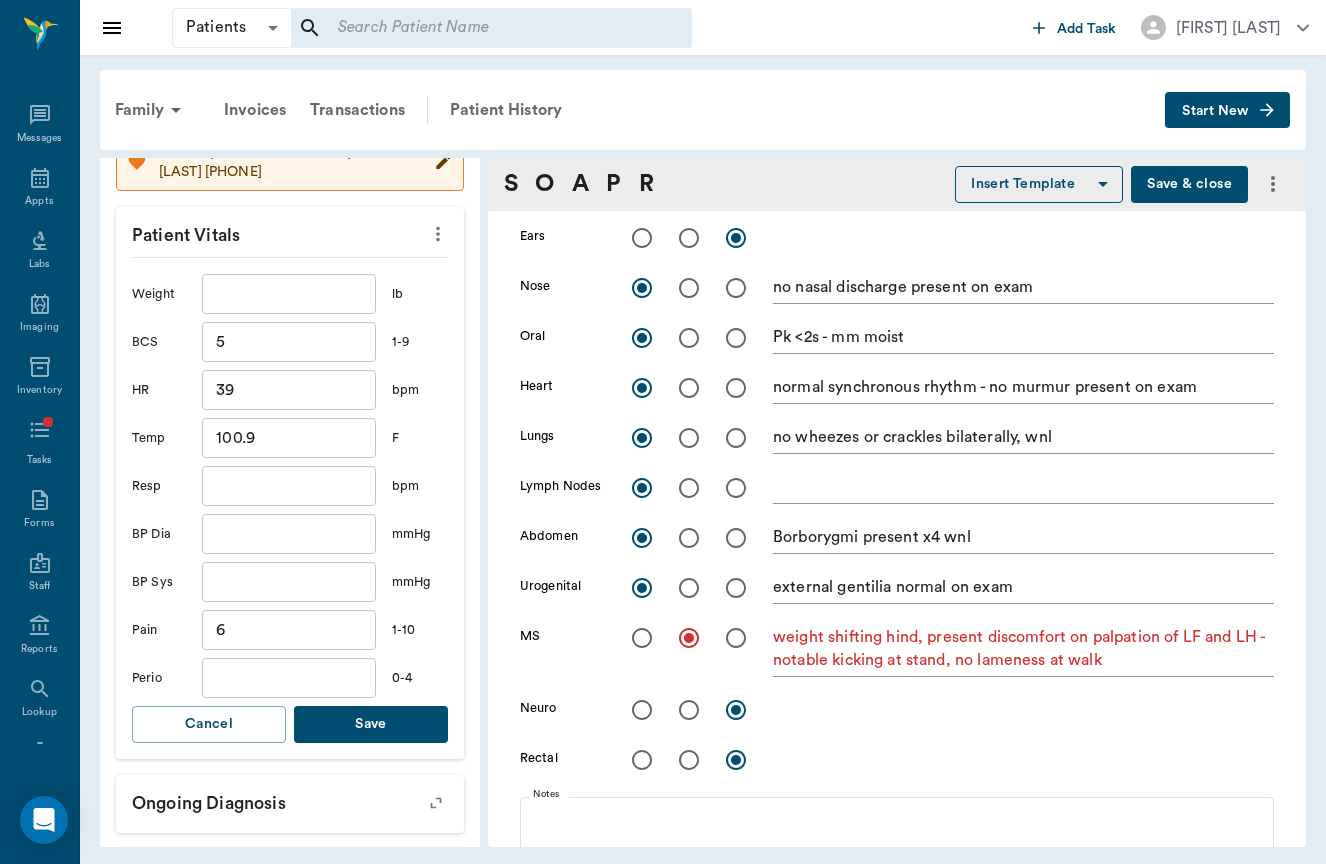 click on "Save" at bounding box center [371, 724] 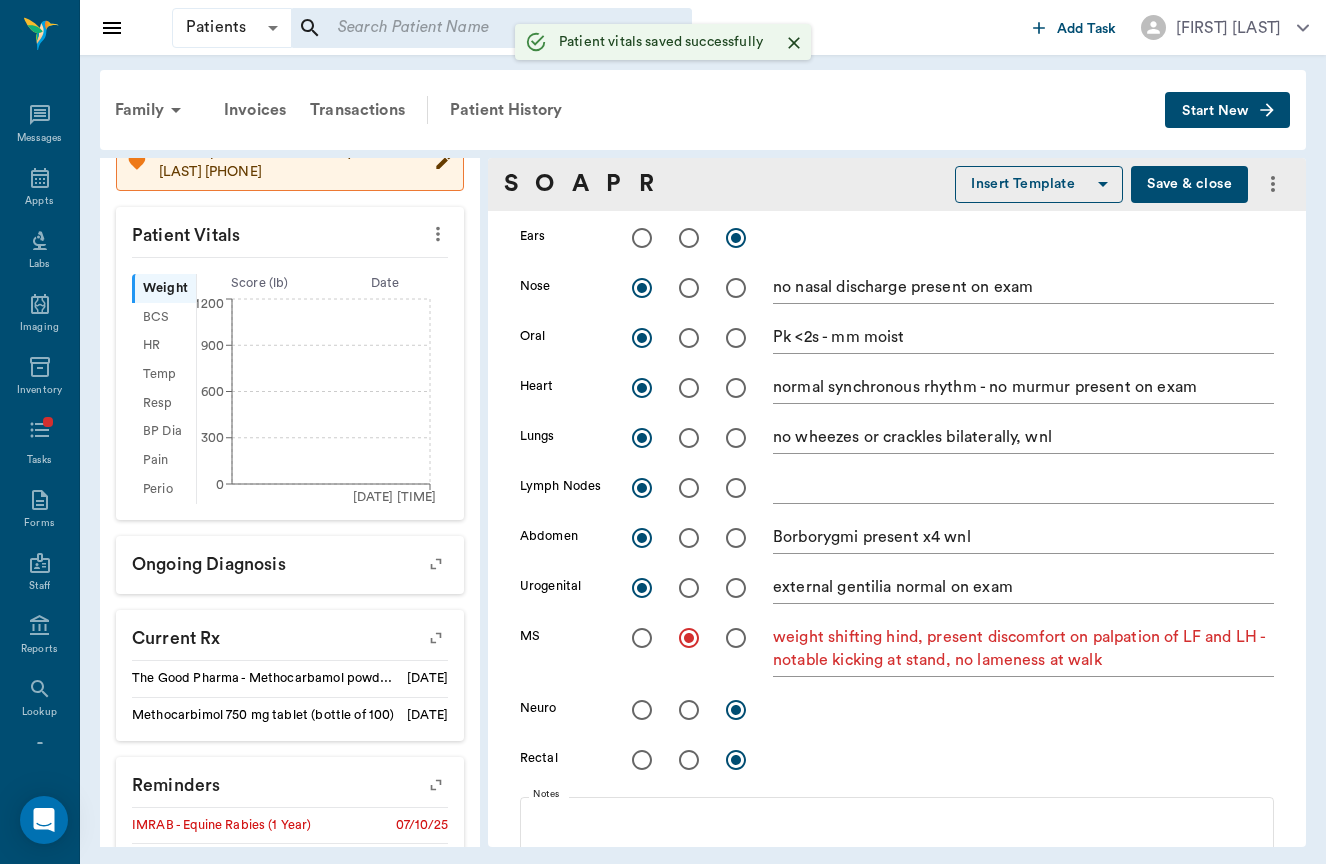 scroll, scrollTop: 1097, scrollLeft: 0, axis: vertical 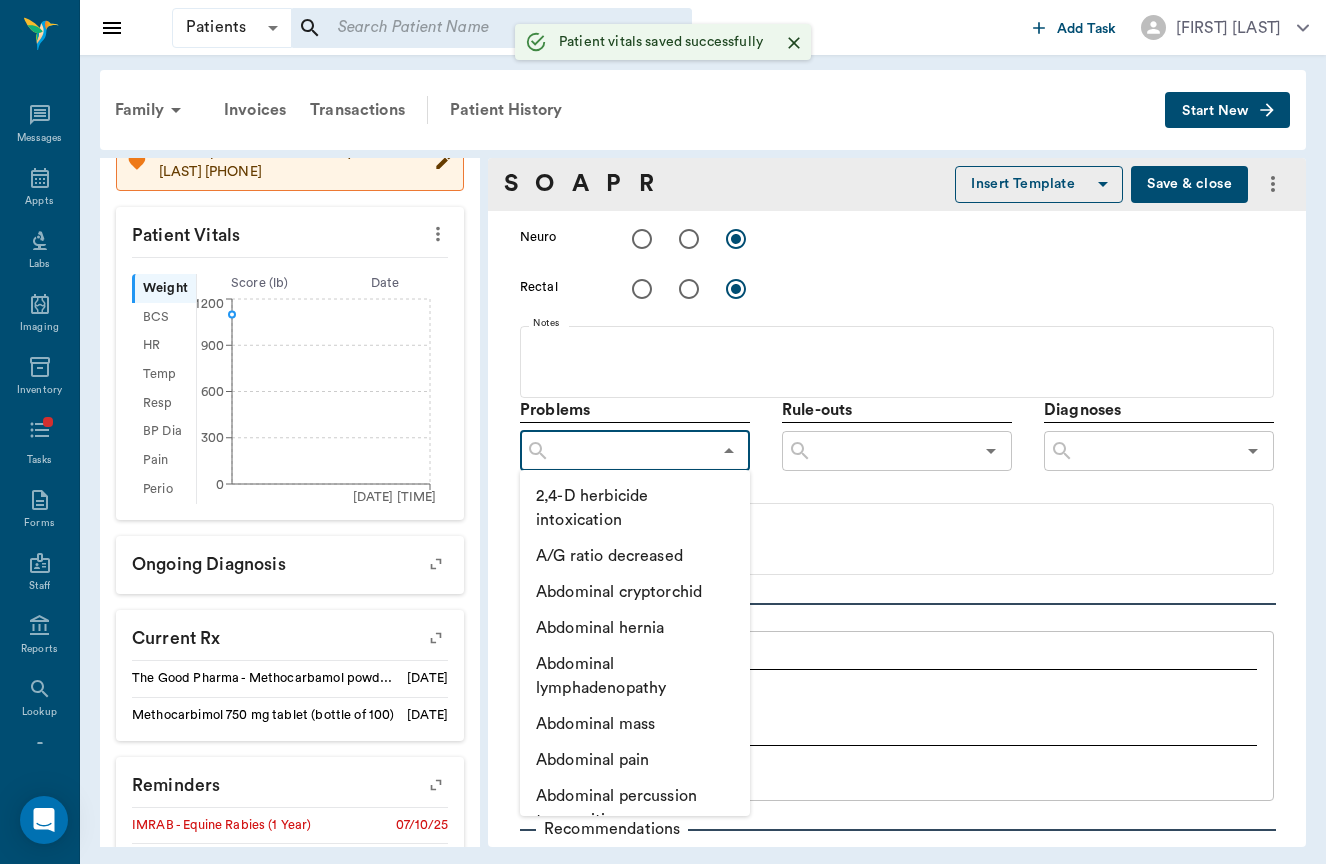 click at bounding box center (630, 451) 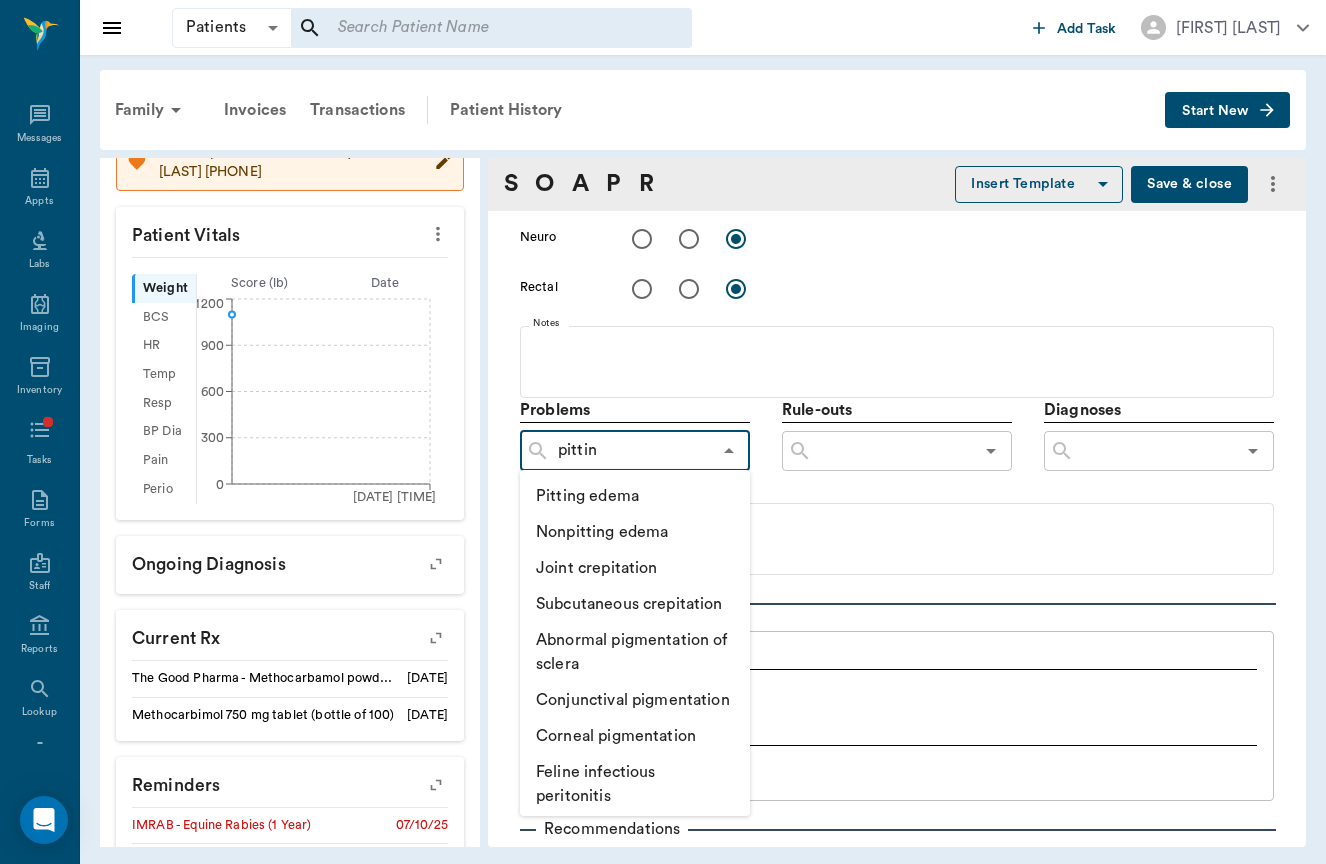 type on "pitting" 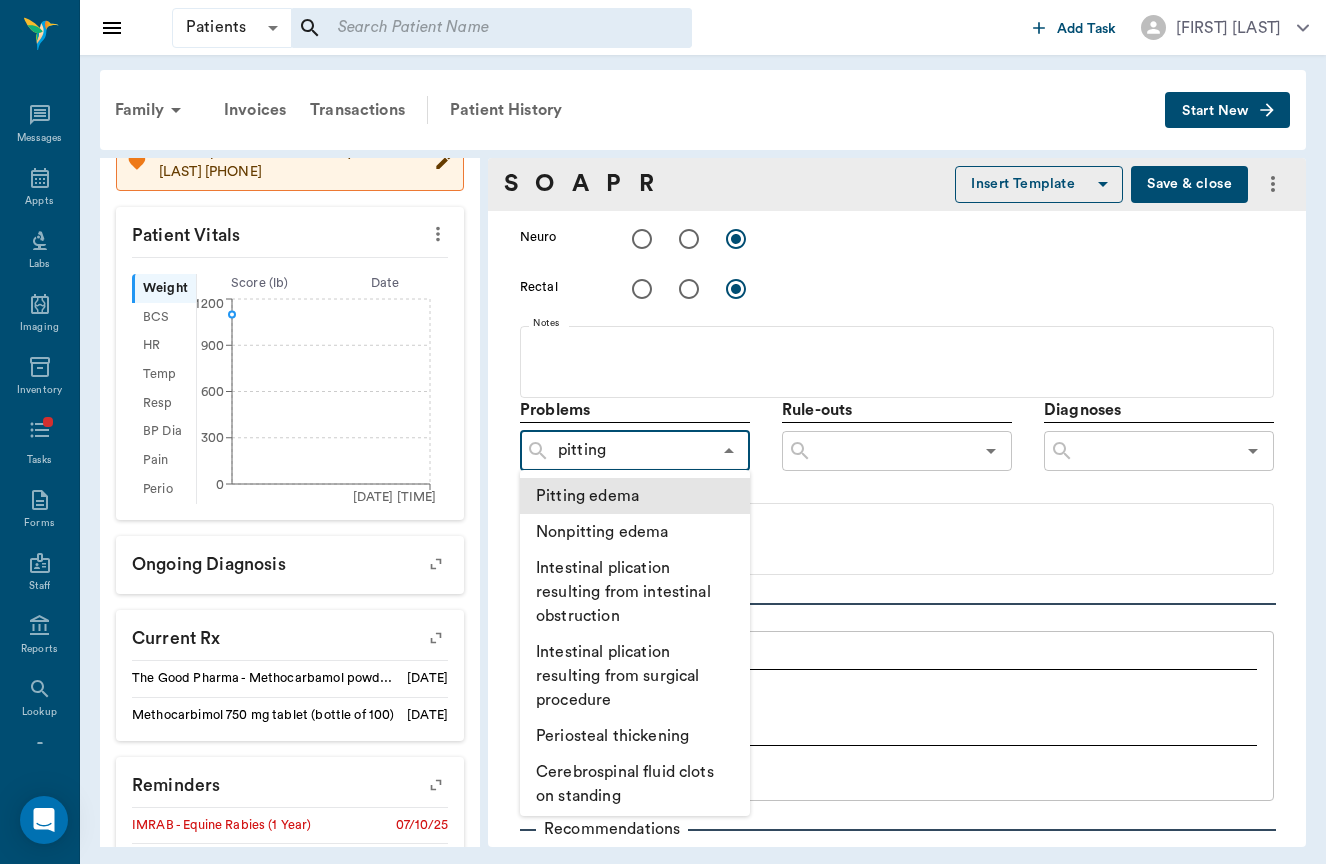 click on "Pitting edema" at bounding box center [635, 496] 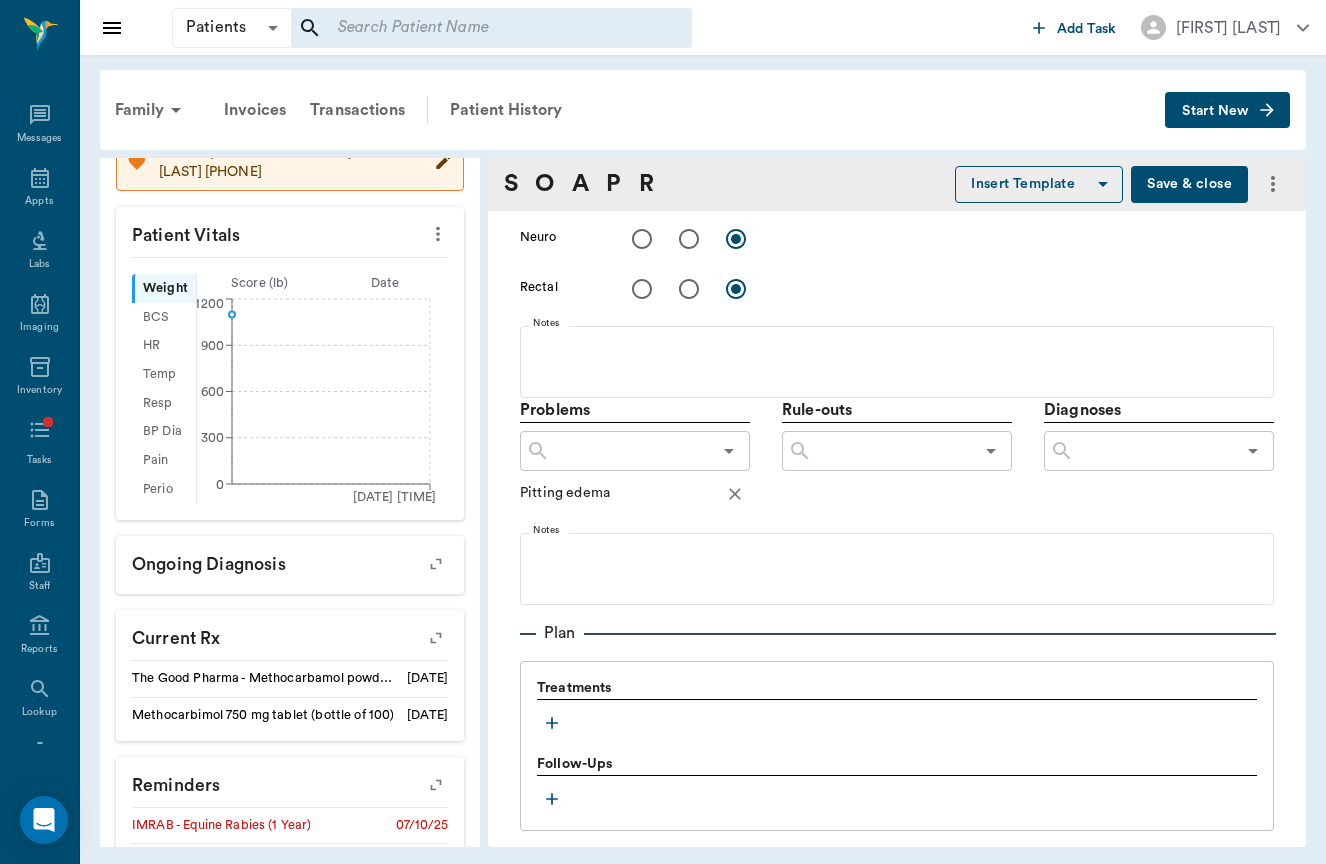 type on "w" 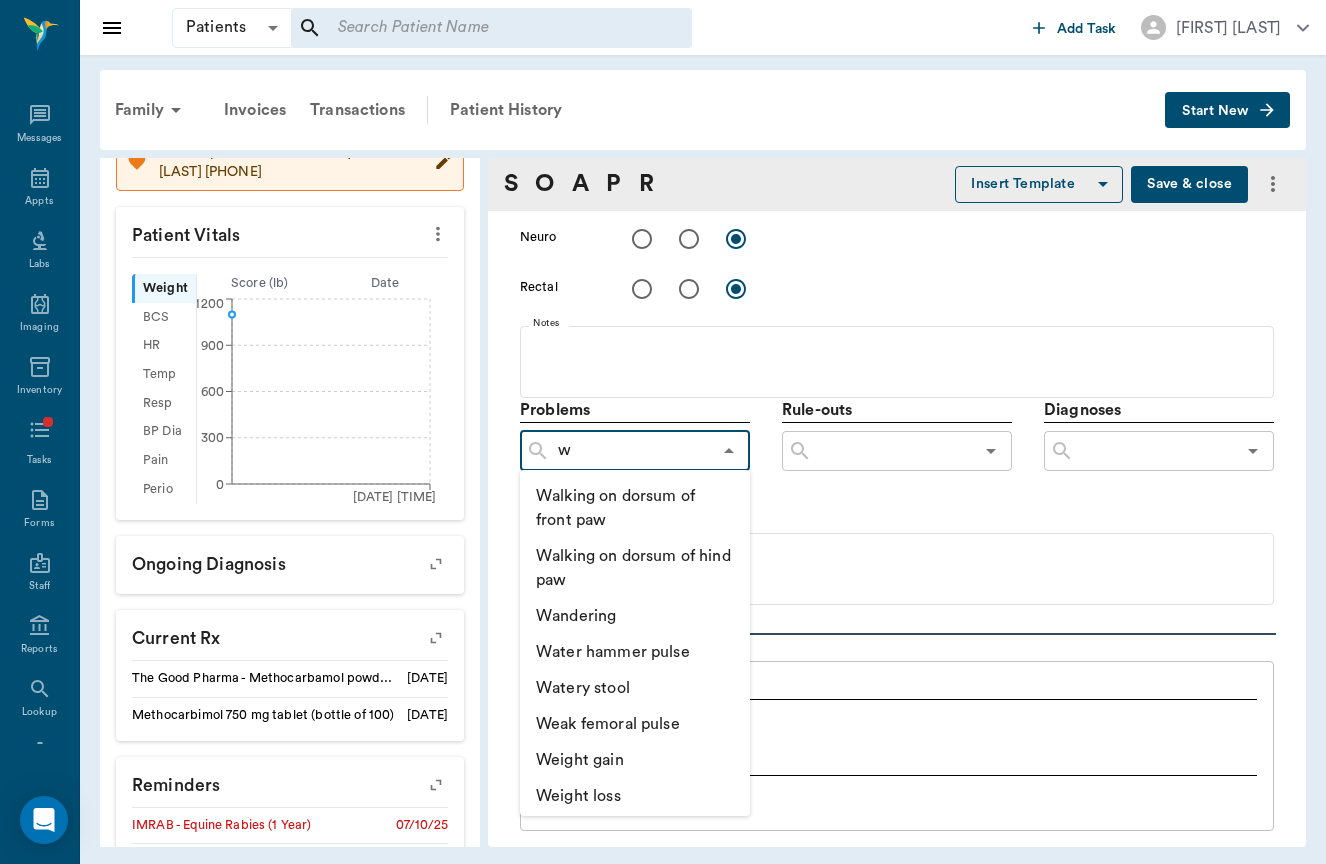 click on "w" at bounding box center (630, 451) 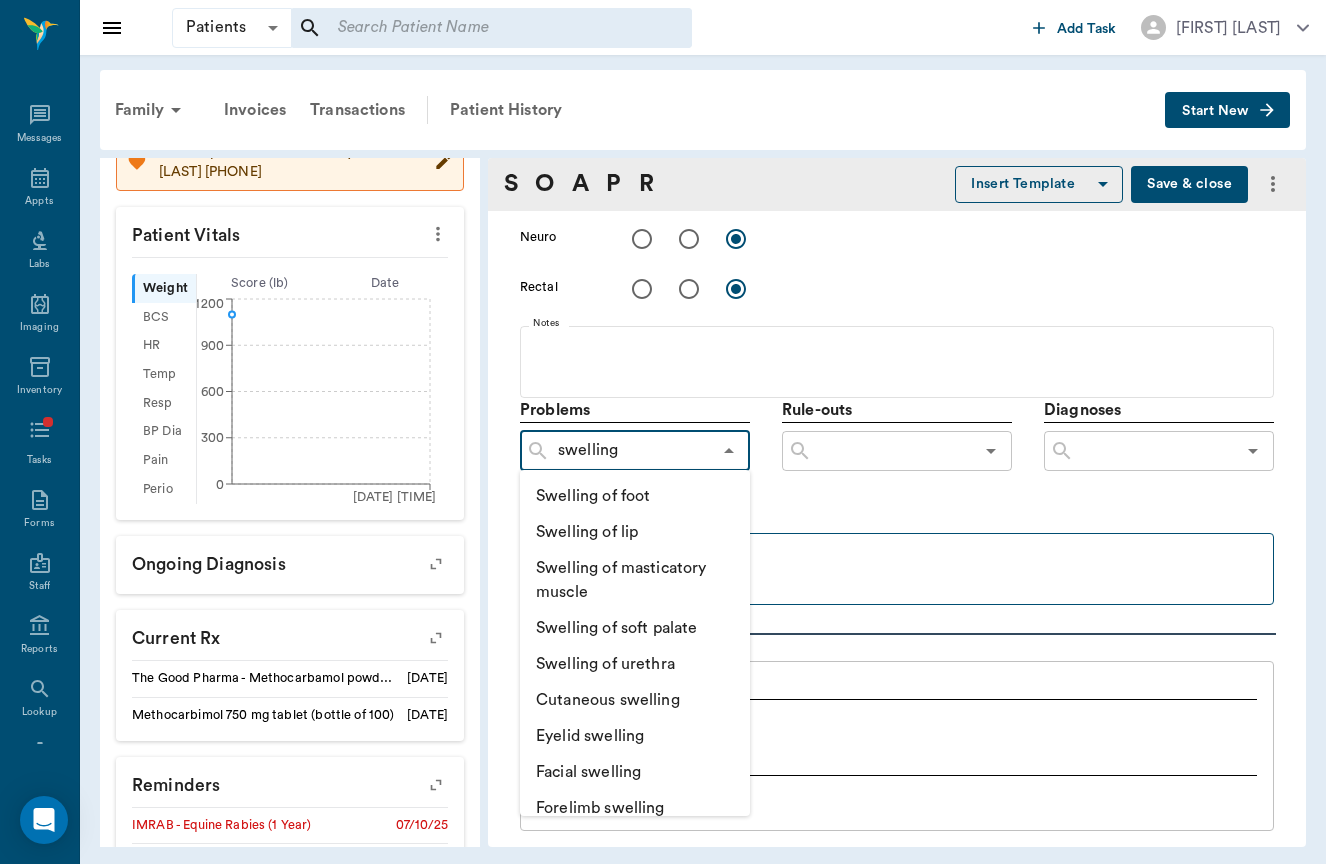 type on "swelling" 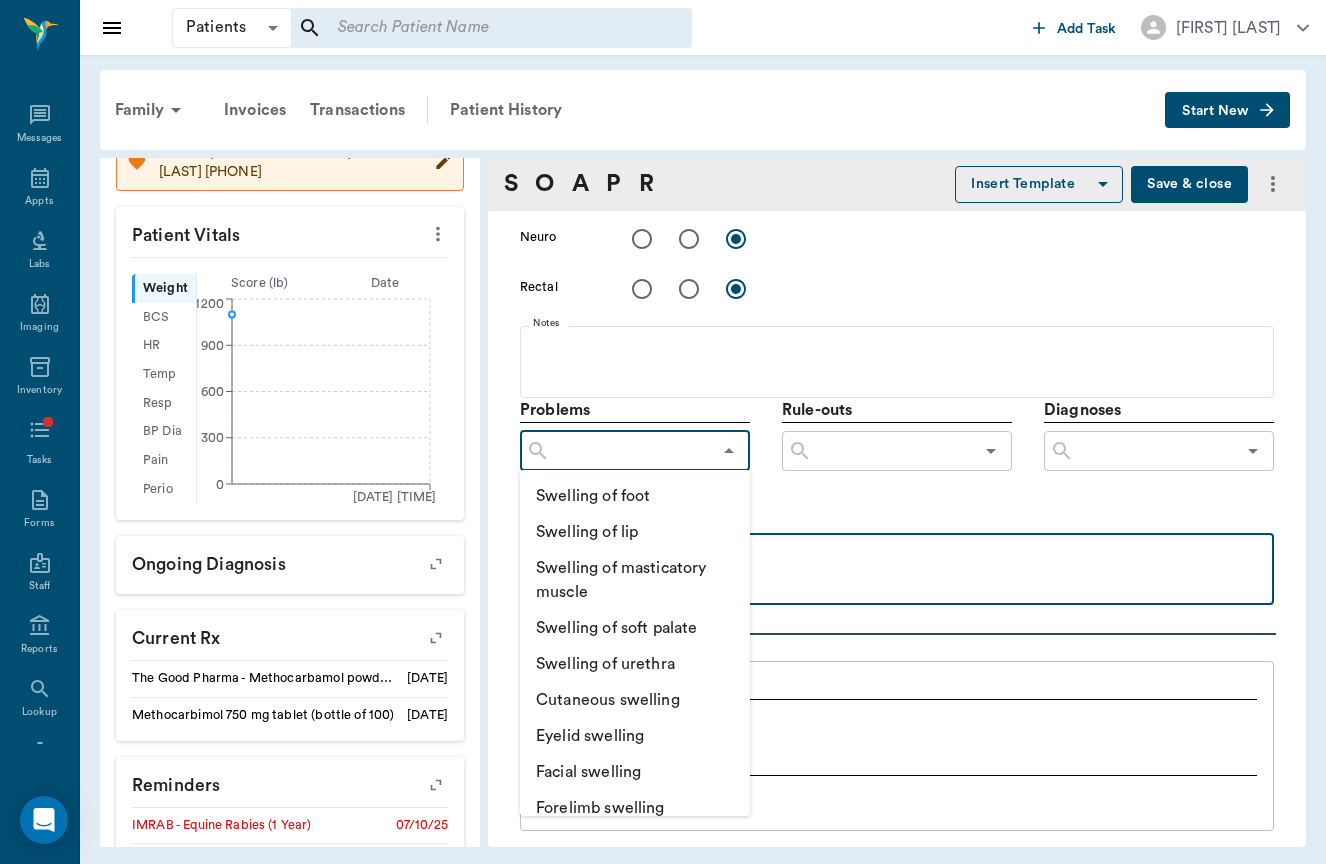 click at bounding box center [897, 555] 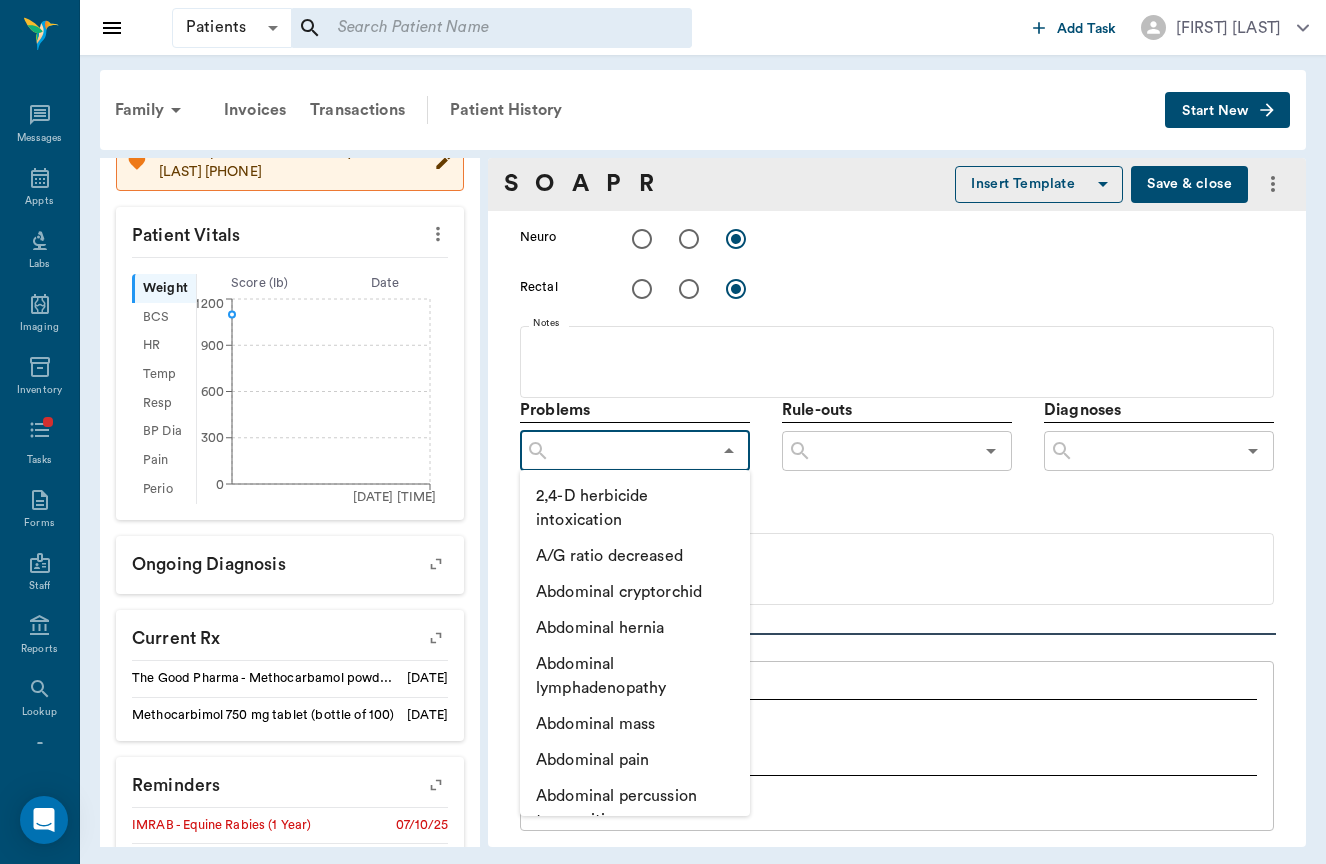 click at bounding box center [630, 451] 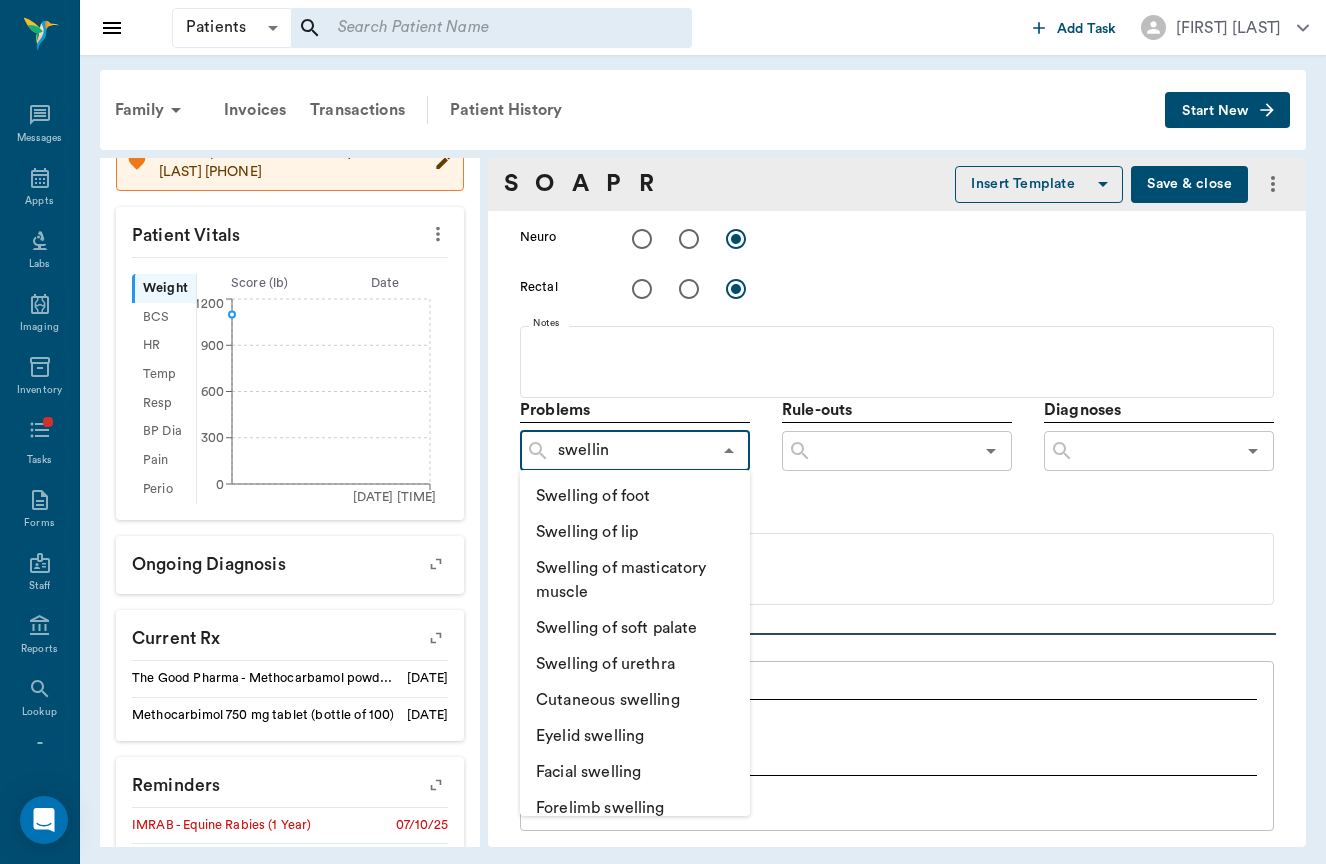 type on "swelling" 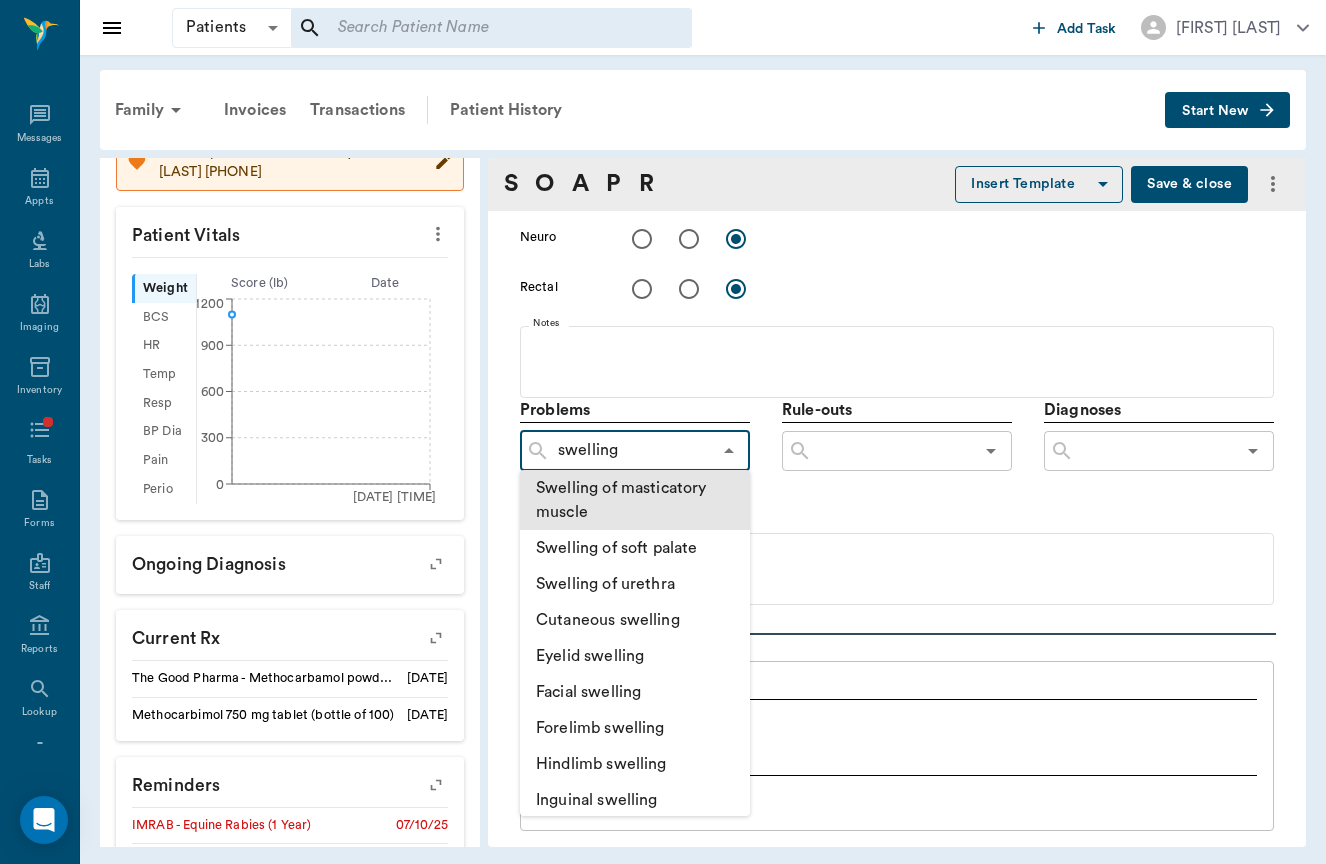 scroll, scrollTop: 73, scrollLeft: 0, axis: vertical 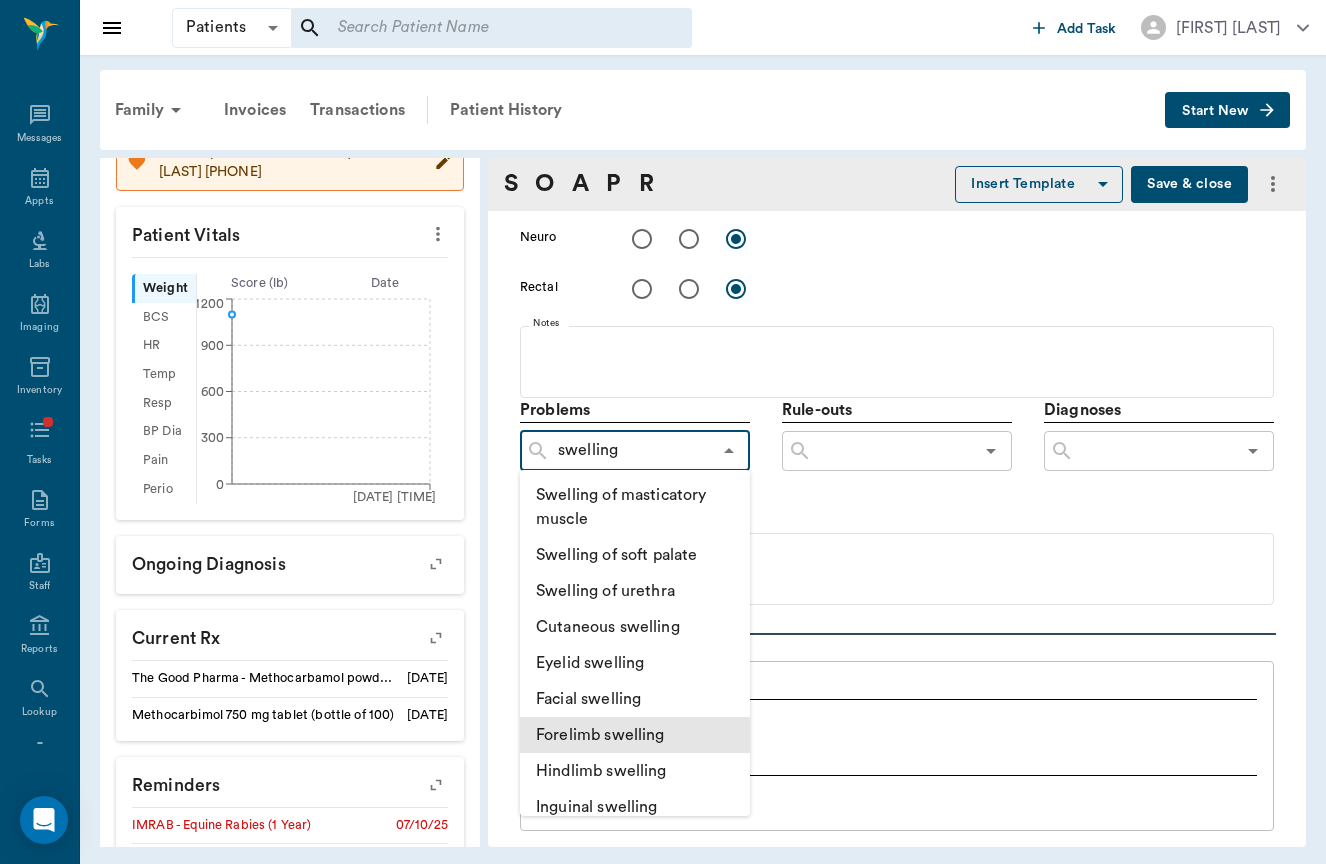 click on "Forelimb swelling" at bounding box center (635, 735) 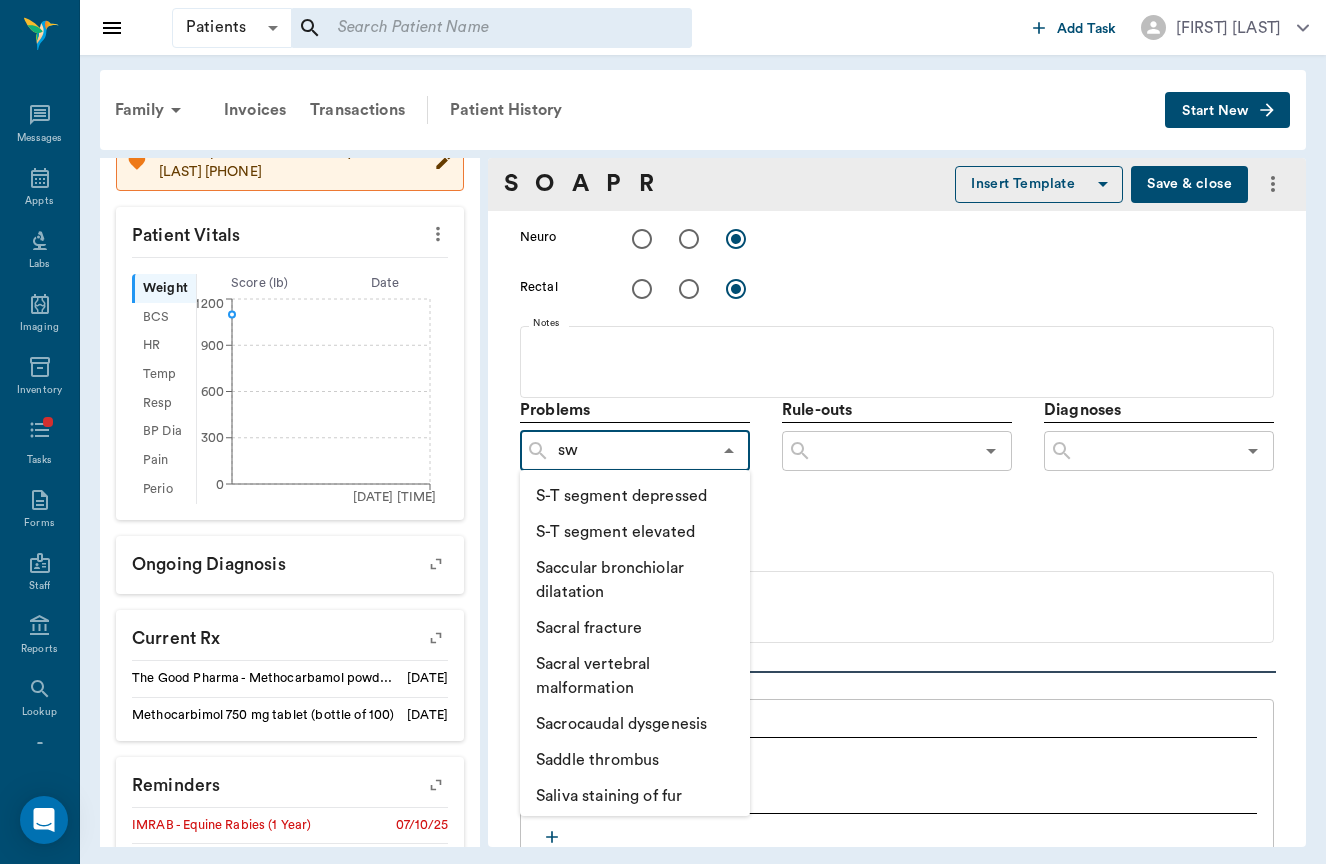 click on "sw" at bounding box center (630, 451) 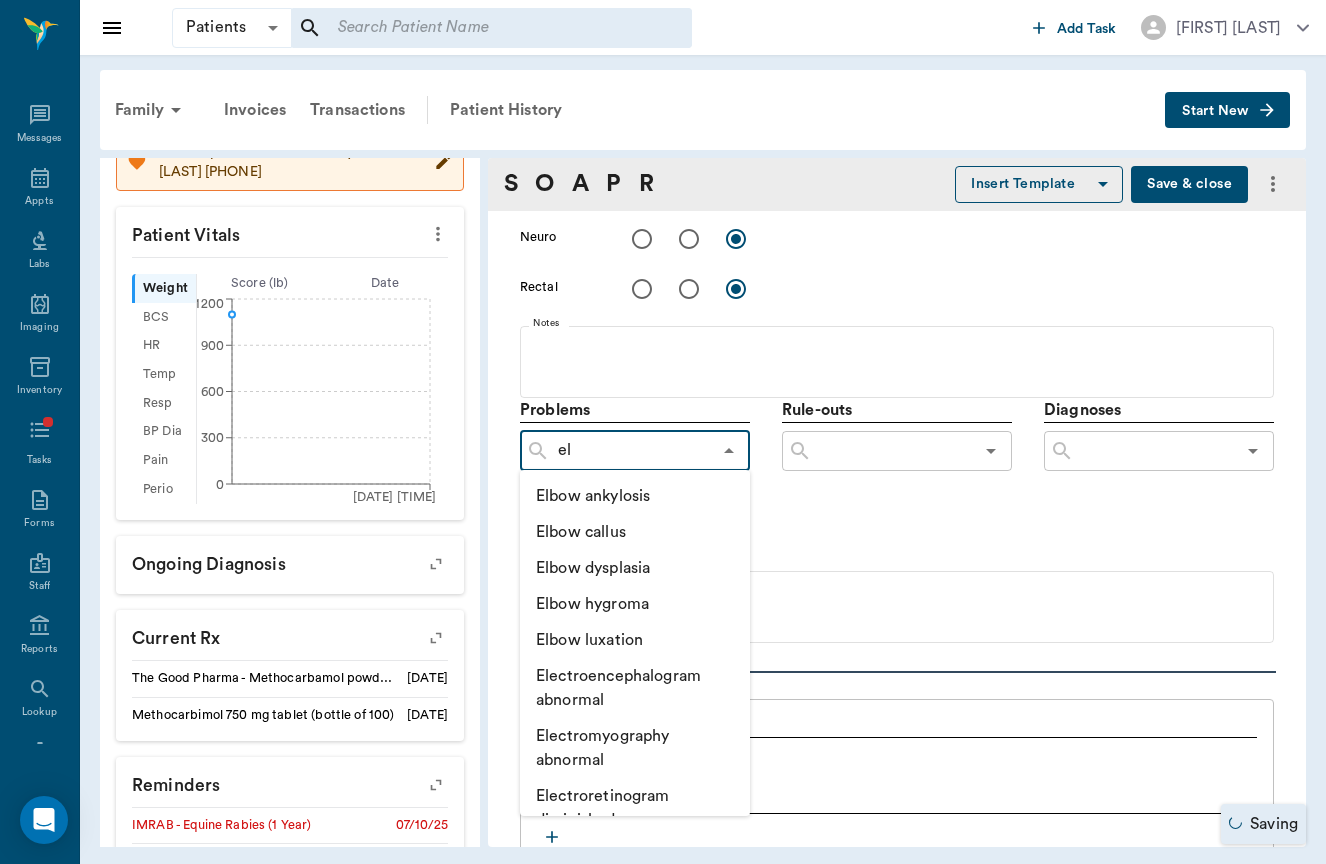type on "e" 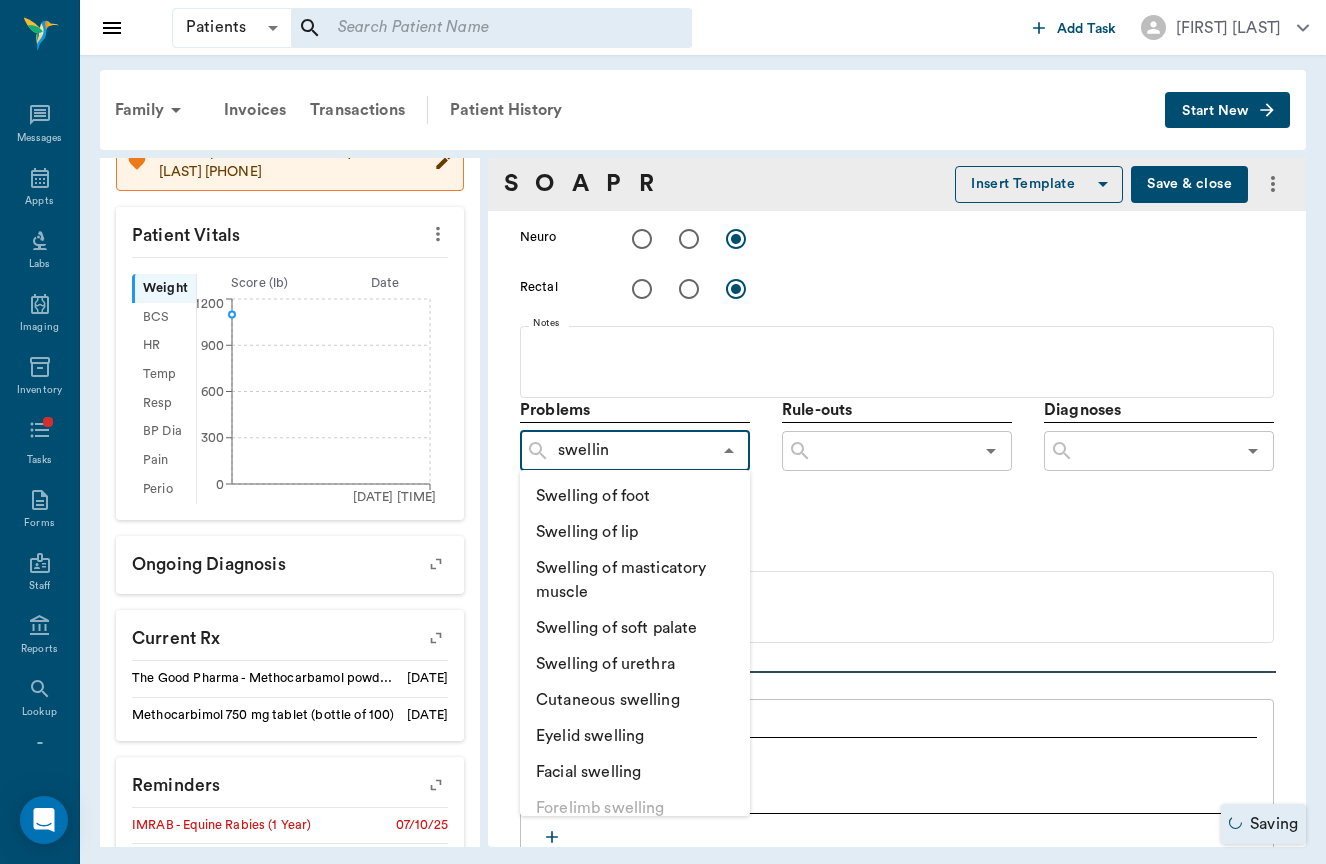 type on "swelling" 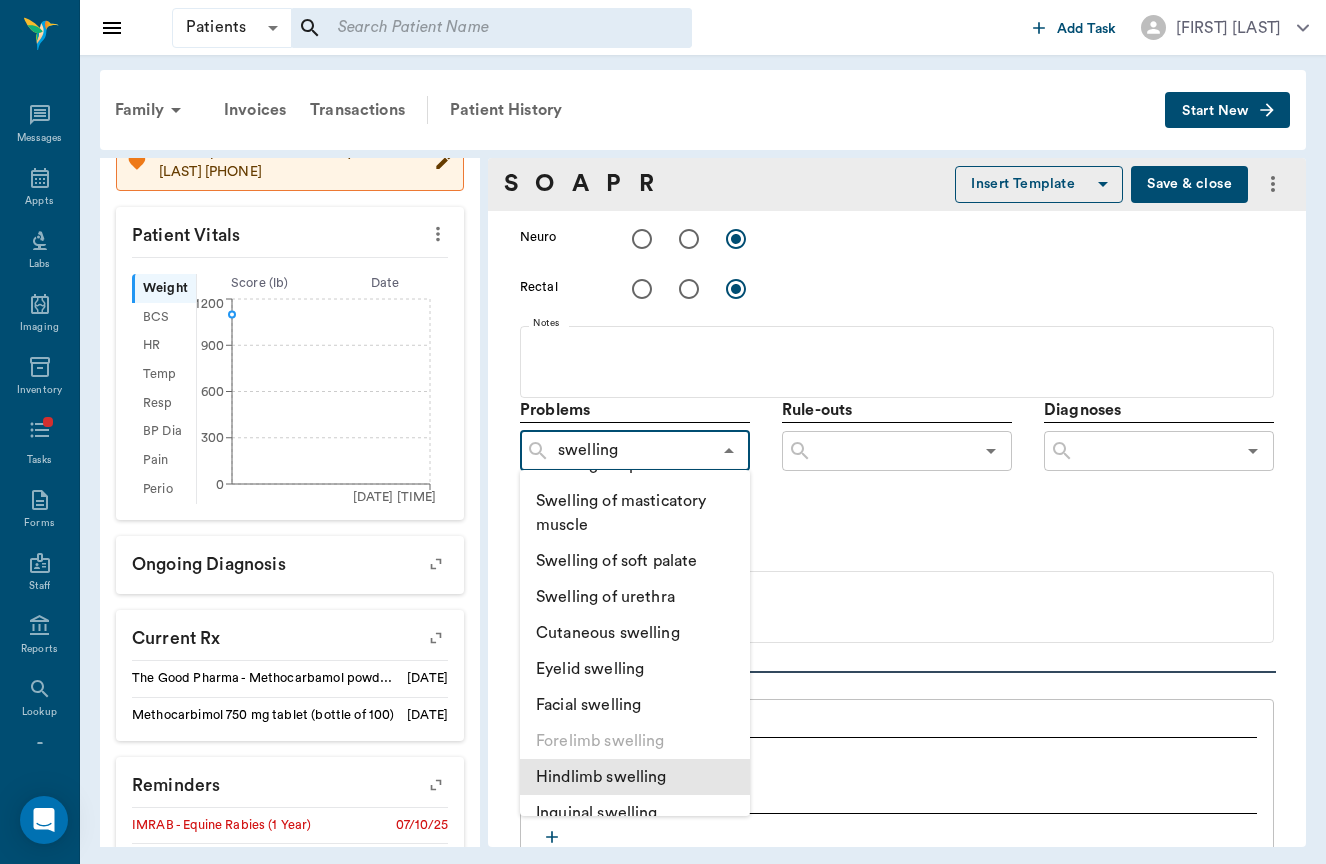 scroll, scrollTop: 70, scrollLeft: 0, axis: vertical 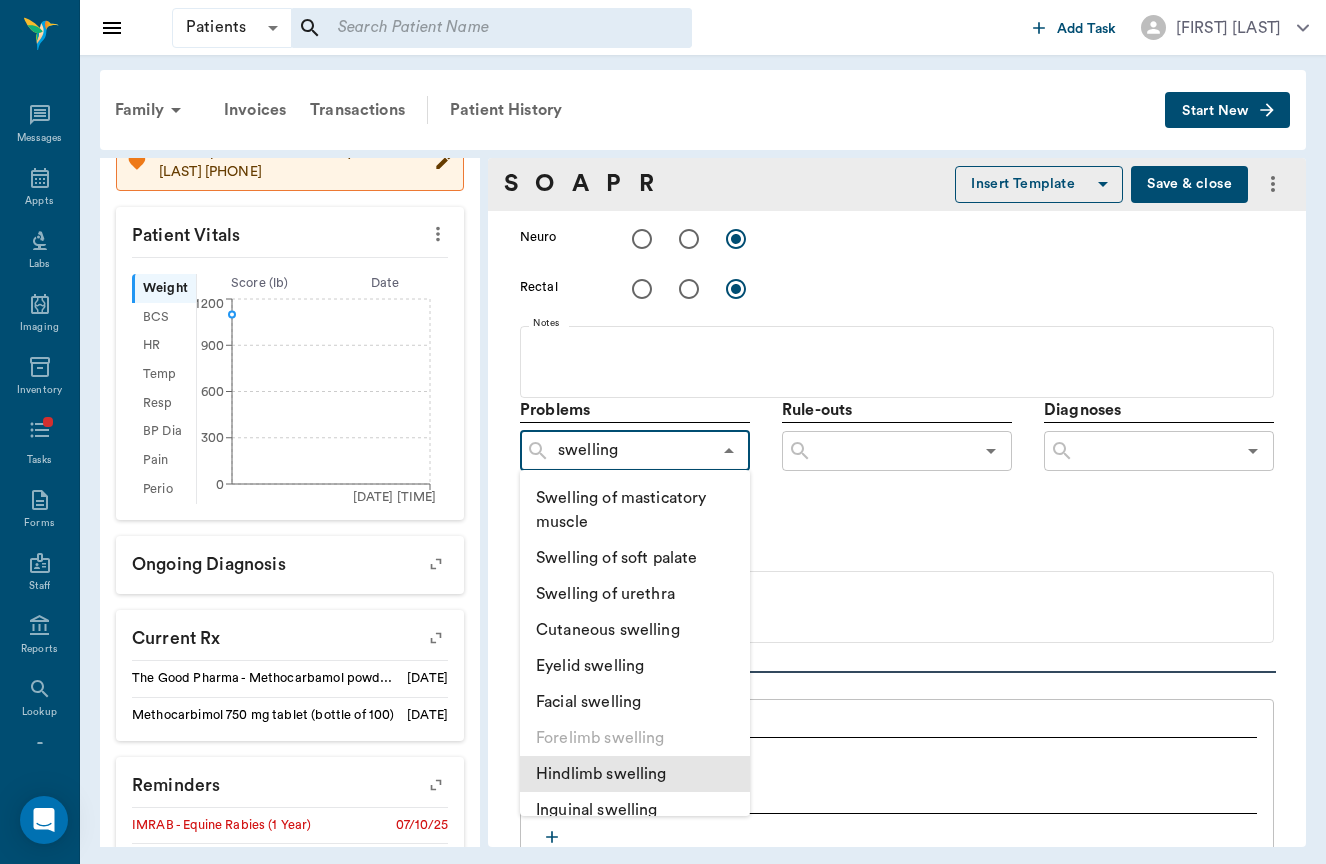 click on "Hindlimb swelling" at bounding box center (635, 774) 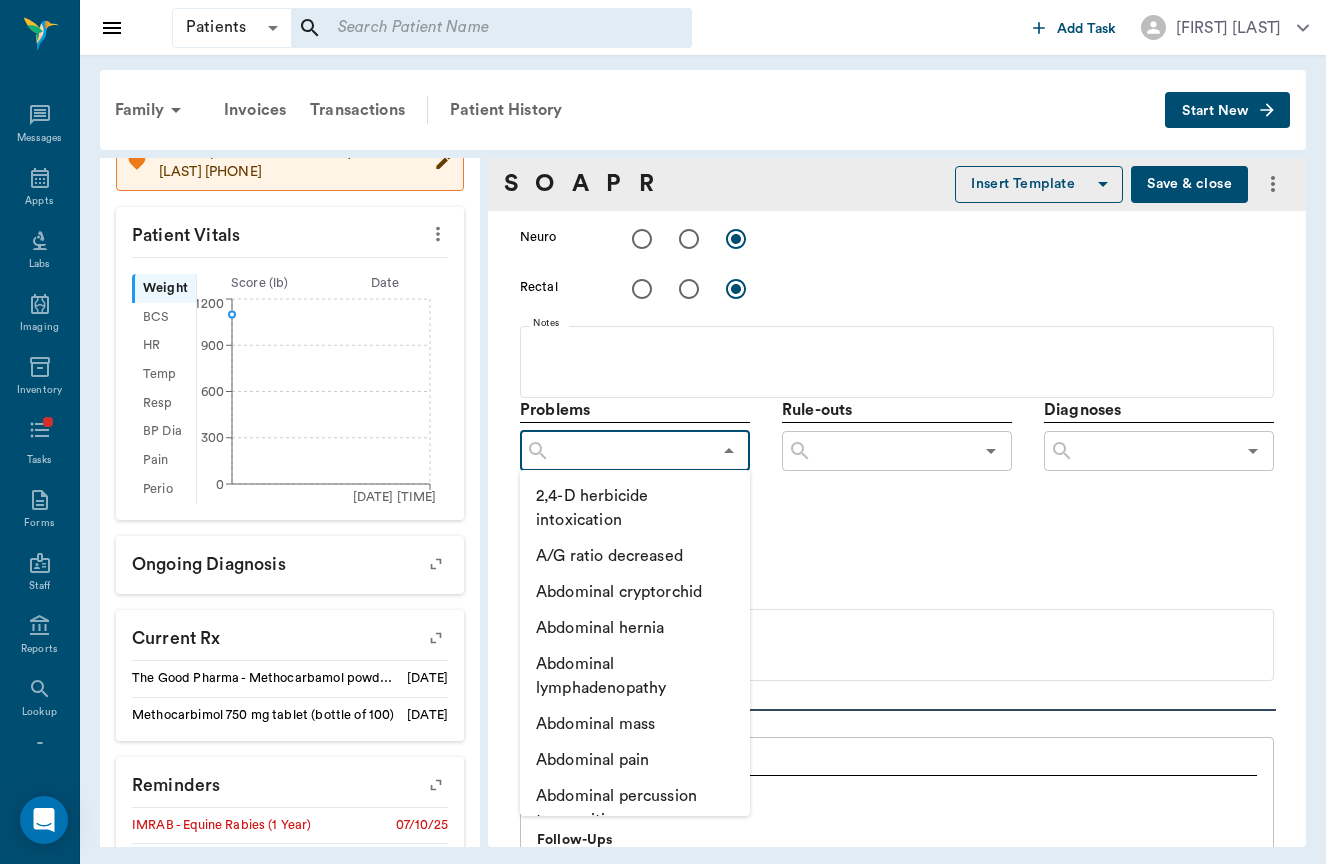 click at bounding box center (630, 451) 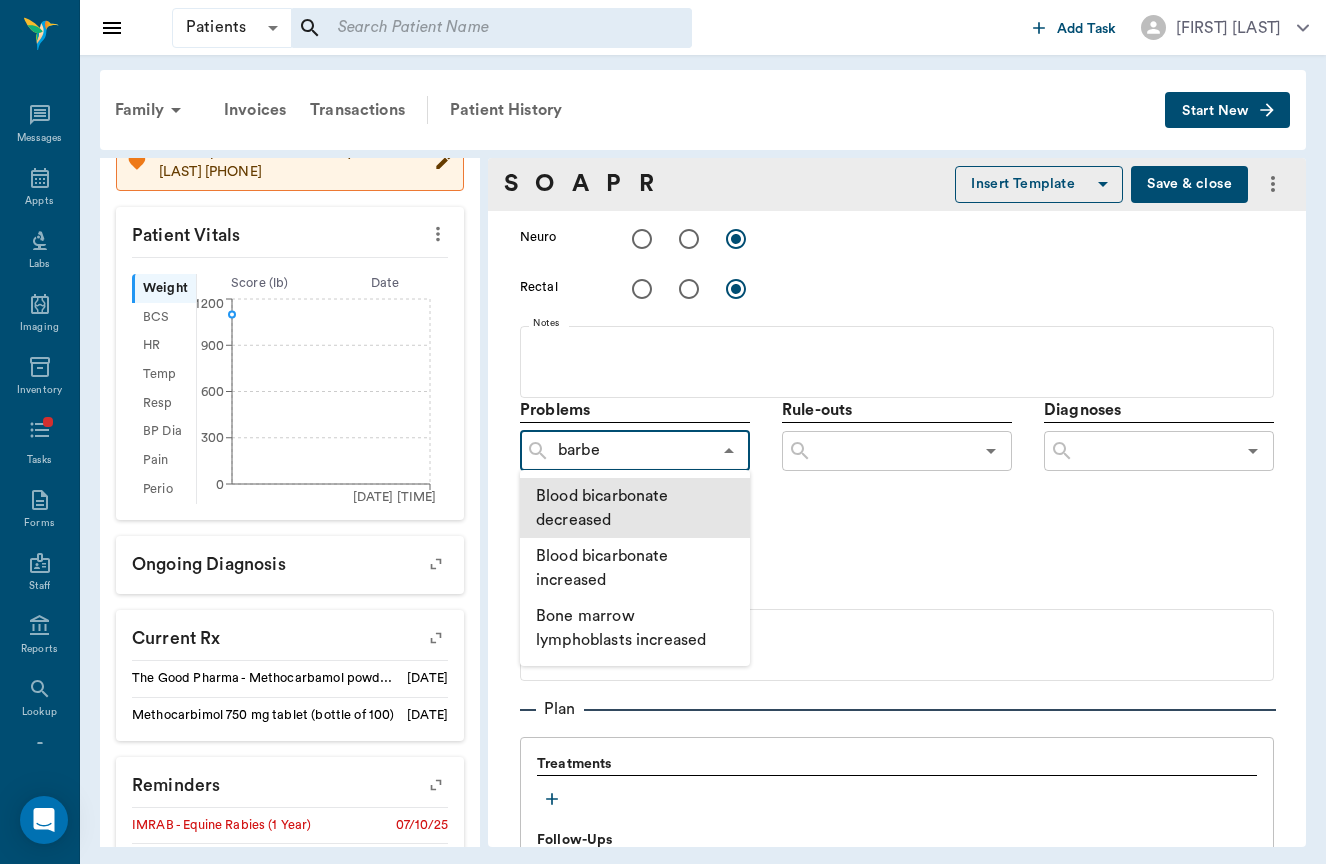 scroll, scrollTop: 0, scrollLeft: 0, axis: both 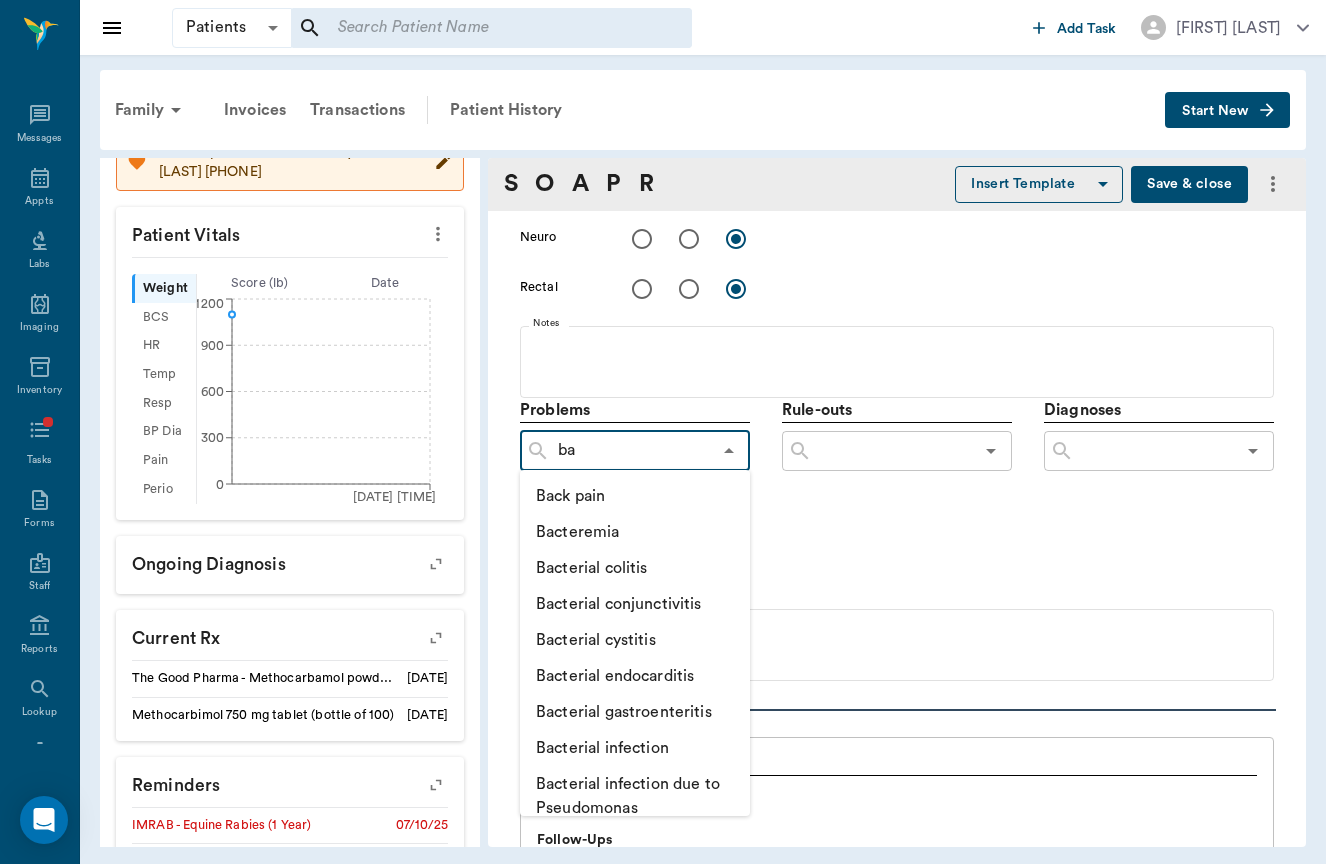 type on "b" 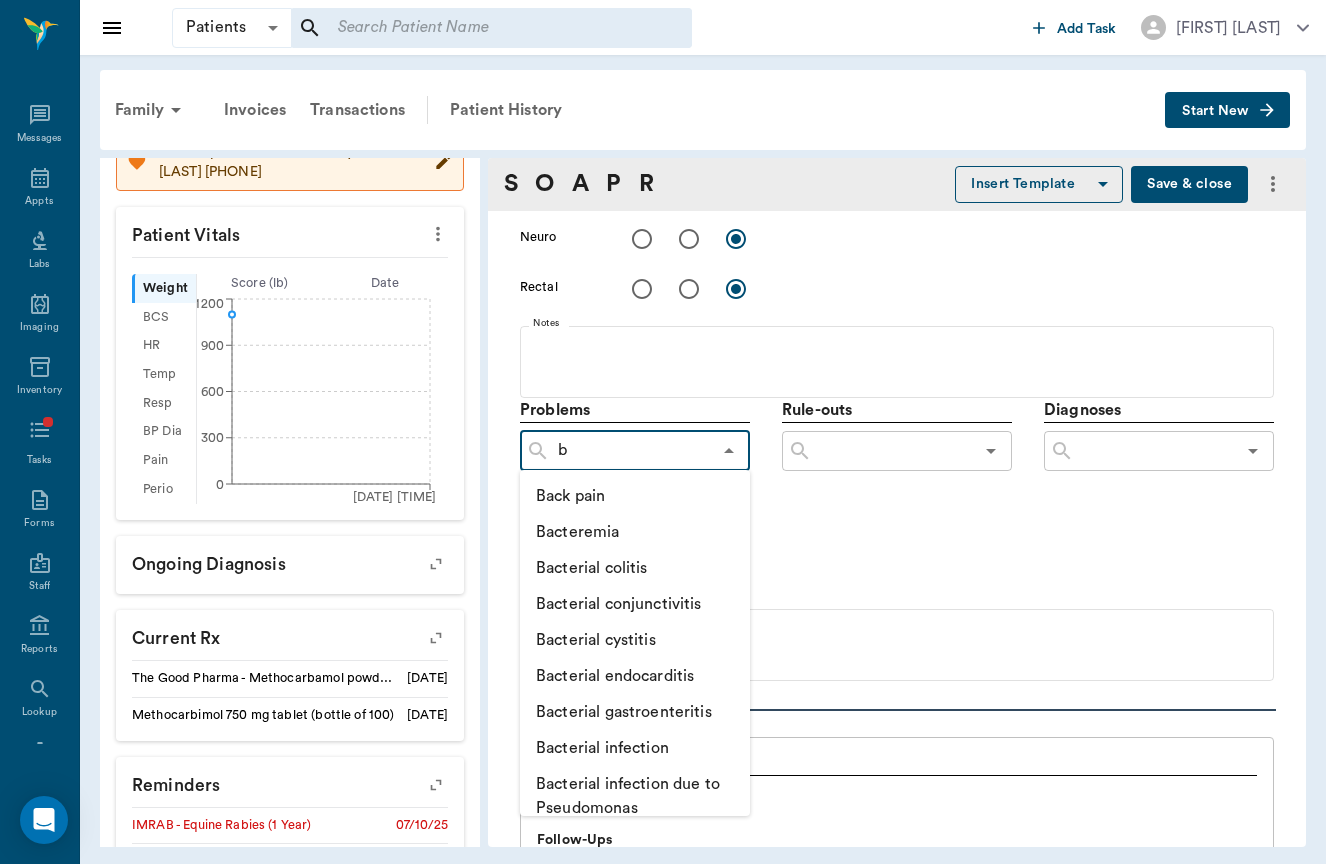 type 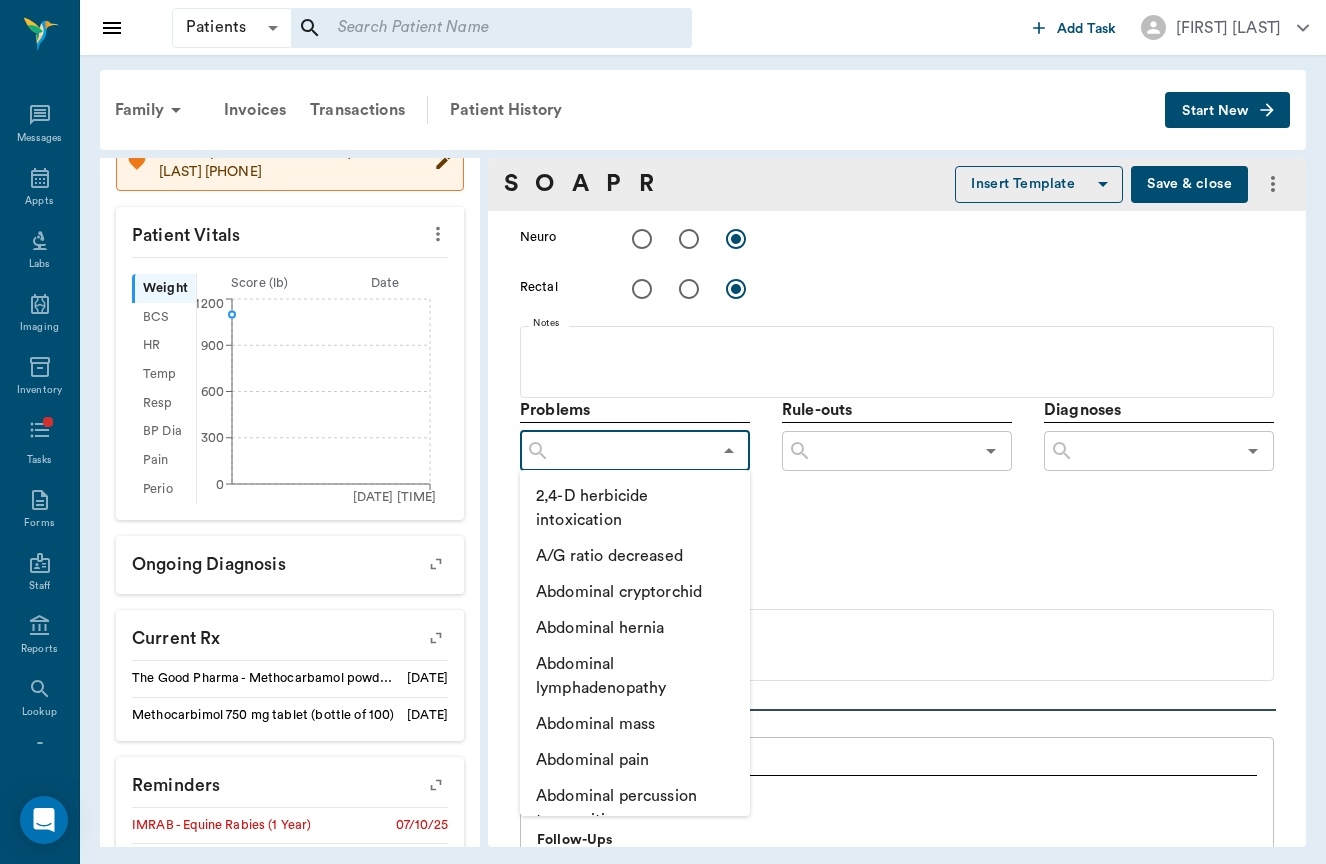 click at bounding box center [892, 451] 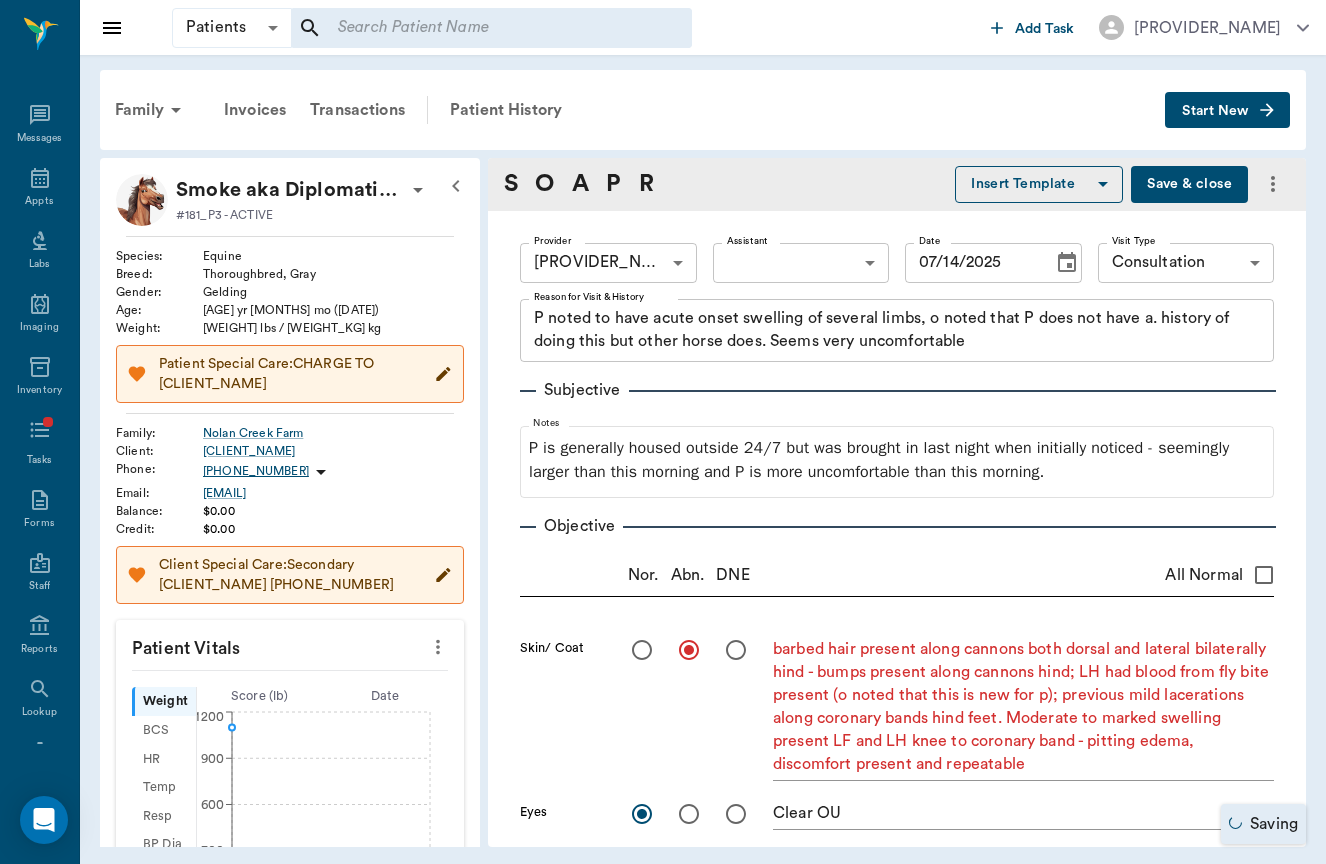 scroll, scrollTop: 0, scrollLeft: 0, axis: both 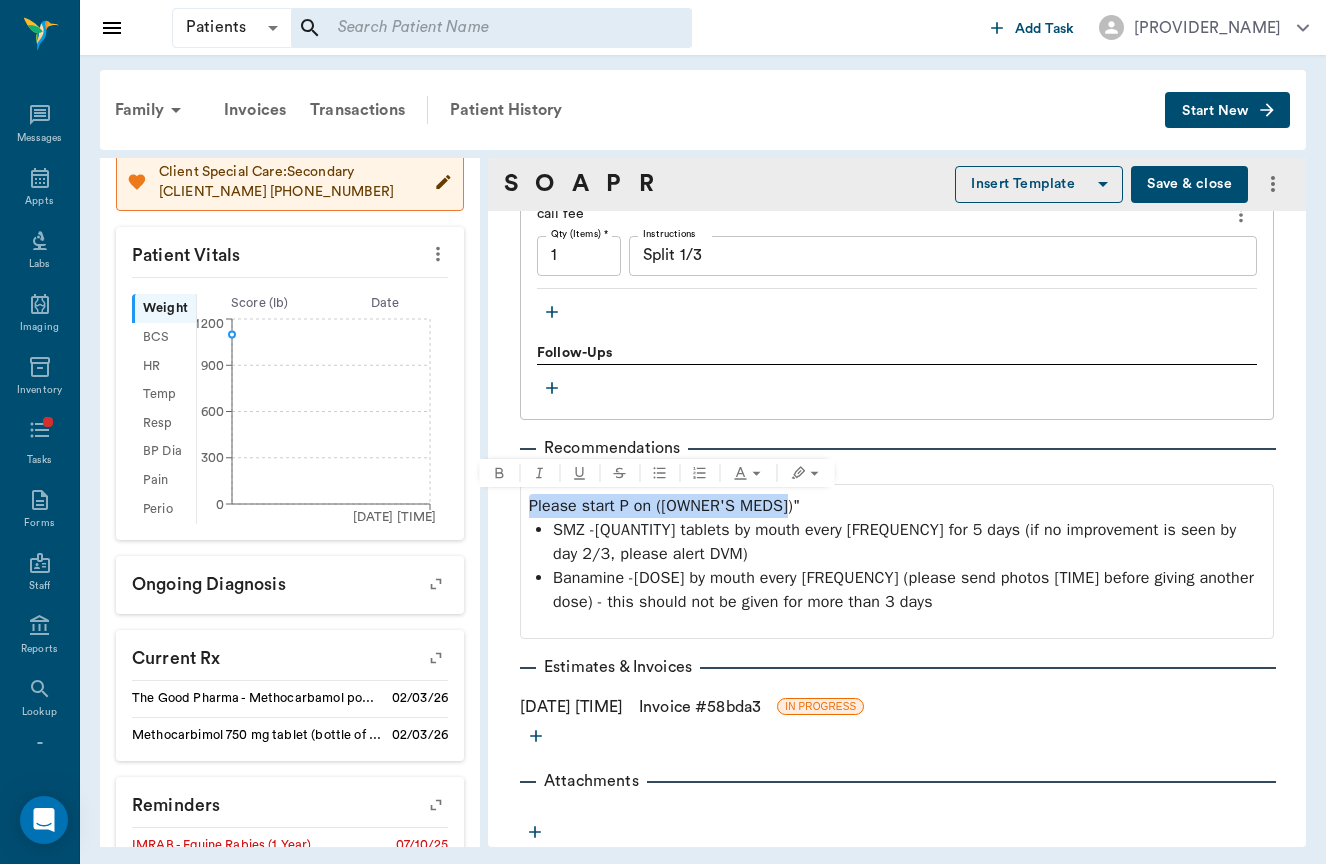 drag, startPoint x: 789, startPoint y: 500, endPoint x: 485, endPoint y: 494, distance: 304.0592 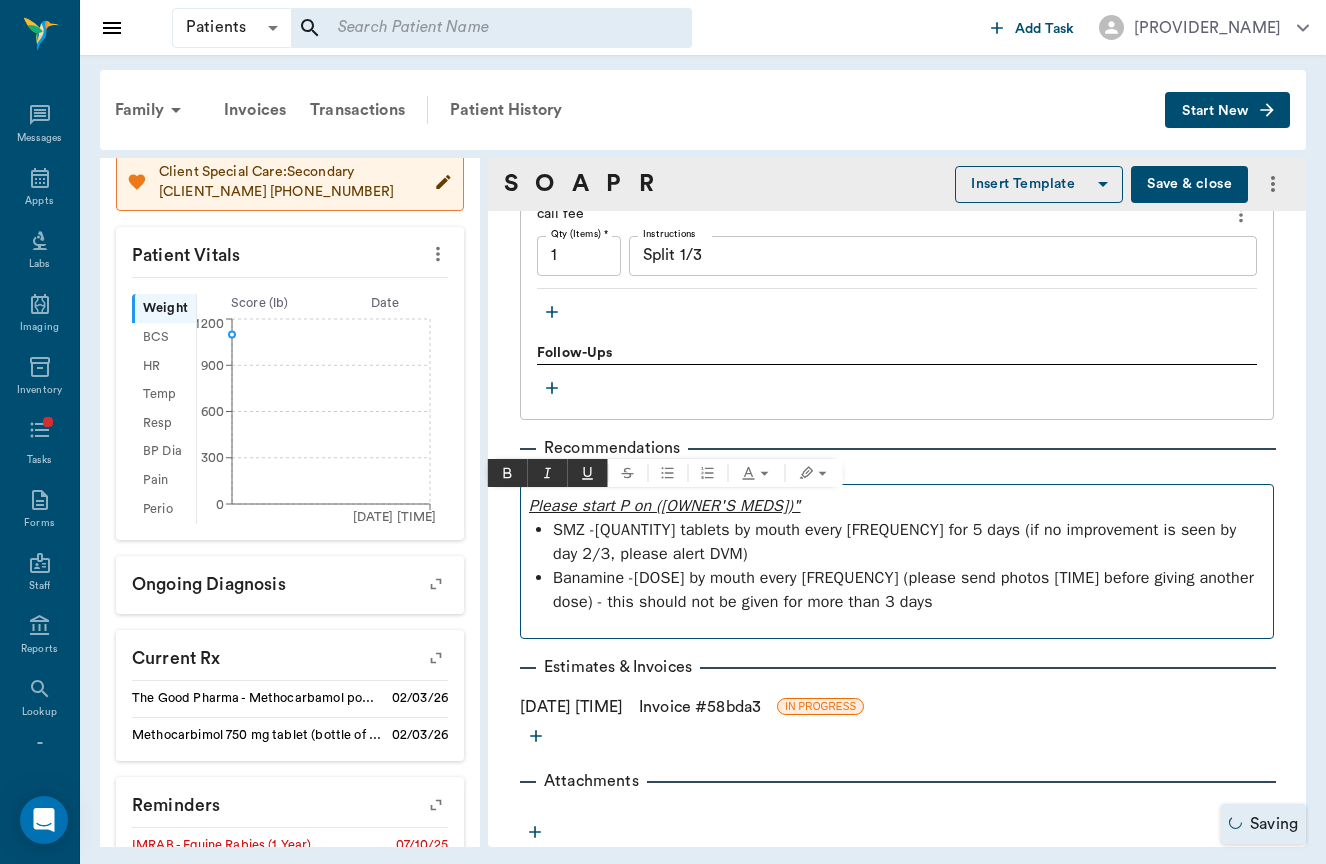 click on "Banamine -  10 cc by mouth every 12-24 hours (please send photos tomorrow morning before giving another dose) - this should not be given for more than 3 days" at bounding box center (909, 590) 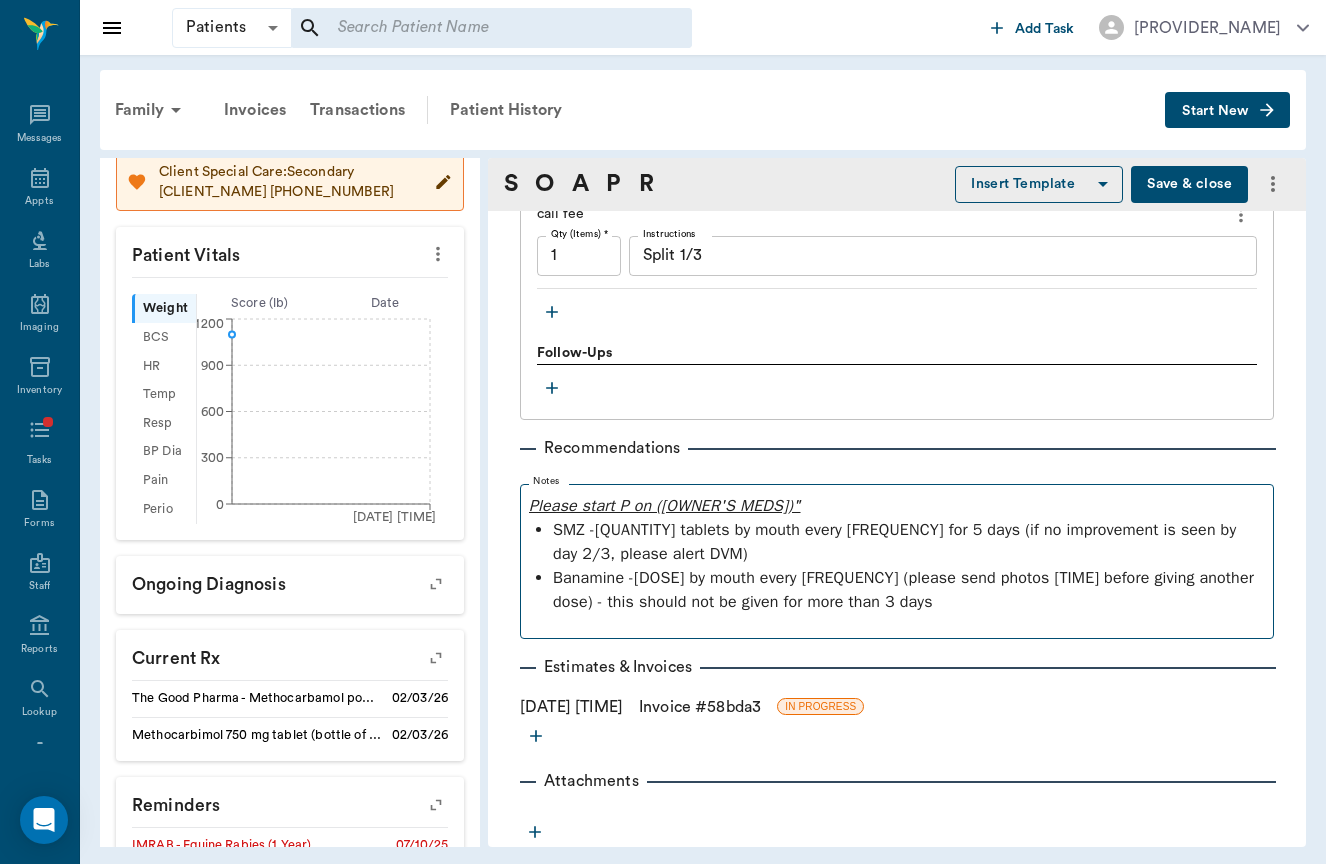 click on "Please start P on (Owner's meds)"" at bounding box center [897, 506] 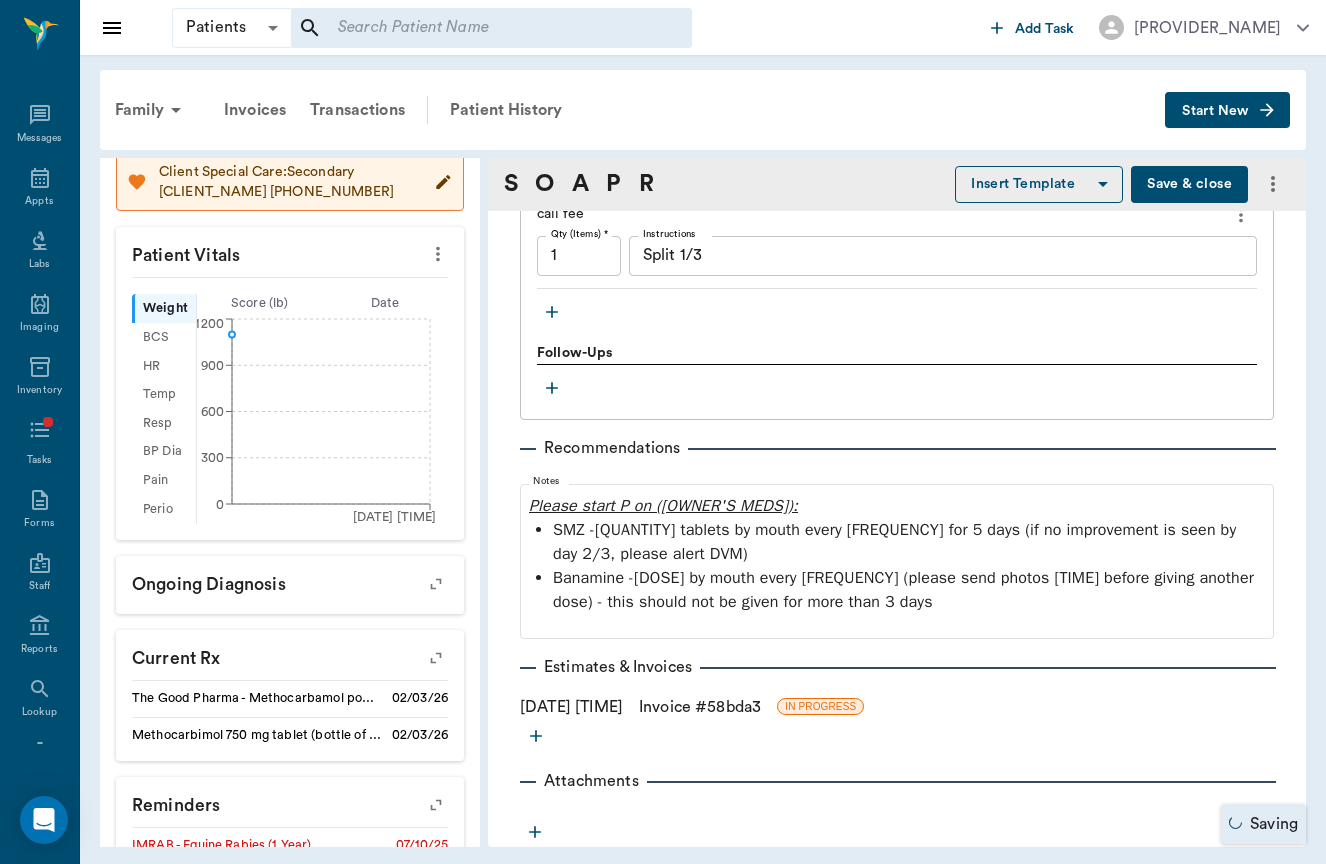 scroll, scrollTop: 0, scrollLeft: 0, axis: both 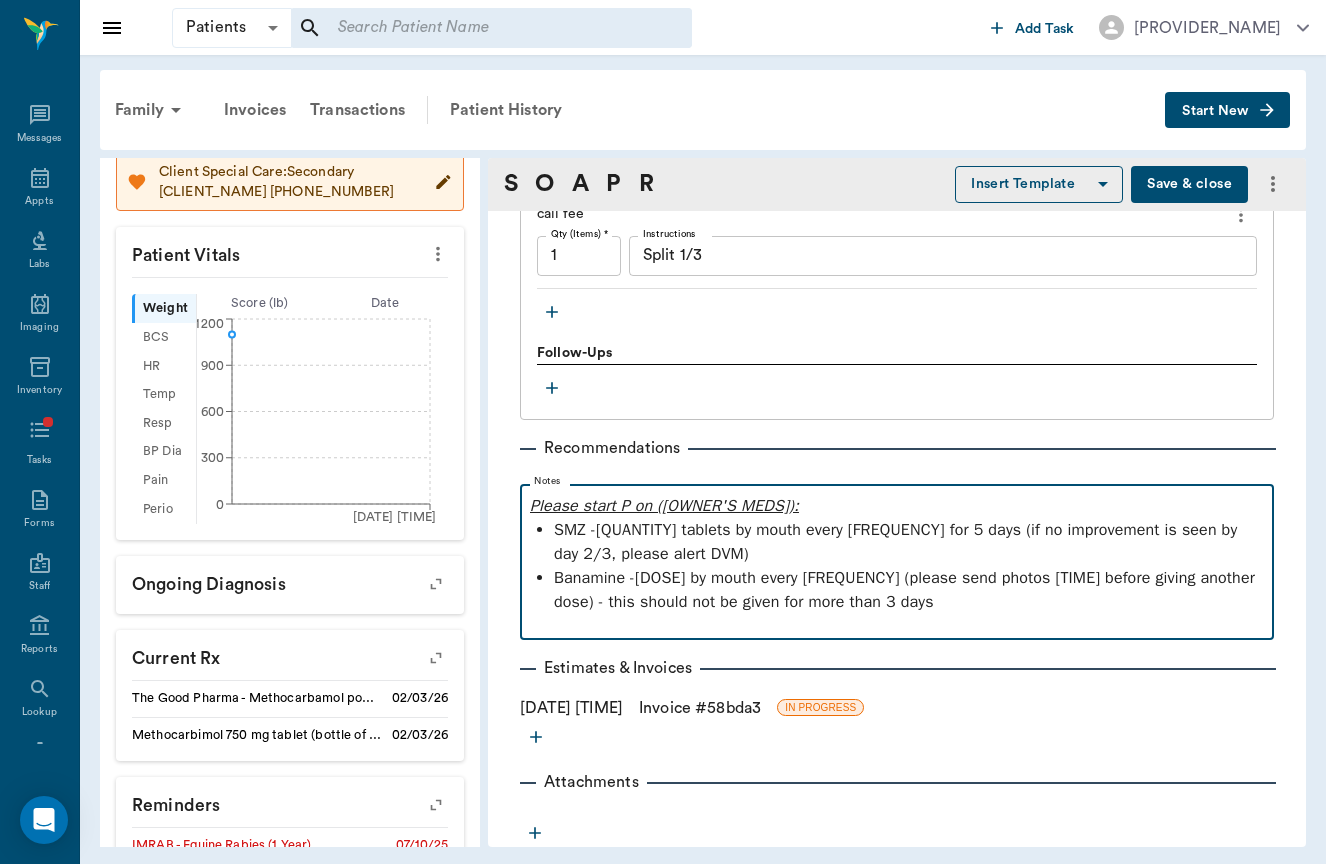click on "Banamine -  10 cc by mouth every 12-24 hours (please send photos tomorrow morning before giving another dose) - this should not be given for more than 3 days" at bounding box center (909, 590) 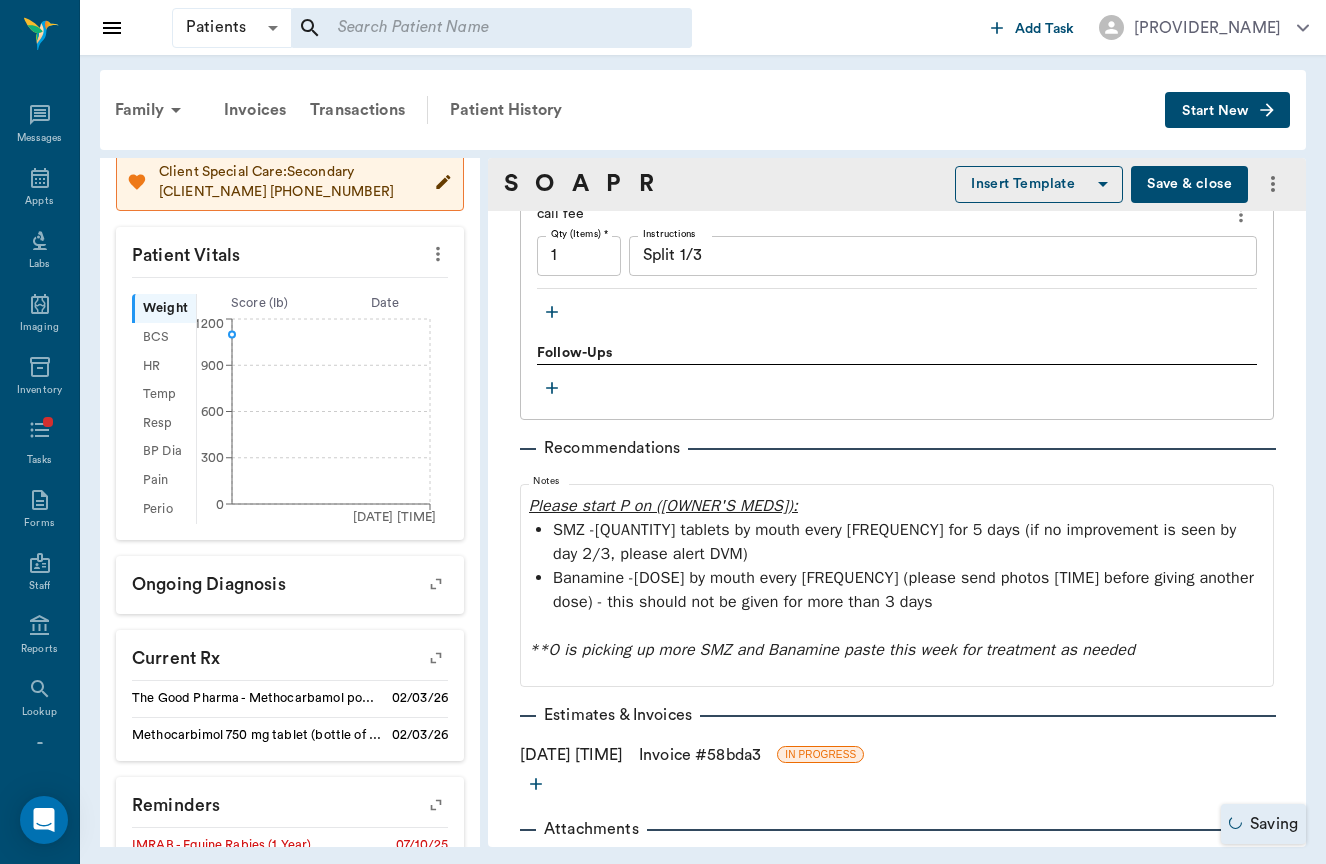 click on "Invoice # 58bda3" at bounding box center [700, 755] 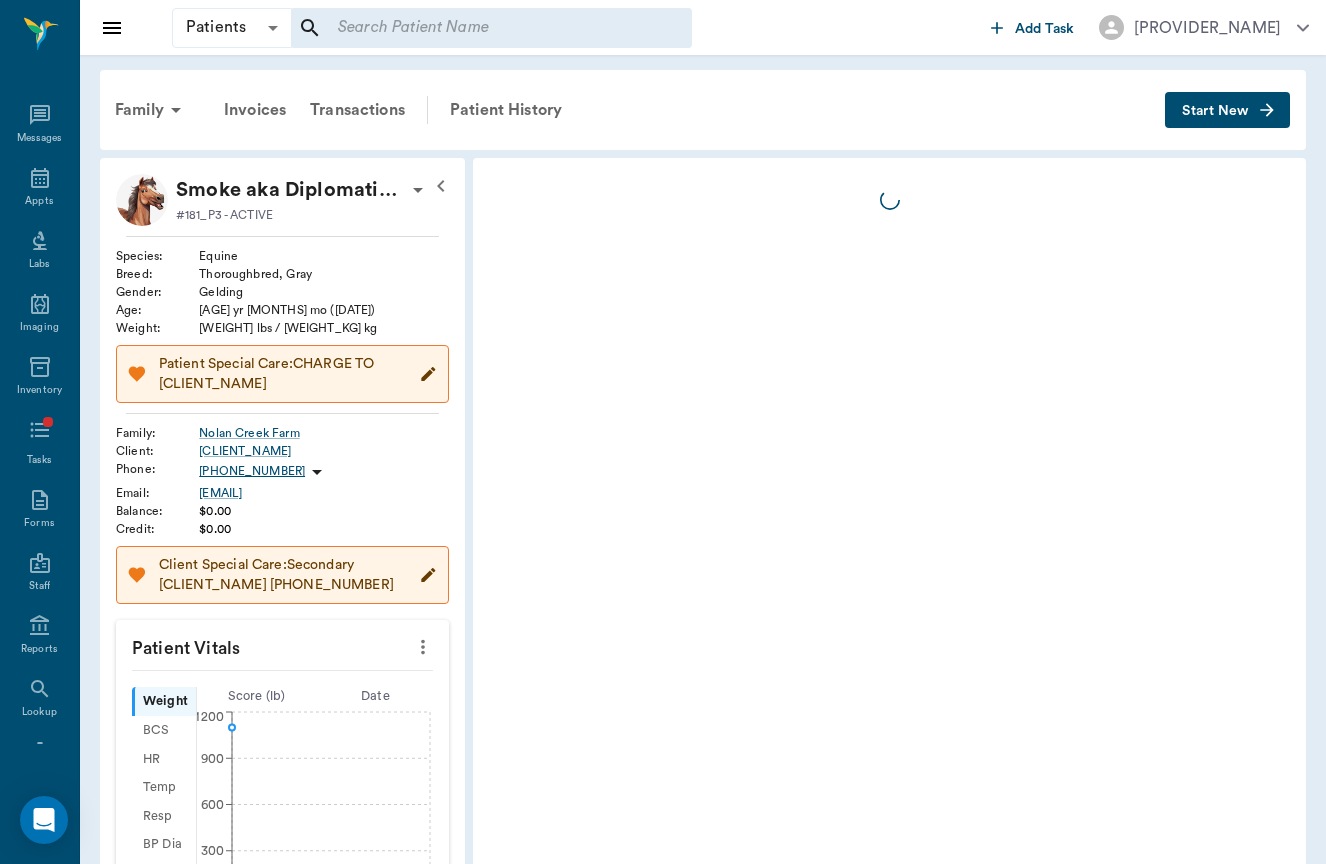 scroll, scrollTop: 0, scrollLeft: 0, axis: both 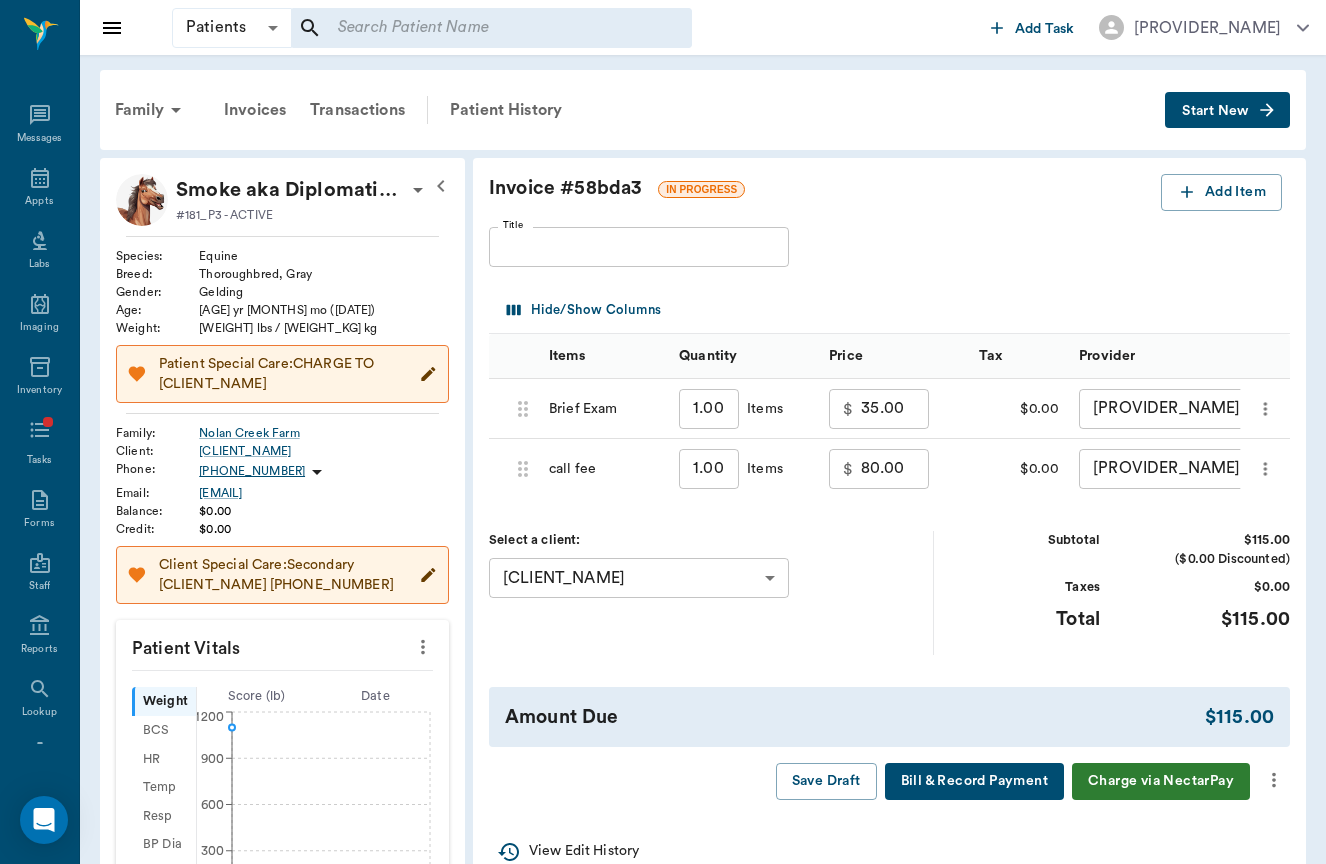click on "80.00" at bounding box center (895, 469) 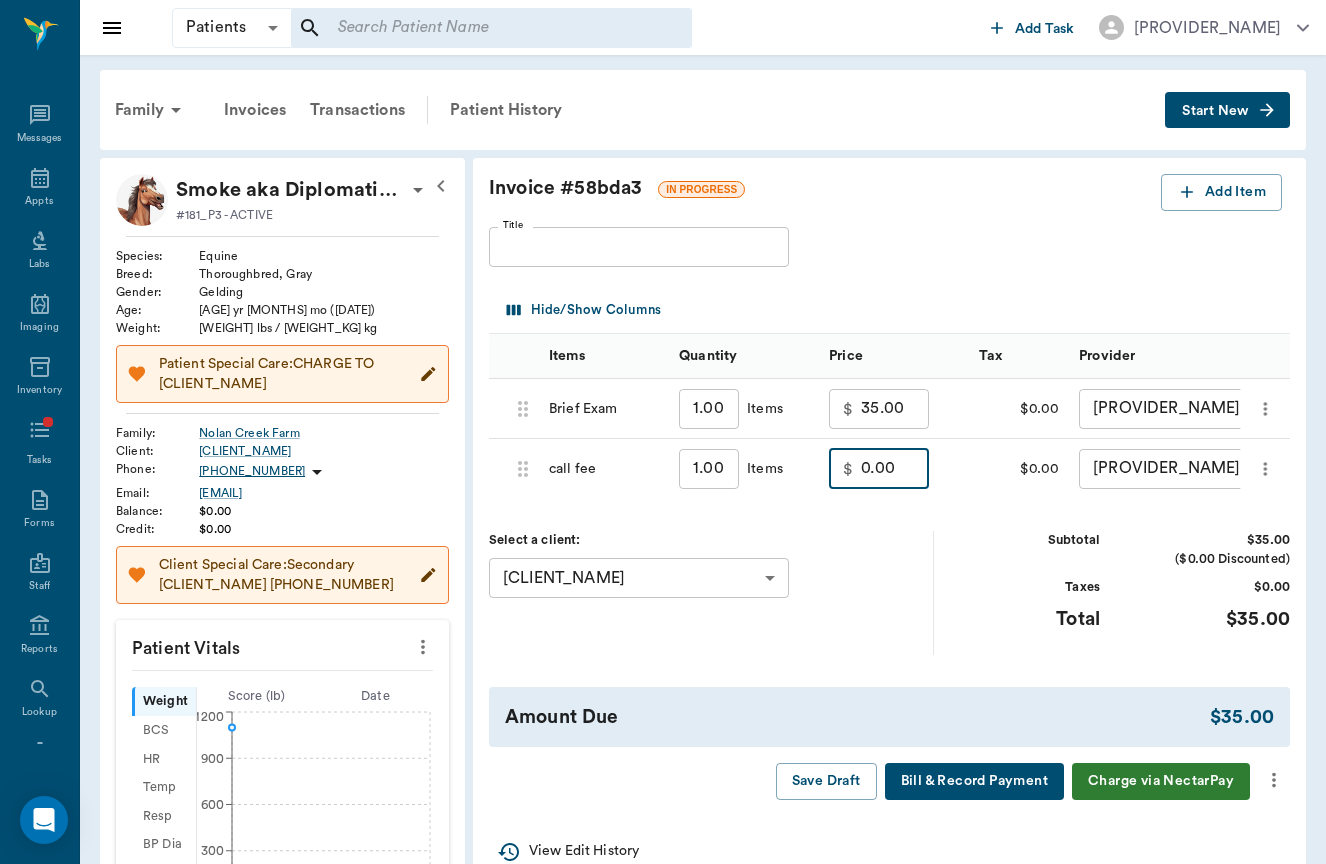 type on "0.00" 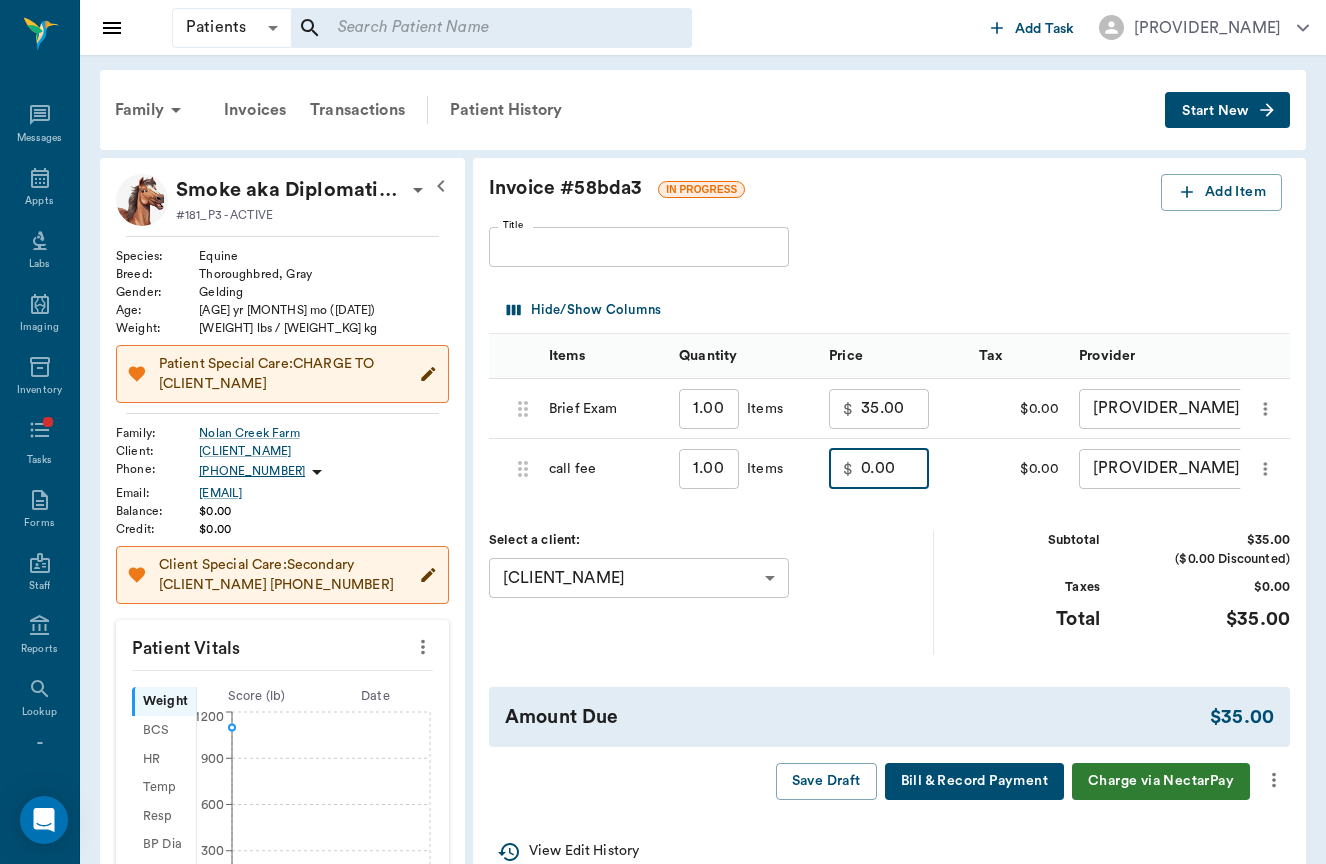 drag, startPoint x: 834, startPoint y: 461, endPoint x: 690, endPoint y: 465, distance: 144.05554 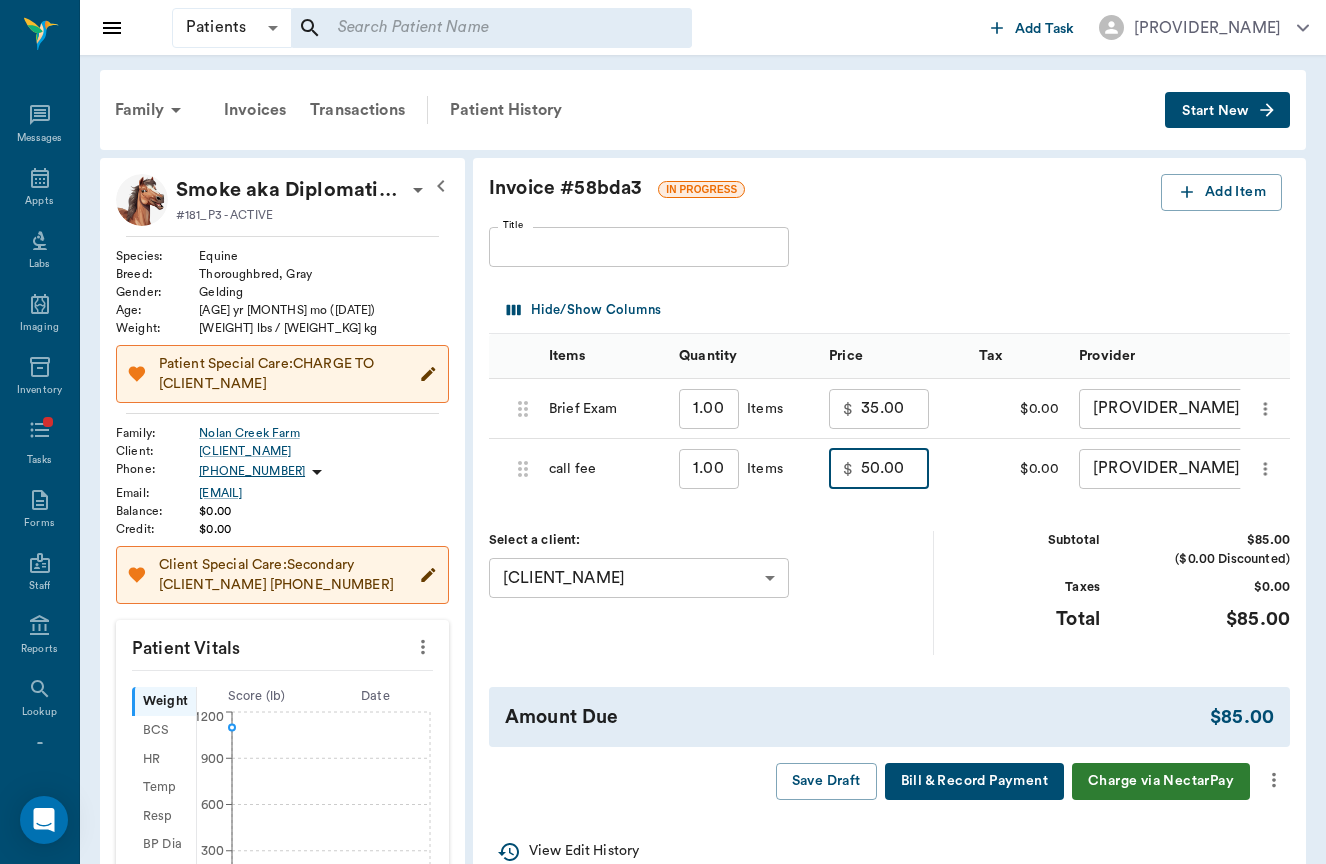 click on "Select a client: April Gustafson 668feab6271b0e4e465dc770 ​" at bounding box center [711, 592] 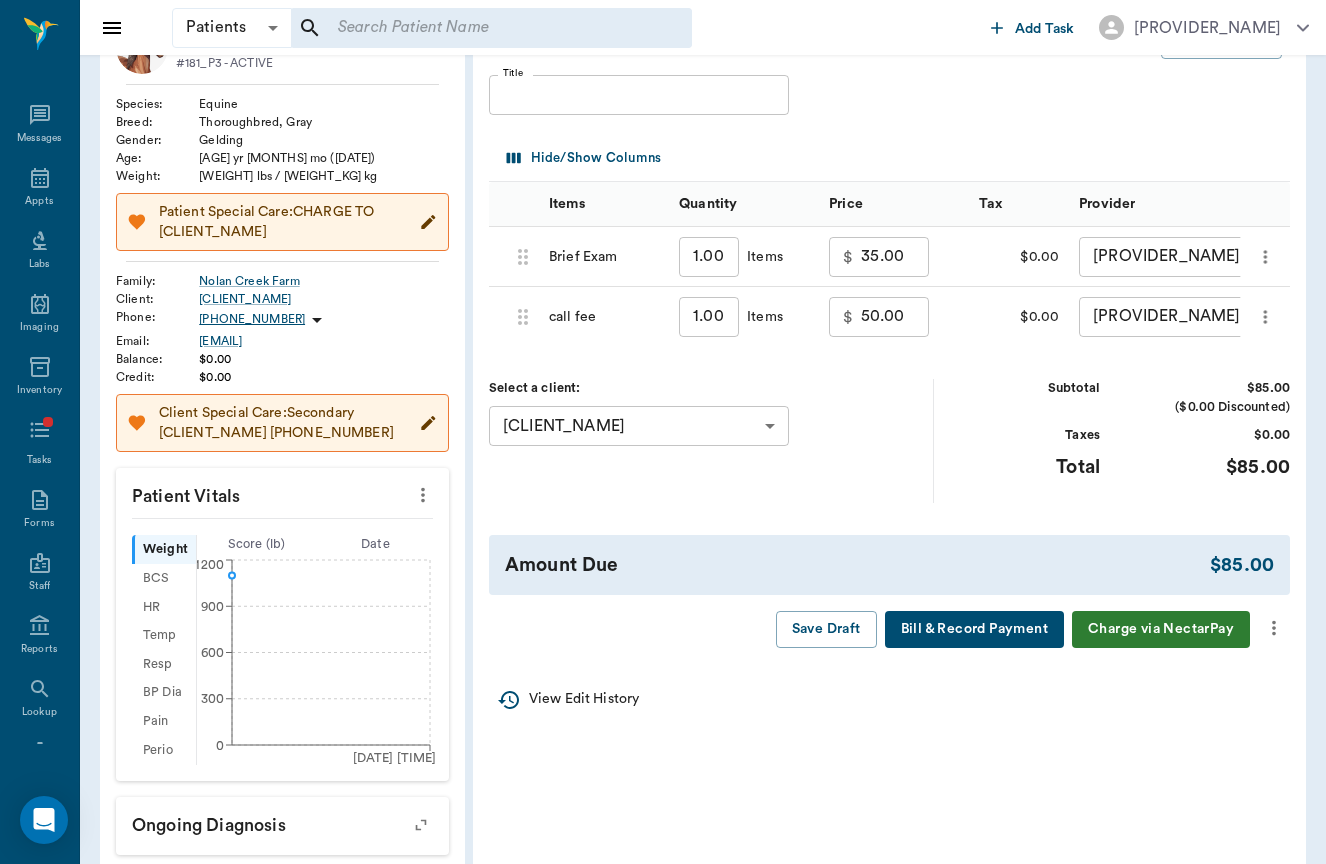 scroll, scrollTop: 154, scrollLeft: 0, axis: vertical 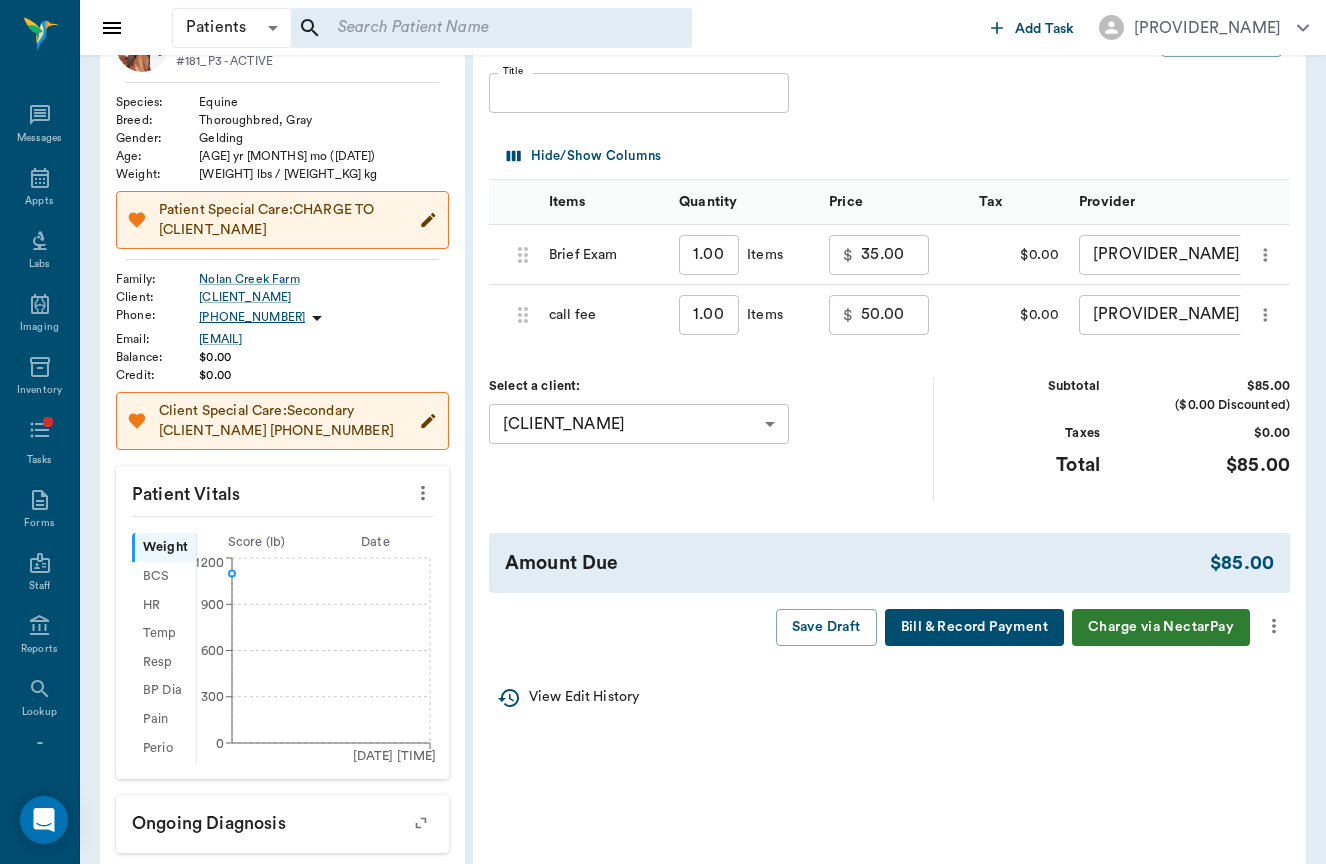 click on "50.00" at bounding box center [895, 315] 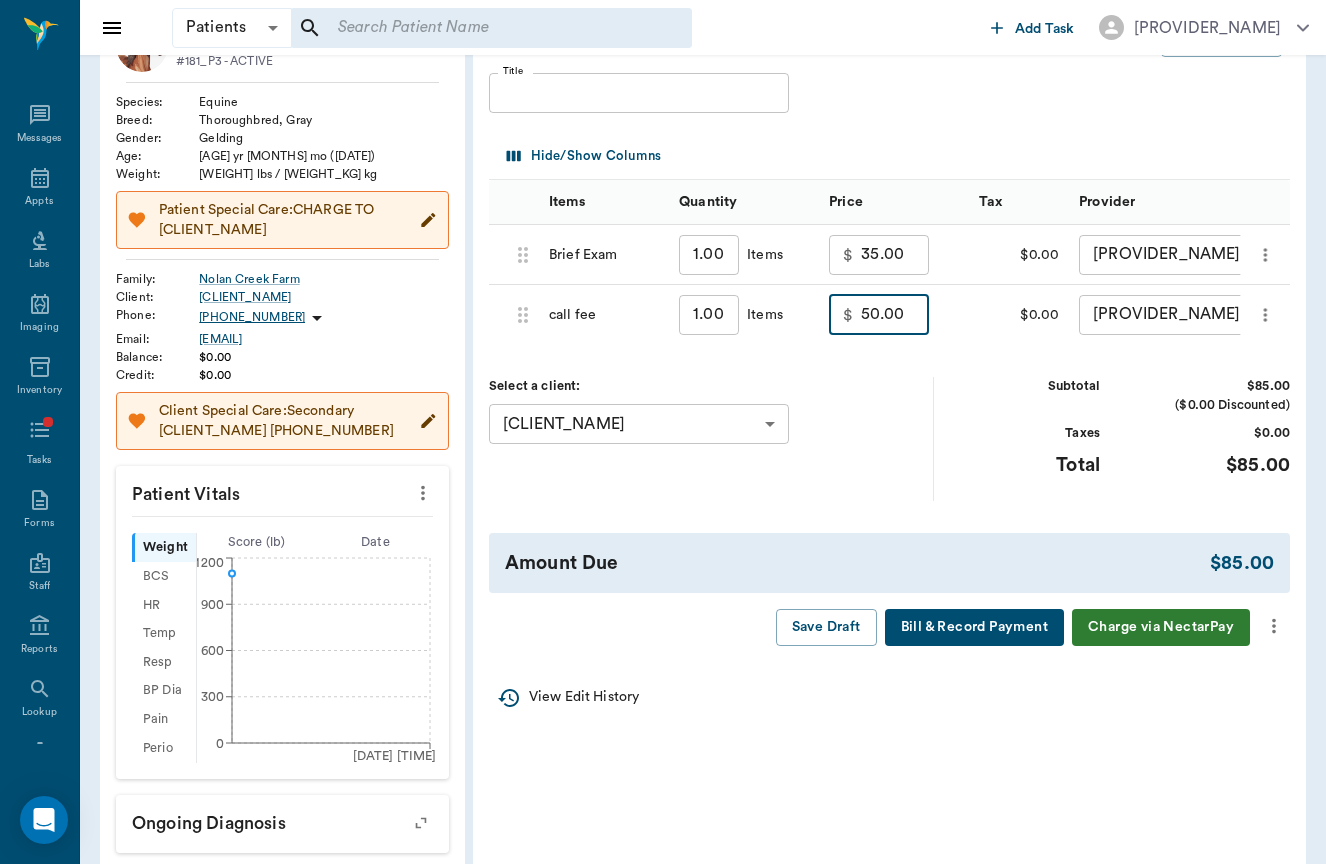 click on "50.00" at bounding box center [895, 315] 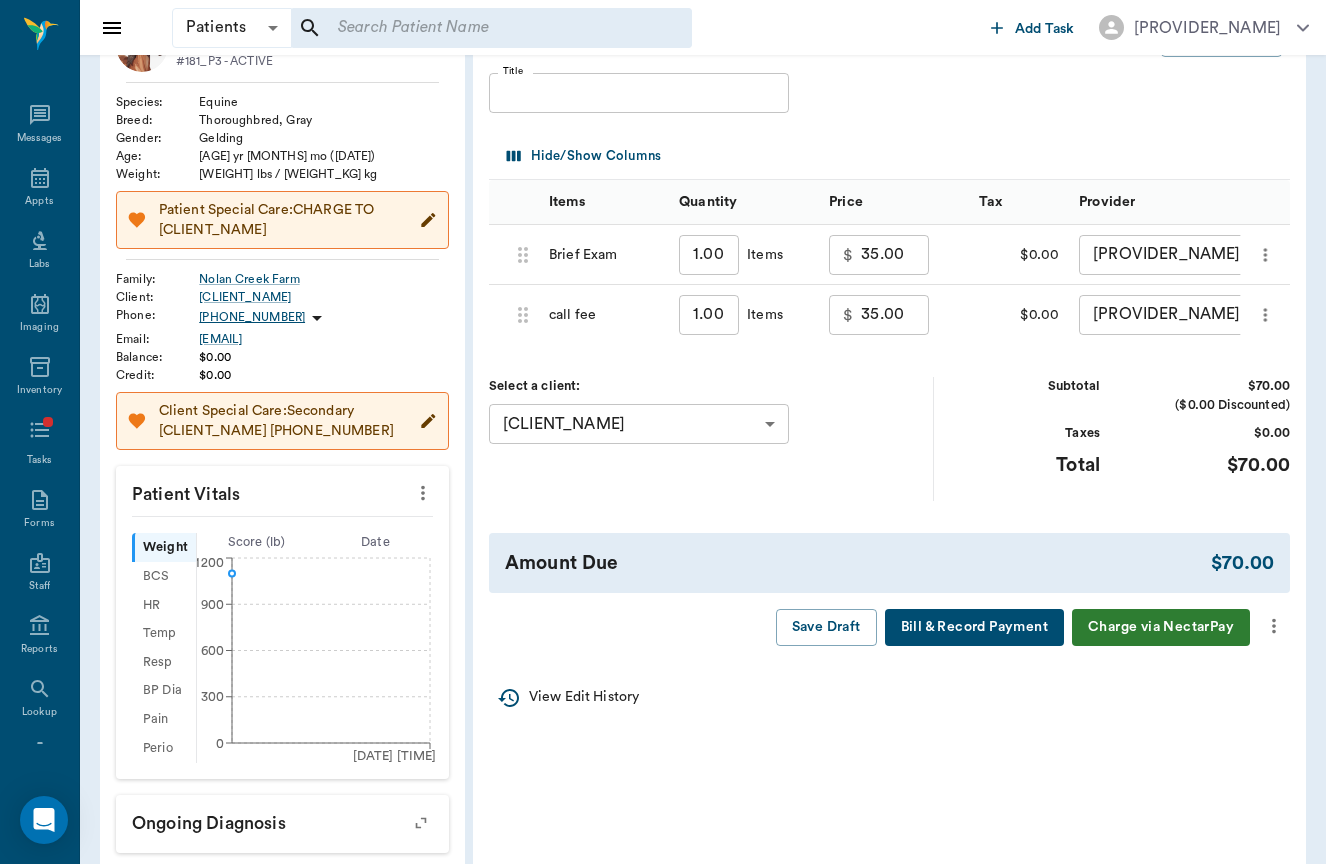 click on "Invoice # 58bda3 IN PROGRESS Add Item Title Title Hide/Show Columns   Items Quantity Price Tax Provider 6875a865522e3c74e4719a52 Brief Exam 1.00 ​ Items $ 35.00 ​ $0.00 Brittany Newsham none-649b3e03b5bc7e03f9326794 ​ 6875a8706c2025d36b40dc8e call fee 1.00 ​ Items $ 35.00 ​ $0.00 Brittany Newsham none-649b3e03b5bc7e03f9326794 ​ Select a client: April Gustafson 668feab6271b0e4e465dc770 ​ Subtotal $70.00 ($0.00 Discounted) Taxes $0.00 Total $70.00 Amount Due $70.00 Save Draft Bill & Record Payment Charge via NectarPay" at bounding box center [889, 333] 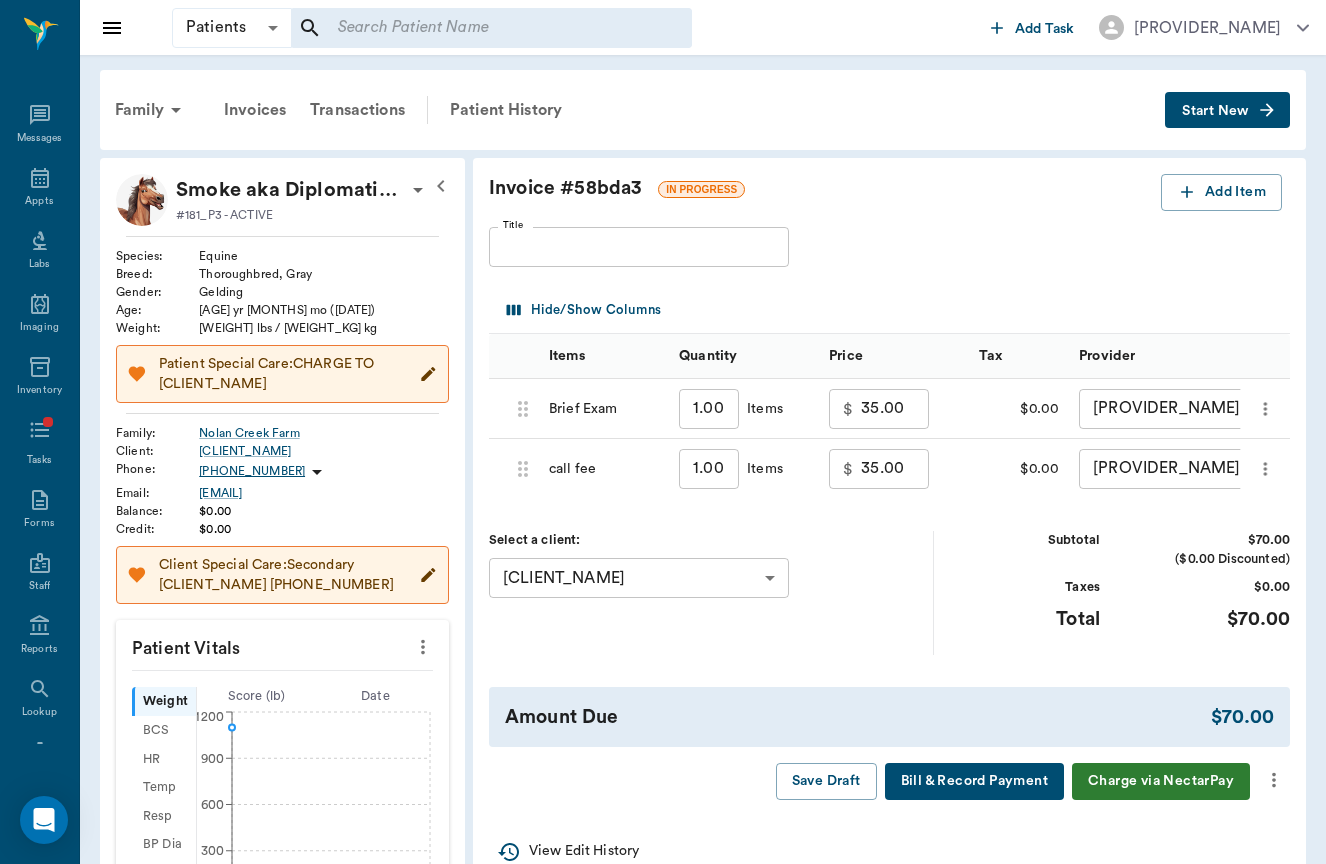 scroll, scrollTop: 0, scrollLeft: 0, axis: both 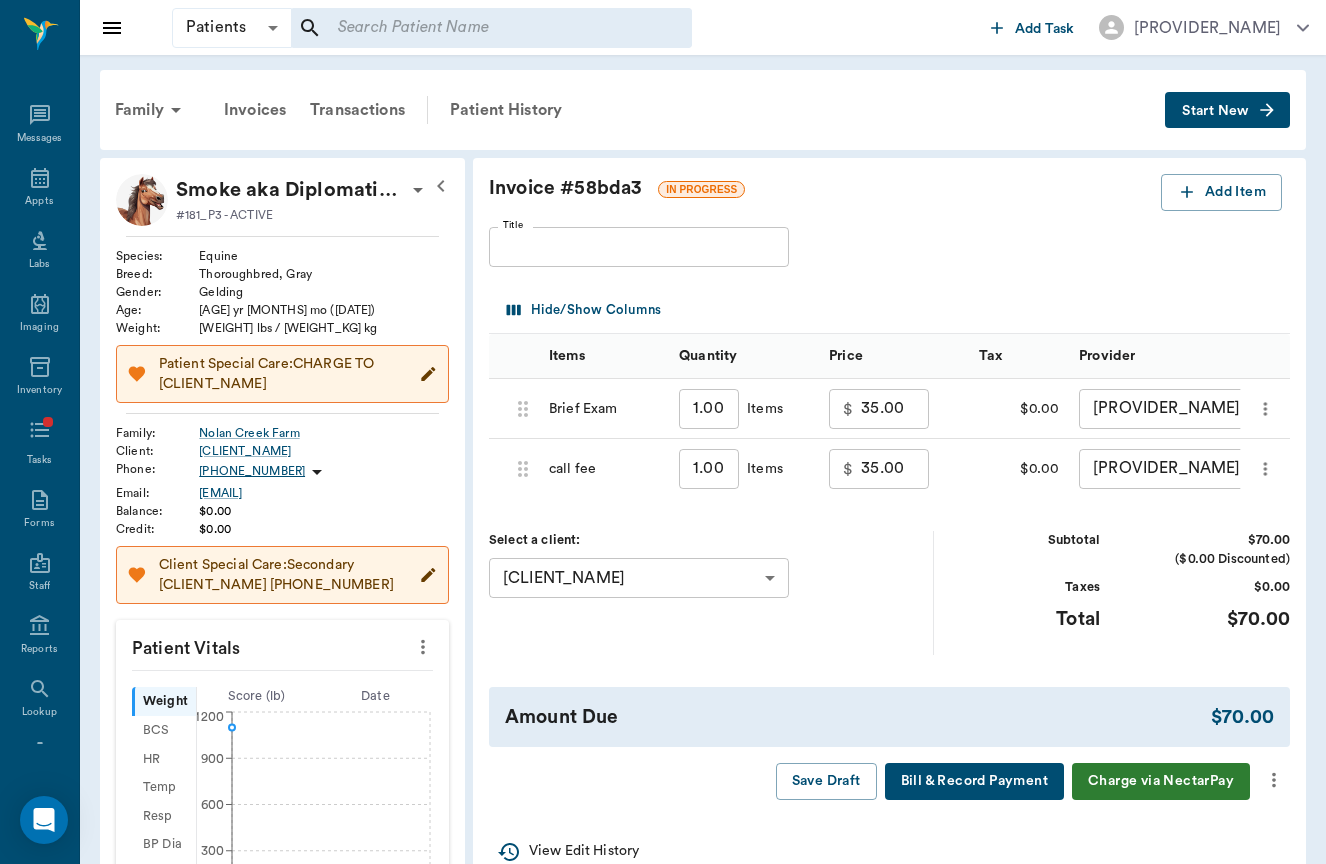 click on "35.00" at bounding box center (895, 469) 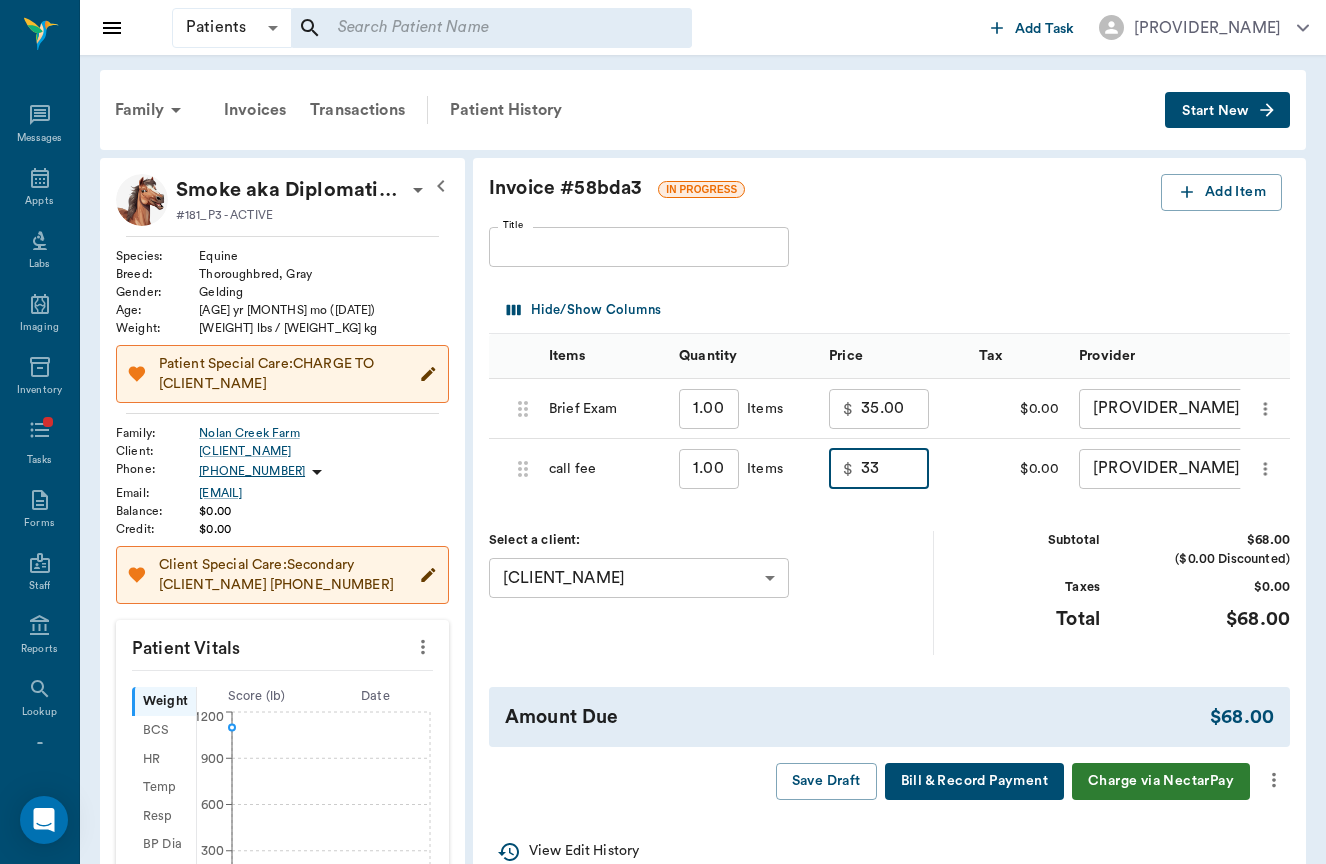 type on "33.00" 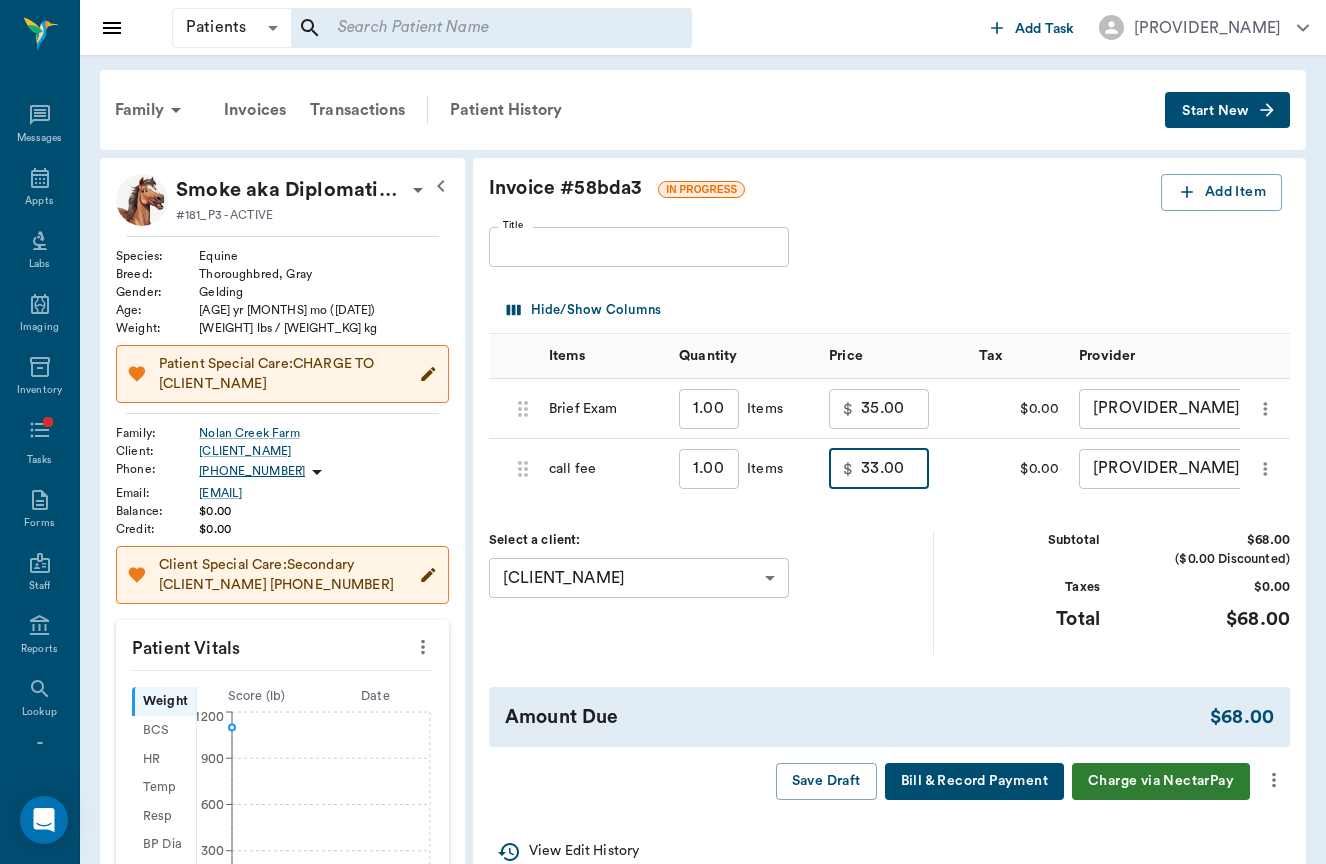 click 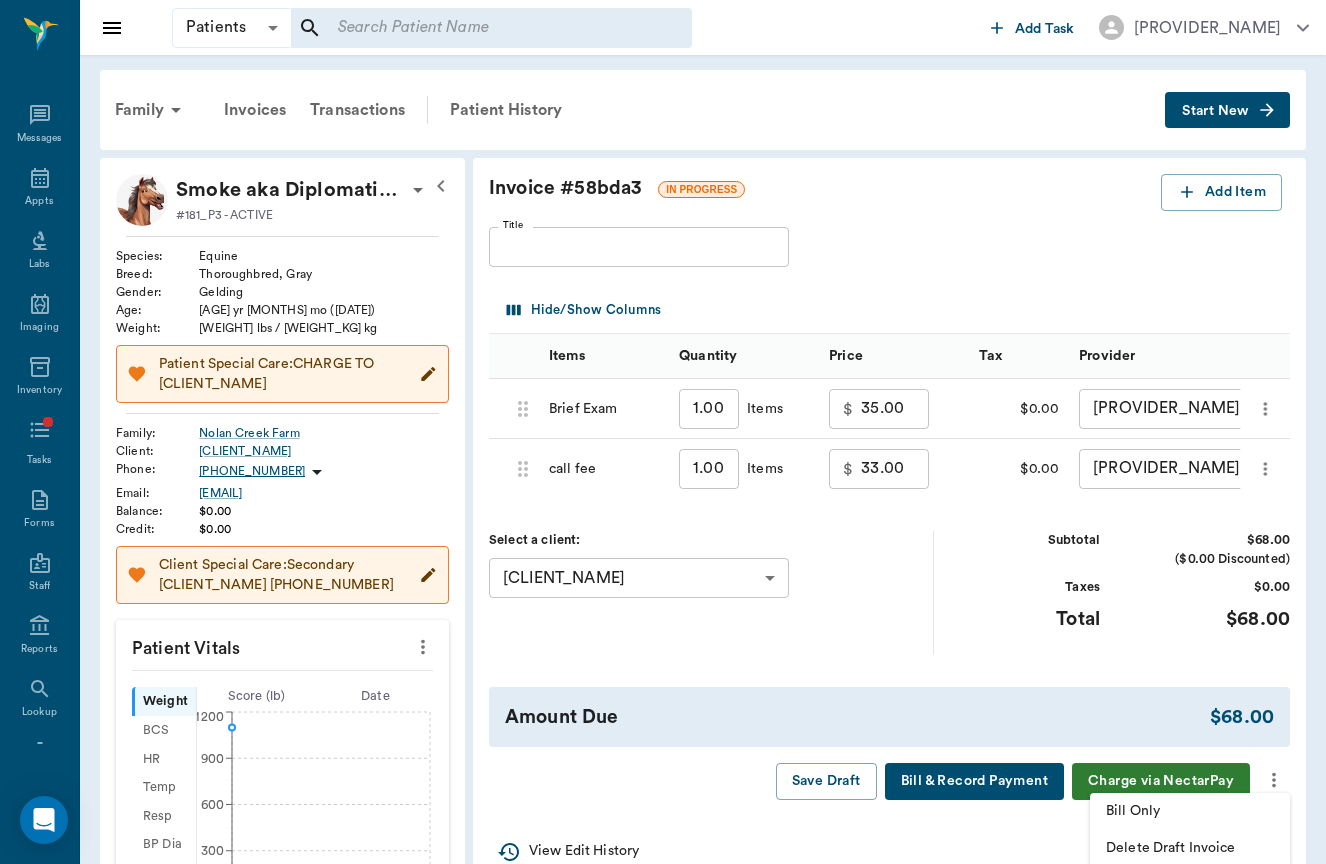click on "Bill Only" at bounding box center (1190, 811) 